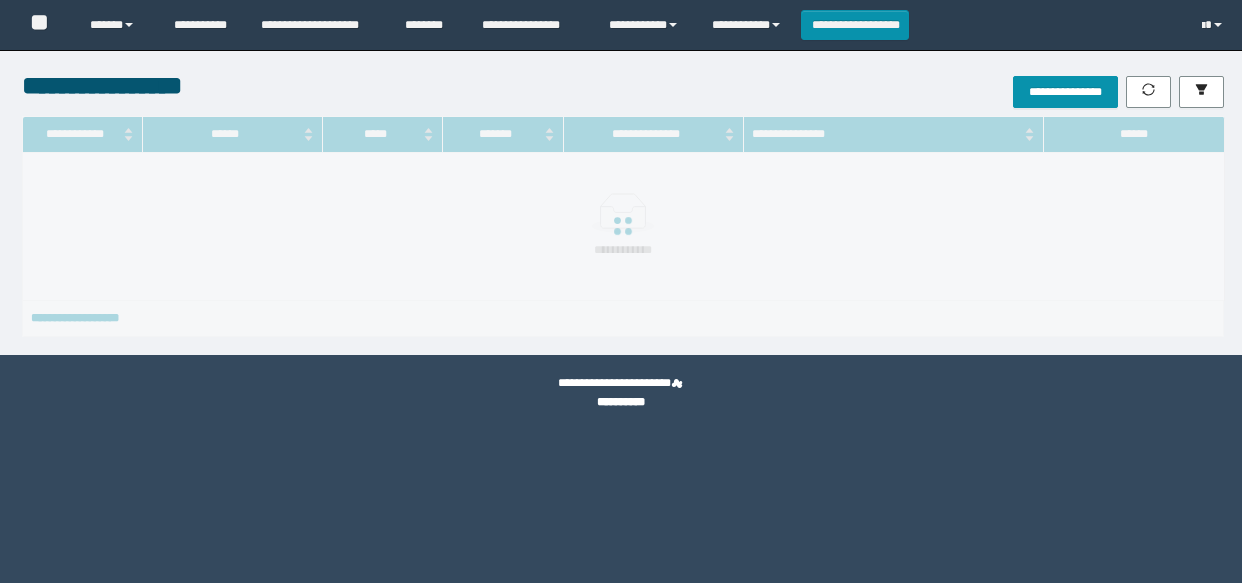 scroll, scrollTop: 0, scrollLeft: 0, axis: both 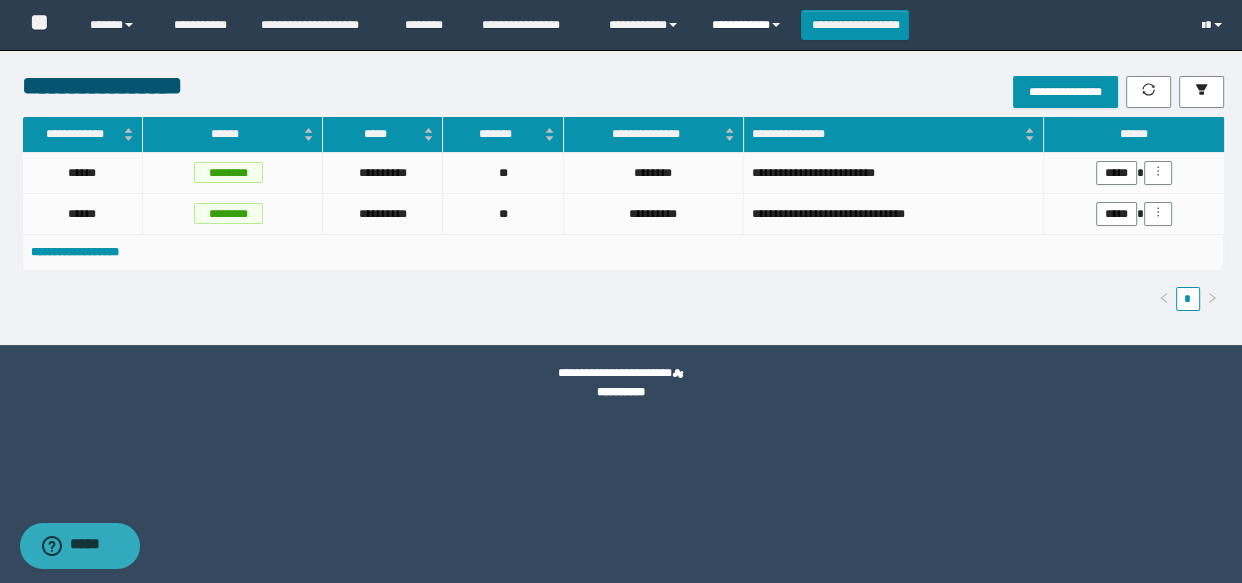 click on "**********" at bounding box center (749, 25) 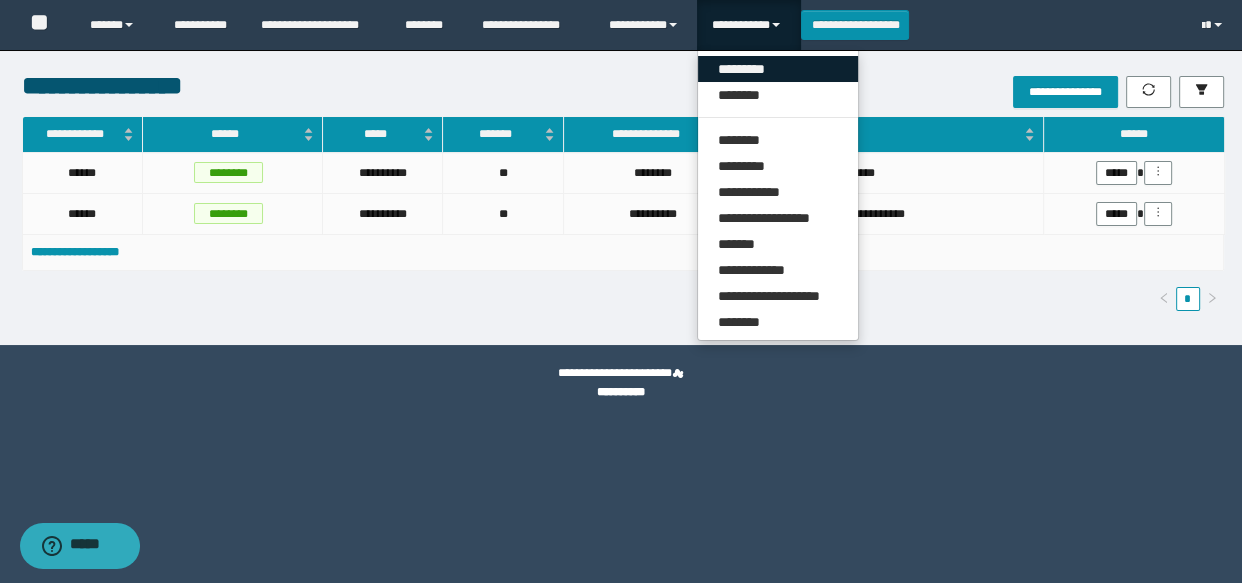 click on "*********" at bounding box center [778, 69] 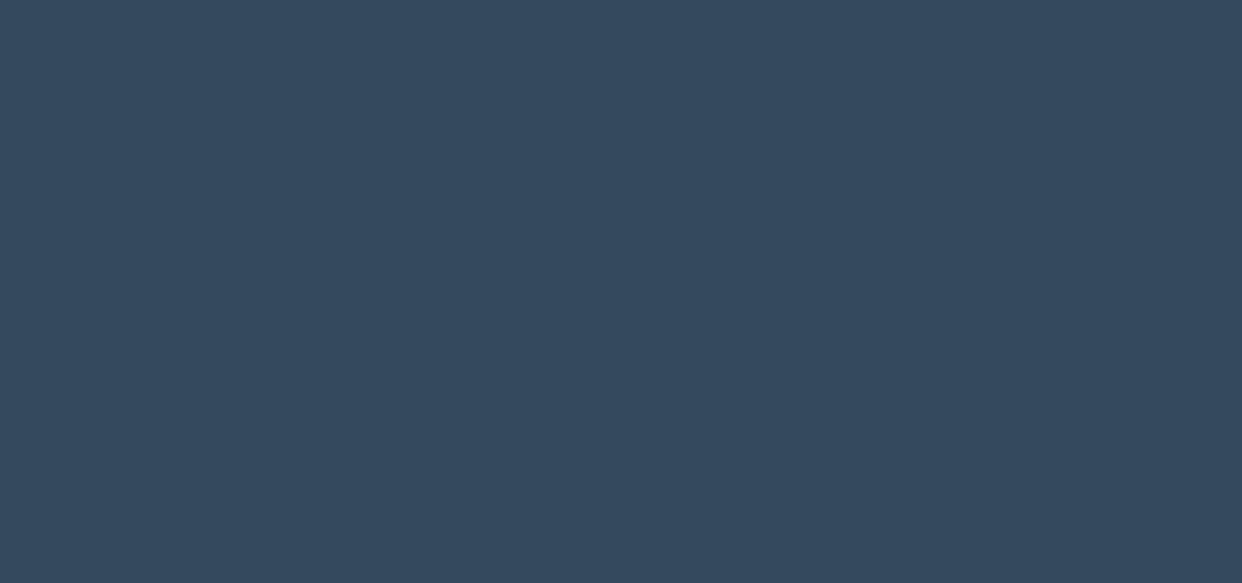 scroll, scrollTop: 0, scrollLeft: 0, axis: both 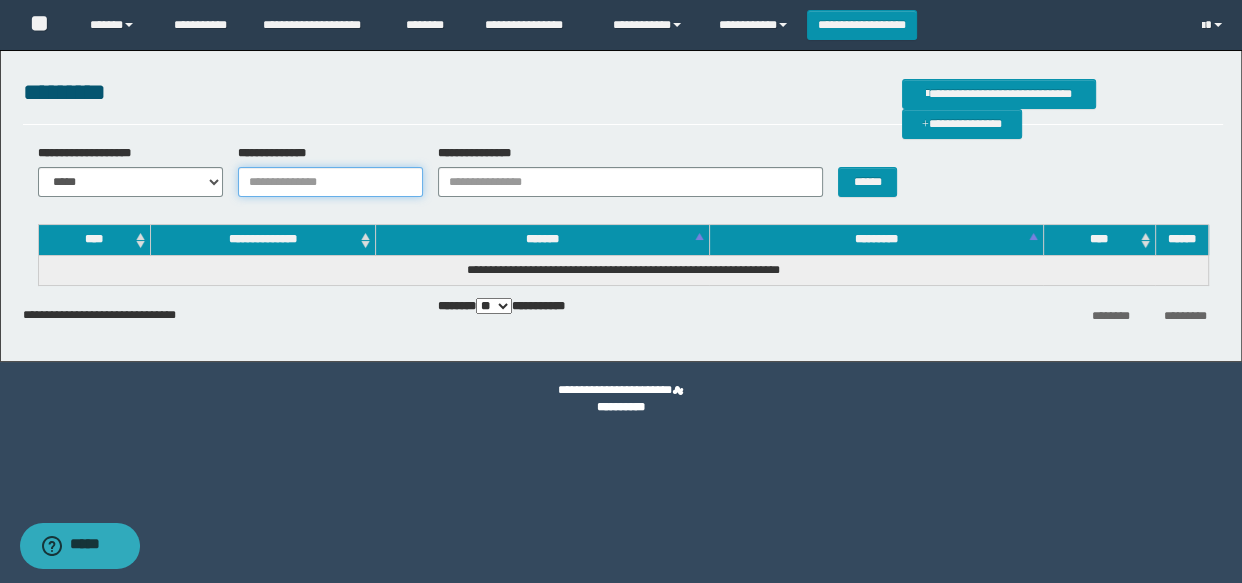 click on "**********" at bounding box center [330, 182] 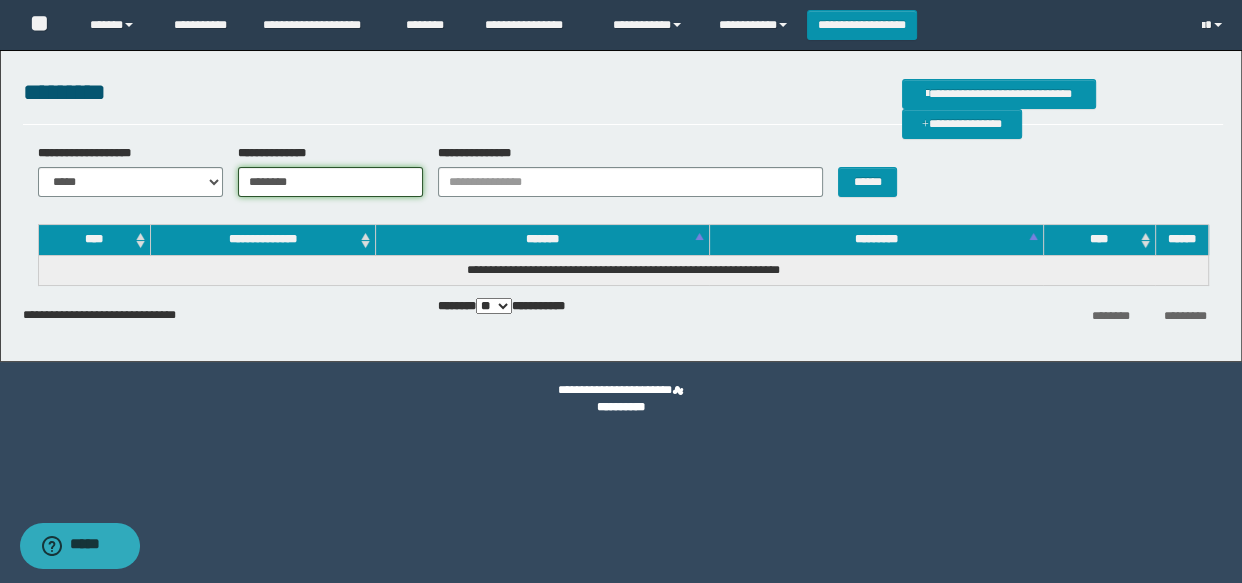 click on "********" at bounding box center [330, 182] 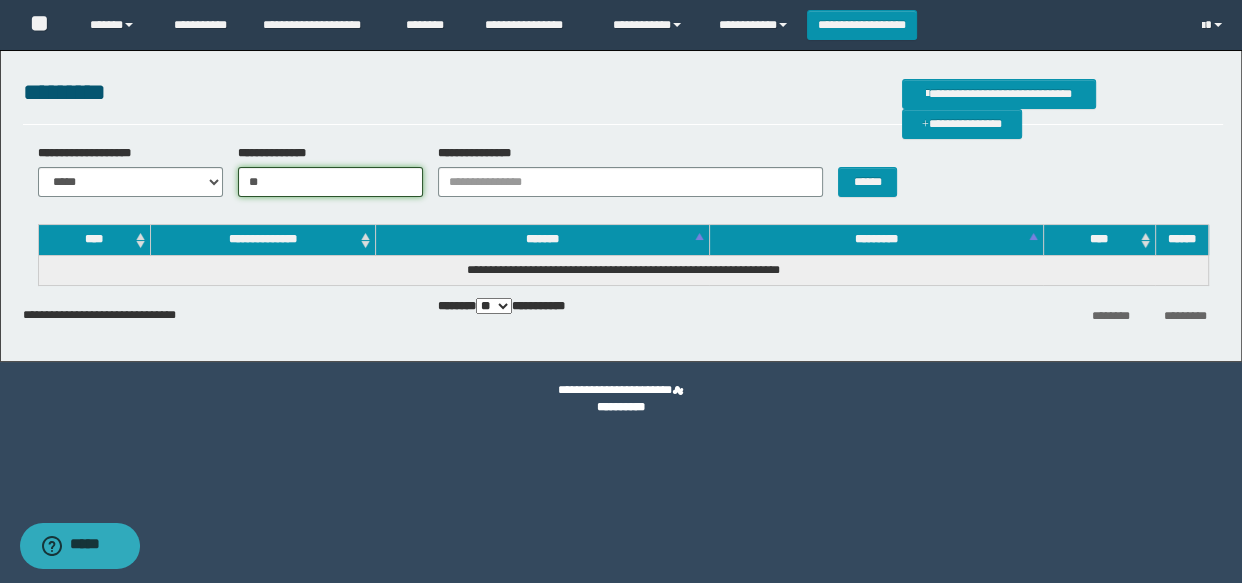 type on "*" 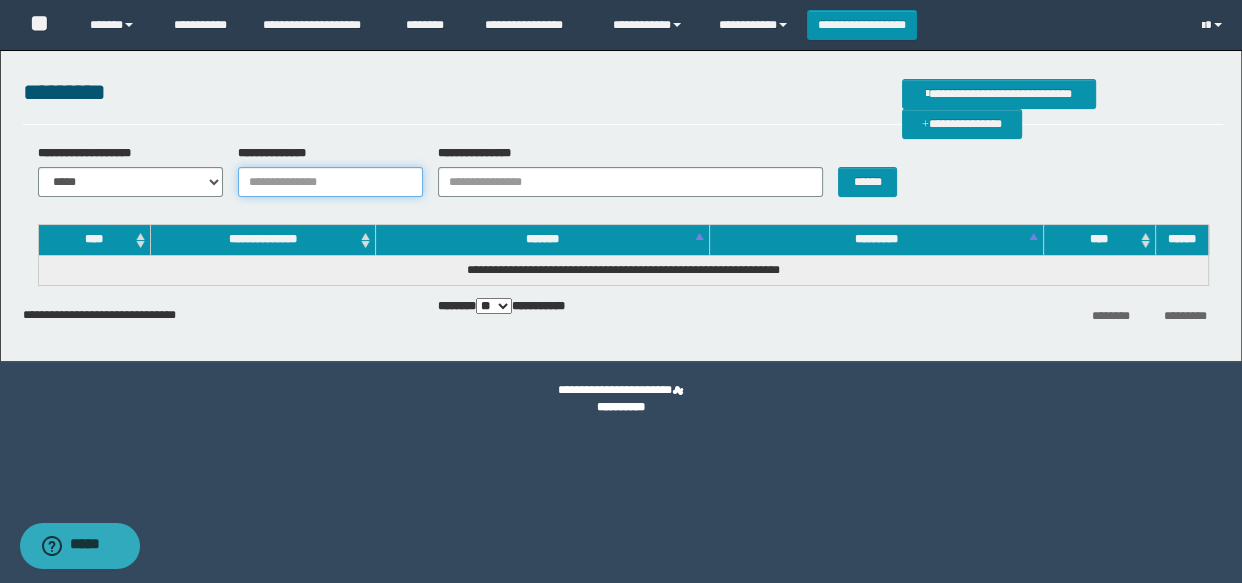 paste on "**********" 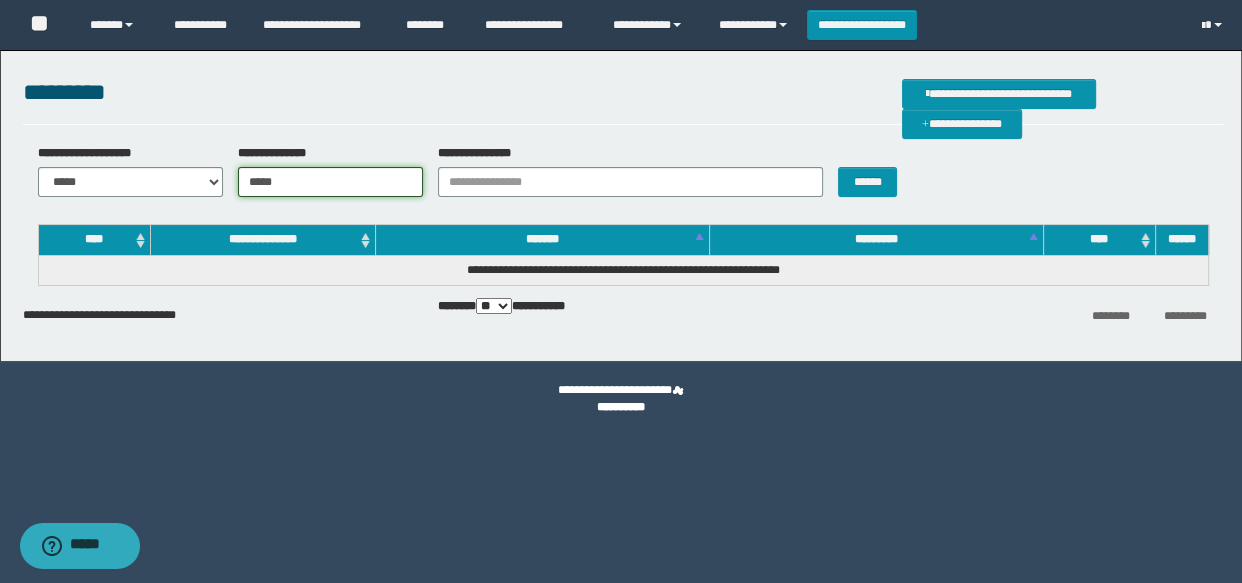 drag, startPoint x: 387, startPoint y: 187, endPoint x: 376, endPoint y: 177, distance: 14.866069 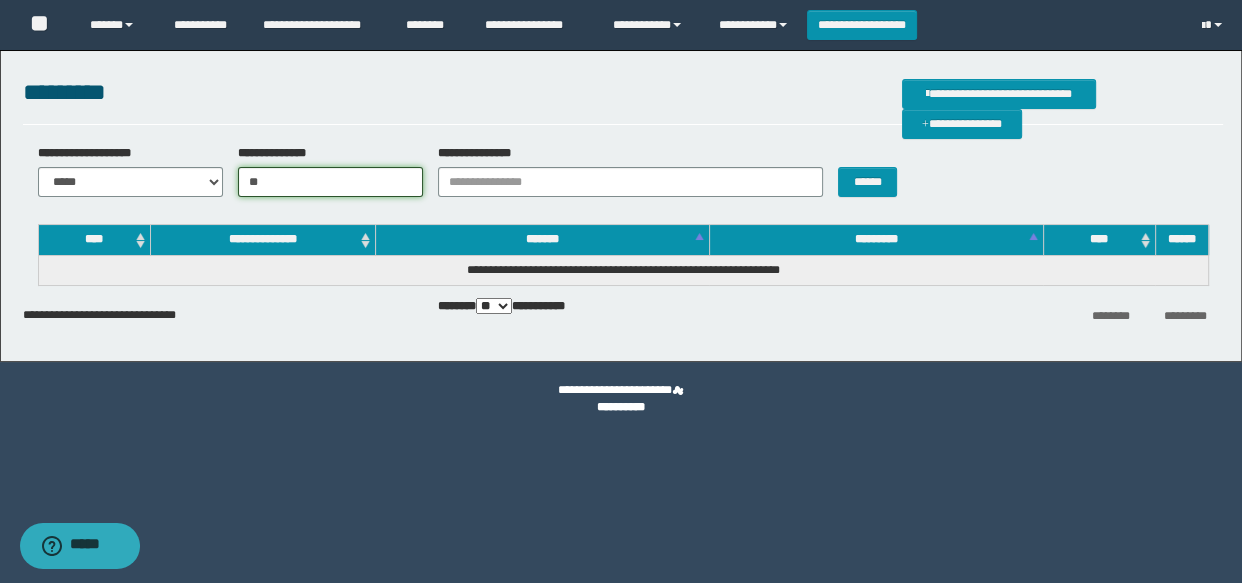 type on "*" 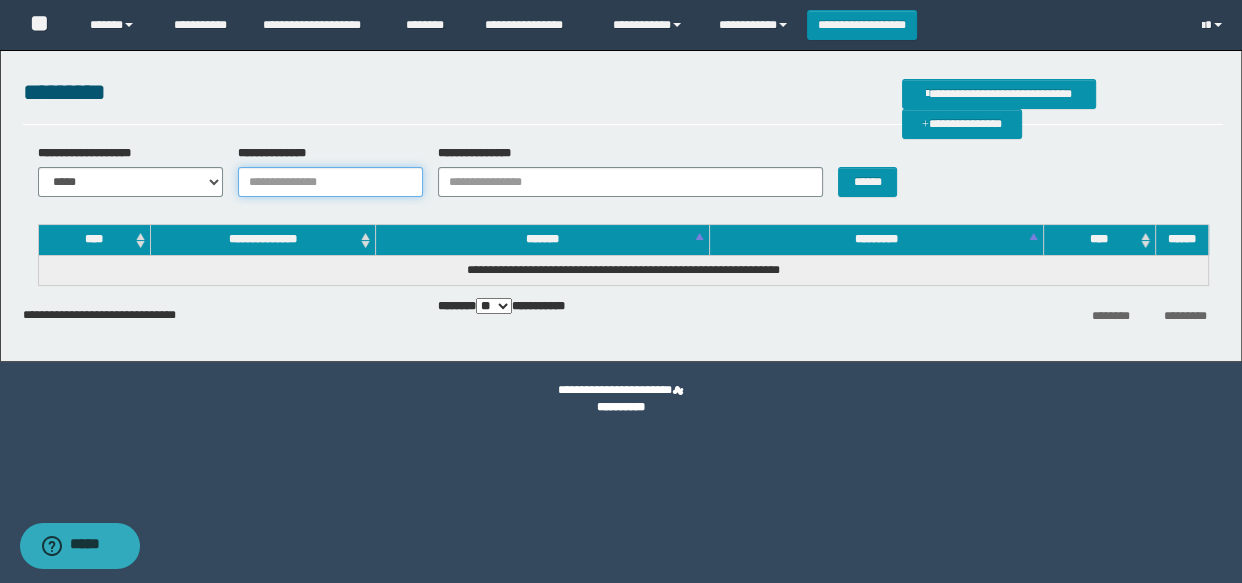 paste on "**********" 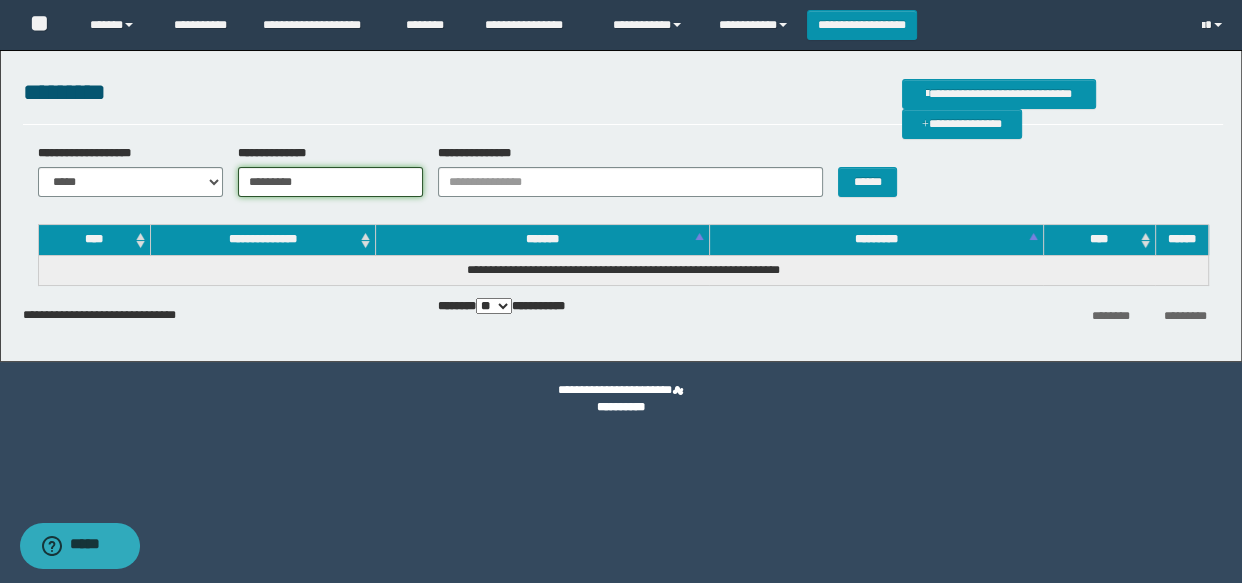 type on "*********" 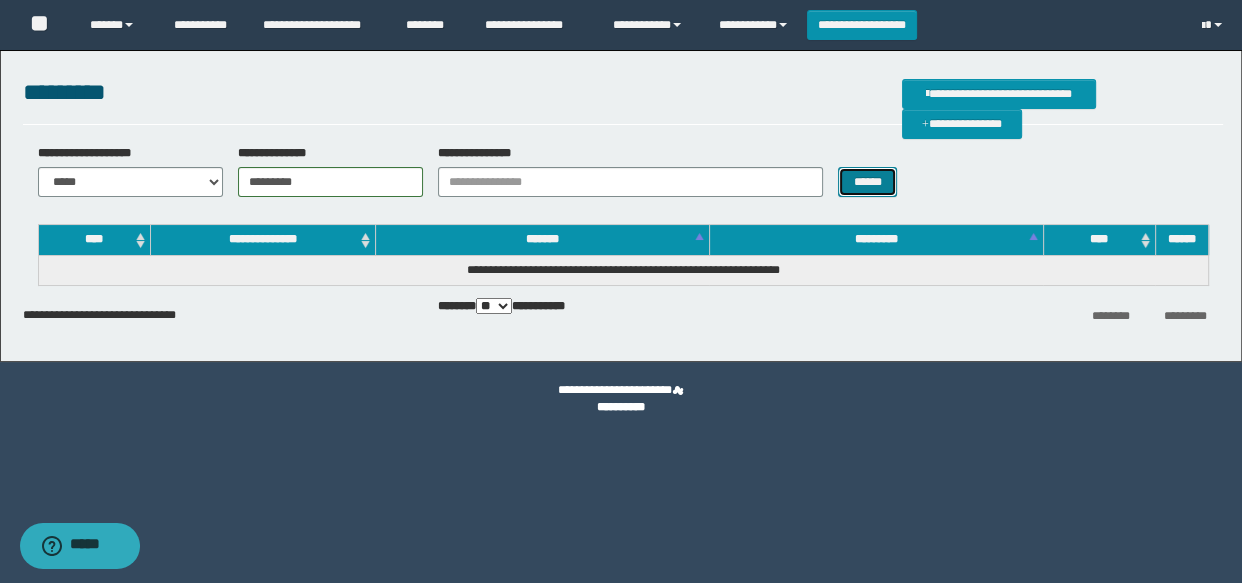 click on "******" at bounding box center [867, 182] 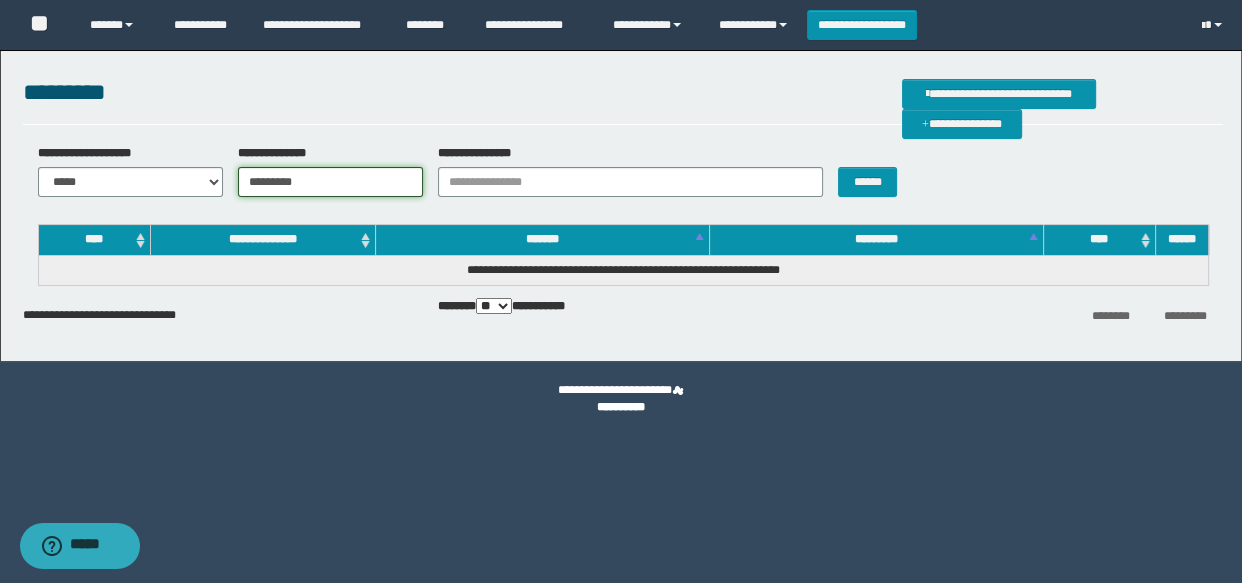 drag, startPoint x: 375, startPoint y: 194, endPoint x: 218, endPoint y: 187, distance: 157.15598 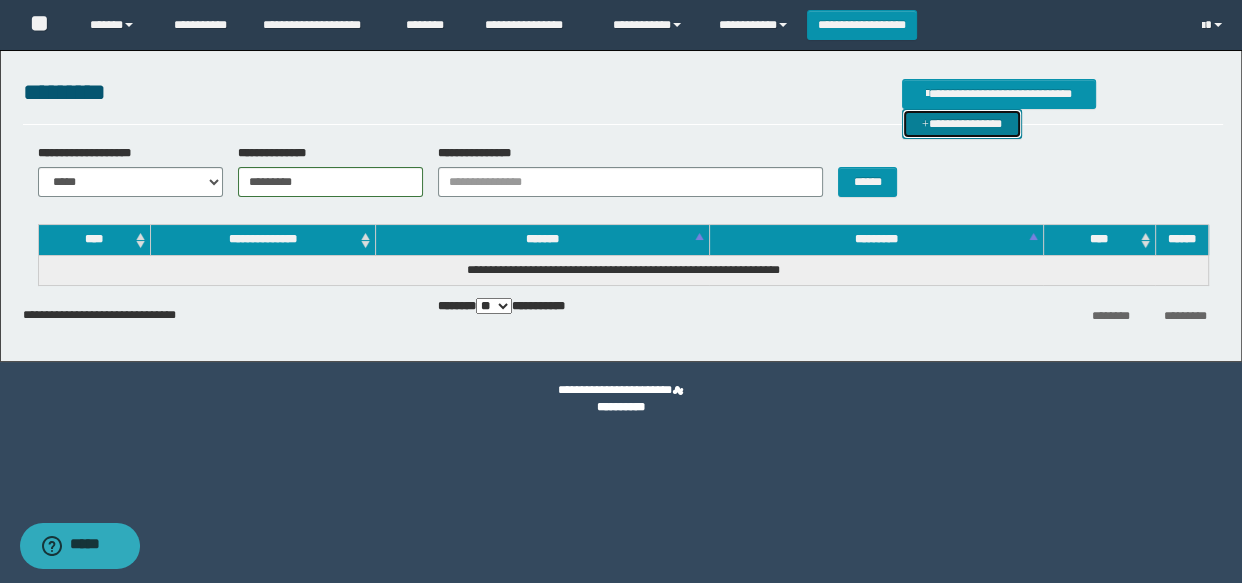 click on "**********" at bounding box center [962, 124] 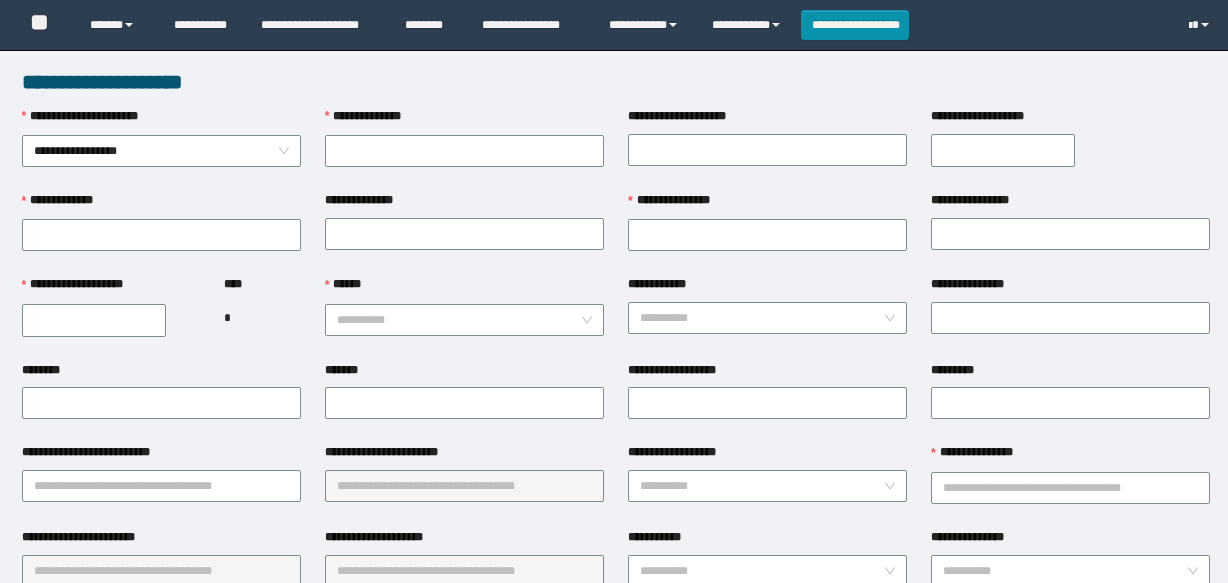 scroll, scrollTop: 0, scrollLeft: 0, axis: both 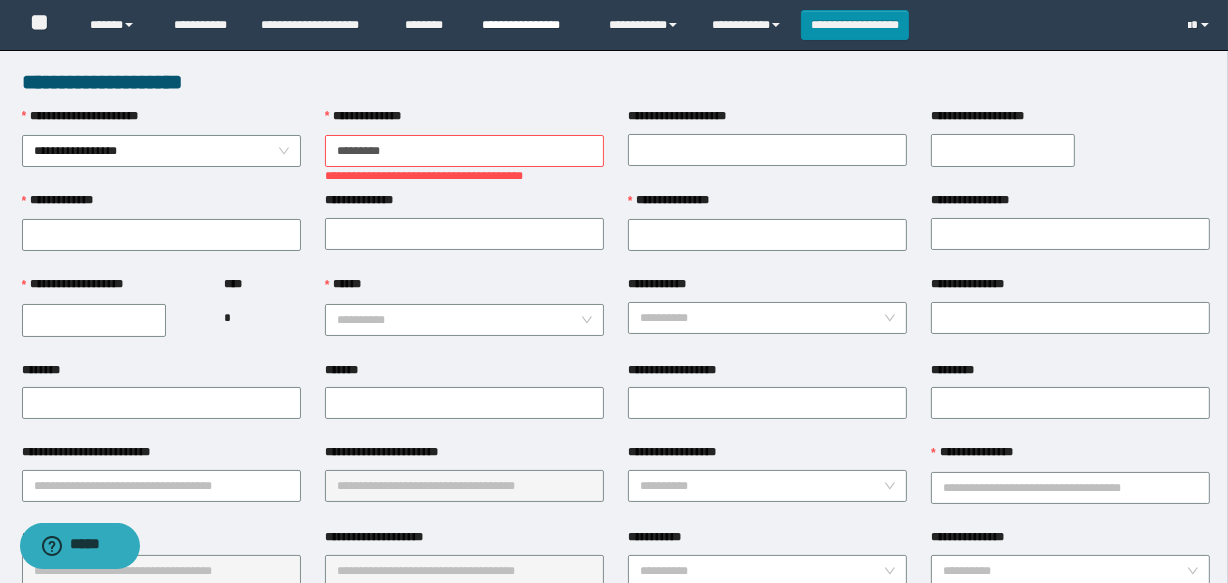 type on "*********" 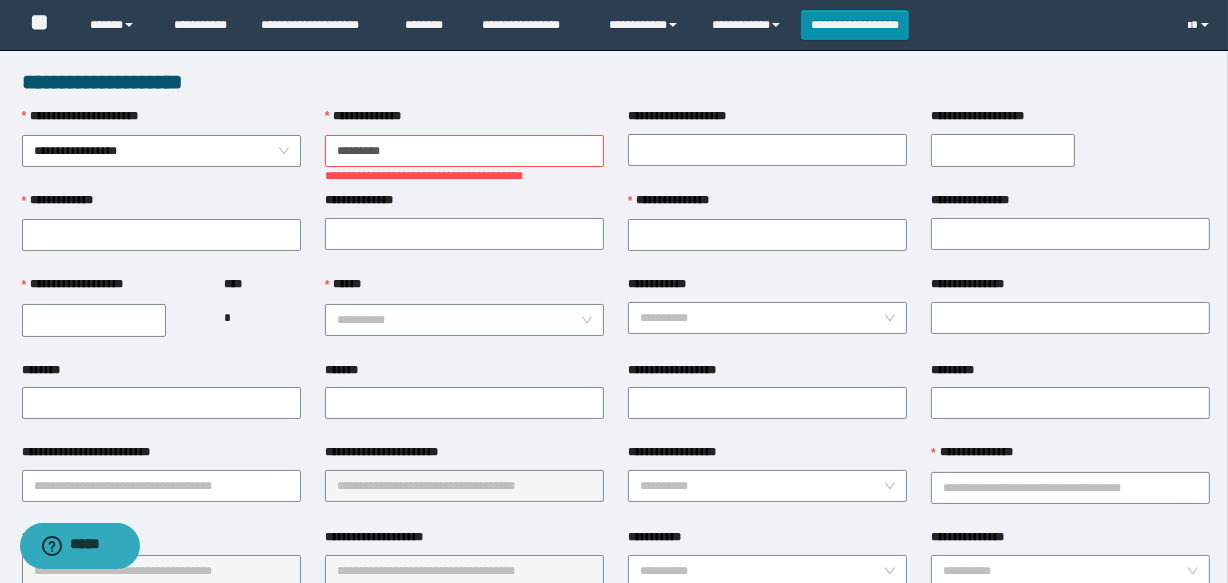 click on "**********" at bounding box center [94, 320] 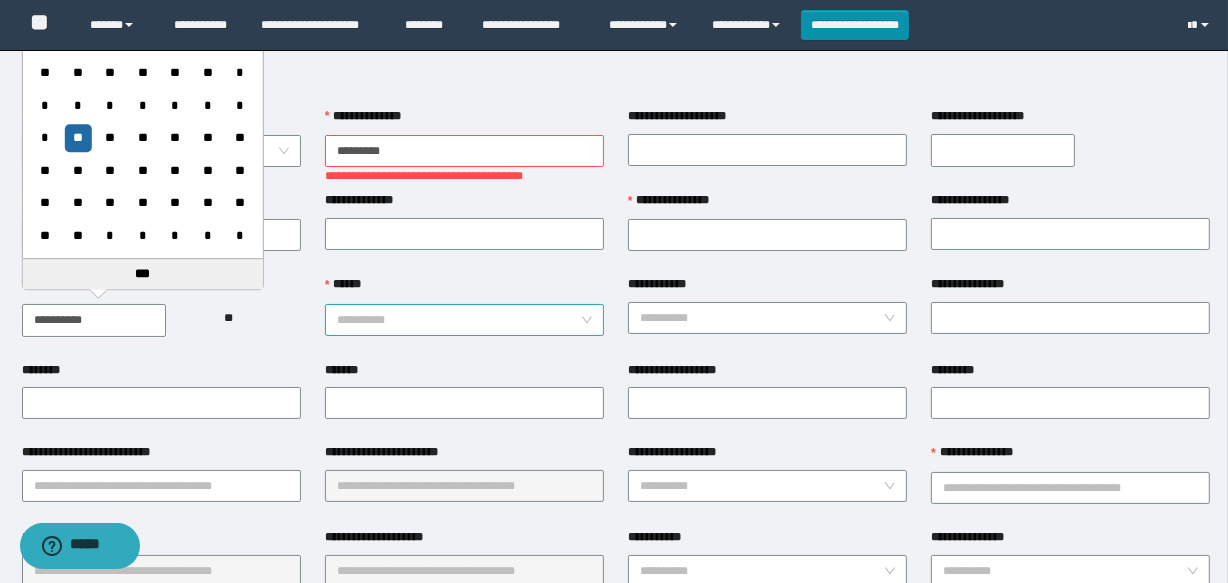 type on "**********" 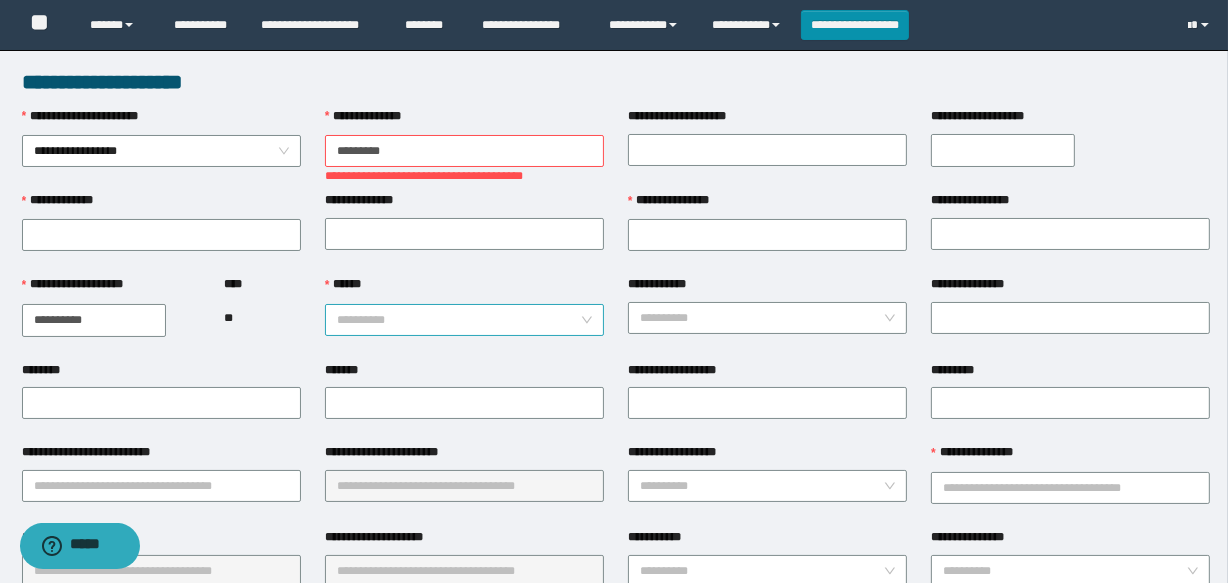 click on "**********" at bounding box center [464, 320] 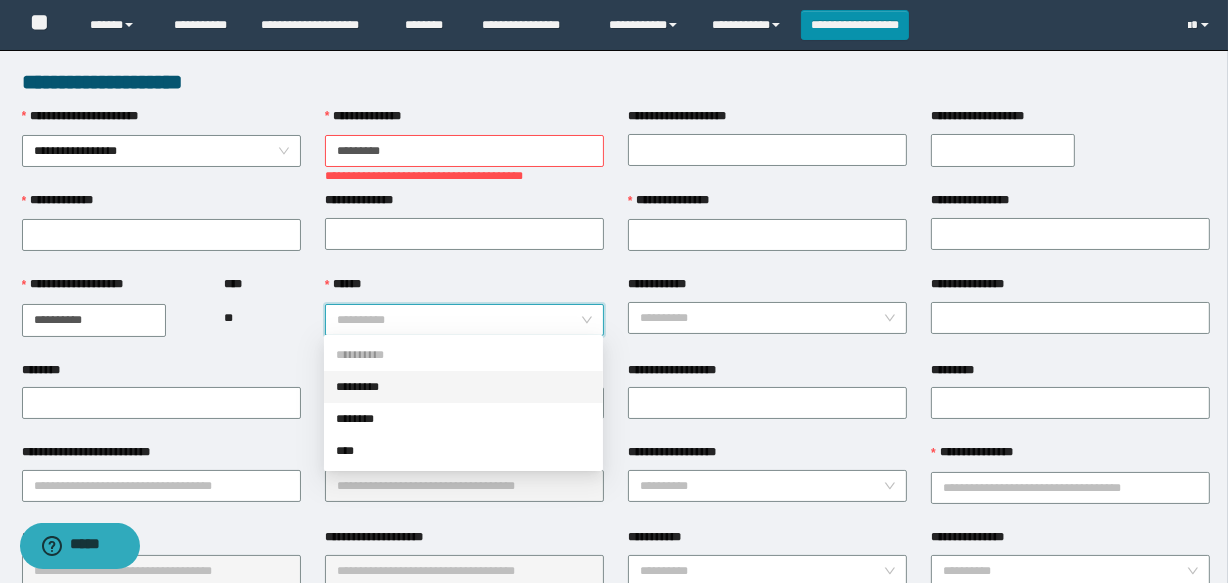click on "*********" at bounding box center (463, 387) 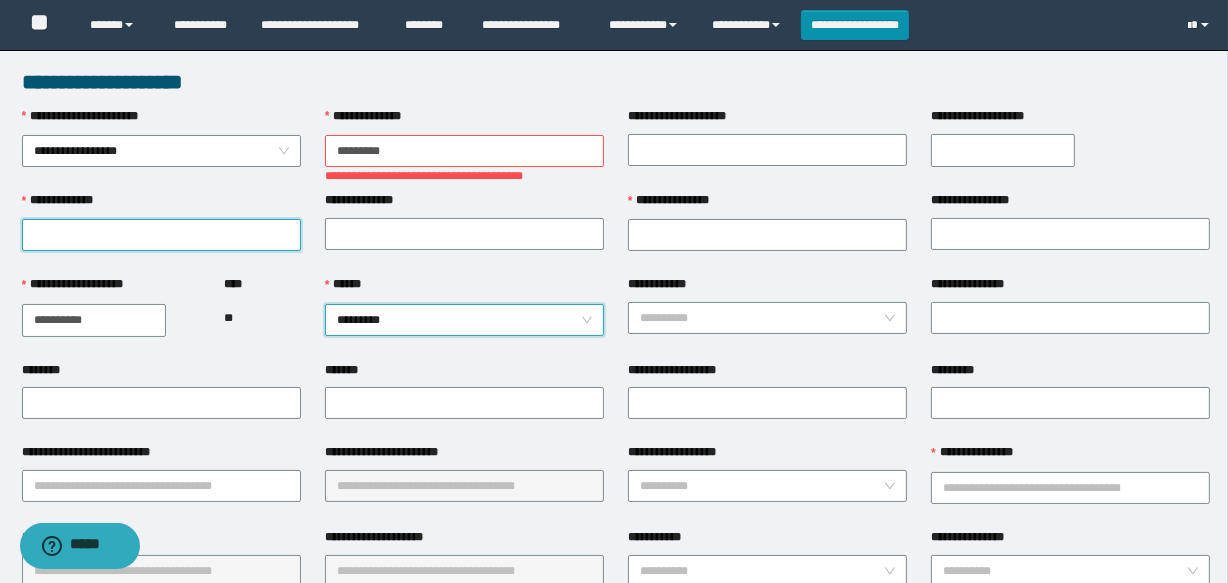 click on "**********" at bounding box center [161, 235] 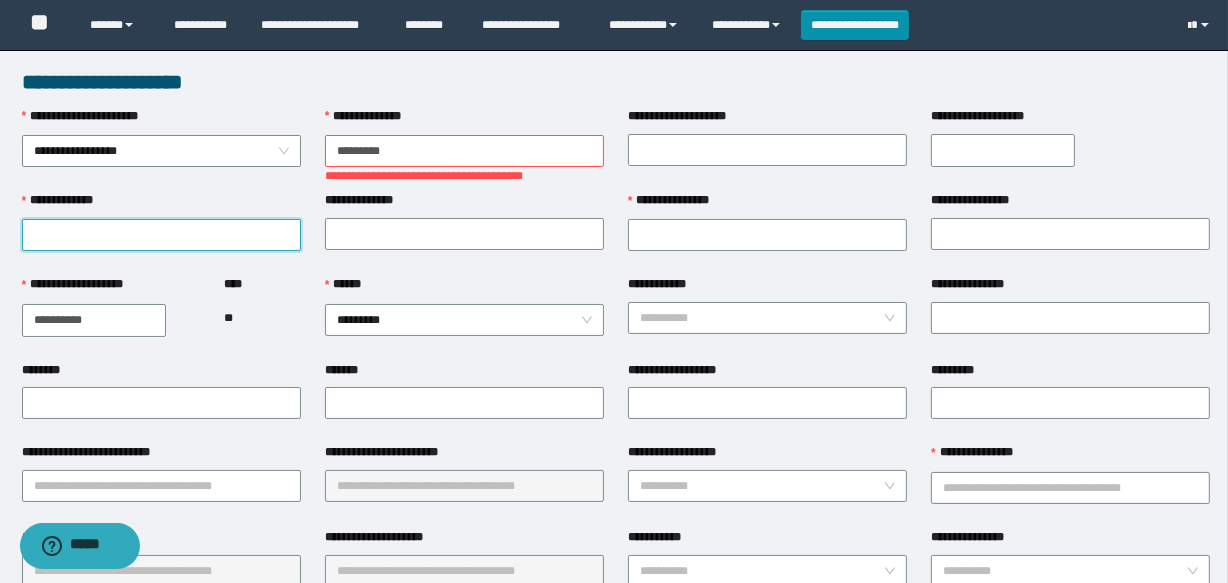 paste on "**********" 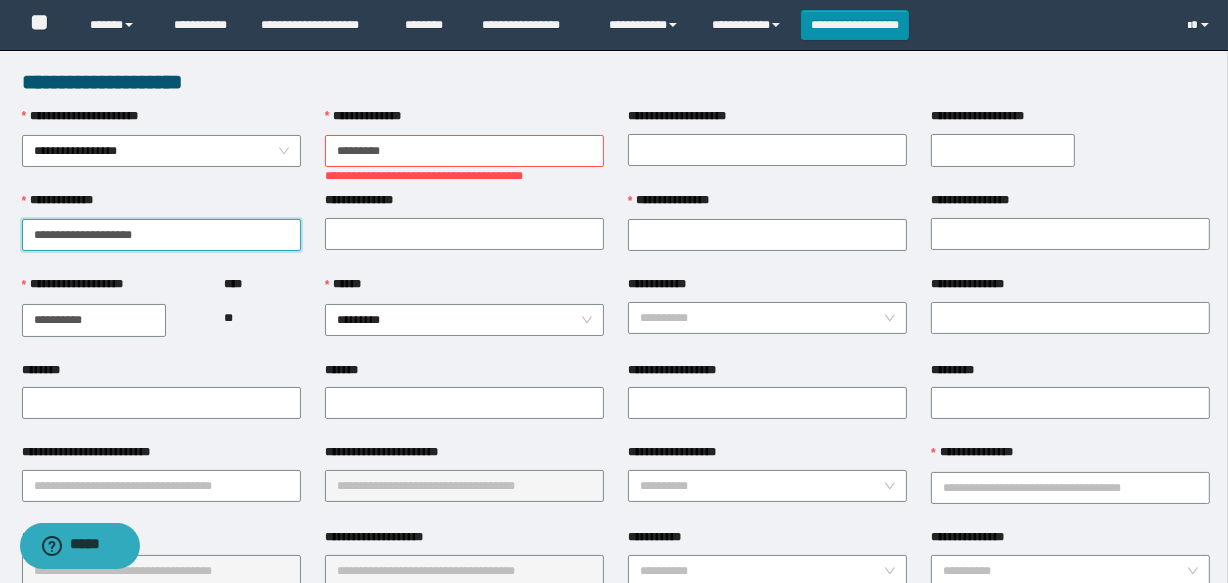 type on "**********" 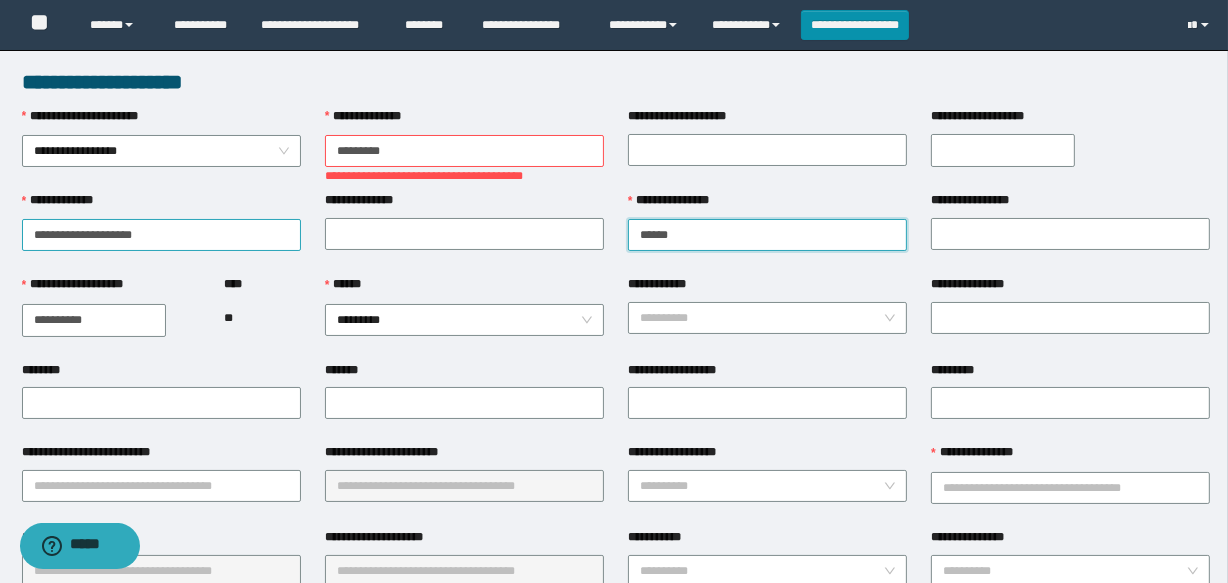 type on "******" 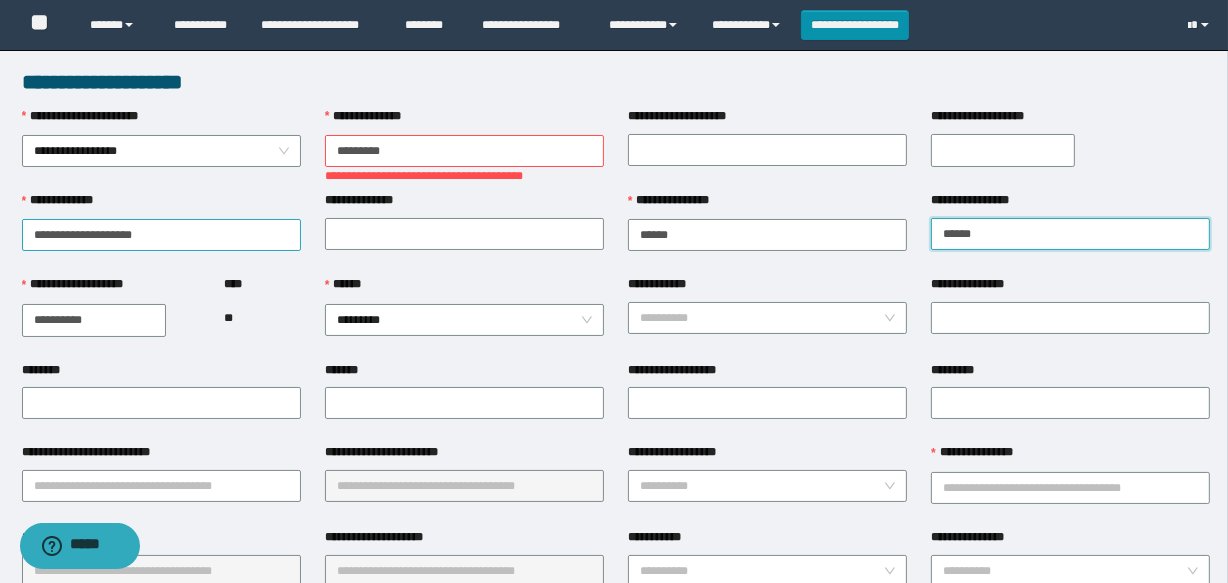 type on "******" 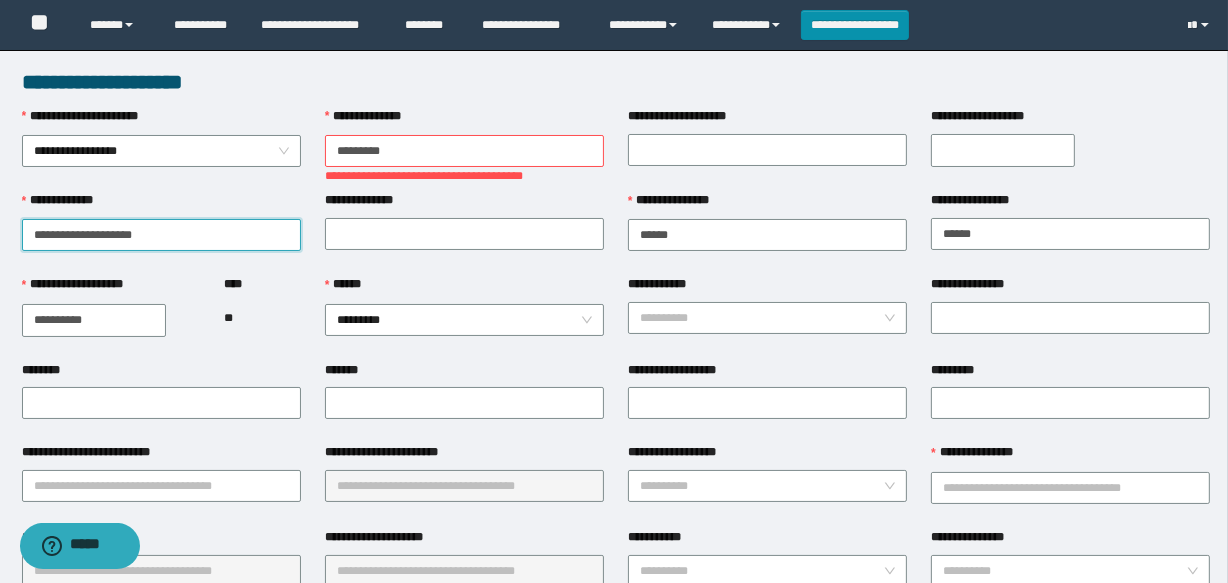 click on "**********" at bounding box center (161, 235) 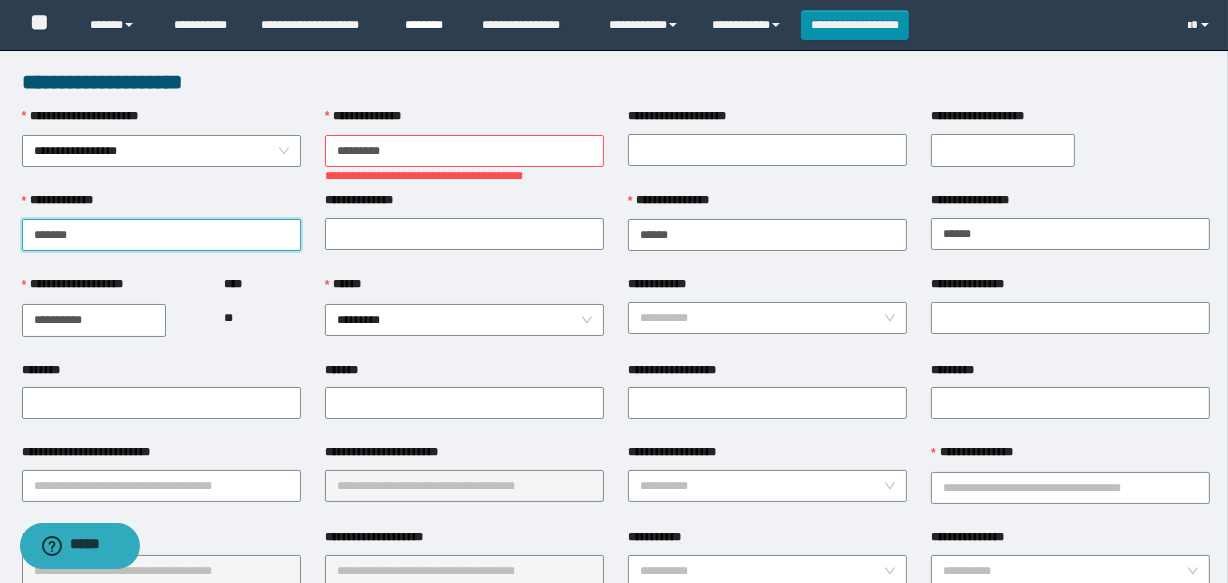 type on "******" 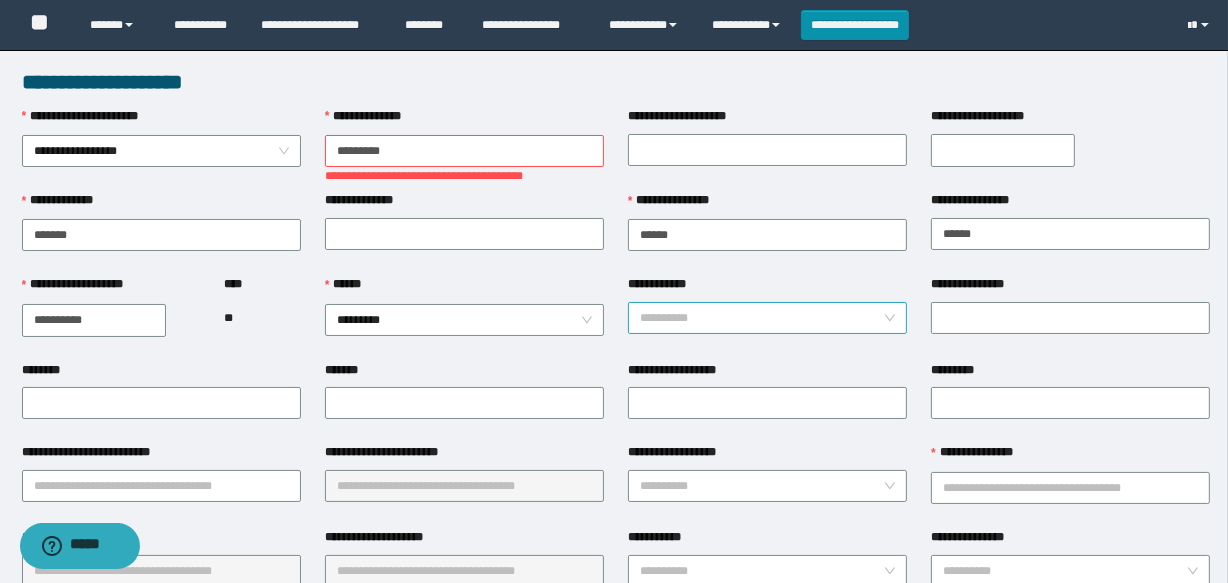 click on "**********" at bounding box center [761, 318] 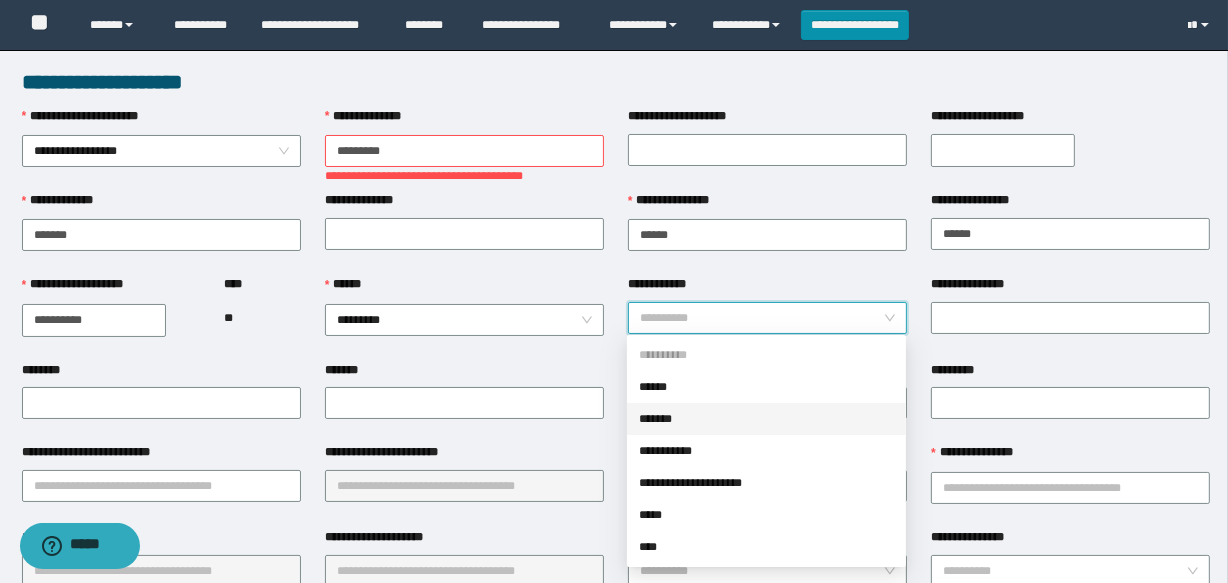 click on "*******" at bounding box center (766, 419) 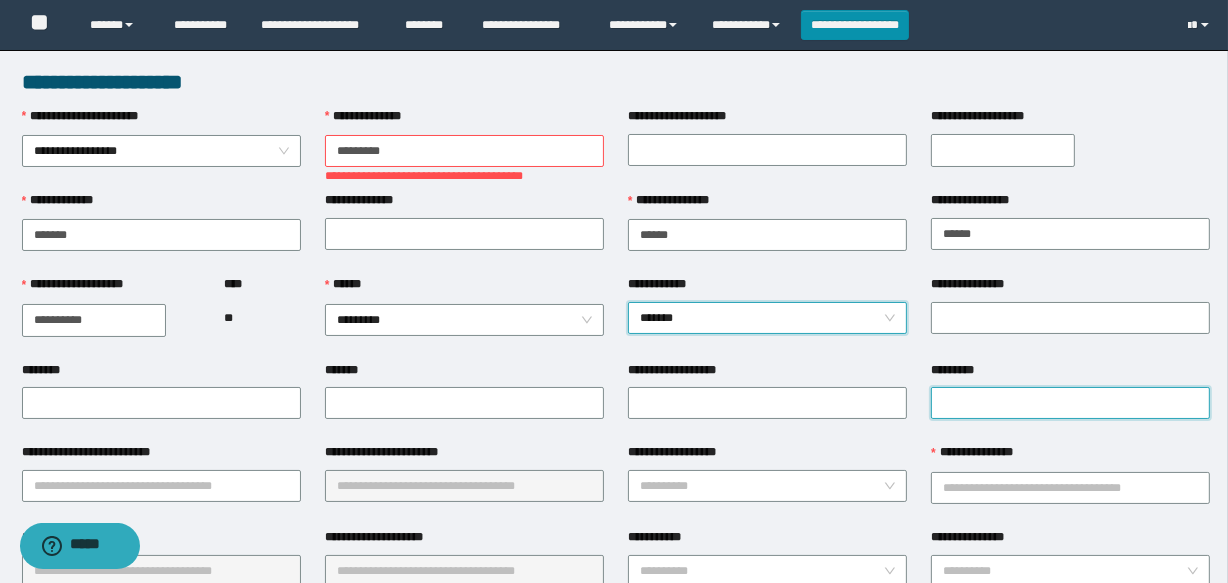click on "*********" at bounding box center (1070, 403) 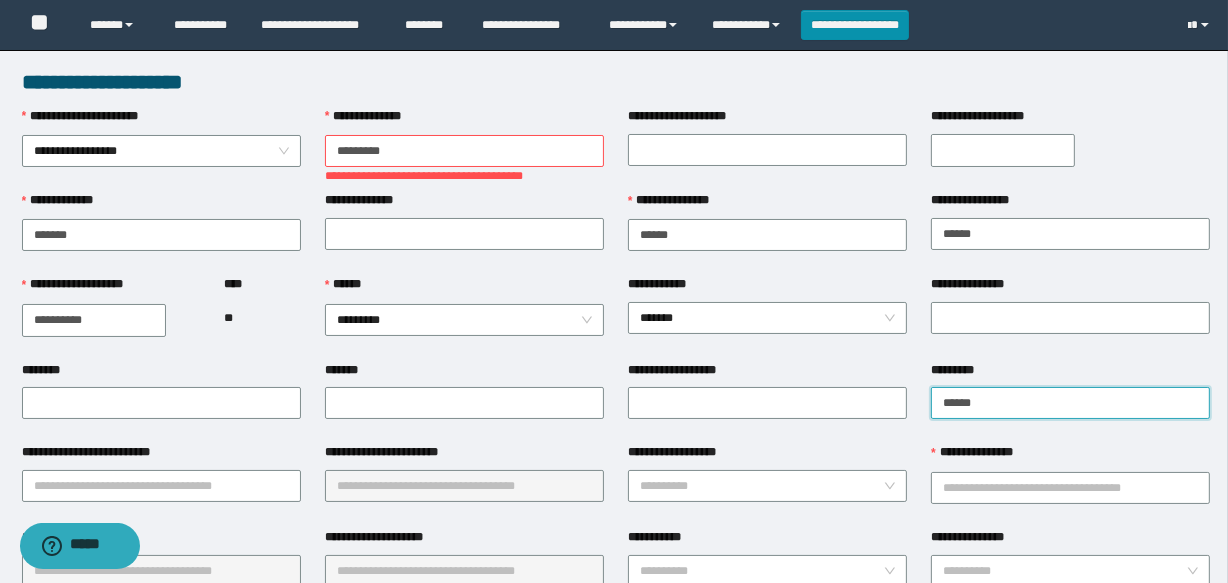 type on "*********" 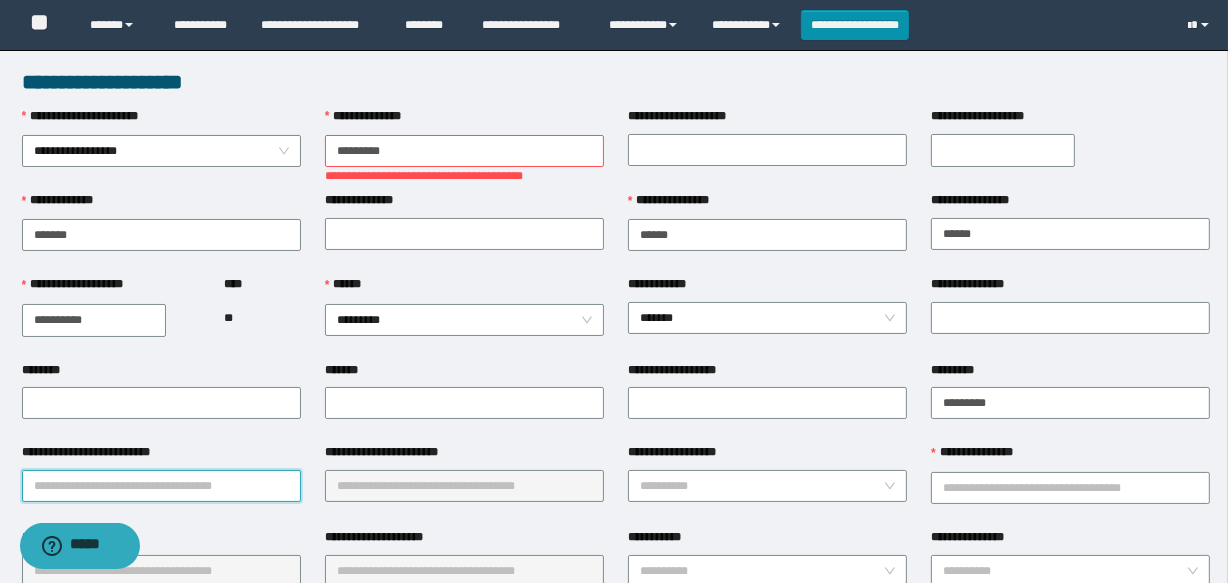 click on "**********" at bounding box center (161, 486) 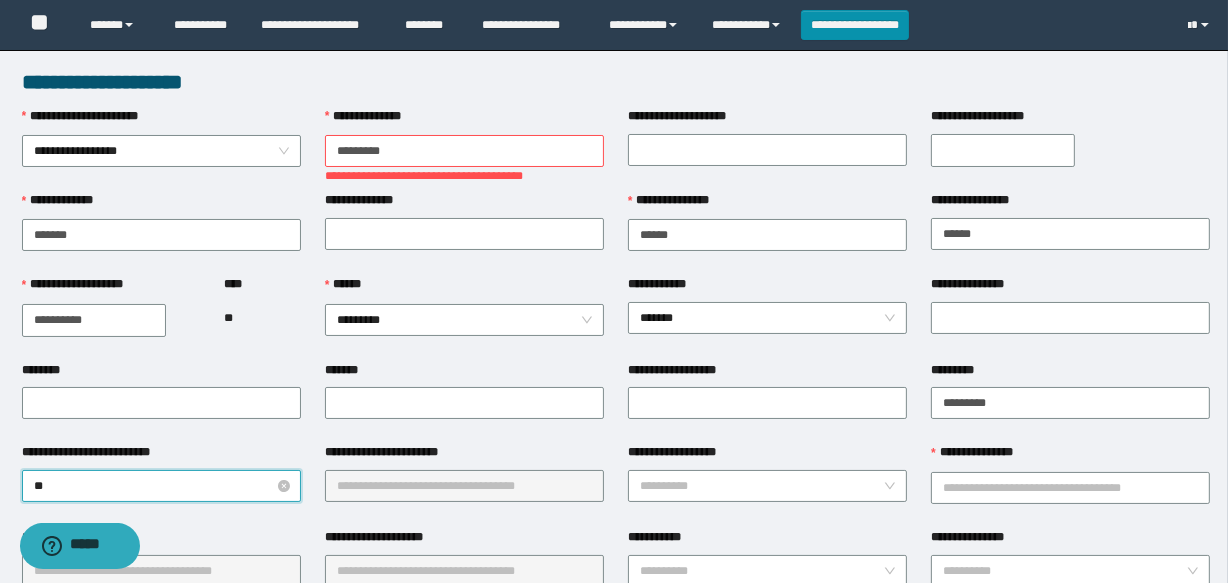 type on "***" 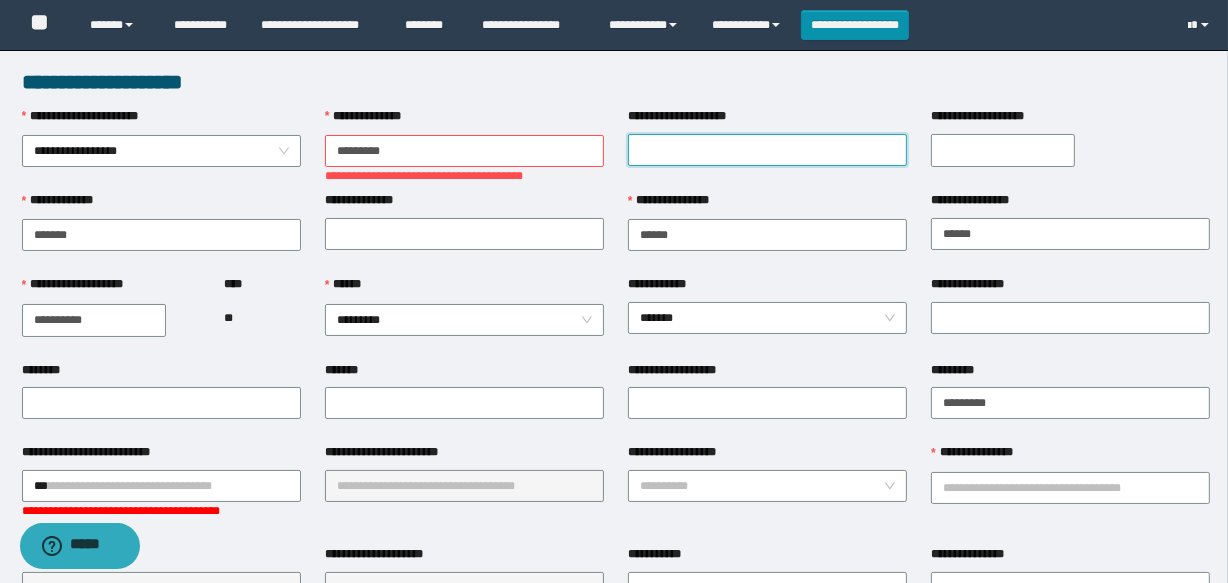 click on "**********" at bounding box center (767, 150) 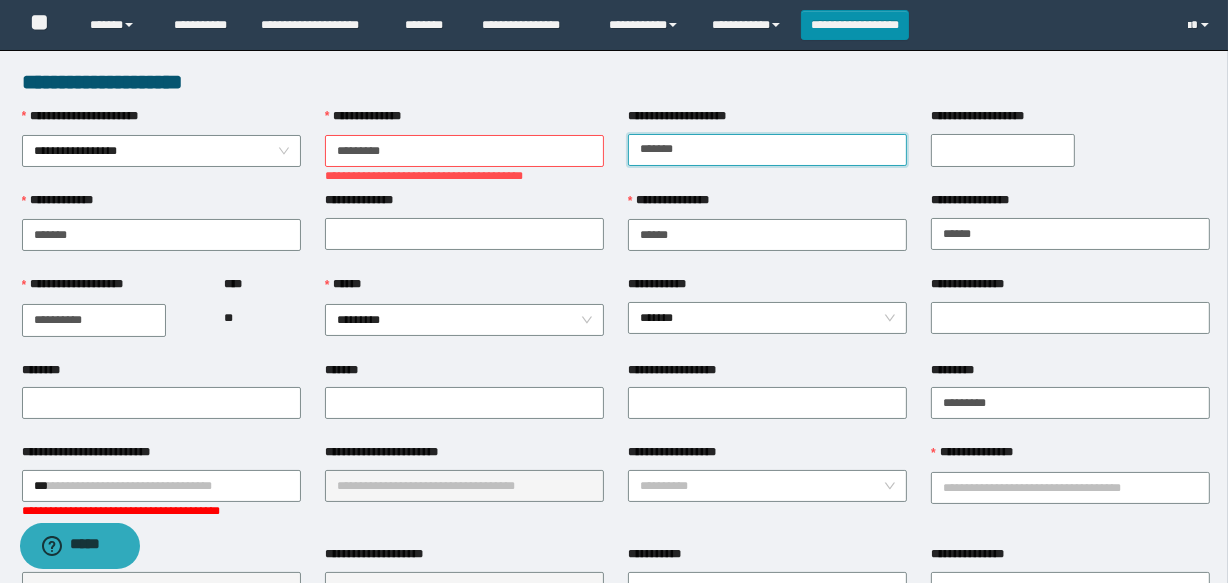 type on "*********" 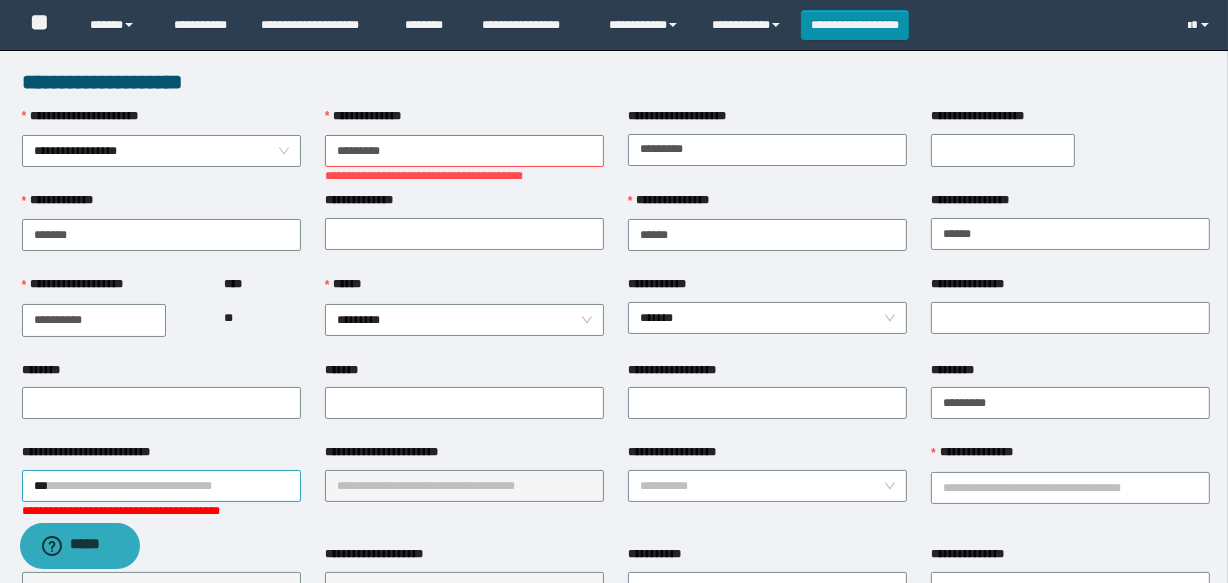 click on "***" at bounding box center [161, 486] 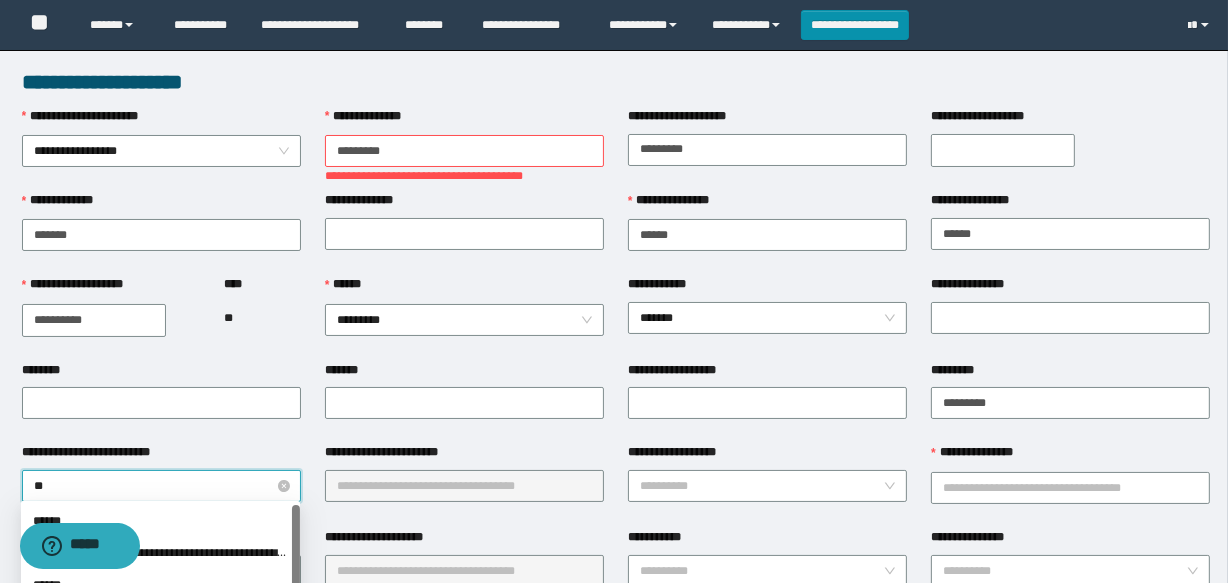 type on "***" 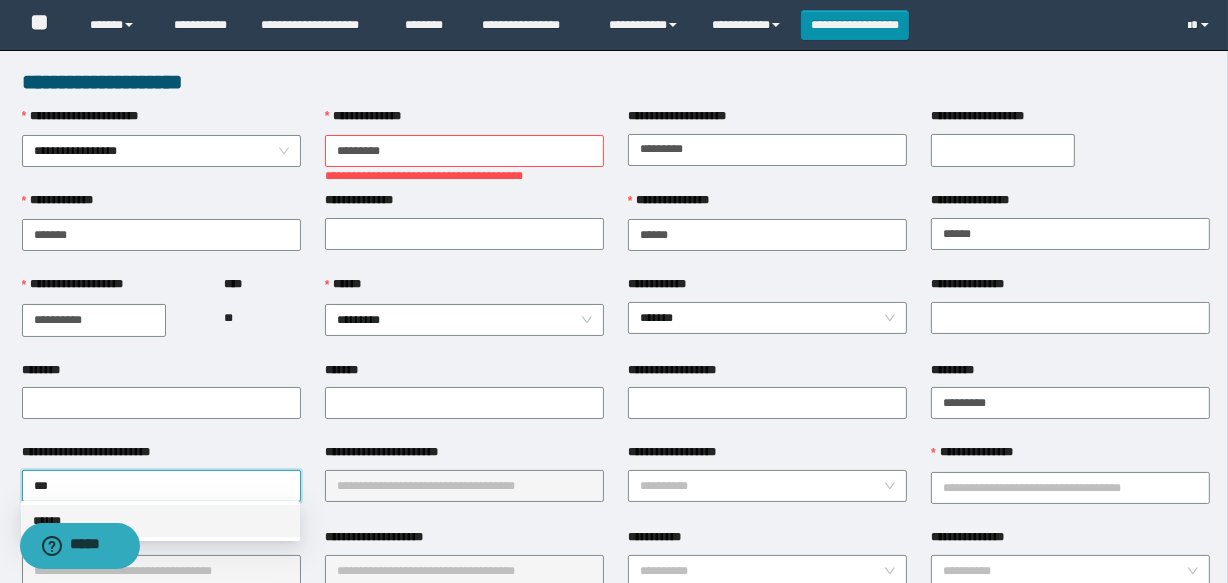 click on "******" at bounding box center [160, 521] 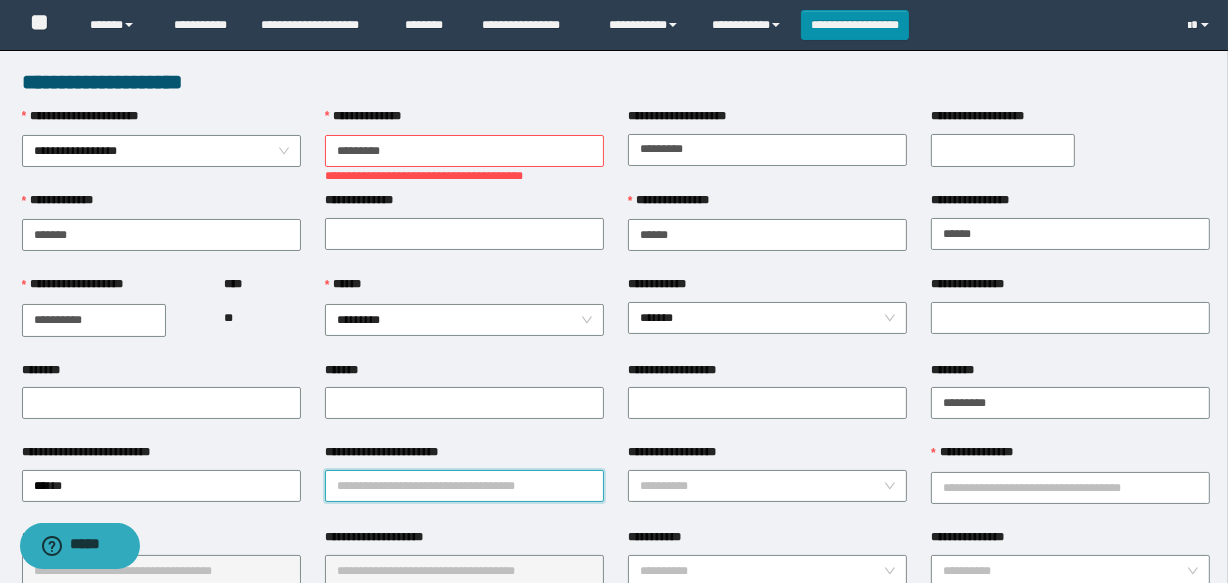 click on "**********" at bounding box center (464, 486) 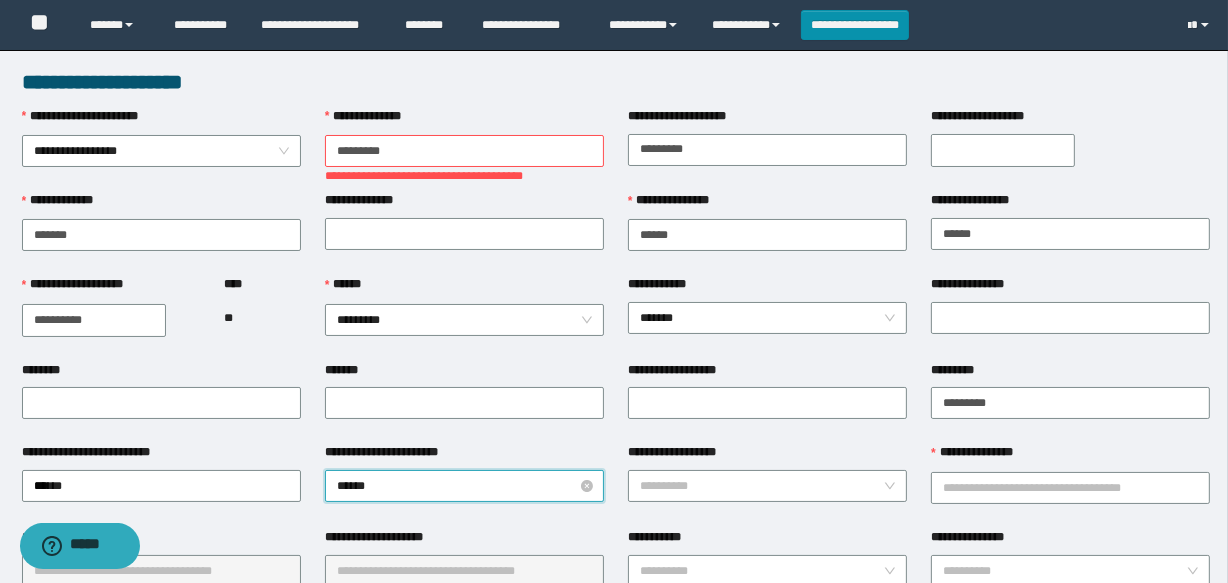 type on "*******" 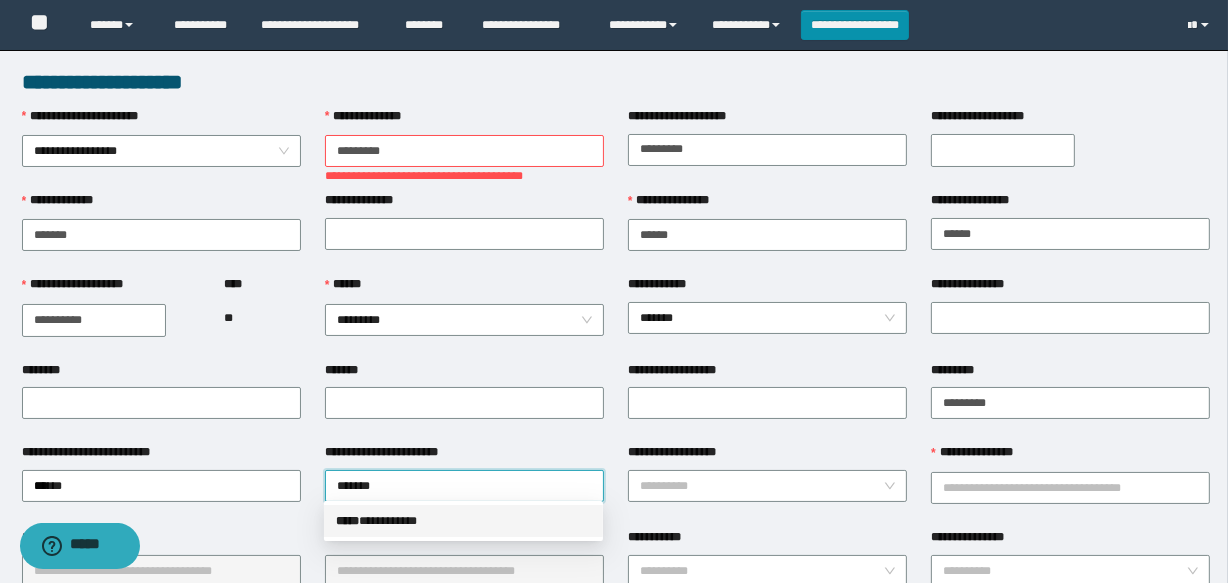 drag, startPoint x: 454, startPoint y: 527, endPoint x: 705, endPoint y: 525, distance: 251.00797 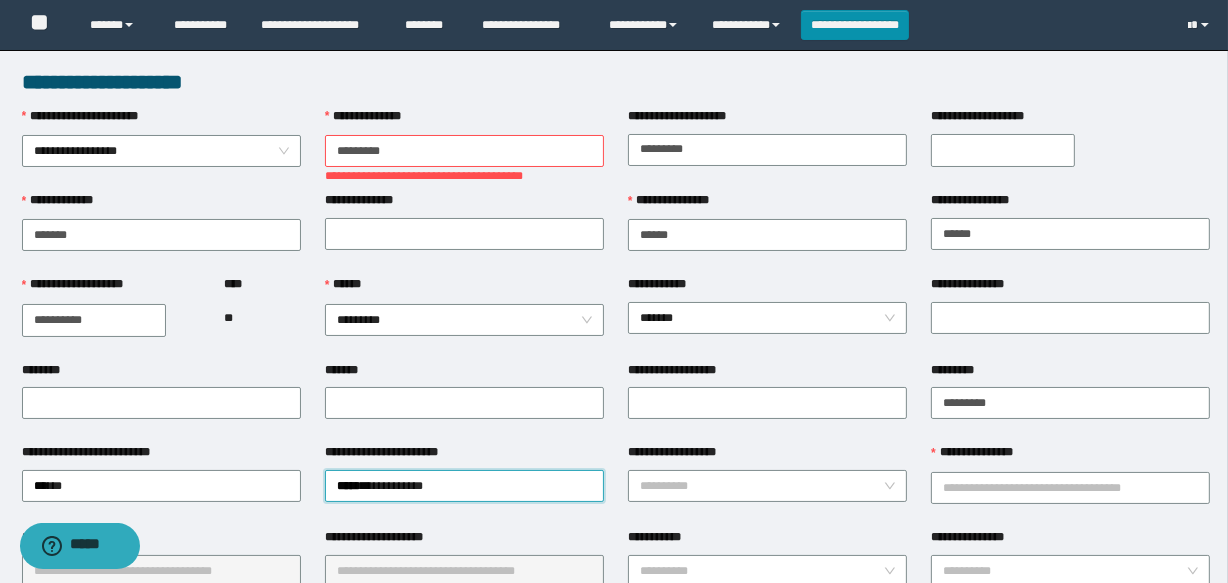 click on "**********" at bounding box center [767, 485] 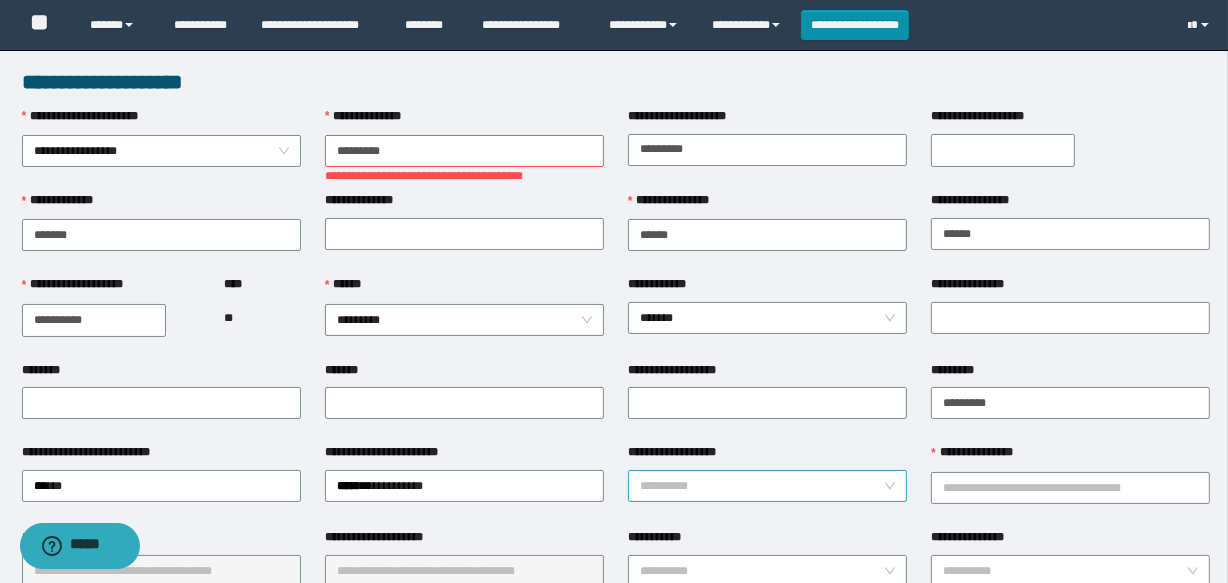 click on "**********" at bounding box center [761, 486] 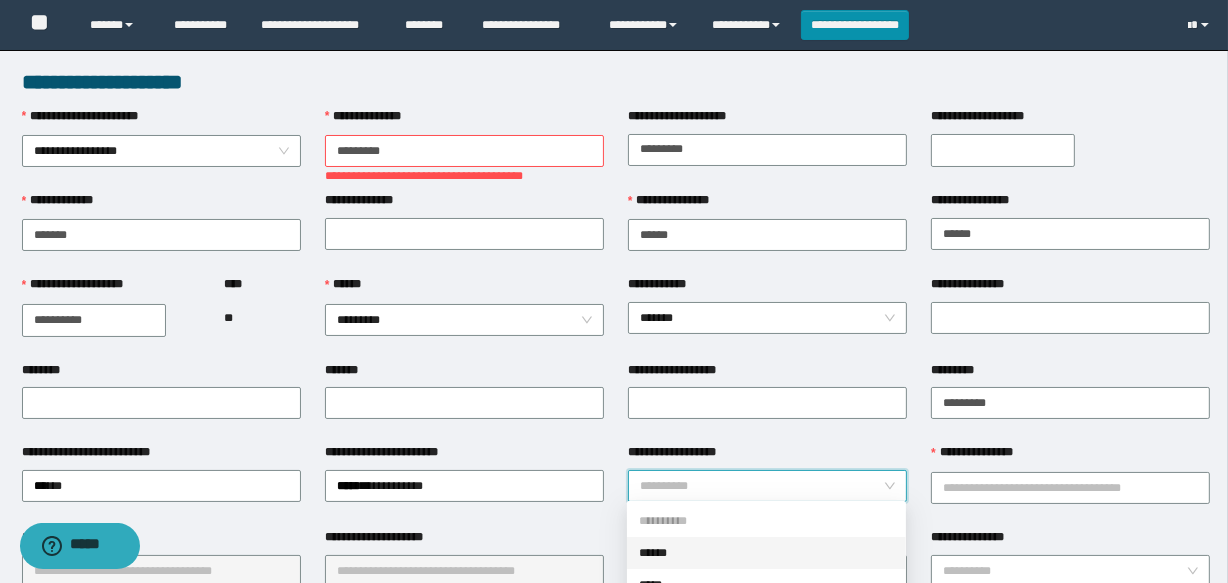 drag, startPoint x: 668, startPoint y: 543, endPoint x: 1055, endPoint y: 462, distance: 395.3859 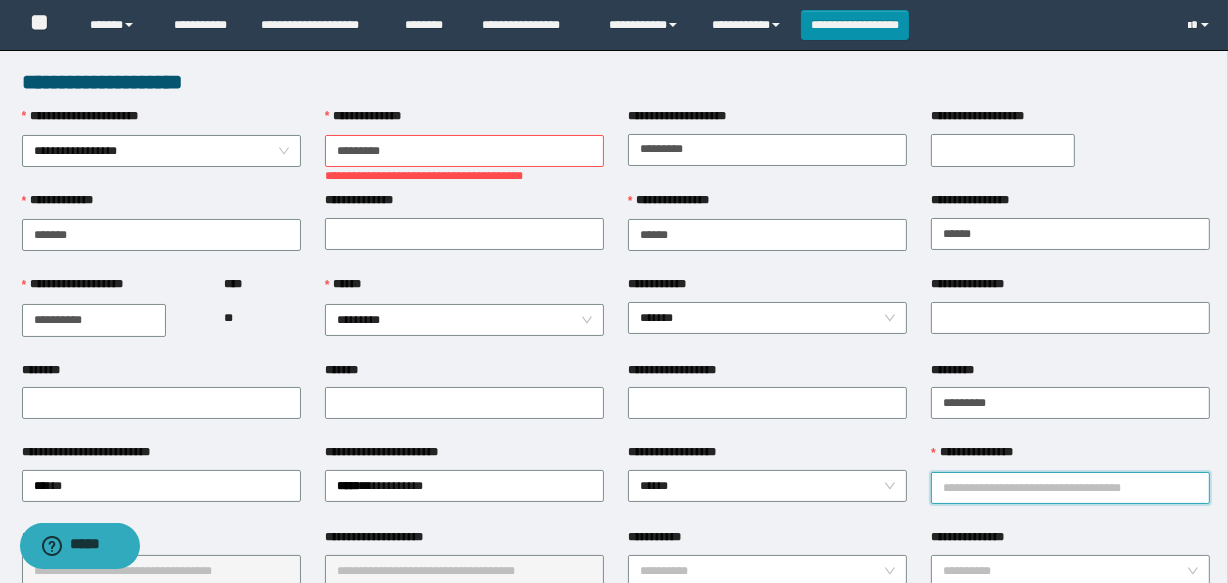 click on "**********" at bounding box center [1070, 488] 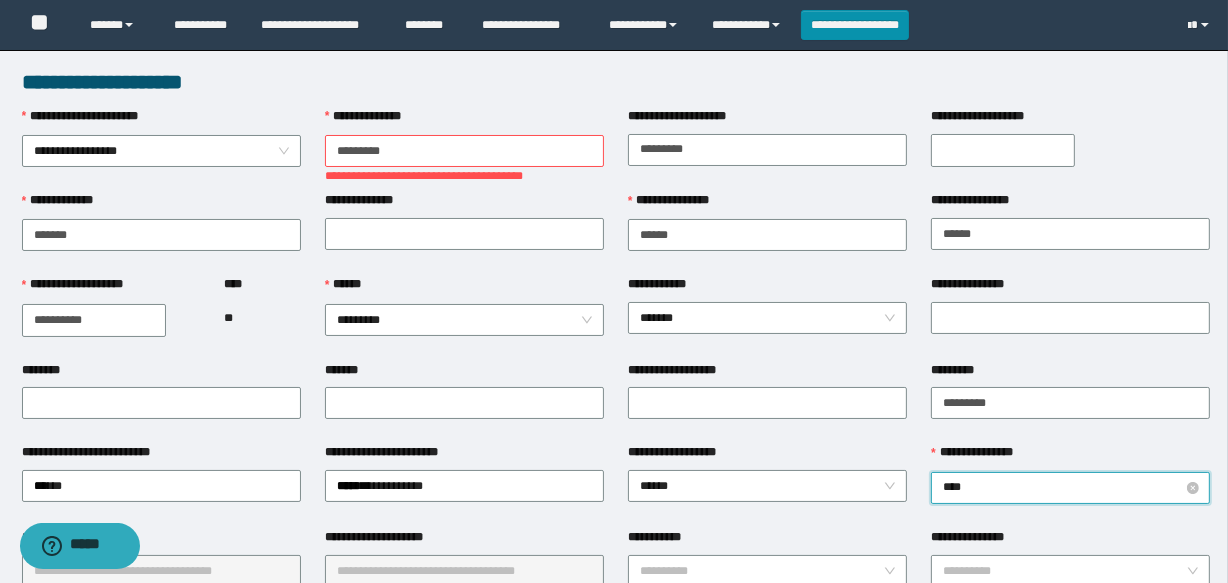 type on "*****" 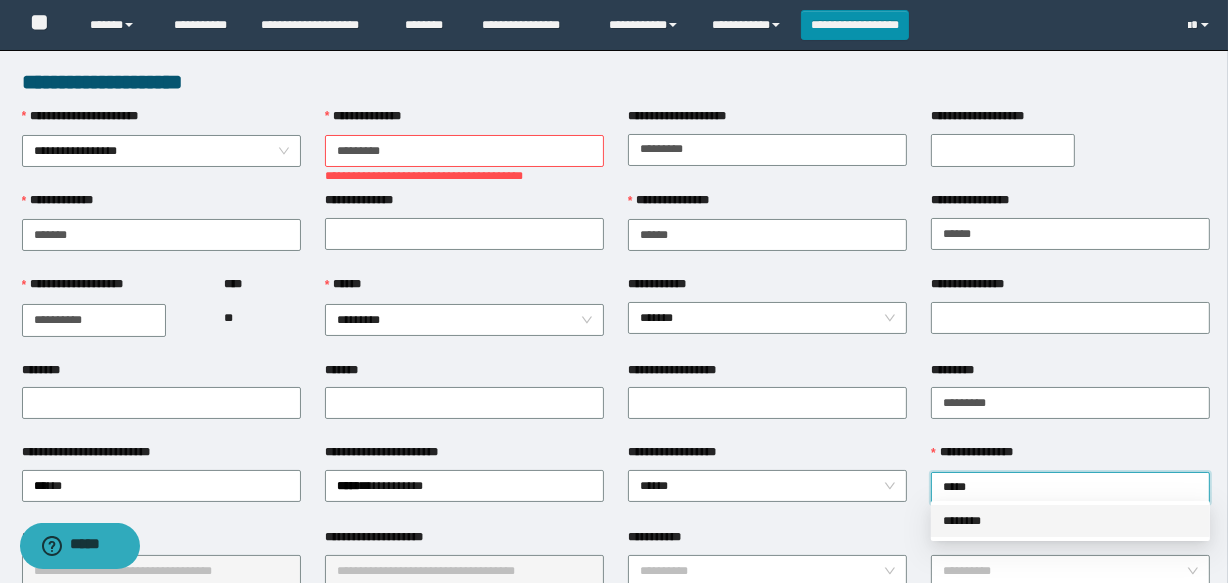 click on "********" at bounding box center [1070, 521] 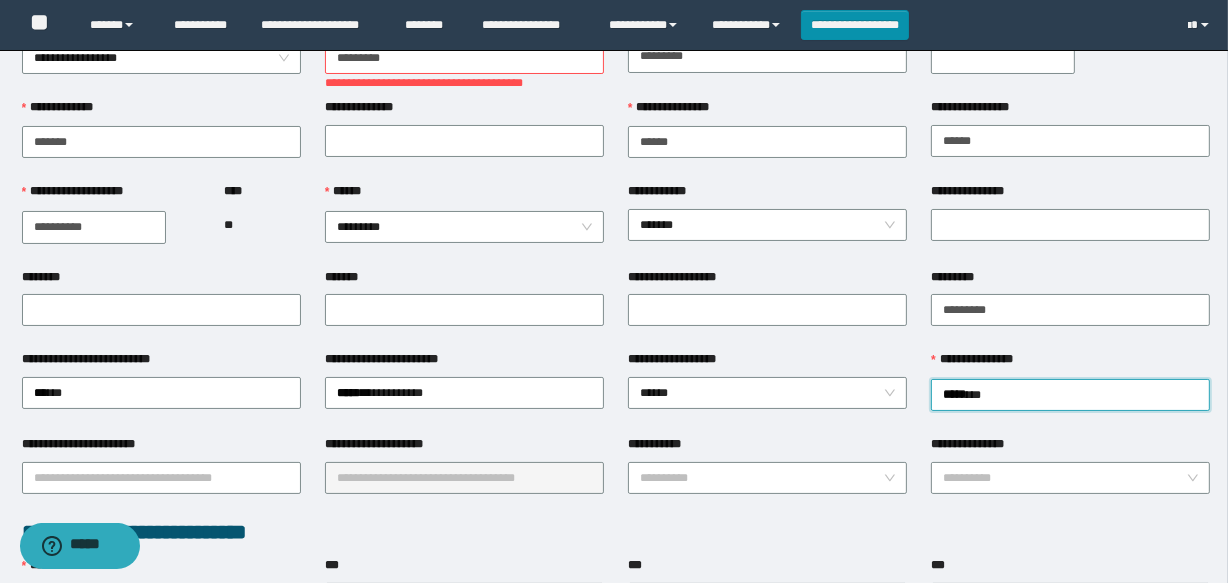 scroll, scrollTop: 181, scrollLeft: 0, axis: vertical 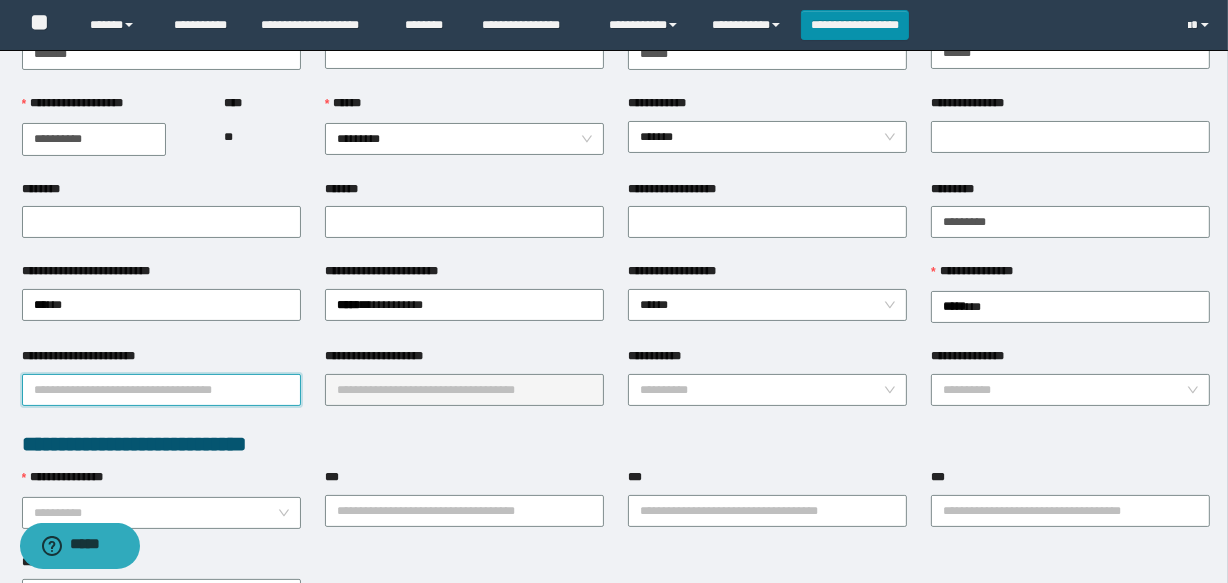 click on "**********" at bounding box center (161, 390) 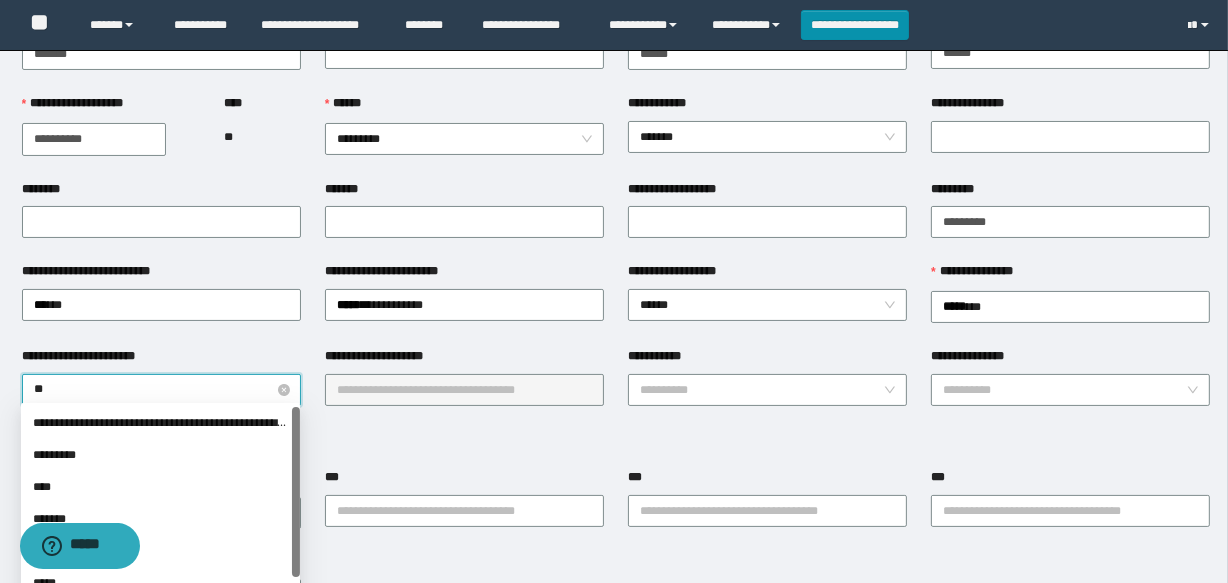 type on "***" 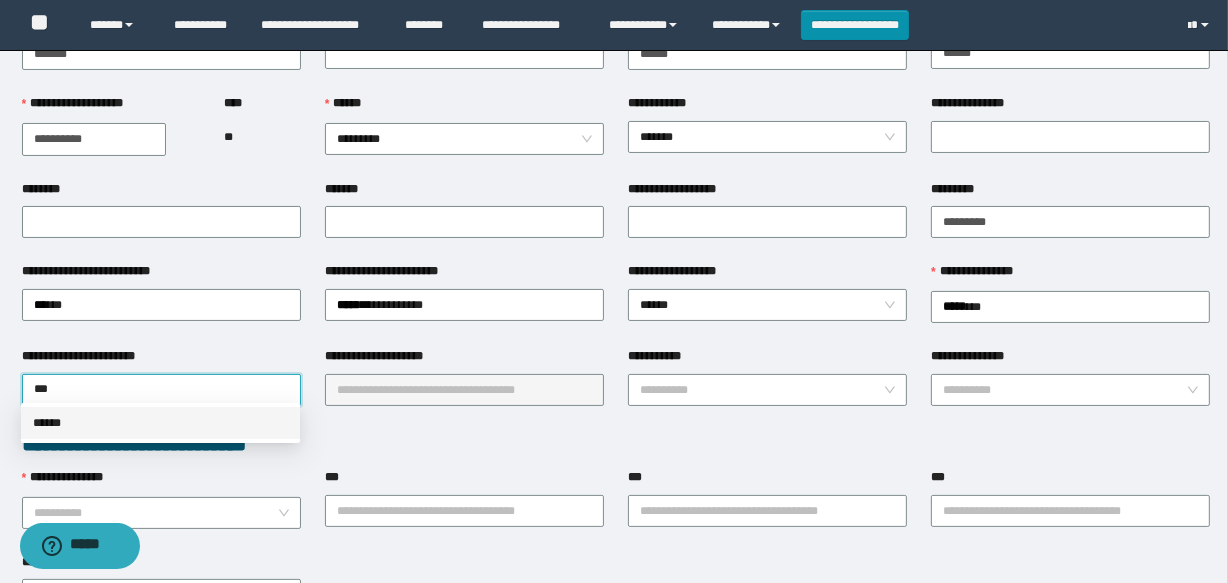 click on "******" at bounding box center [160, 423] 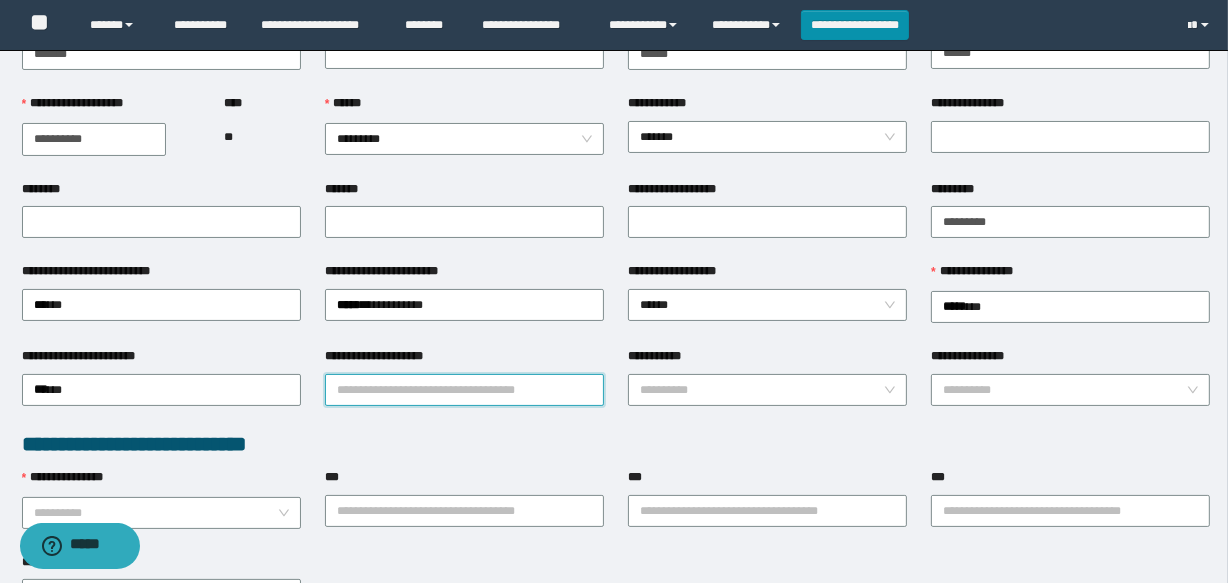 click on "**********" at bounding box center [464, 390] 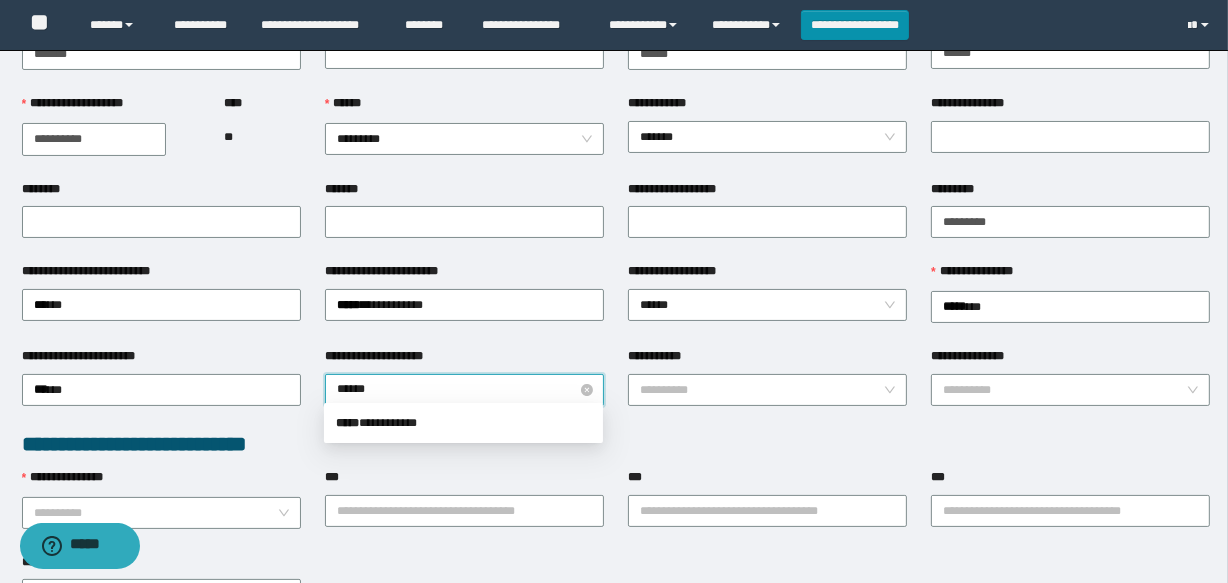 type on "*******" 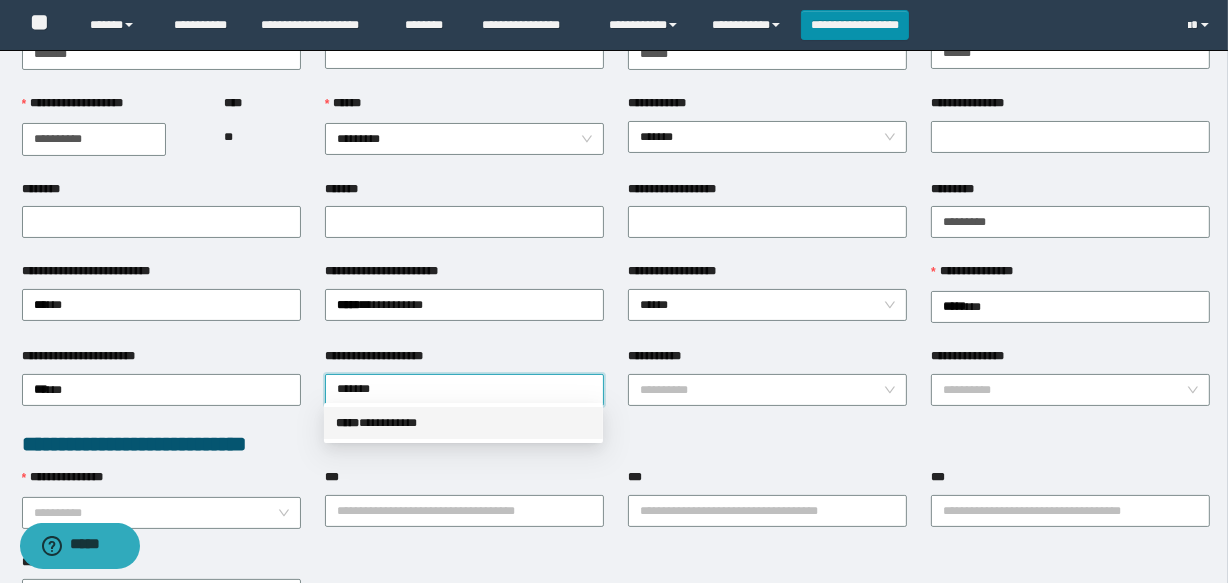 drag, startPoint x: 477, startPoint y: 419, endPoint x: 501, endPoint y: 414, distance: 24.5153 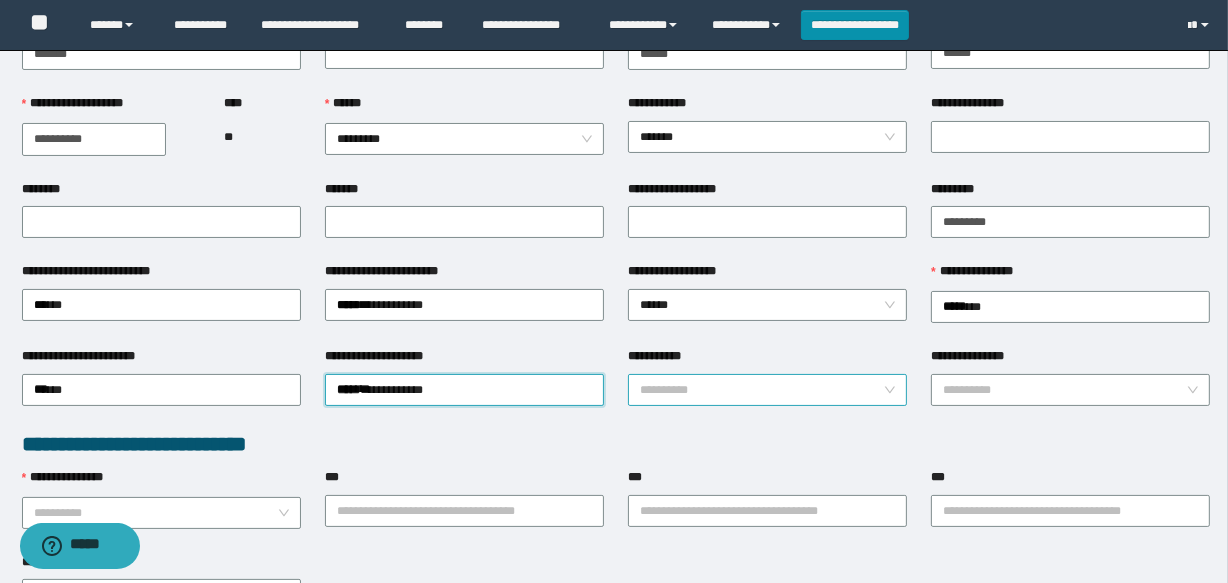 click on "**********" at bounding box center [761, 390] 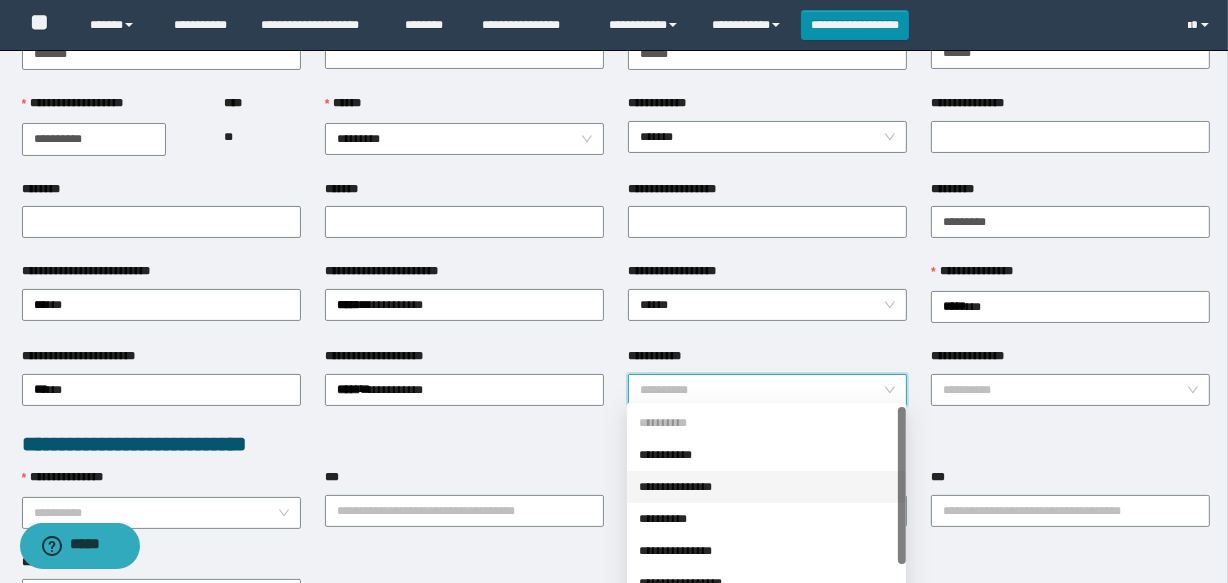 scroll, scrollTop: 90, scrollLeft: 0, axis: vertical 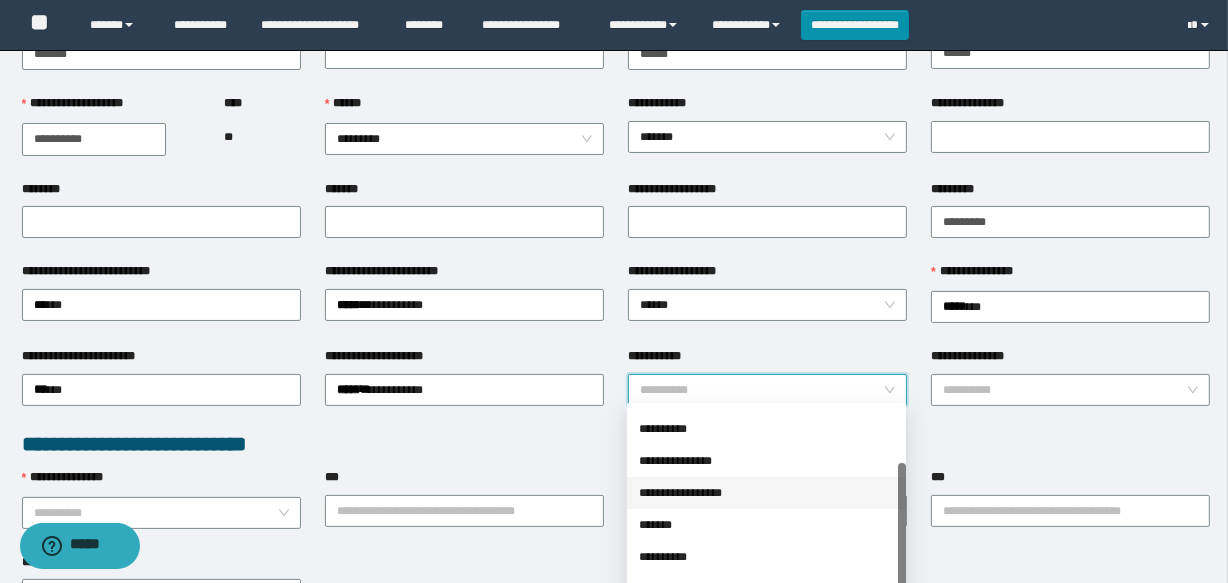 drag, startPoint x: 734, startPoint y: 495, endPoint x: 1127, endPoint y: 396, distance: 405.27768 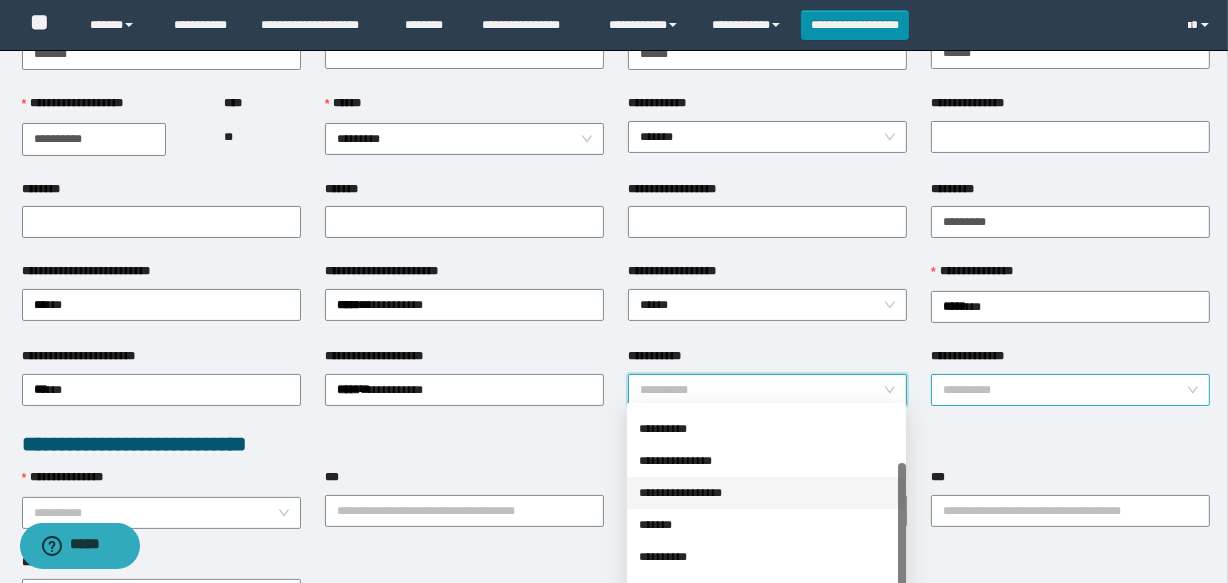 click on "**********" at bounding box center [766, 493] 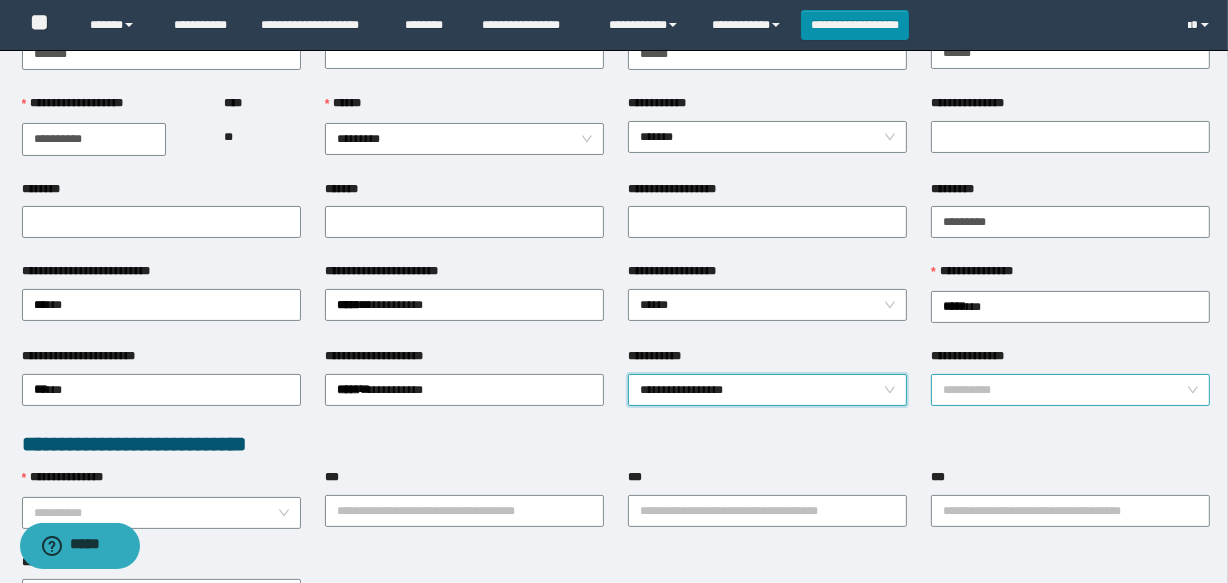 click on "**********" at bounding box center [1064, 390] 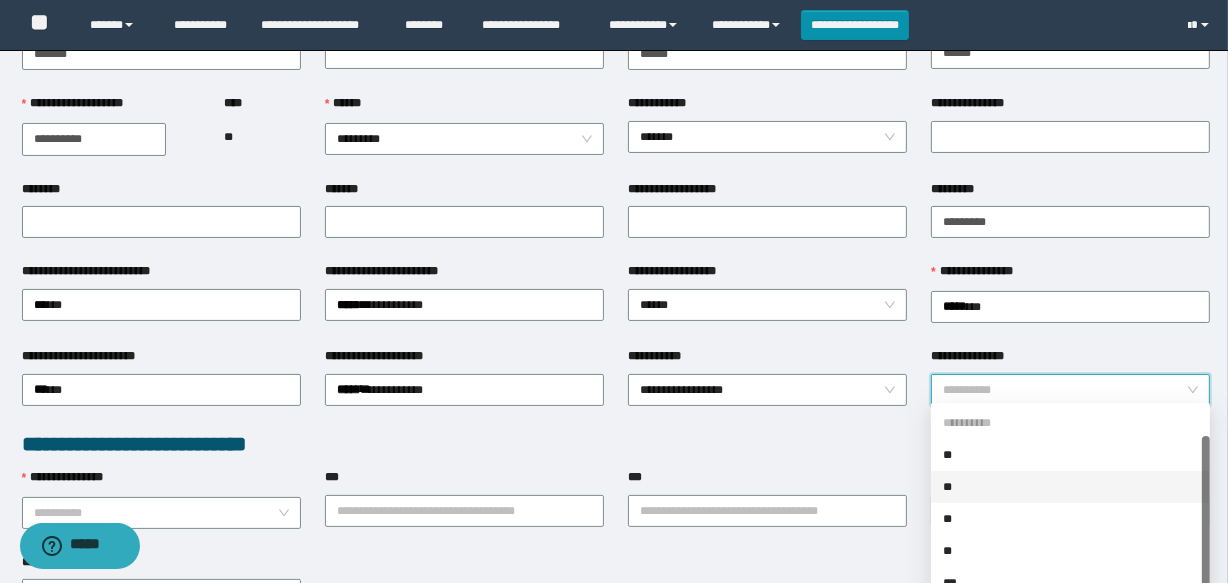 scroll, scrollTop: 31, scrollLeft: 0, axis: vertical 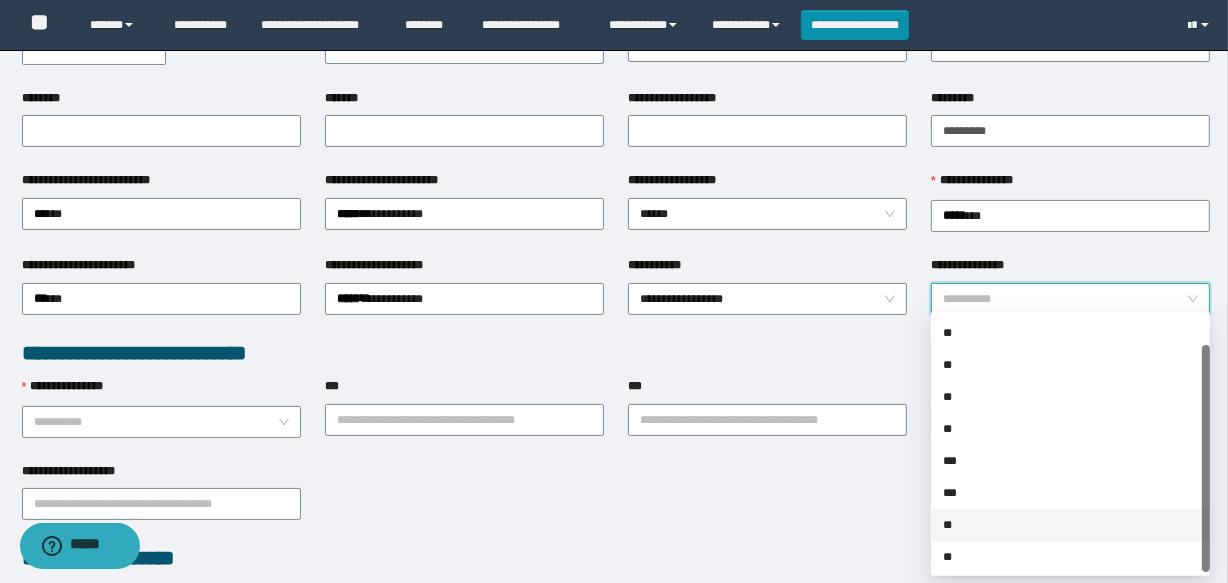 click on "**" at bounding box center [1070, 525] 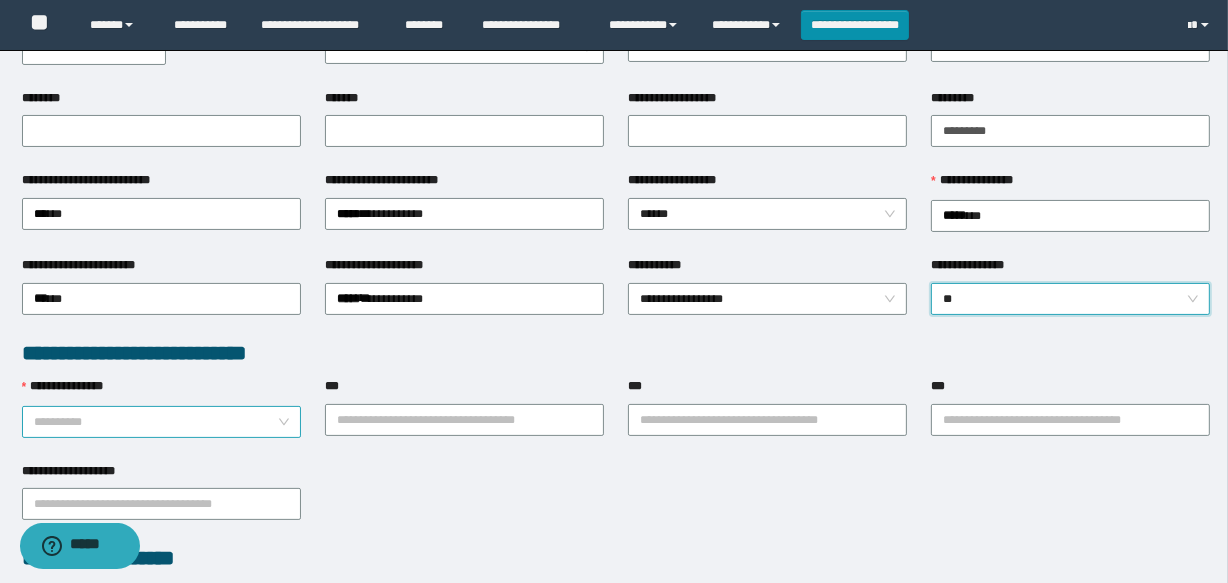 click on "**********" at bounding box center [155, 422] 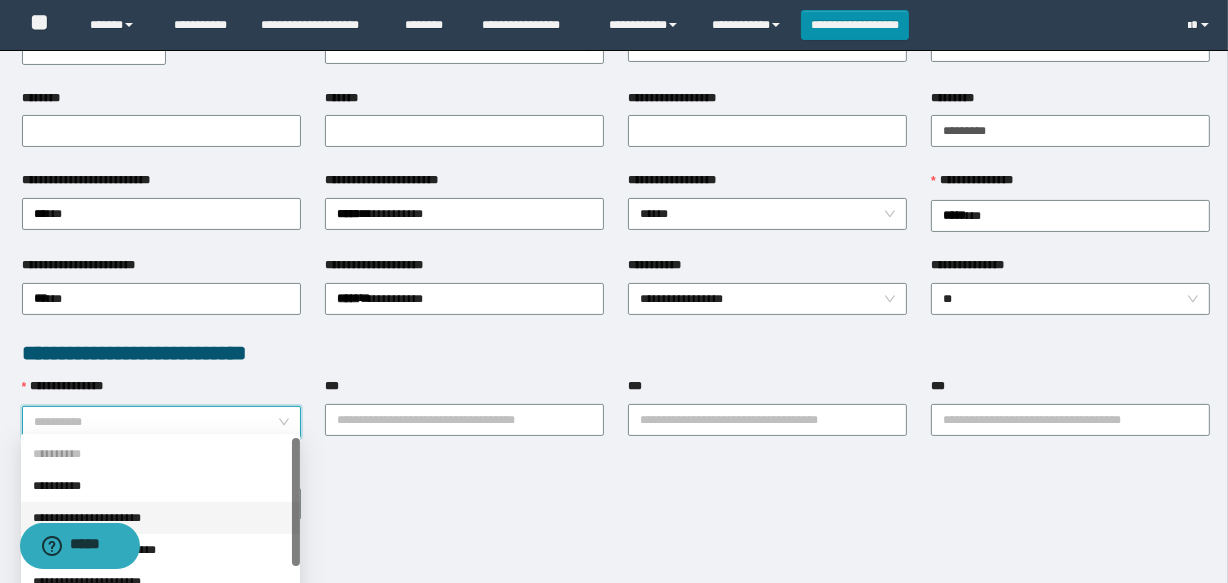 drag, startPoint x: 141, startPoint y: 514, endPoint x: 450, endPoint y: 456, distance: 314.39624 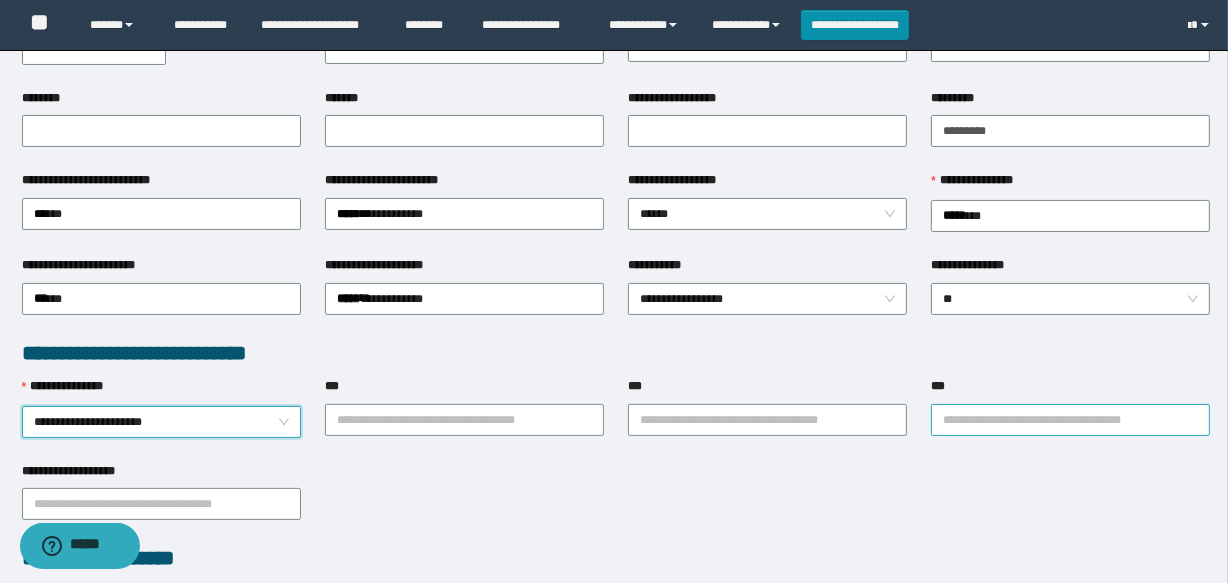 click on "***" at bounding box center (1070, 420) 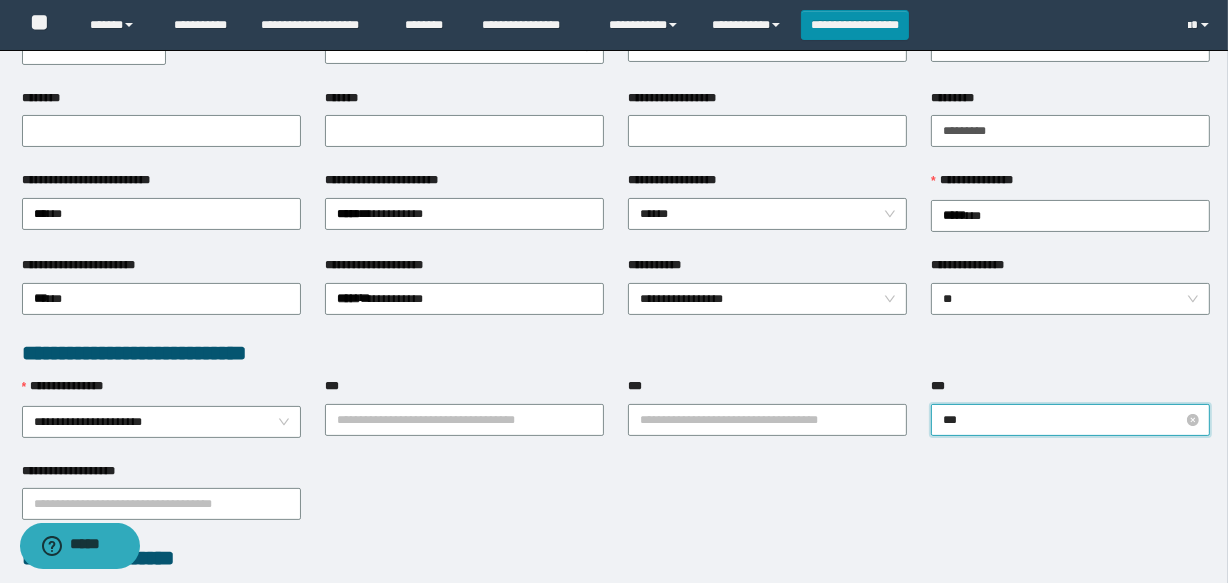 type on "****" 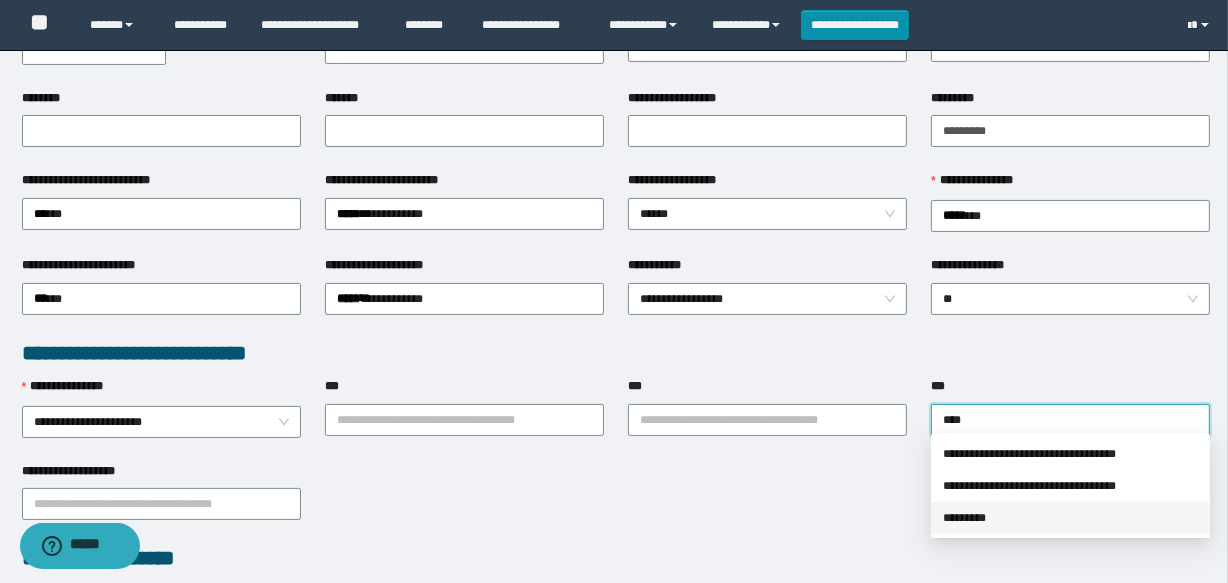 click on "*********" at bounding box center (1070, 518) 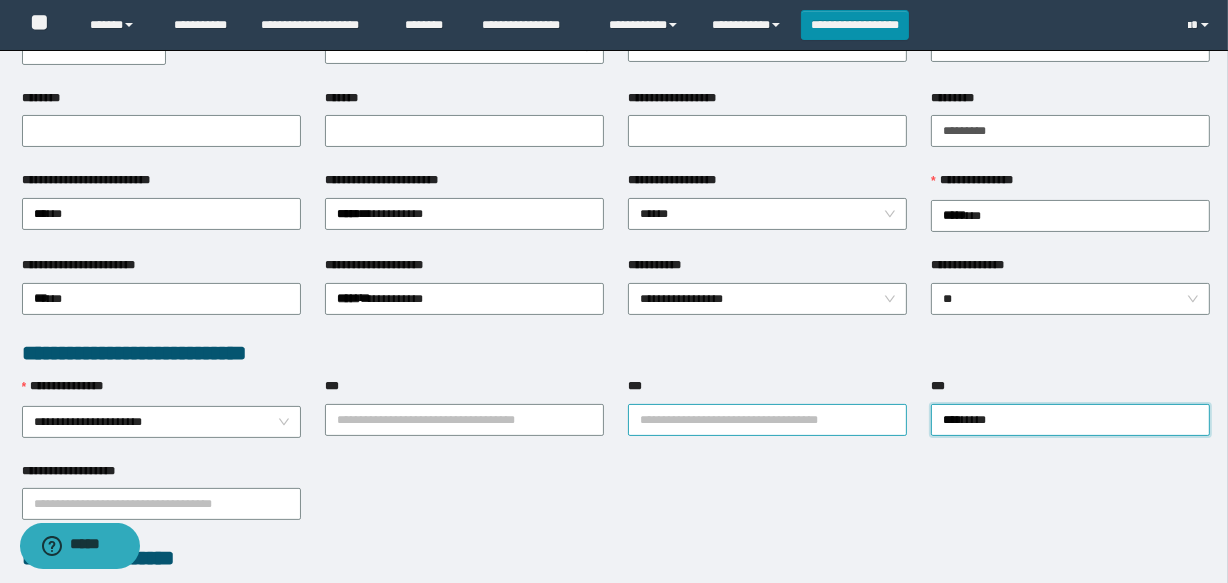 click on "***" at bounding box center [767, 420] 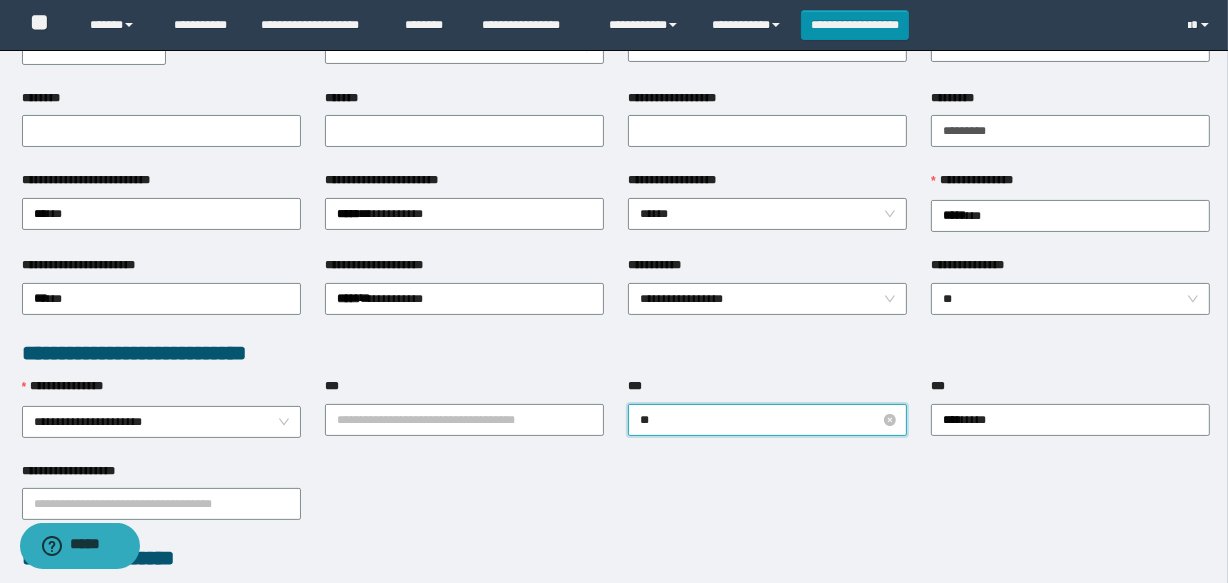 type on "***" 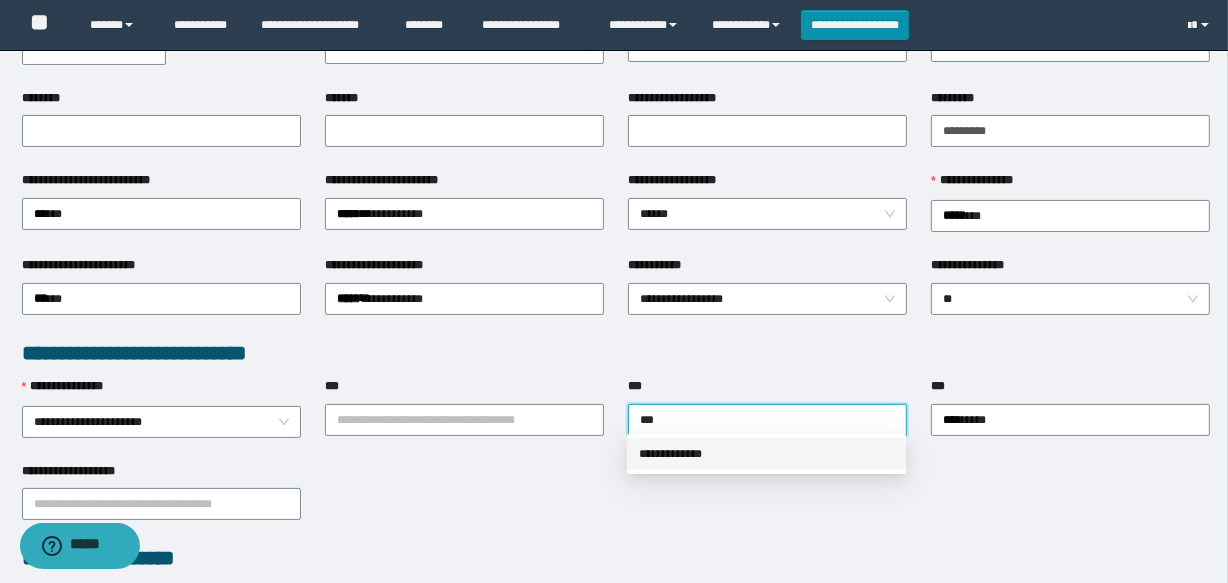 click on "**********" at bounding box center [766, 454] 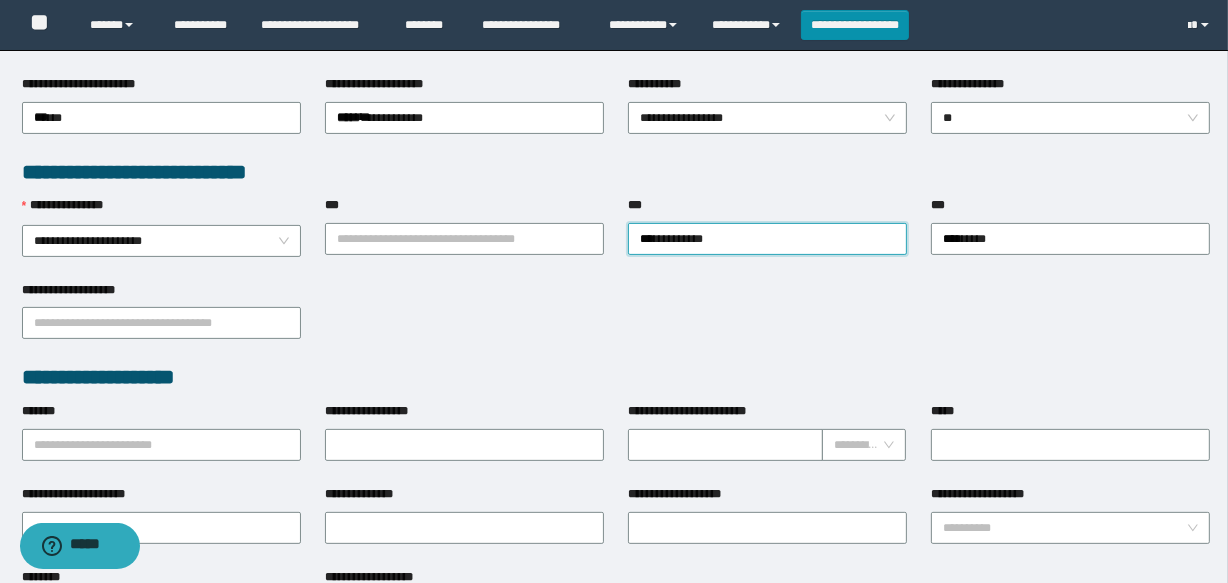 scroll, scrollTop: 454, scrollLeft: 0, axis: vertical 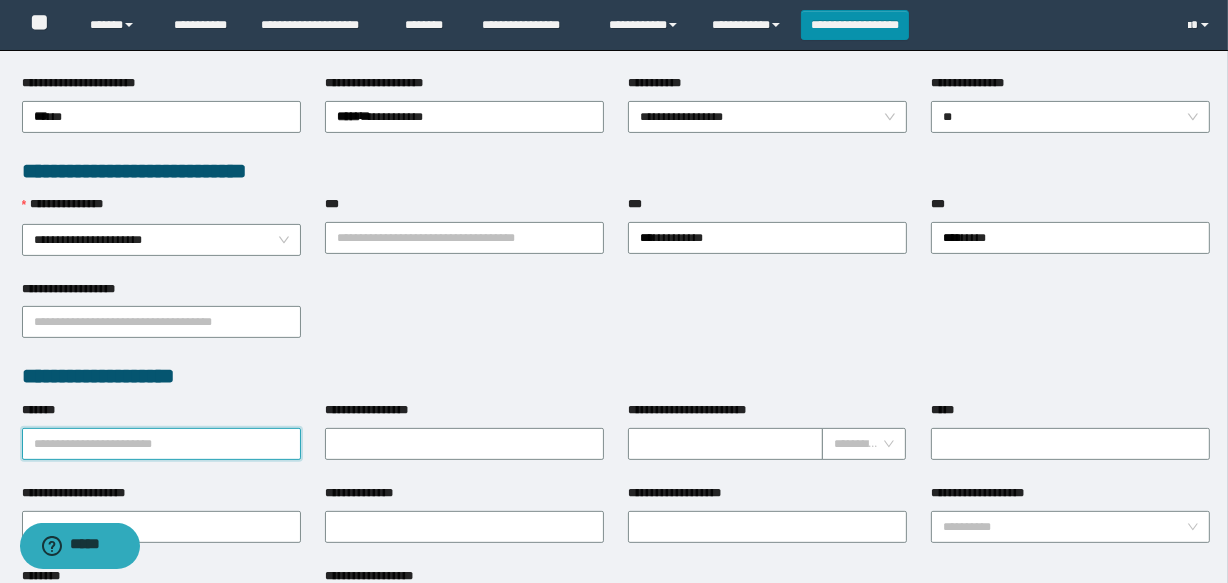 click on "*******" at bounding box center (161, 444) 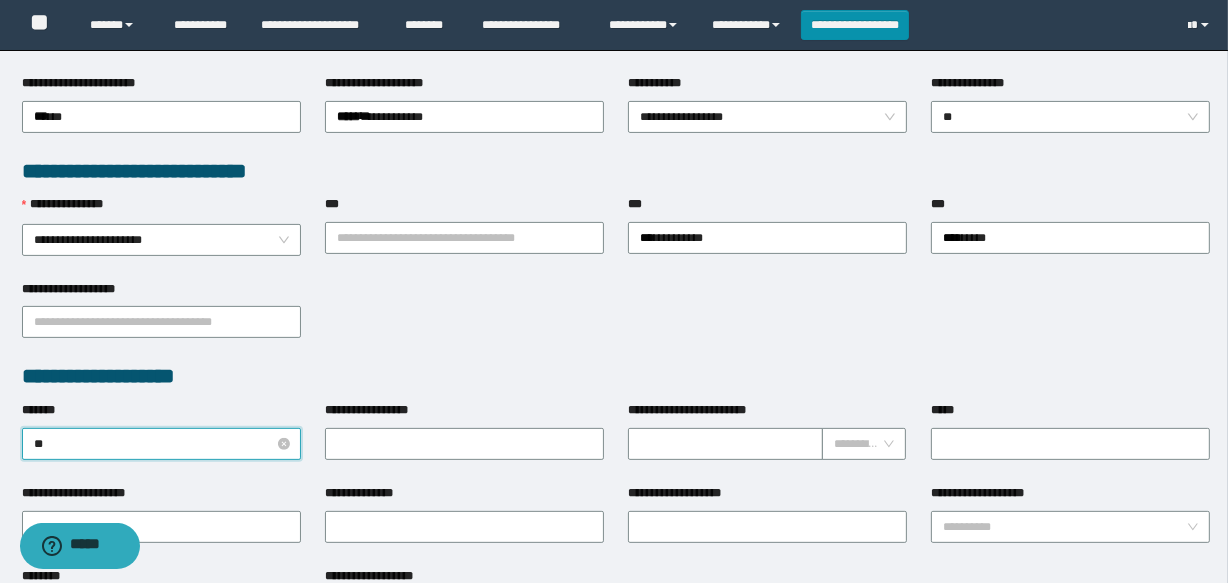 type on "***" 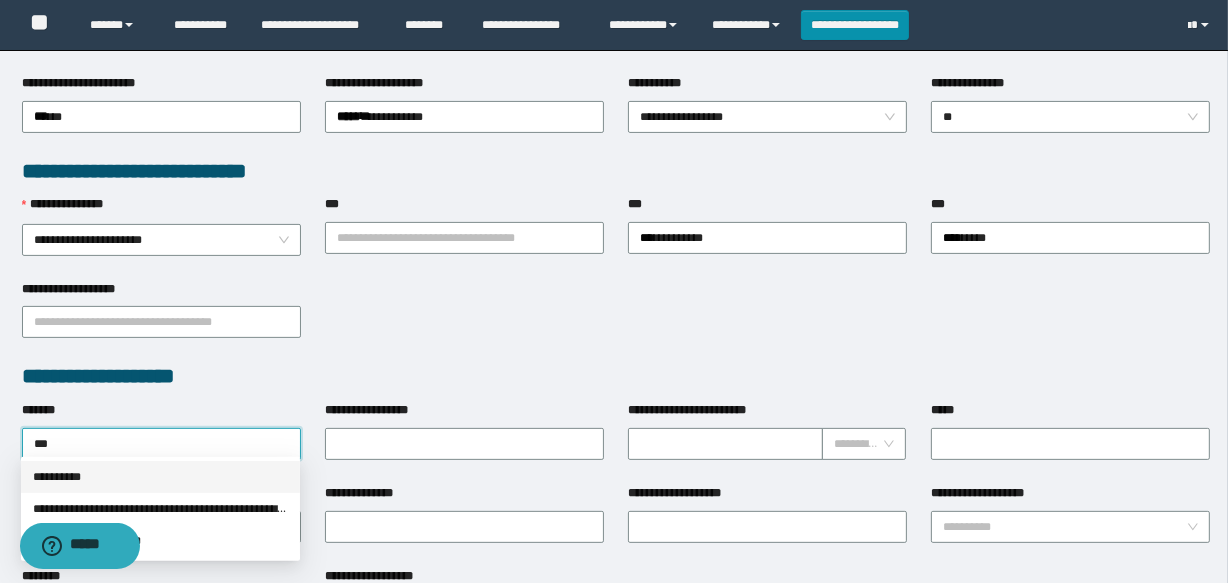 click on "**********" at bounding box center [160, 477] 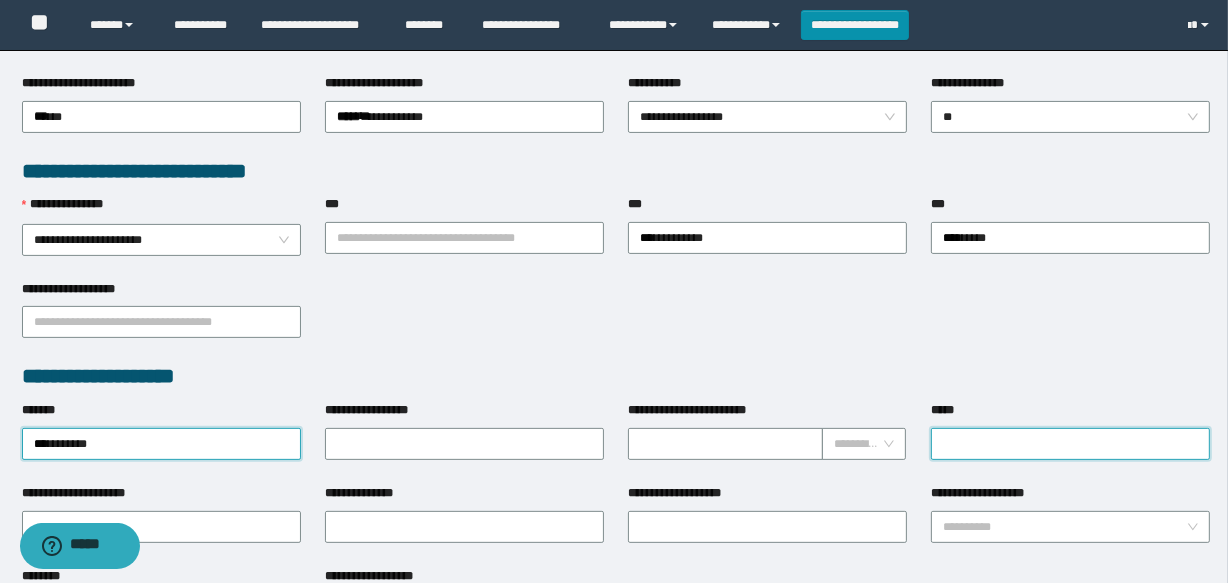 click on "*****" at bounding box center (1070, 444) 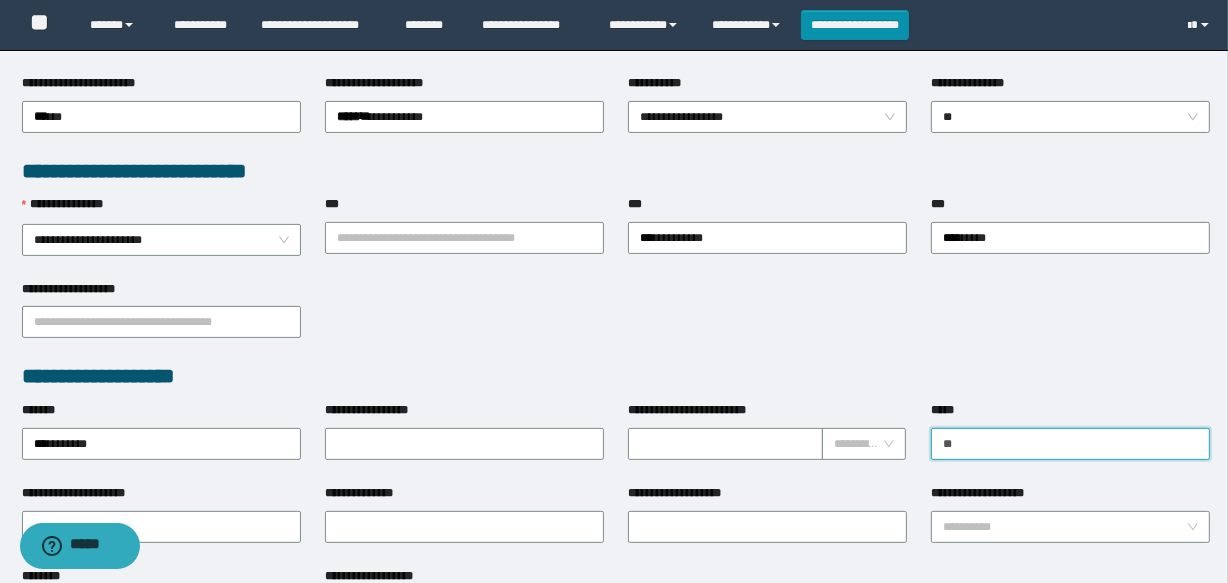 type on "**********" 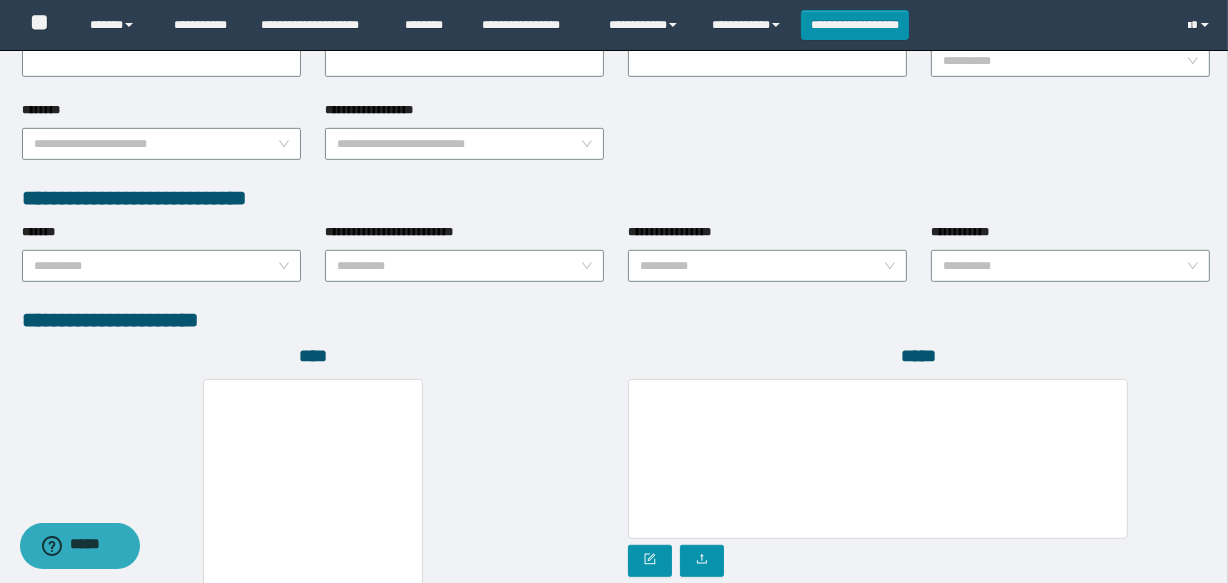 scroll, scrollTop: 1090, scrollLeft: 0, axis: vertical 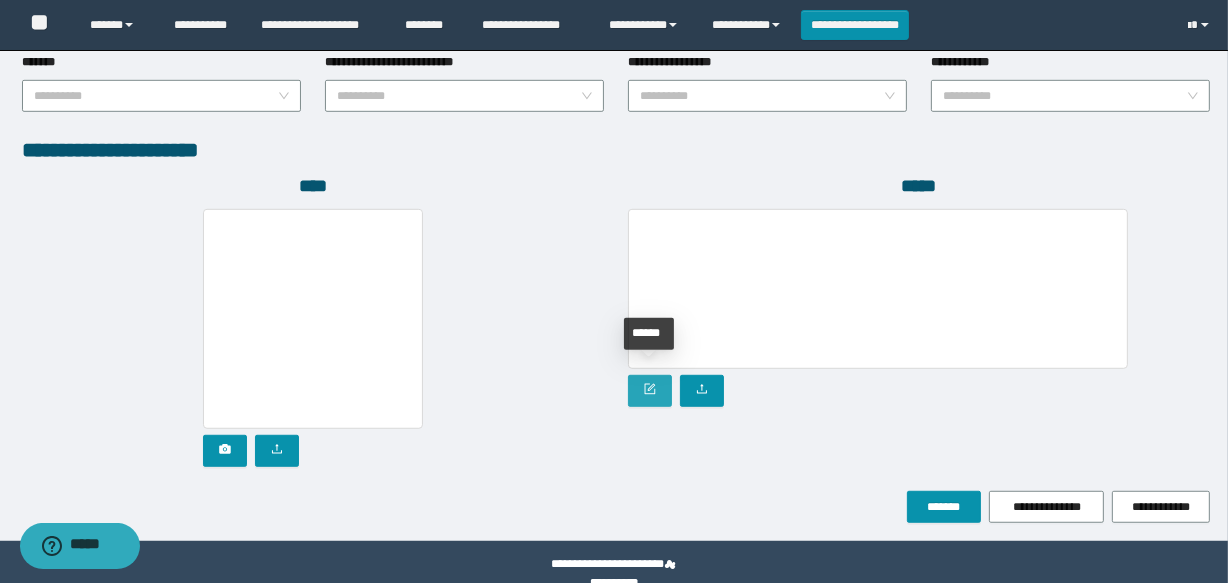 click 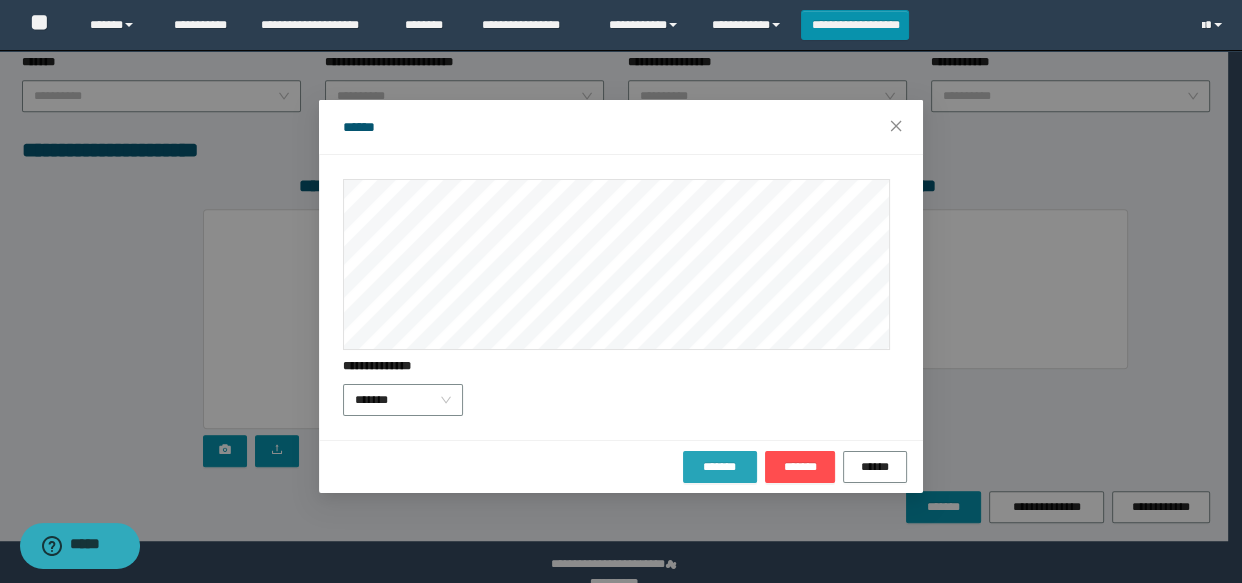 click on "*******" at bounding box center (720, 467) 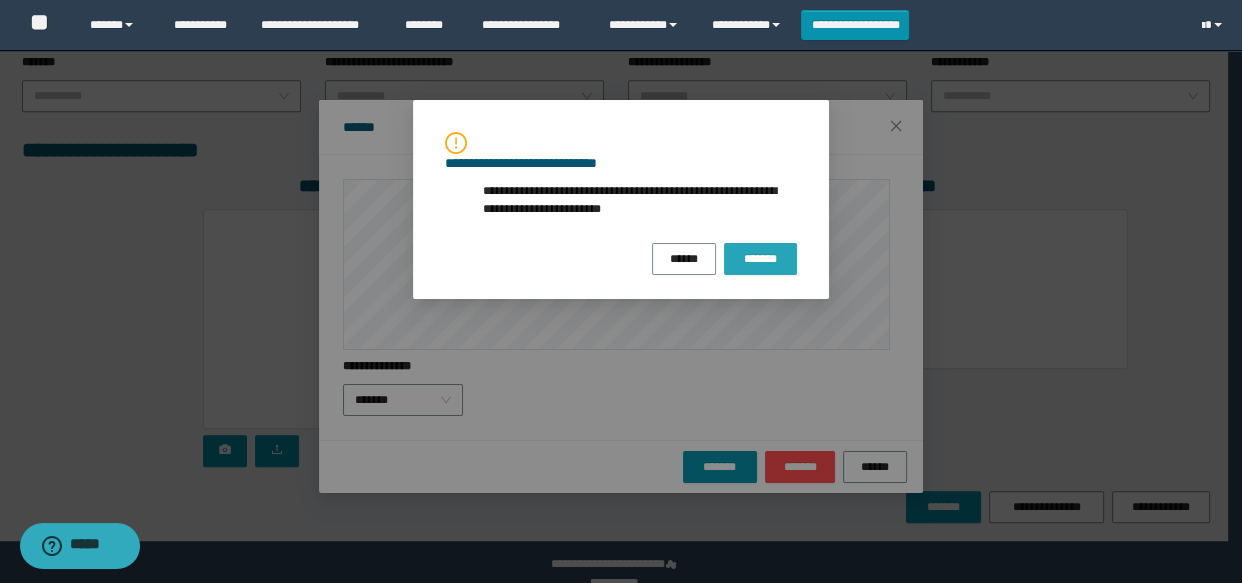 click on "*******" at bounding box center (760, 259) 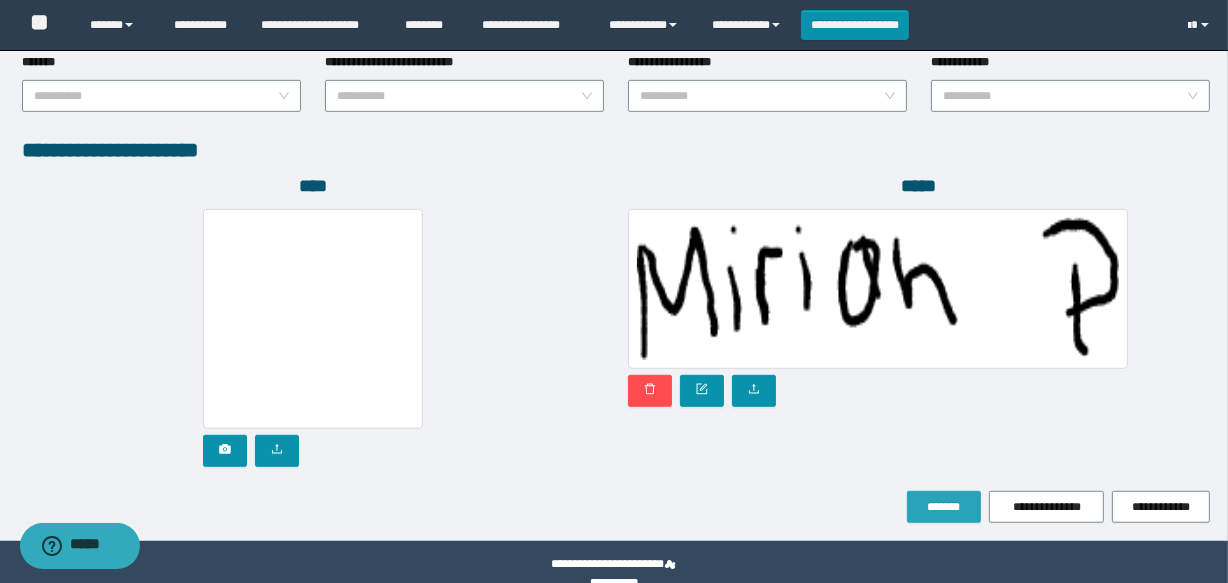 click on "*******" at bounding box center [944, 507] 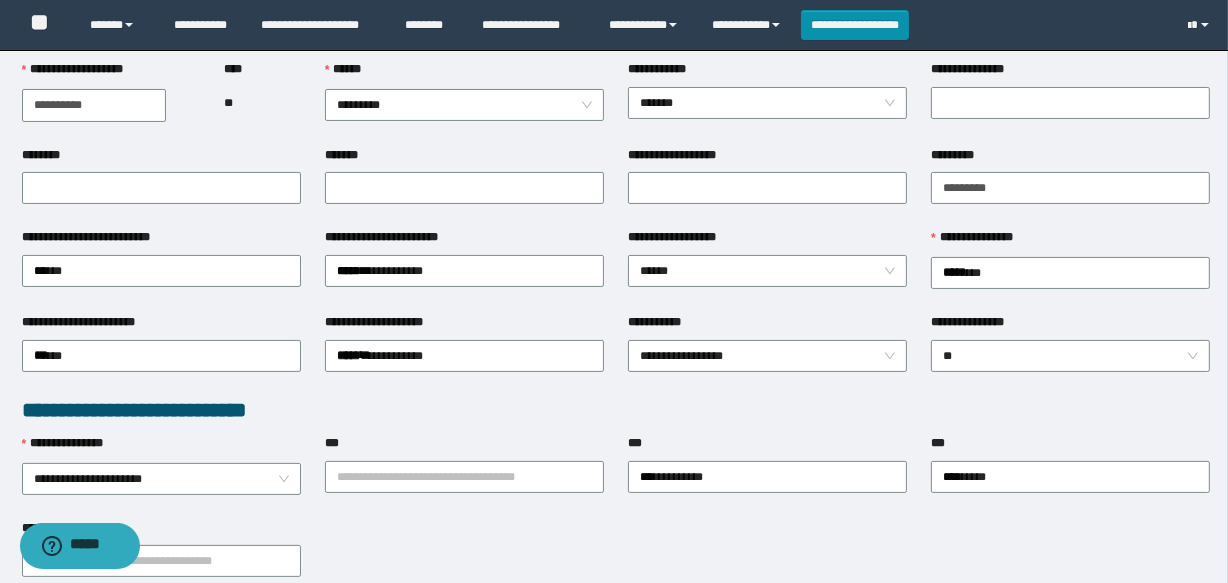 scroll, scrollTop: 0, scrollLeft: 0, axis: both 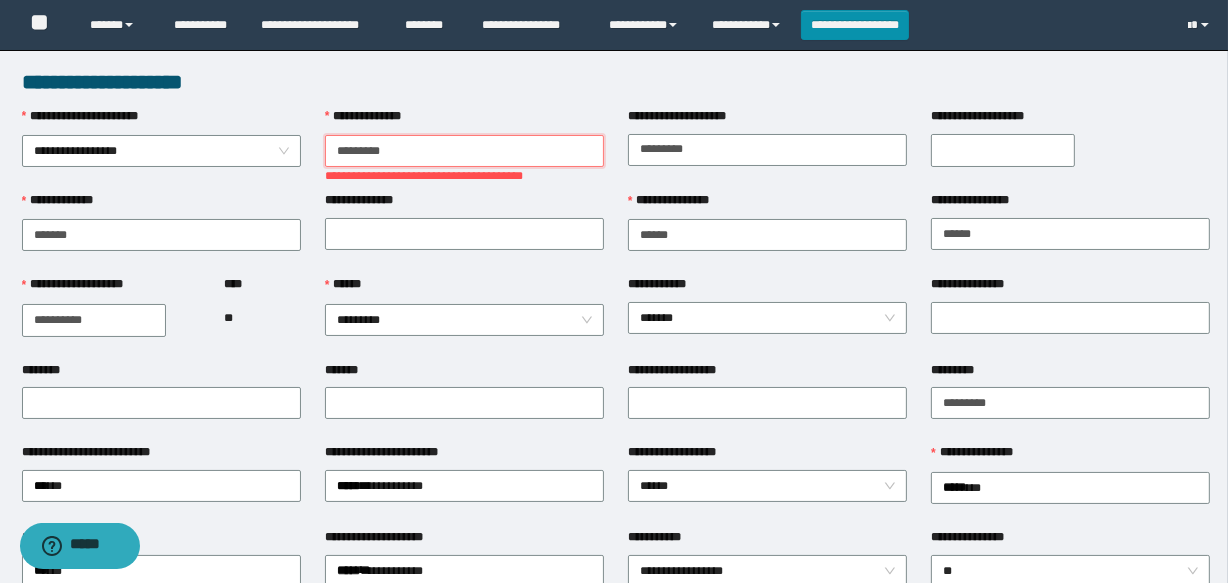 click on "*********" at bounding box center (464, 151) 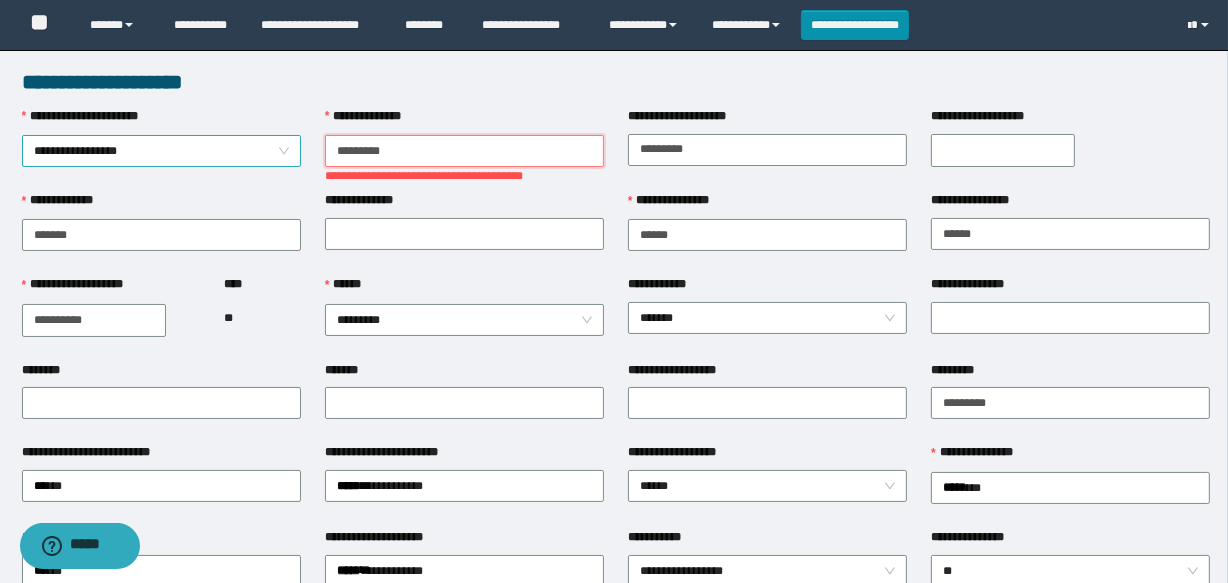 drag, startPoint x: 420, startPoint y: 143, endPoint x: 285, endPoint y: 150, distance: 135.18137 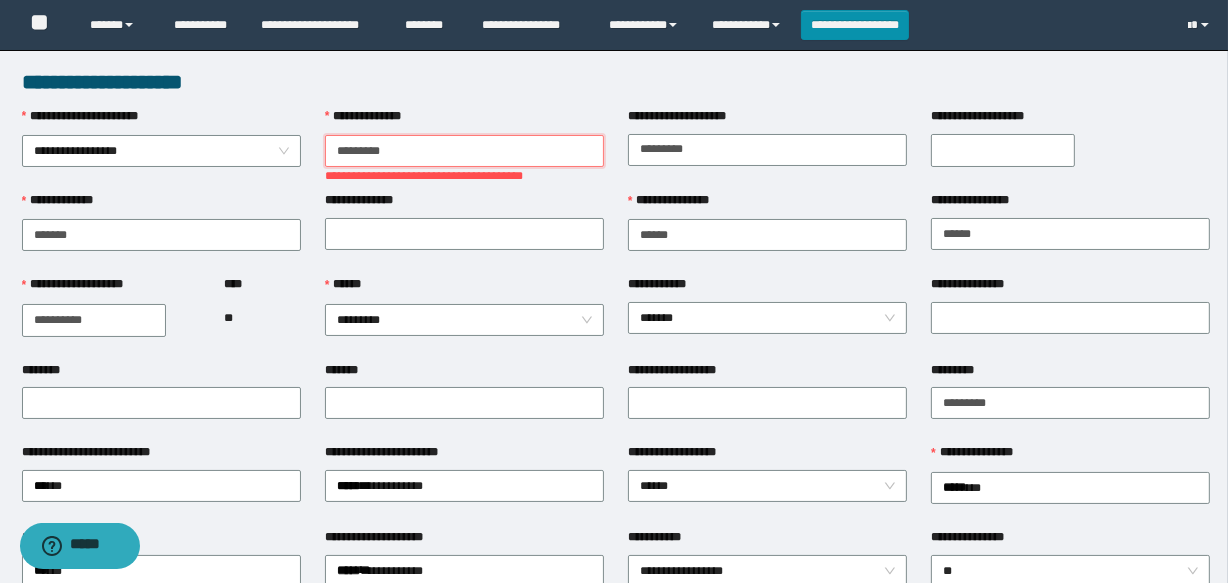 click on "*********" at bounding box center [464, 151] 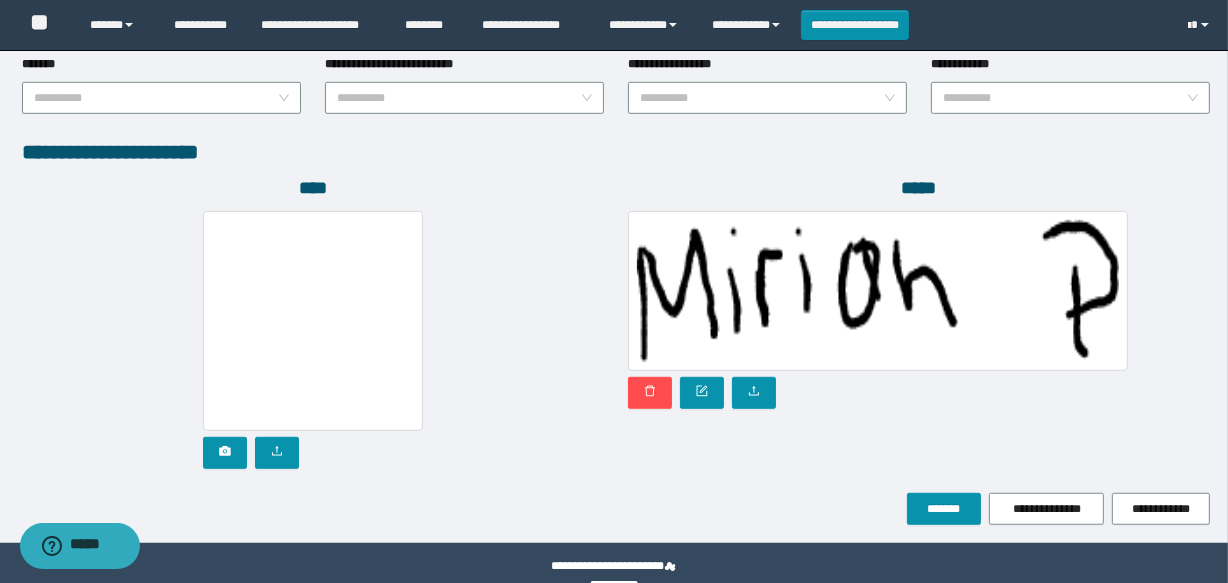 scroll, scrollTop: 1120, scrollLeft: 0, axis: vertical 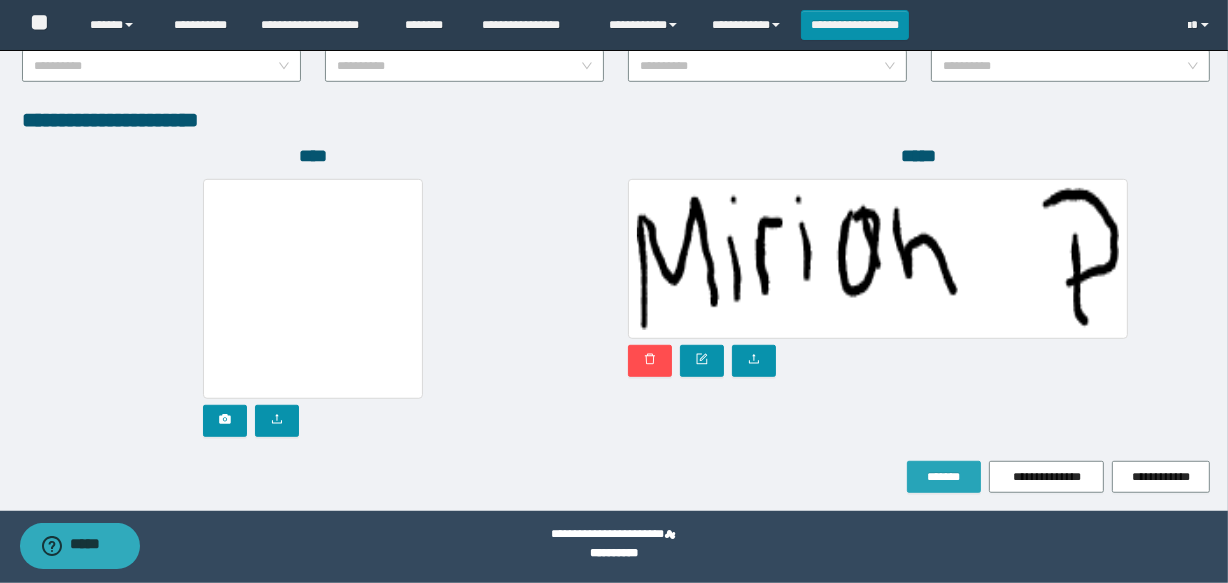click on "*******" at bounding box center (944, 477) 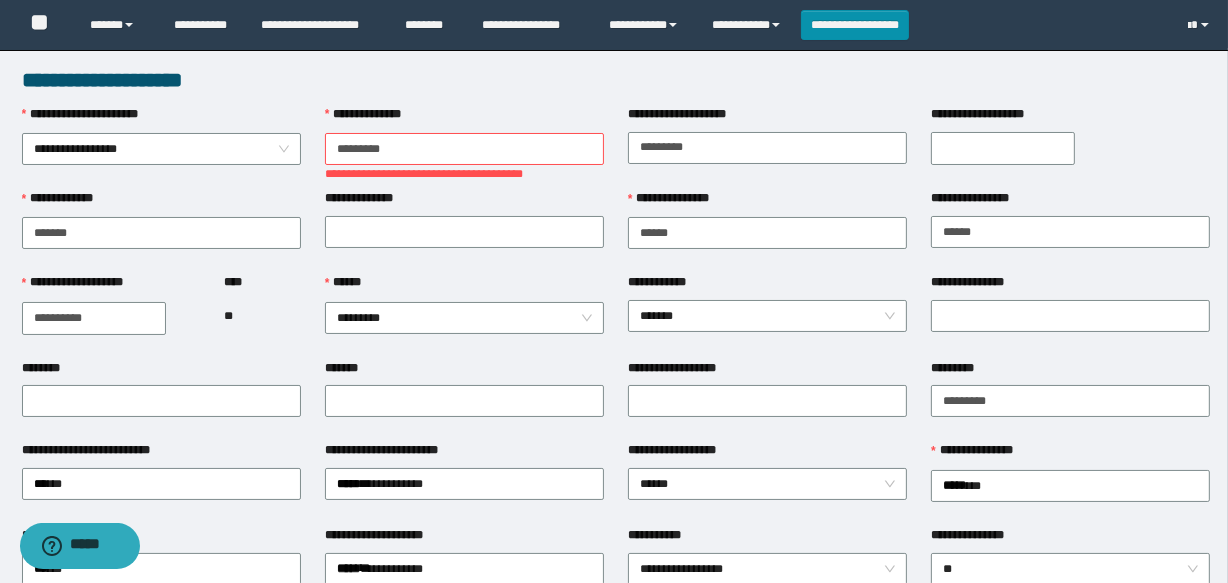 scroll, scrollTop: 0, scrollLeft: 0, axis: both 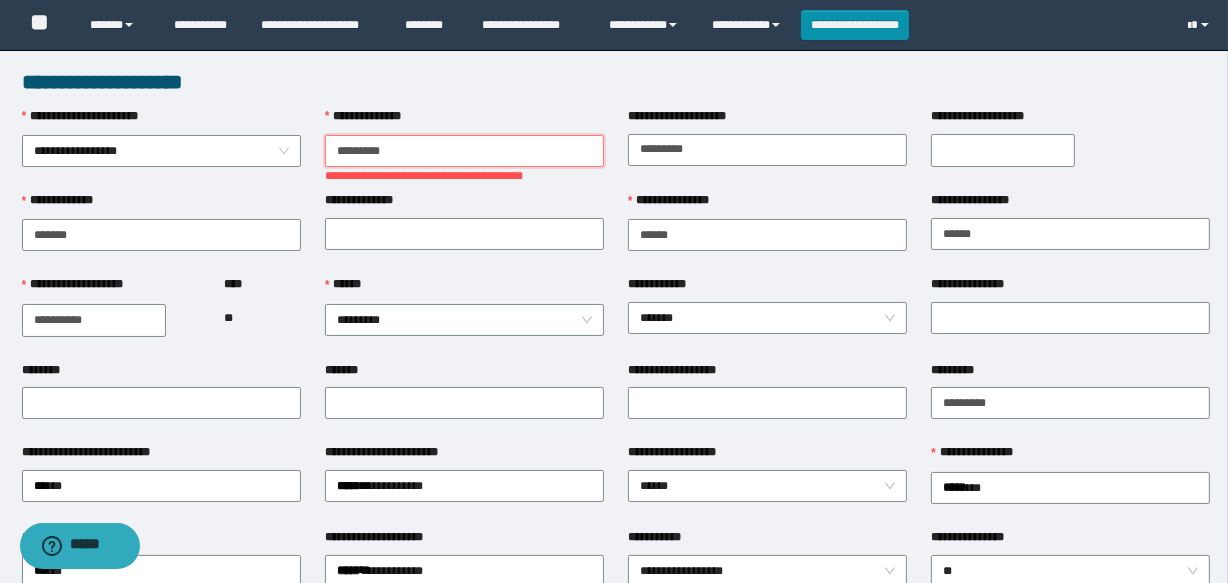 click on "*********" at bounding box center (464, 151) 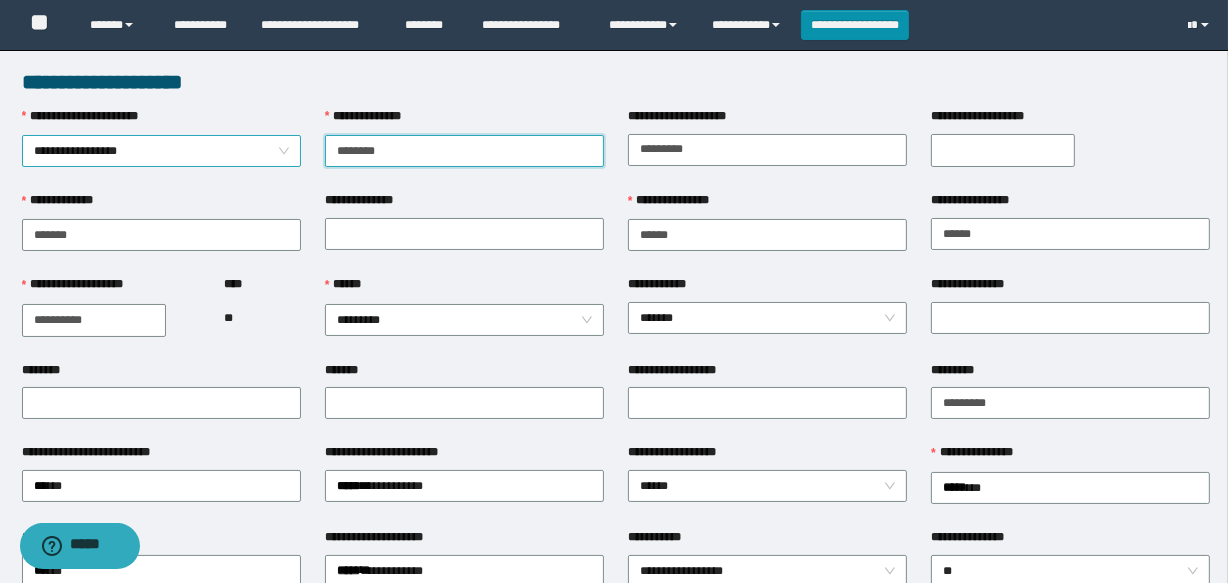 drag, startPoint x: 467, startPoint y: 158, endPoint x: 280, endPoint y: 160, distance: 187.0107 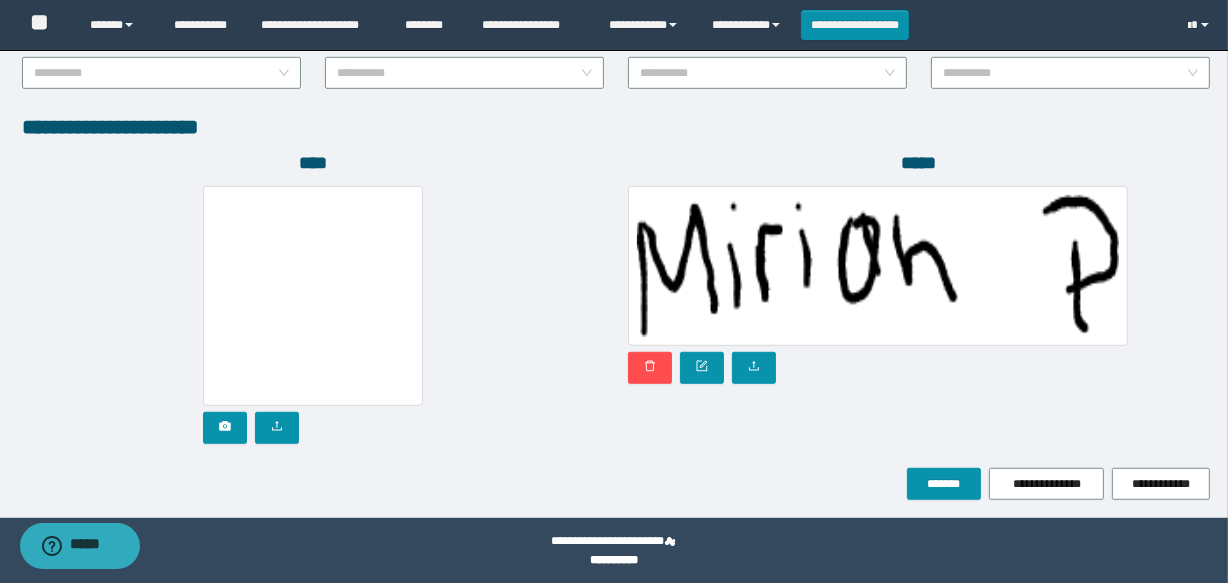 scroll, scrollTop: 1120, scrollLeft: 0, axis: vertical 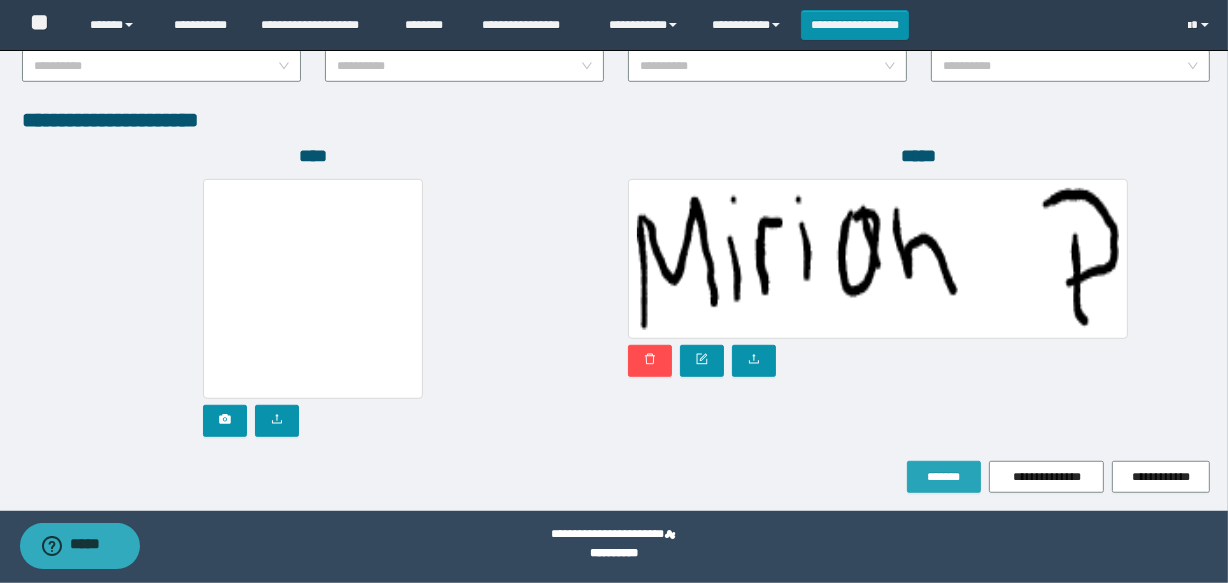 type on "********" 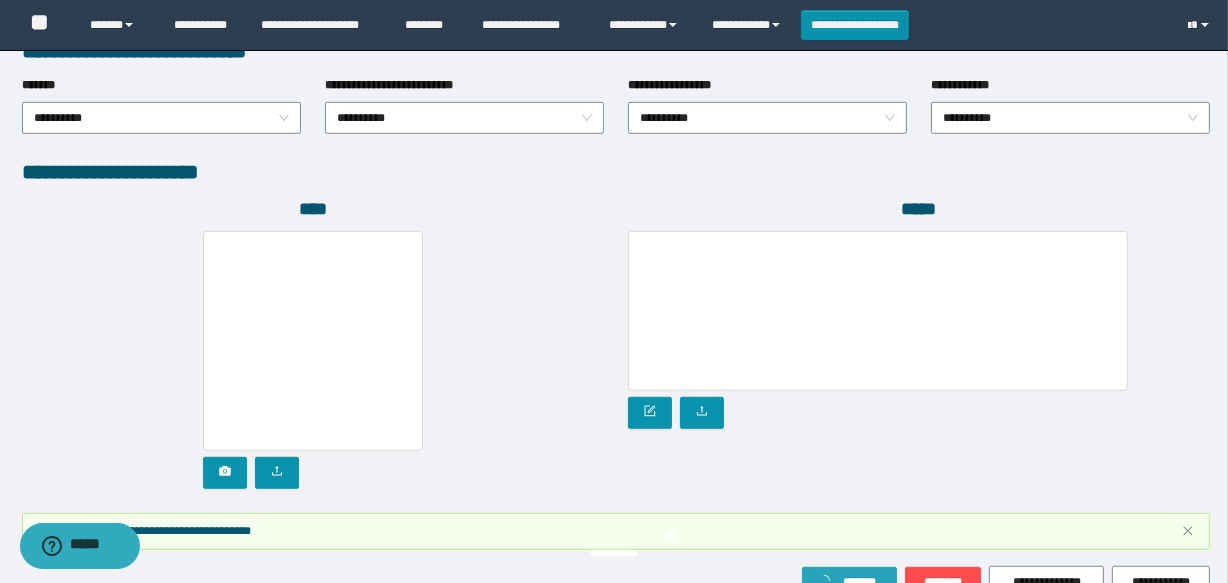 scroll, scrollTop: 1171, scrollLeft: 0, axis: vertical 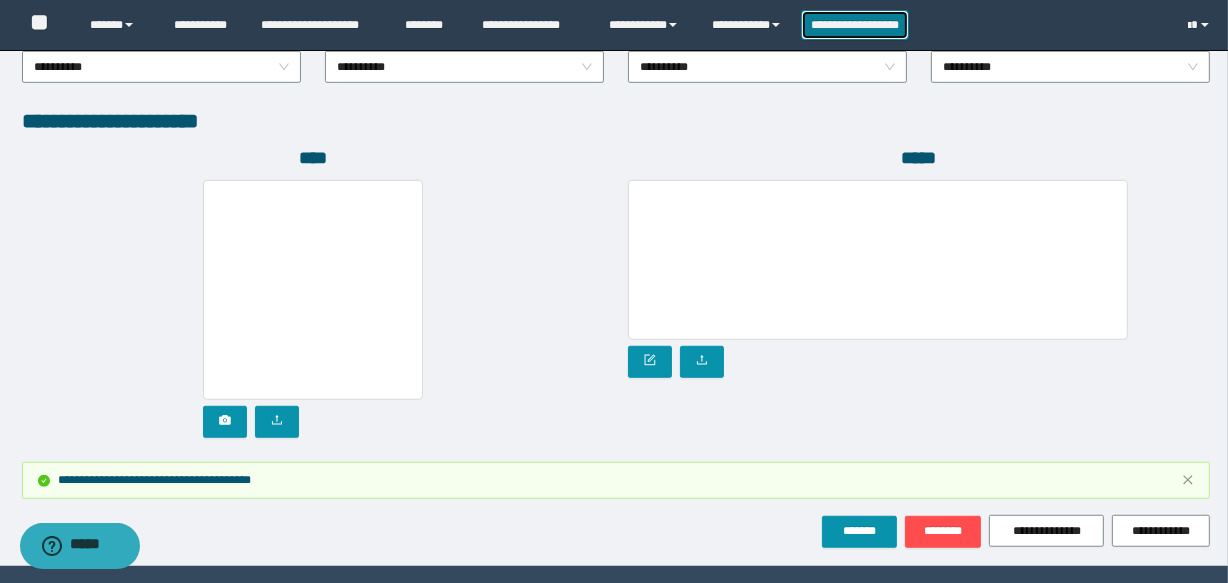 click on "**********" at bounding box center (855, 25) 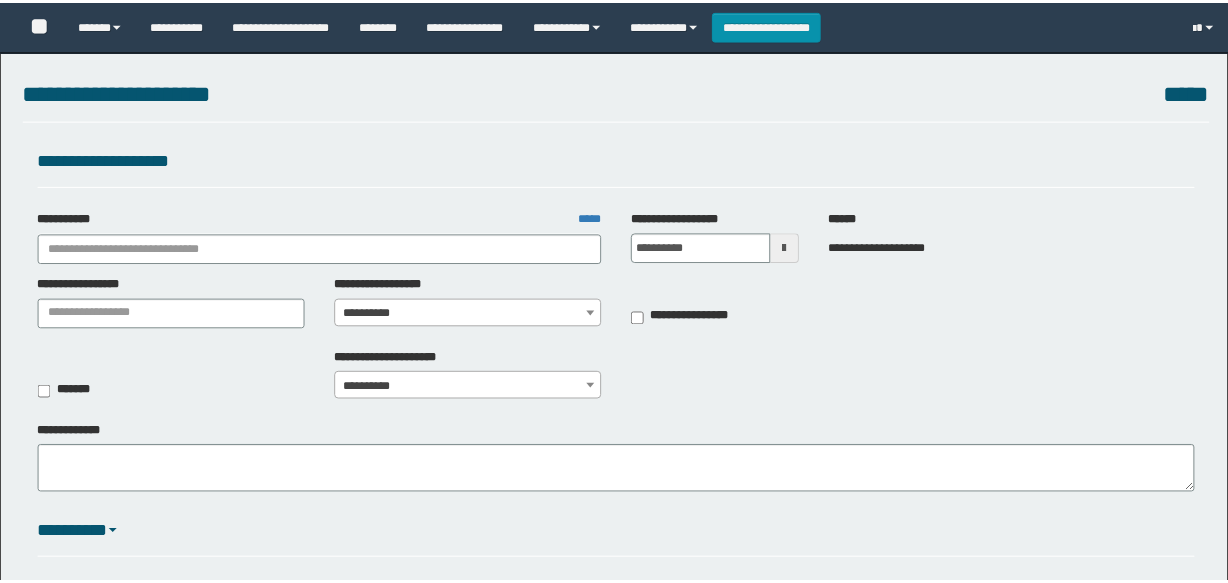 scroll, scrollTop: 0, scrollLeft: 0, axis: both 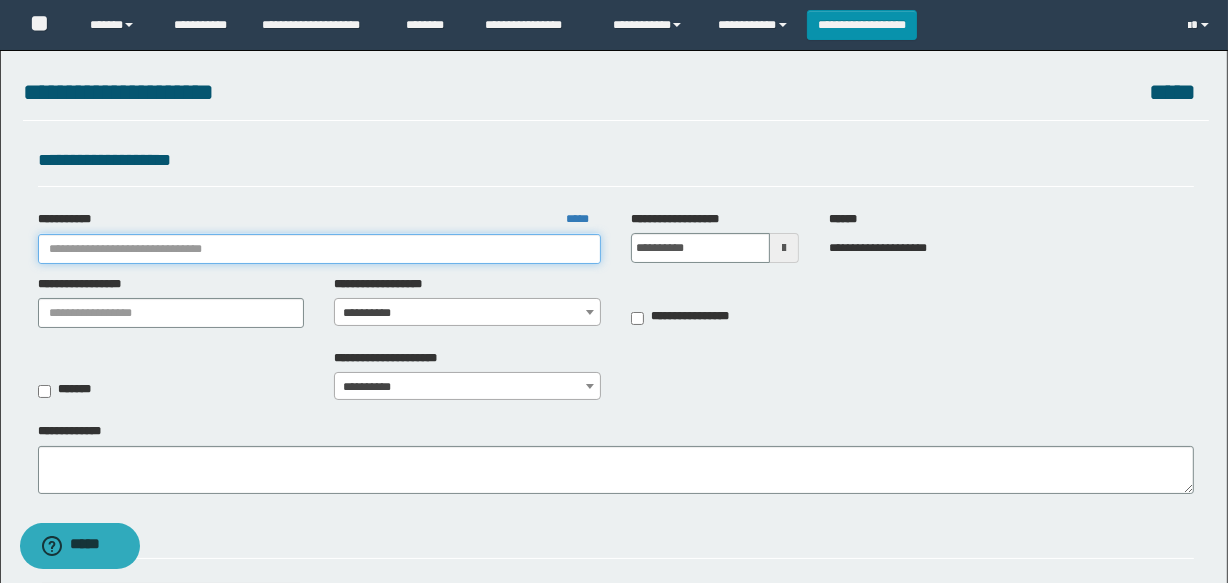 click on "**********" at bounding box center [319, 249] 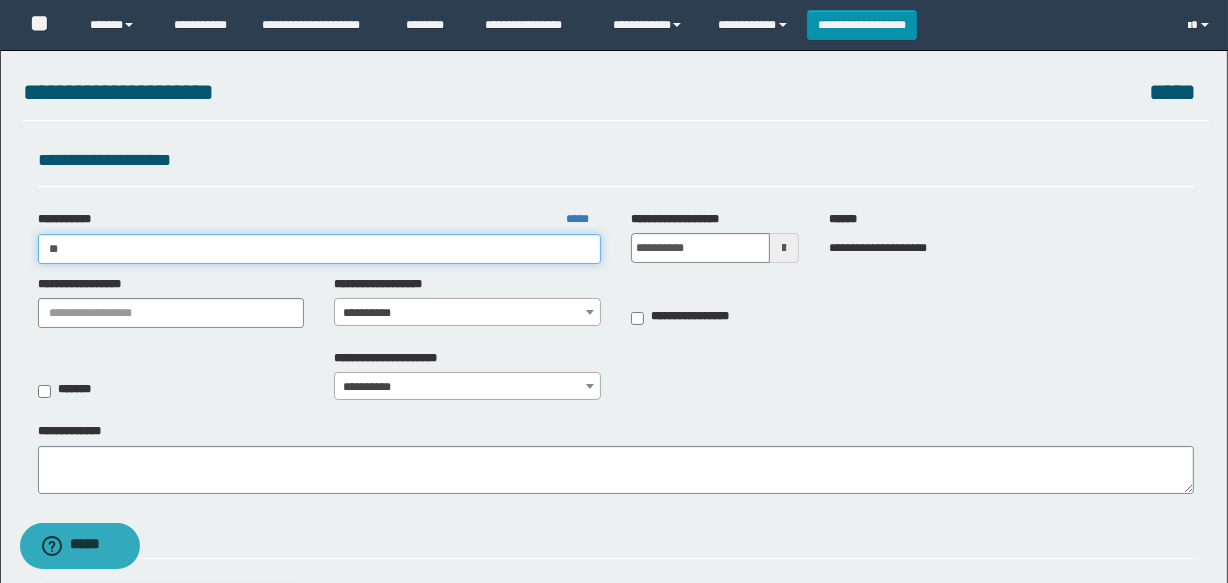 type on "***" 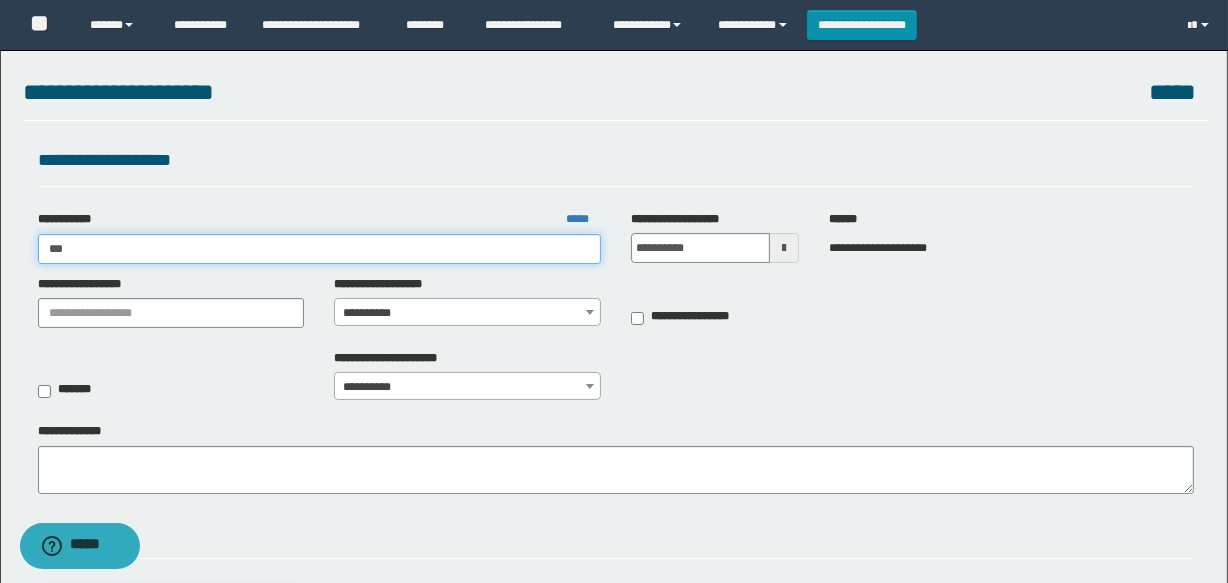 type on "***" 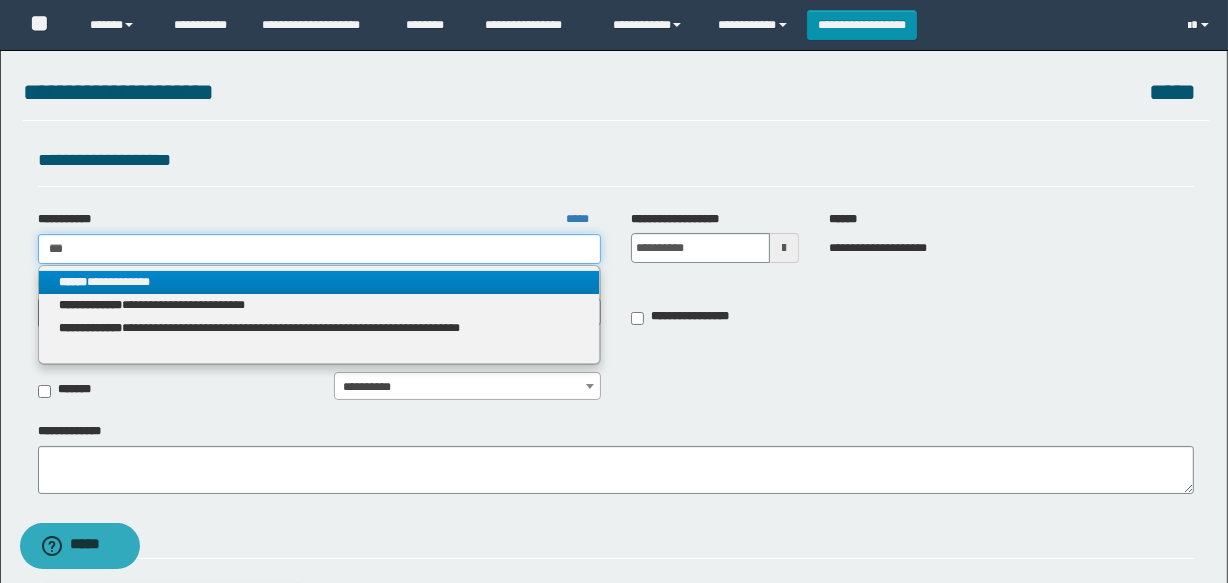 type on "***" 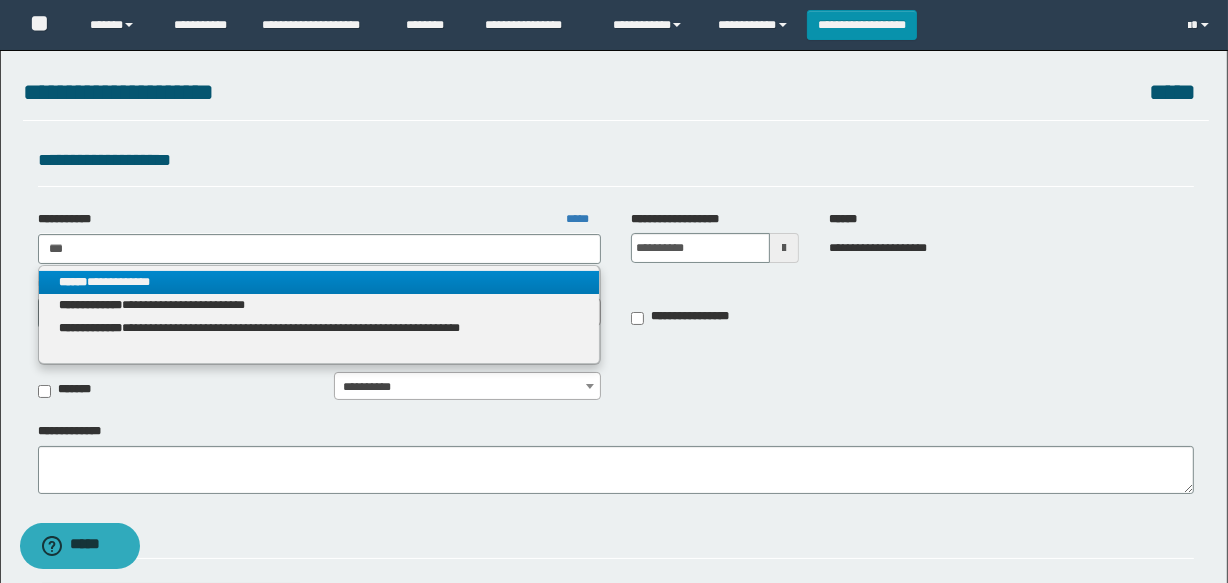 drag, startPoint x: 280, startPoint y: 283, endPoint x: 377, endPoint y: 300, distance: 98.478424 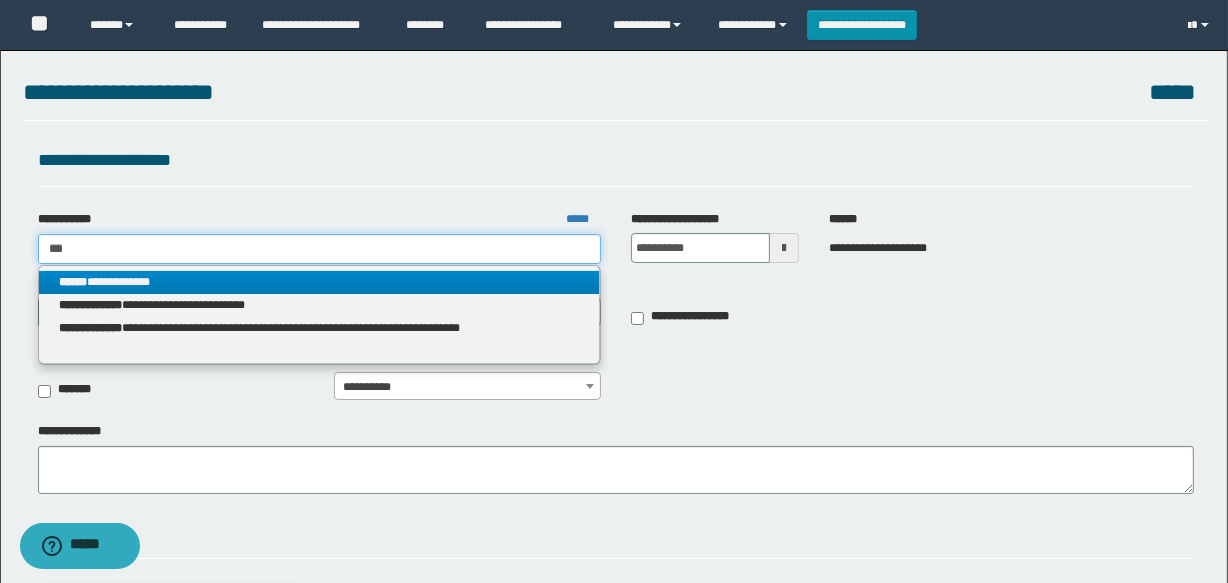type 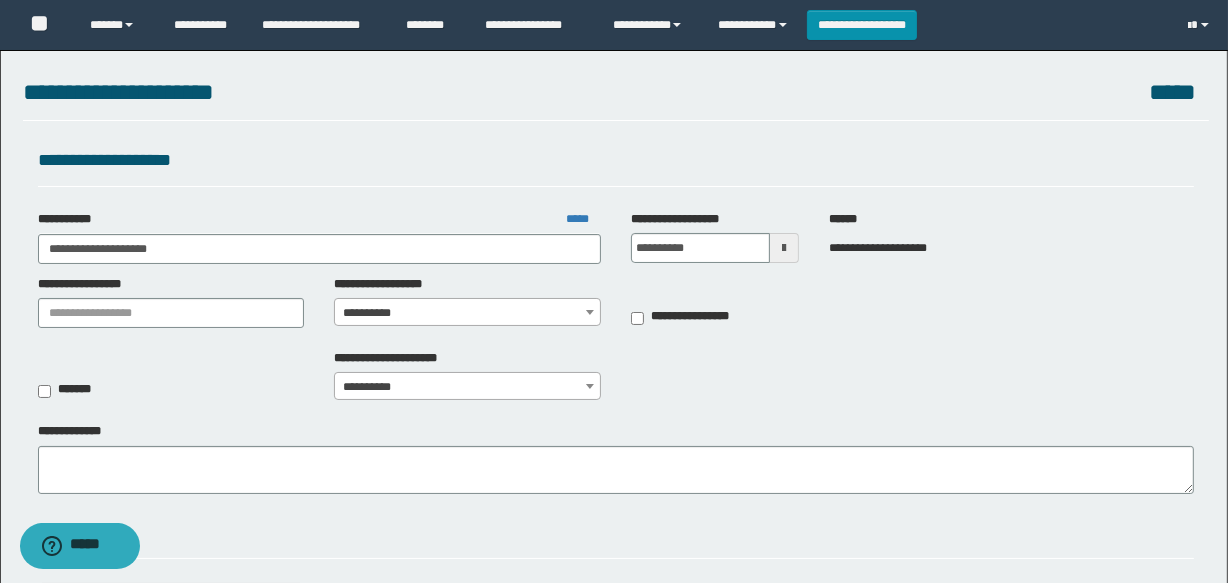 click on "**********" at bounding box center [467, 313] 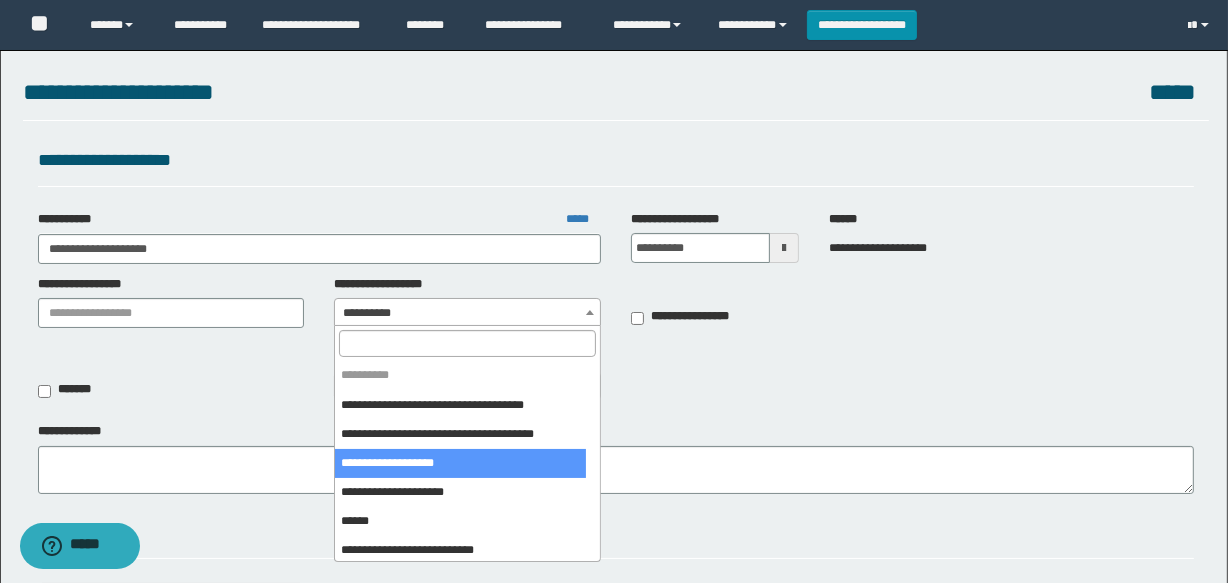 scroll, scrollTop: 90, scrollLeft: 0, axis: vertical 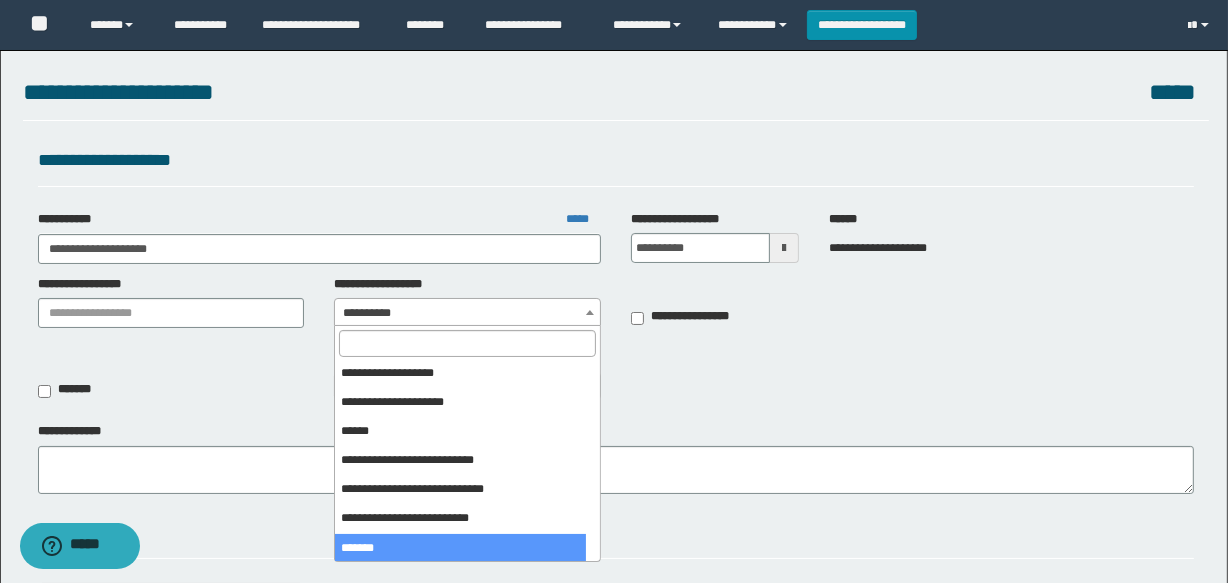 select on "***" 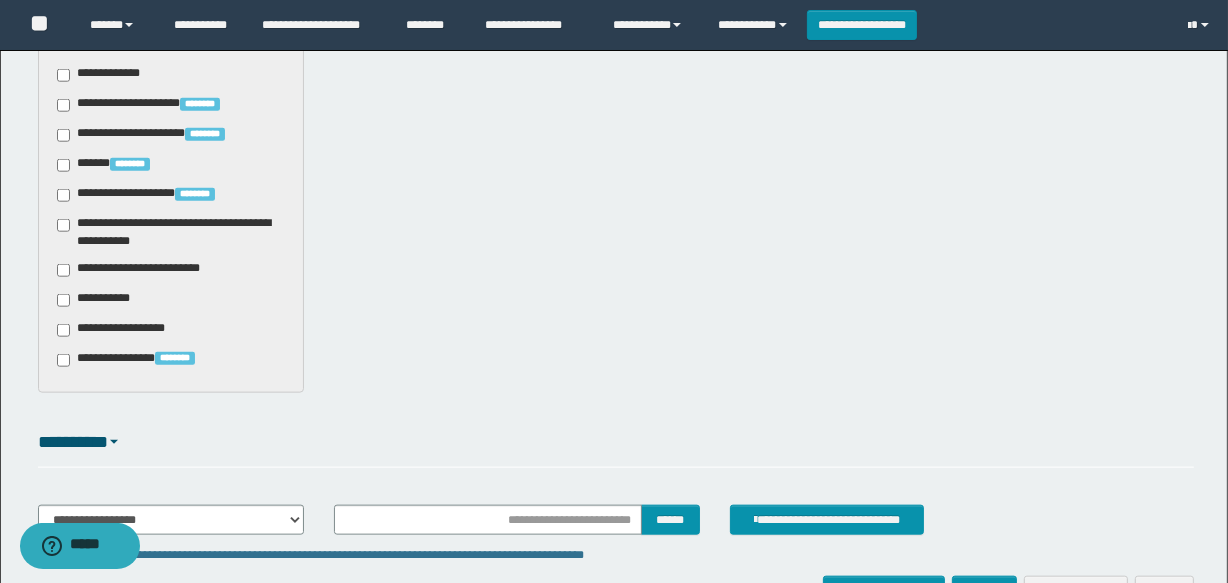 scroll, scrollTop: 2069, scrollLeft: 0, axis: vertical 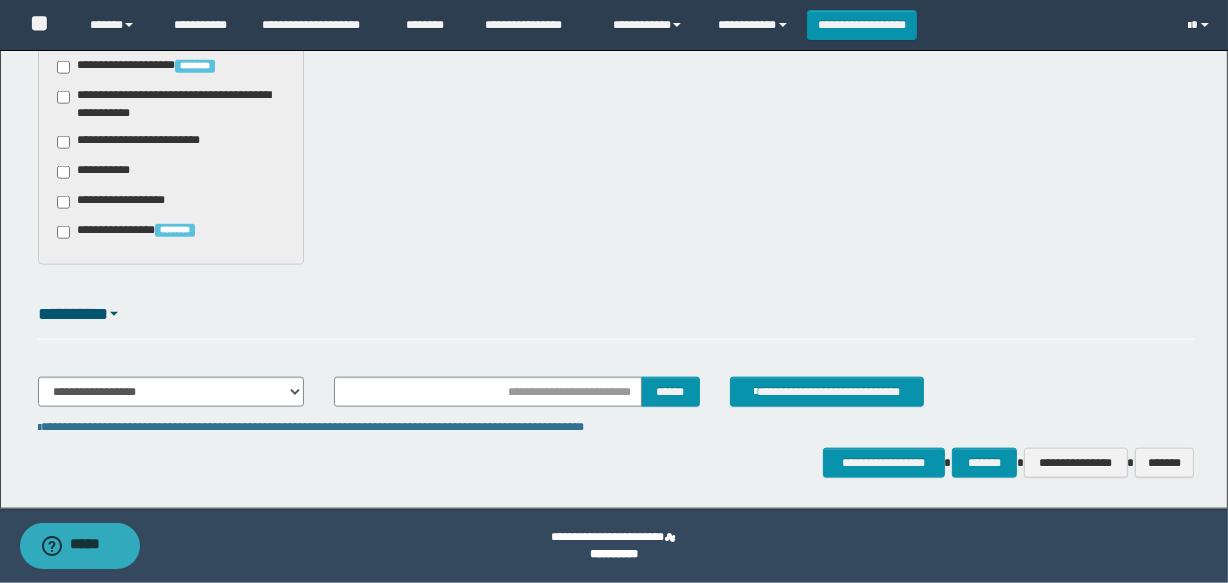 click on "**********" at bounding box center (143, 142) 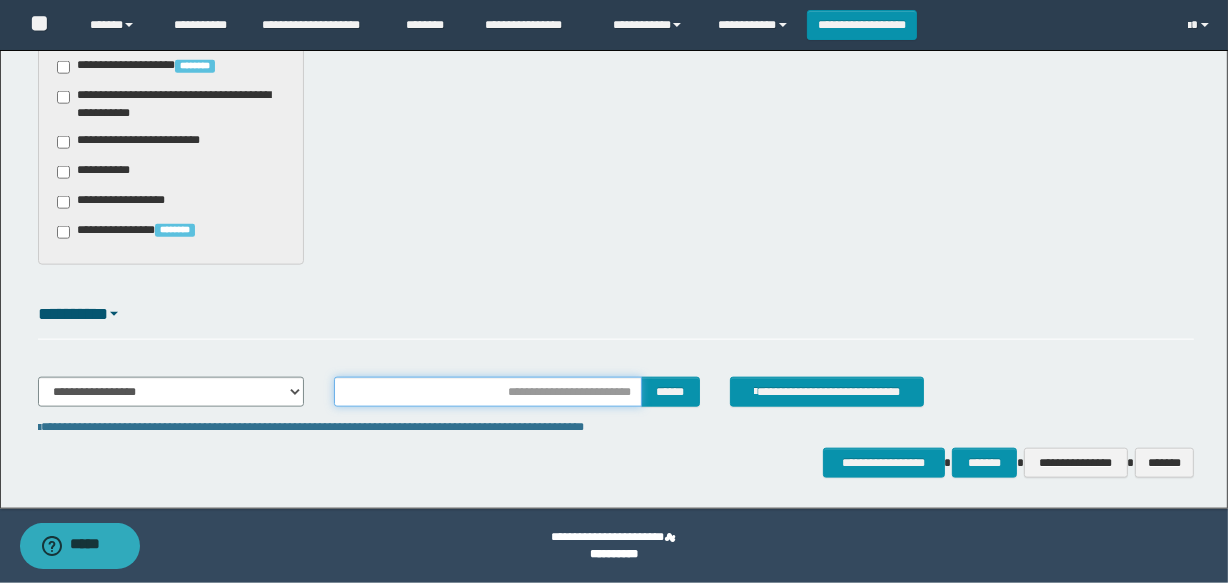 click at bounding box center (487, 392) 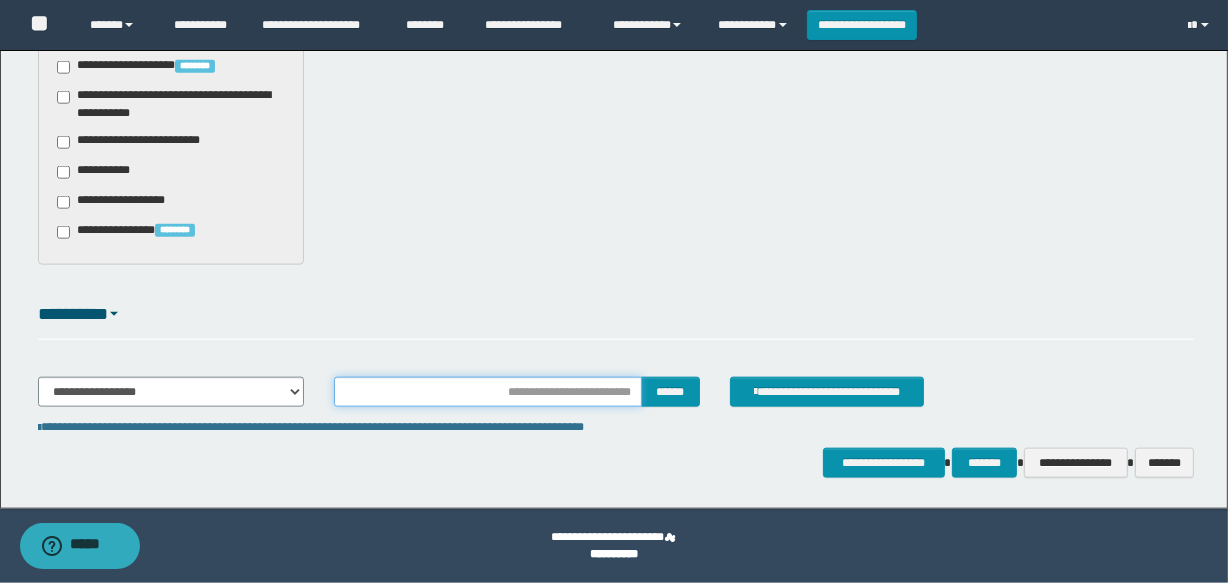 type on "********" 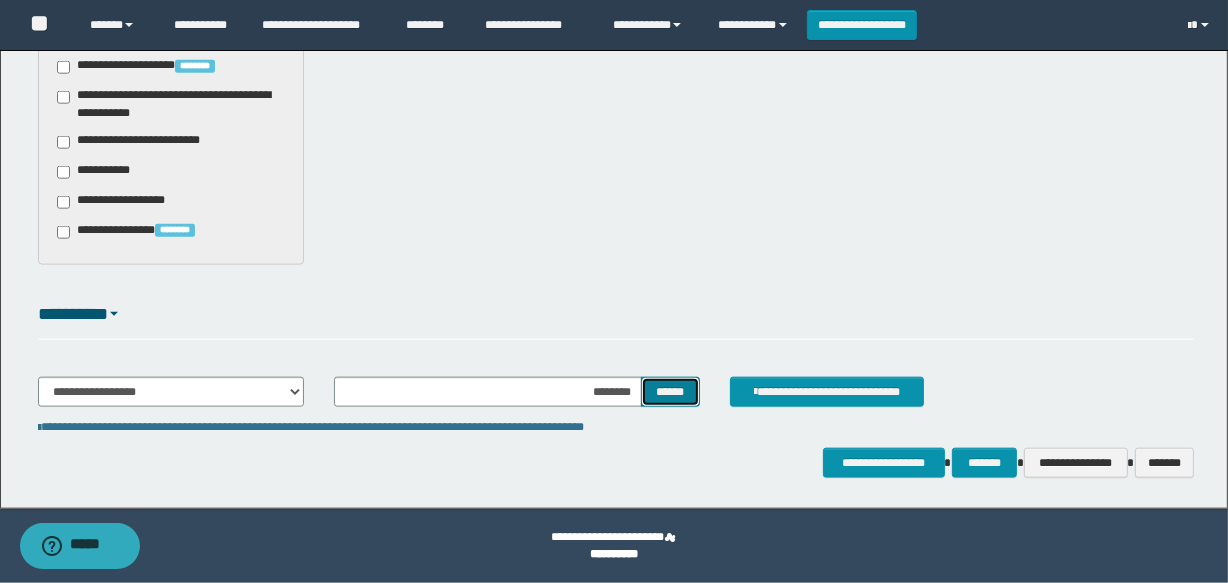 click on "******" at bounding box center [670, 392] 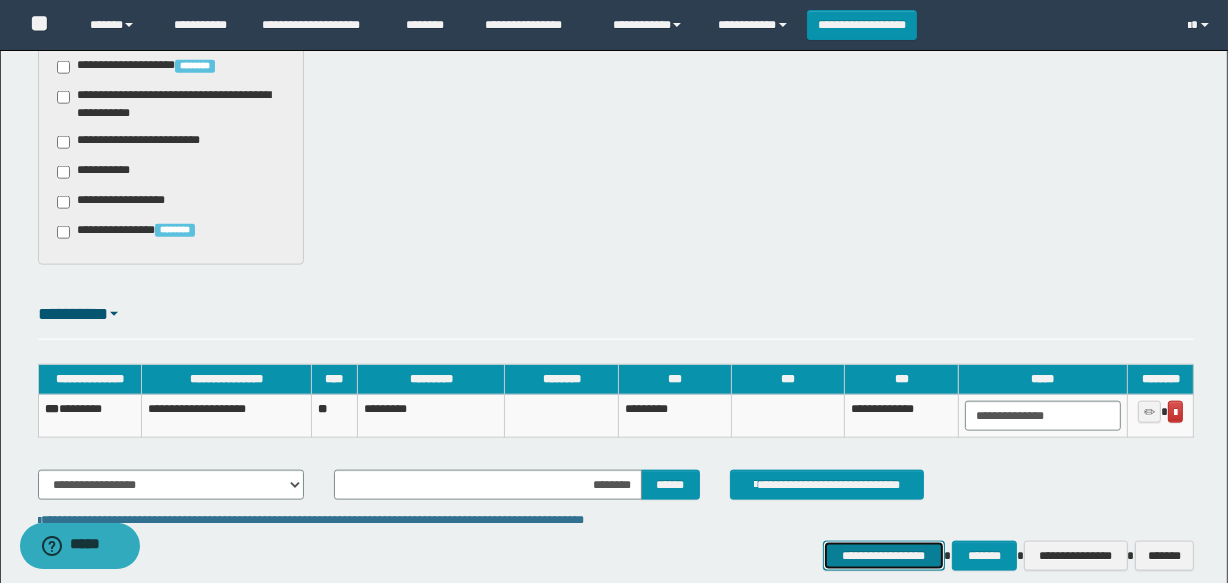 click on "**********" at bounding box center [884, 556] 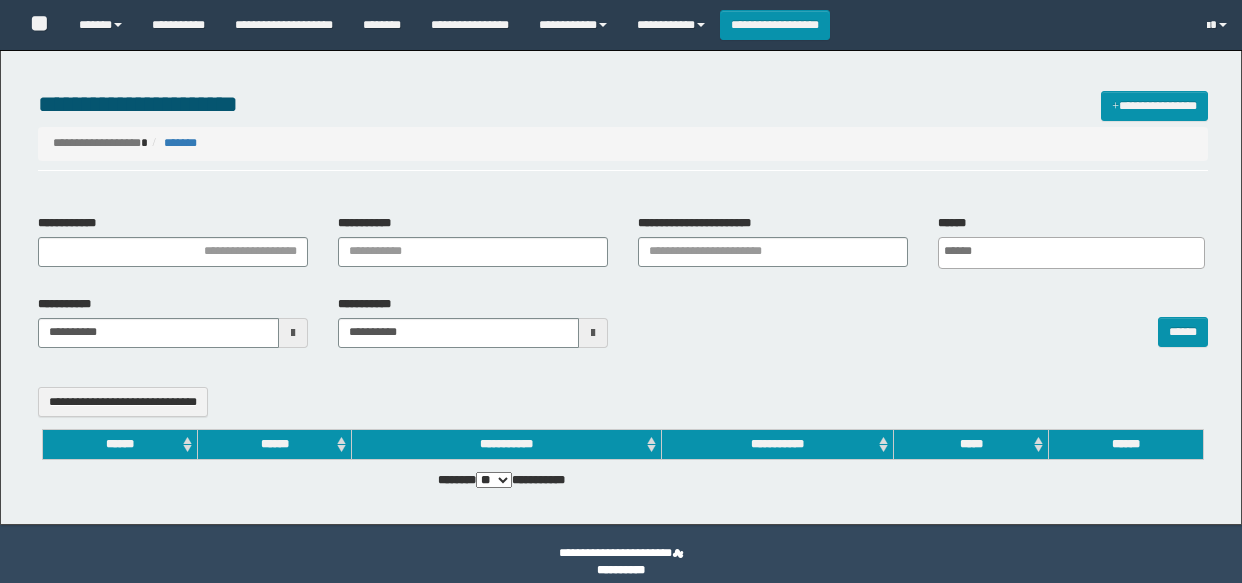 select 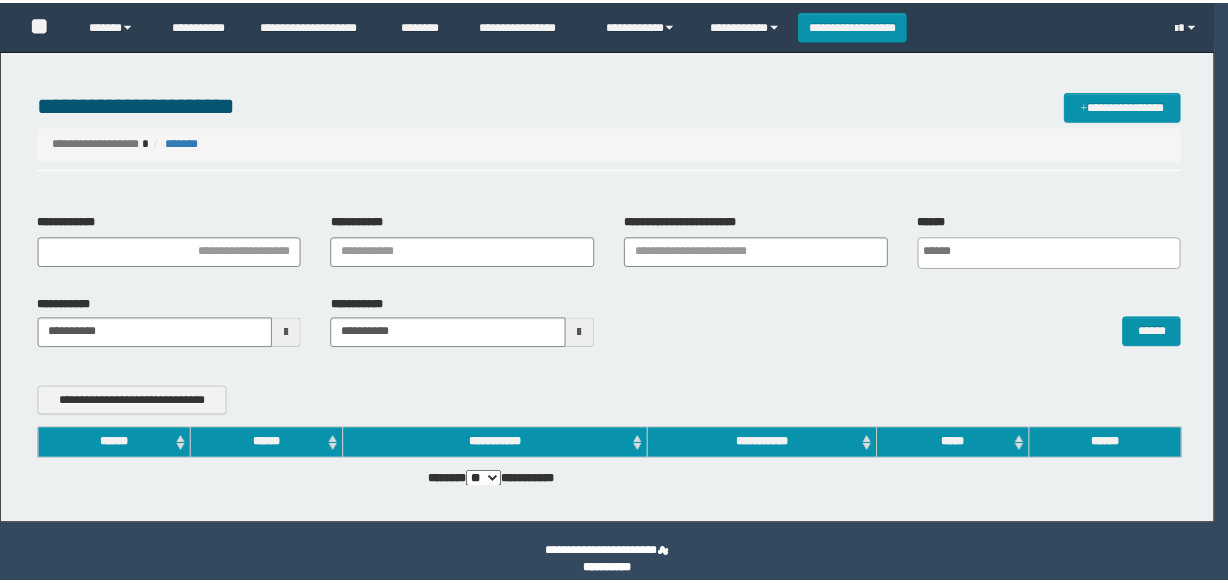 scroll, scrollTop: 0, scrollLeft: 0, axis: both 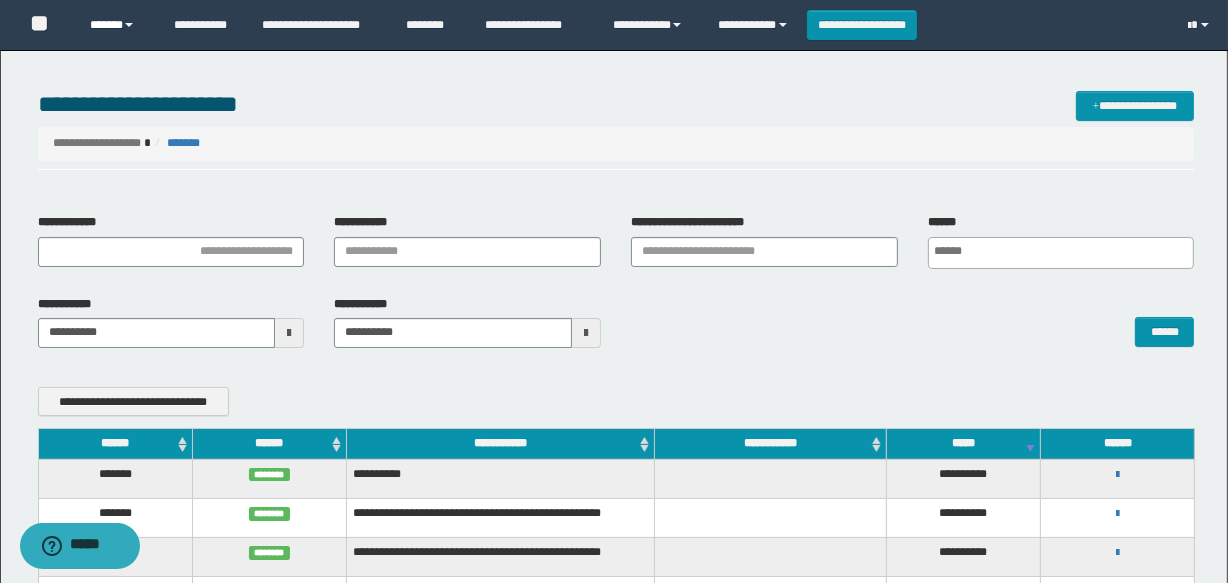 click on "******" at bounding box center (117, 25) 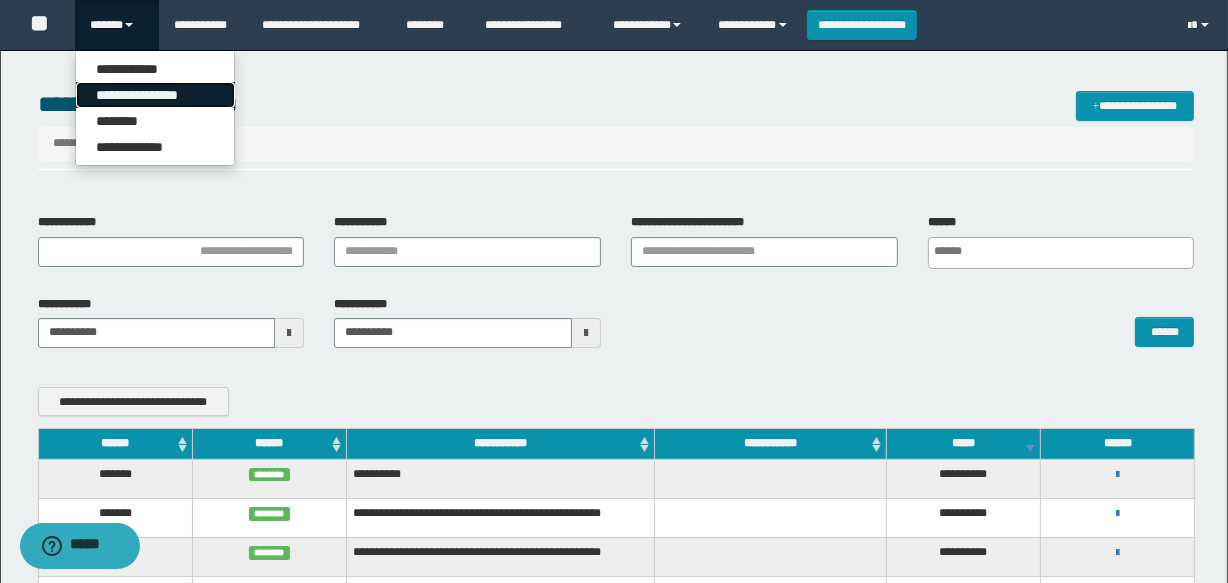 click on "**********" at bounding box center (155, 95) 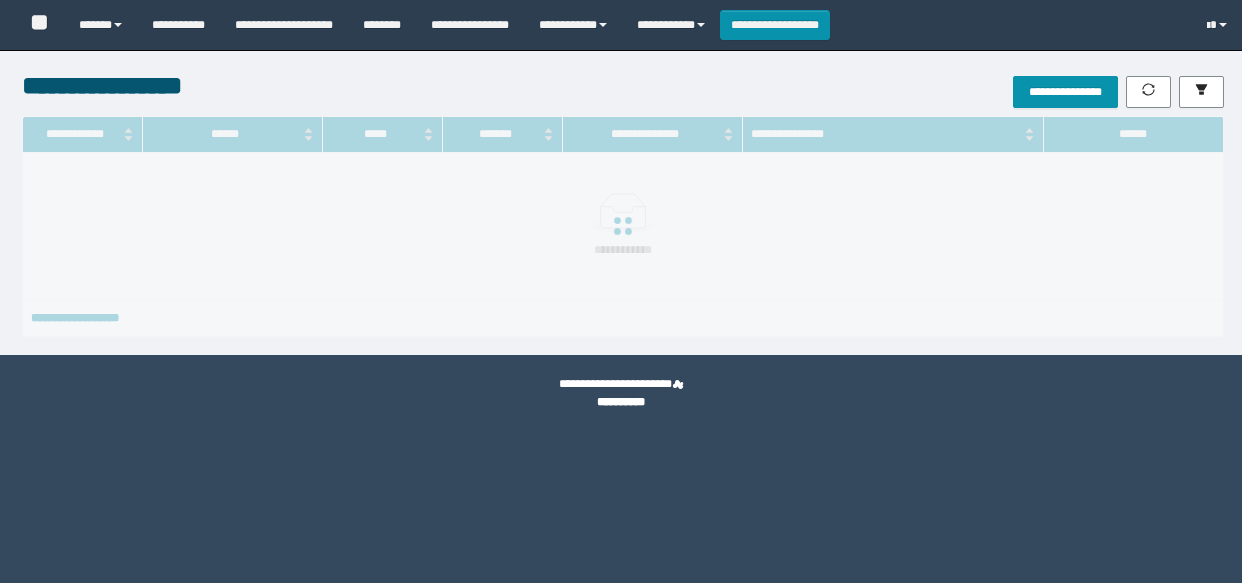 scroll, scrollTop: 0, scrollLeft: 0, axis: both 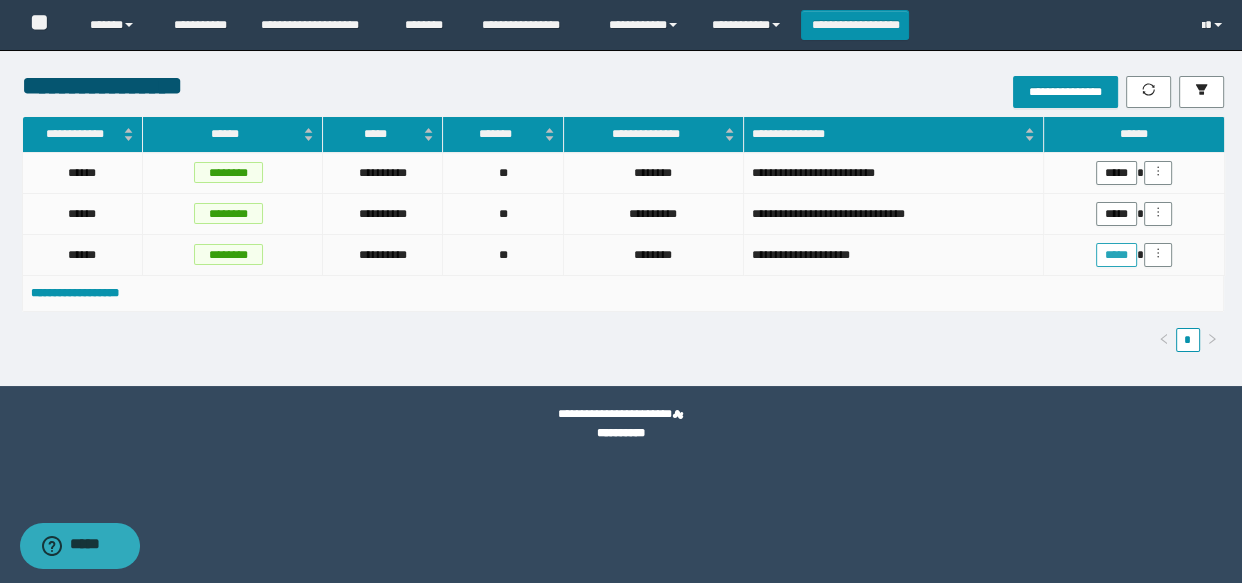 click on "*****" at bounding box center [1116, 255] 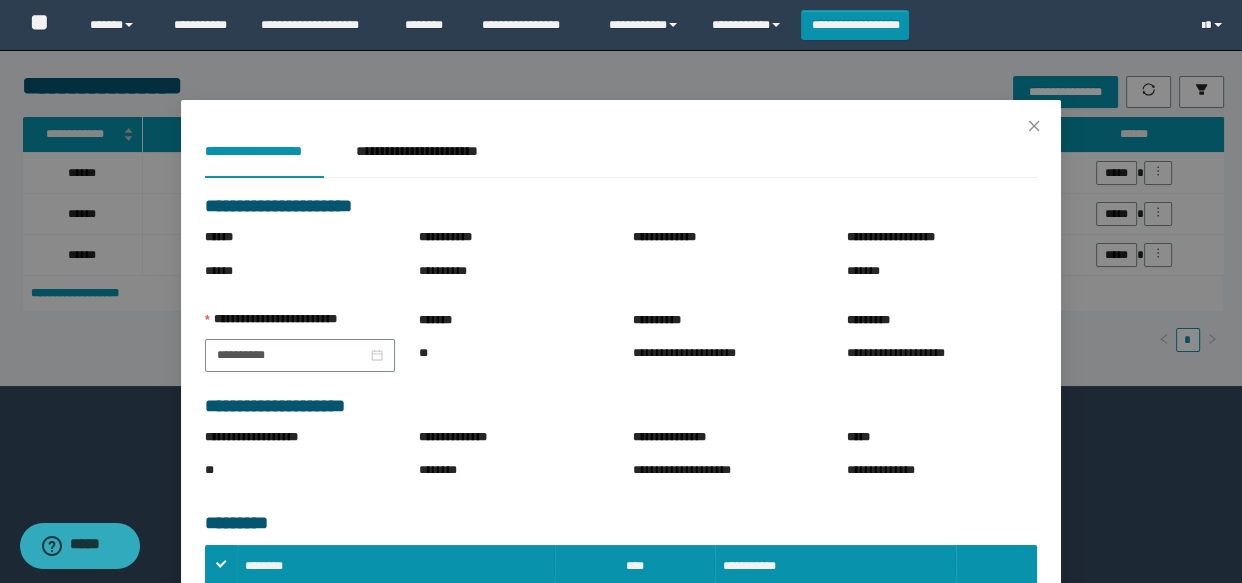 scroll, scrollTop: 454, scrollLeft: 0, axis: vertical 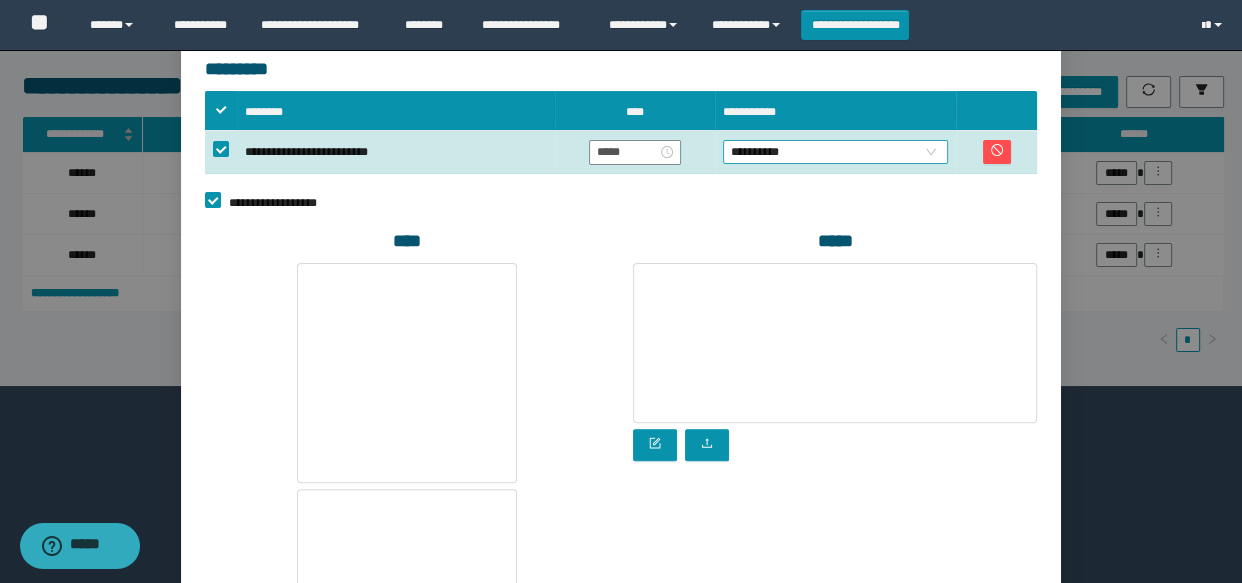 click on "**********" at bounding box center (836, 152) 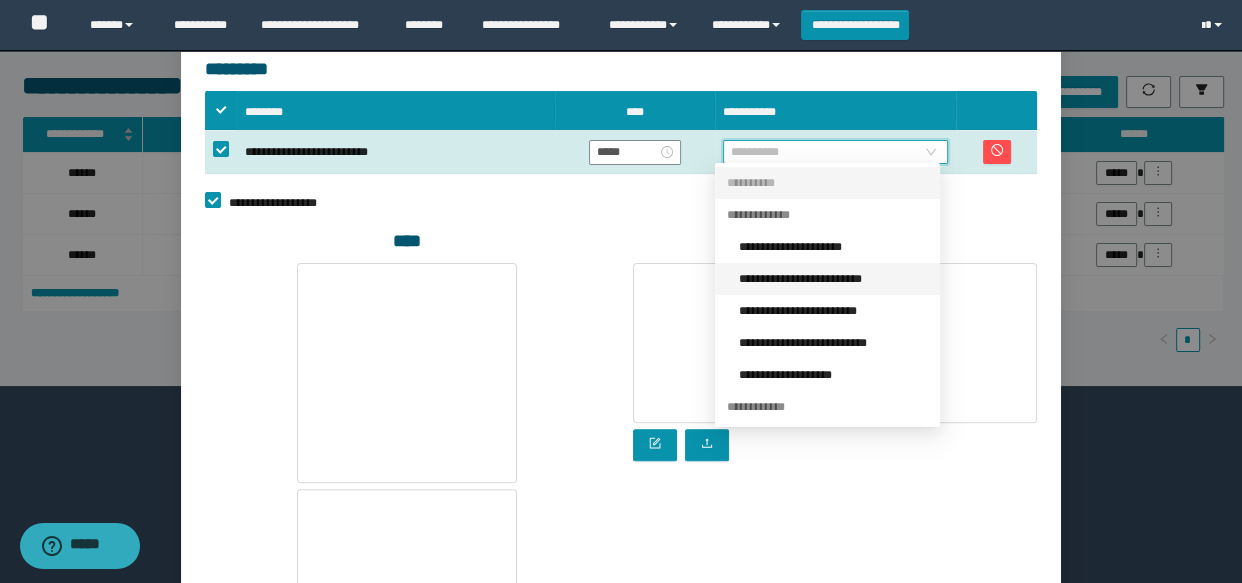 click on "**********" at bounding box center [833, 279] 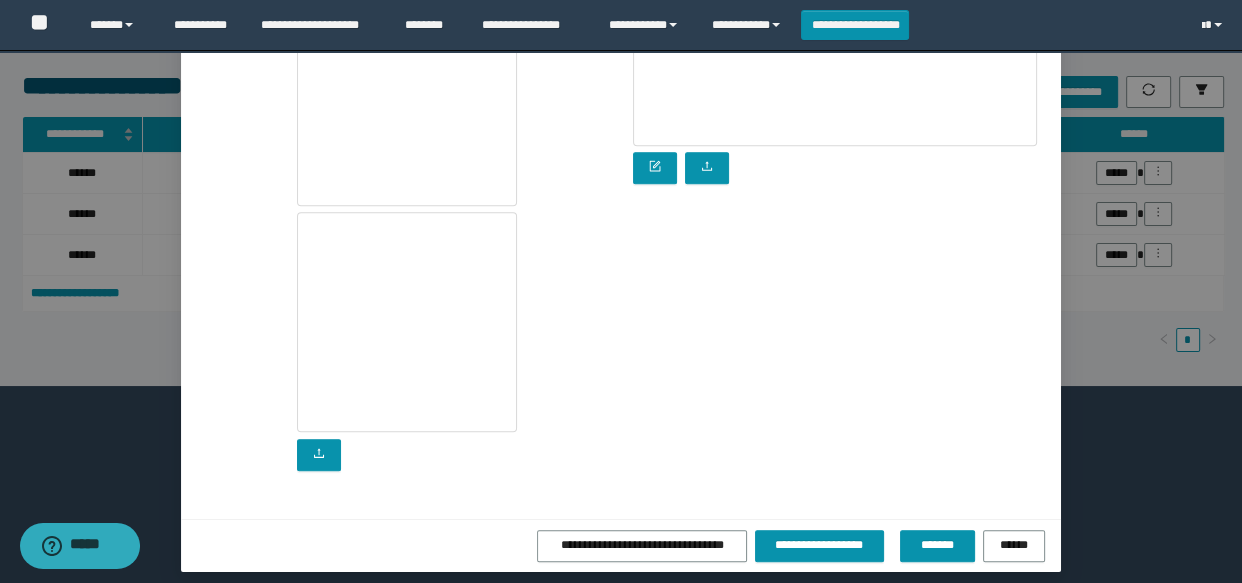 scroll, scrollTop: 737, scrollLeft: 0, axis: vertical 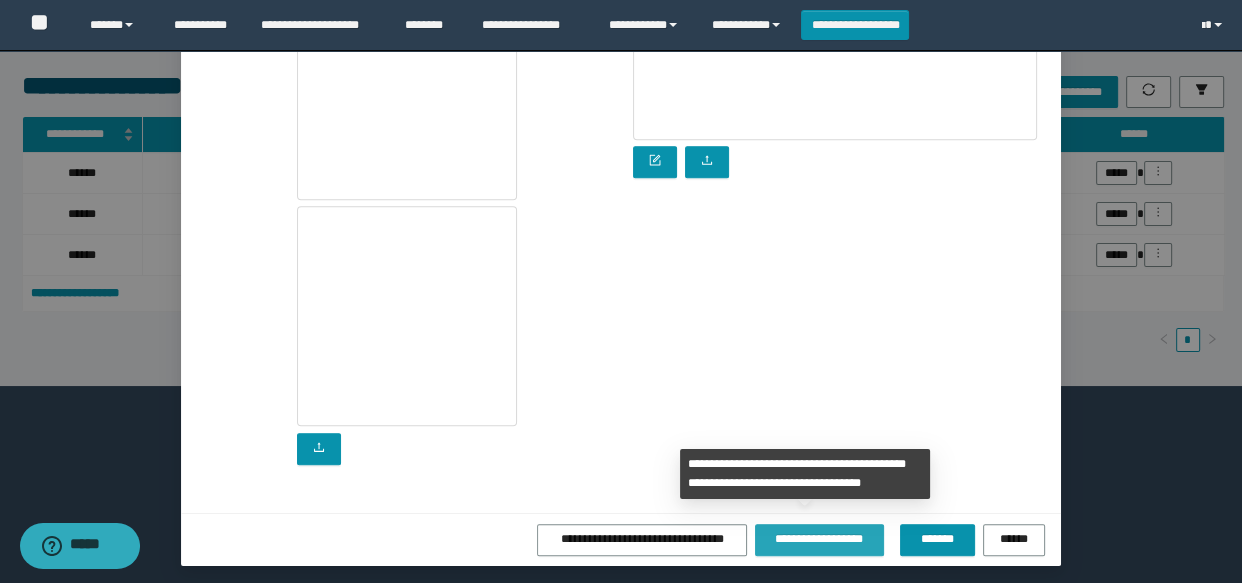 click on "**********" at bounding box center (820, 539) 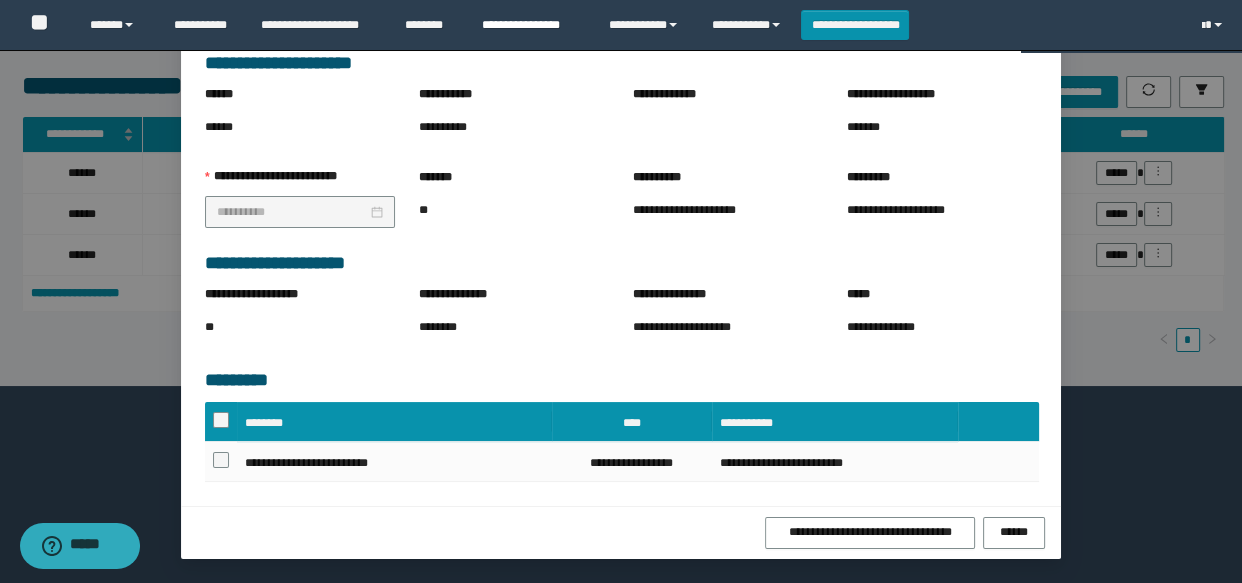 scroll, scrollTop: 191, scrollLeft: 0, axis: vertical 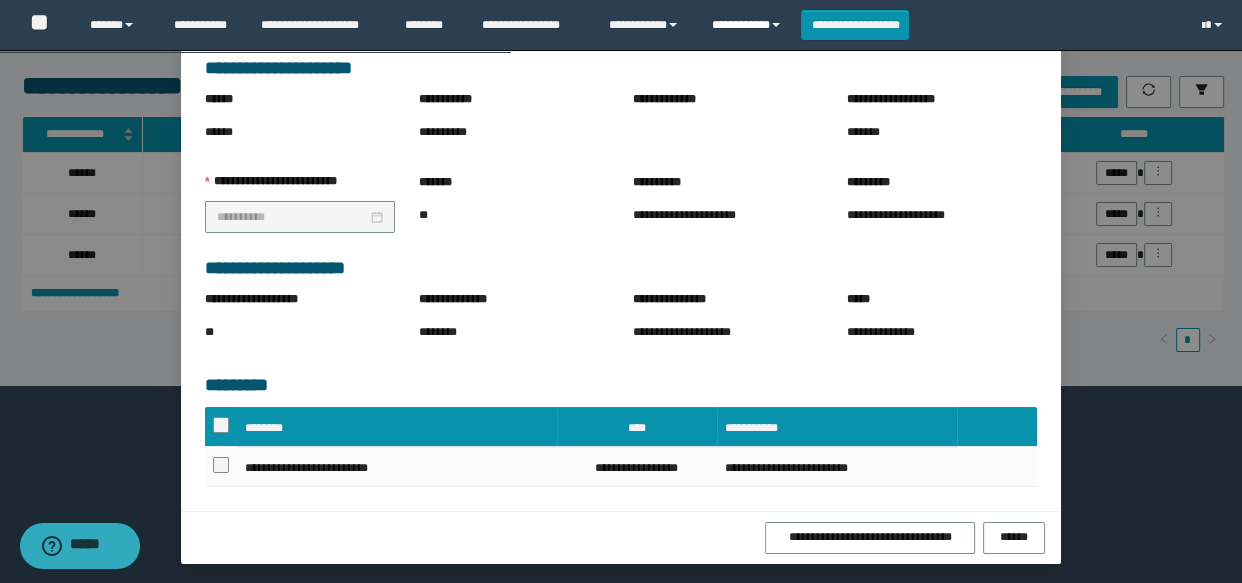 click on "**********" at bounding box center [749, 25] 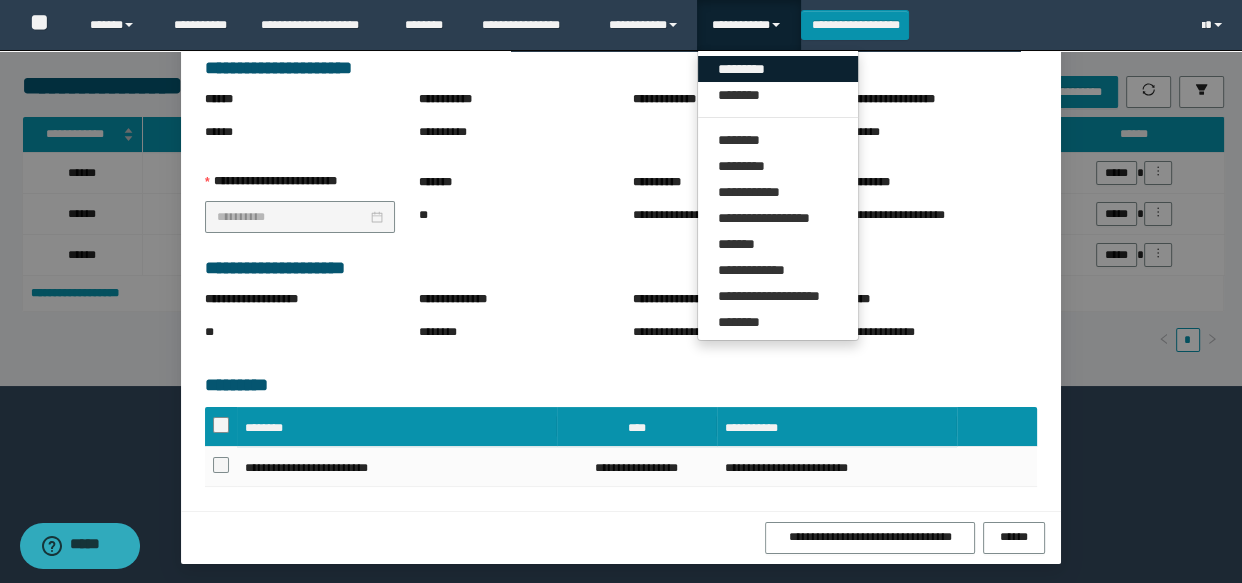 click on "*********" at bounding box center [778, 69] 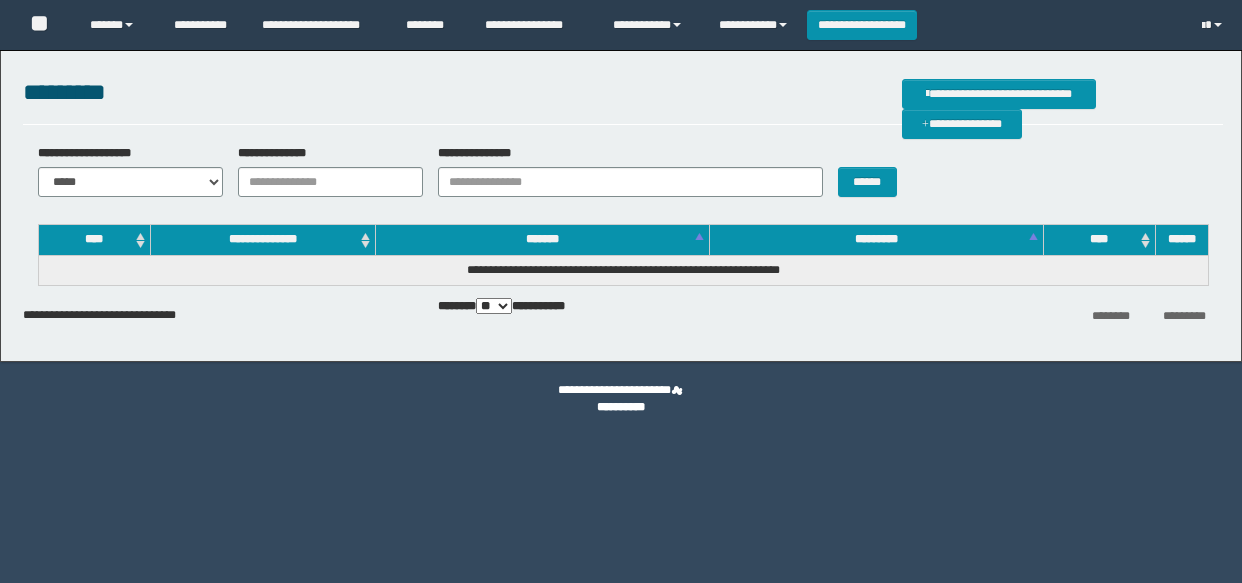 scroll, scrollTop: 0, scrollLeft: 0, axis: both 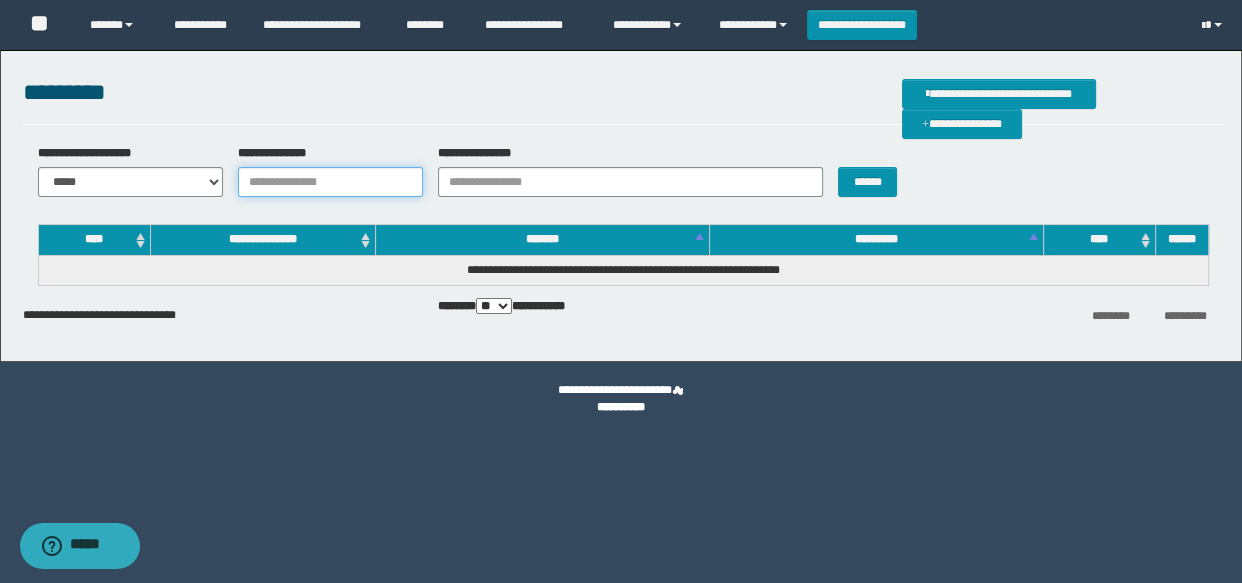 click on "**********" at bounding box center [330, 182] 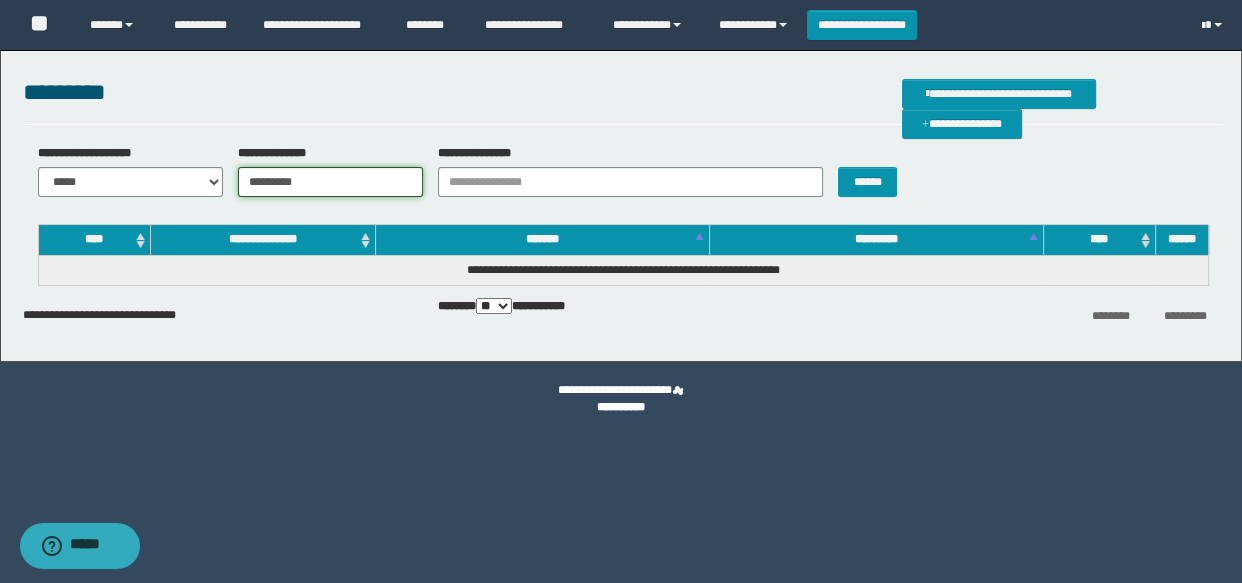 click on "********" at bounding box center [330, 182] 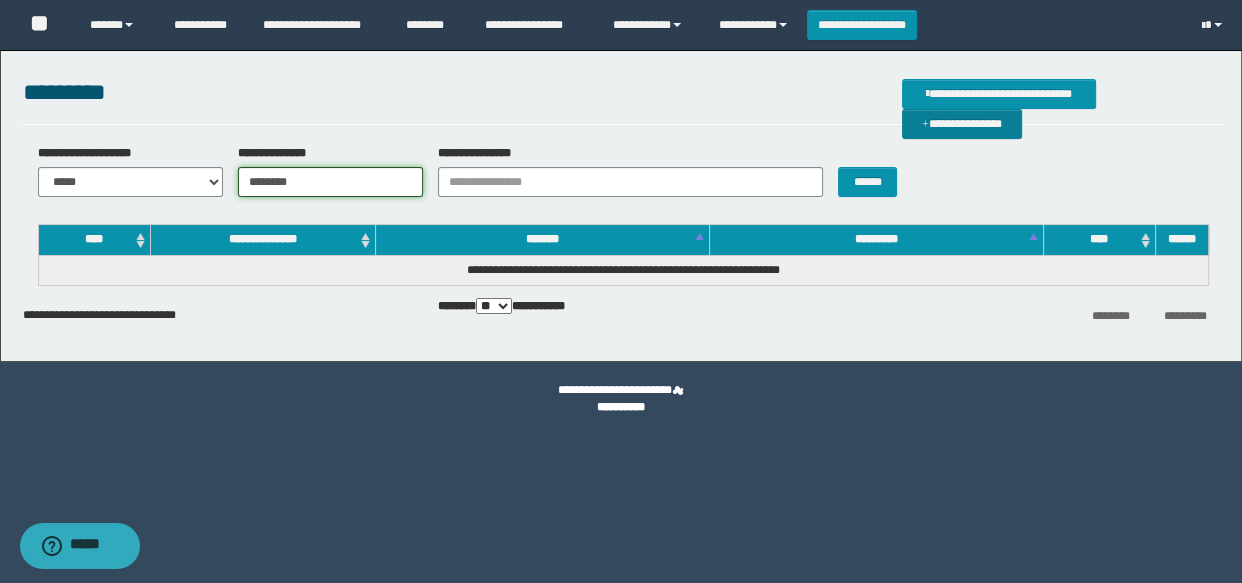 type on "********" 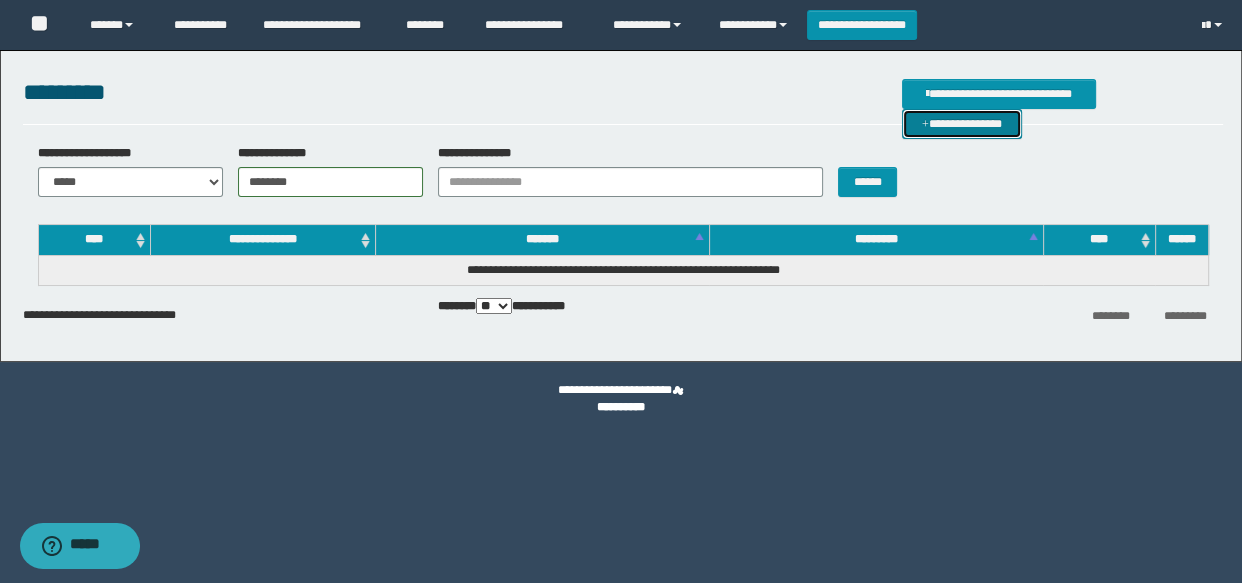 click on "**********" at bounding box center [962, 124] 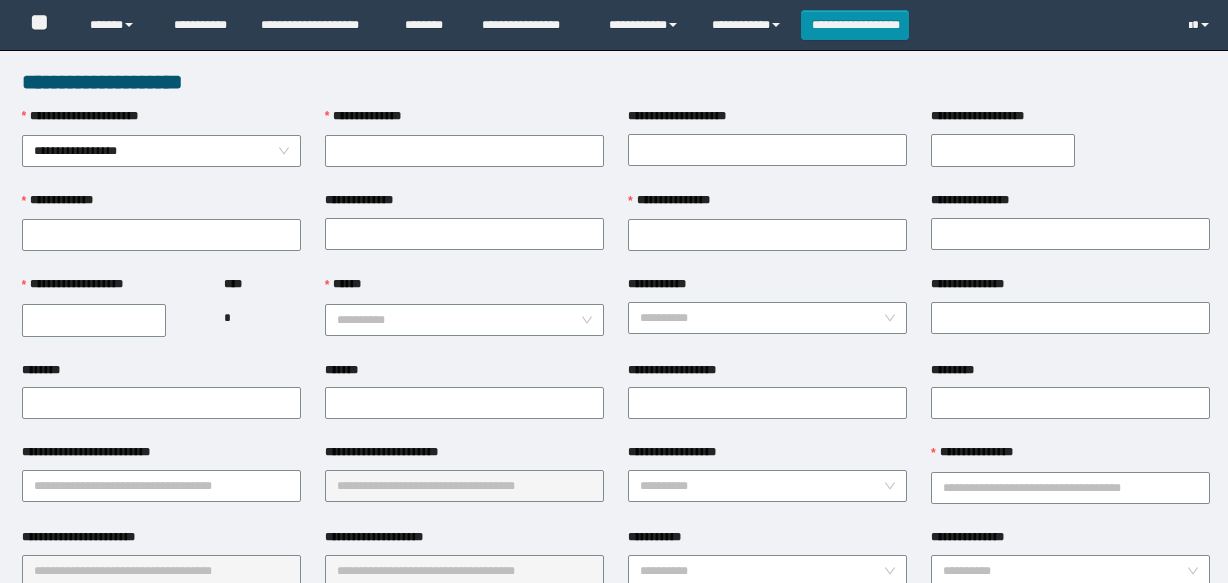 scroll, scrollTop: 0, scrollLeft: 0, axis: both 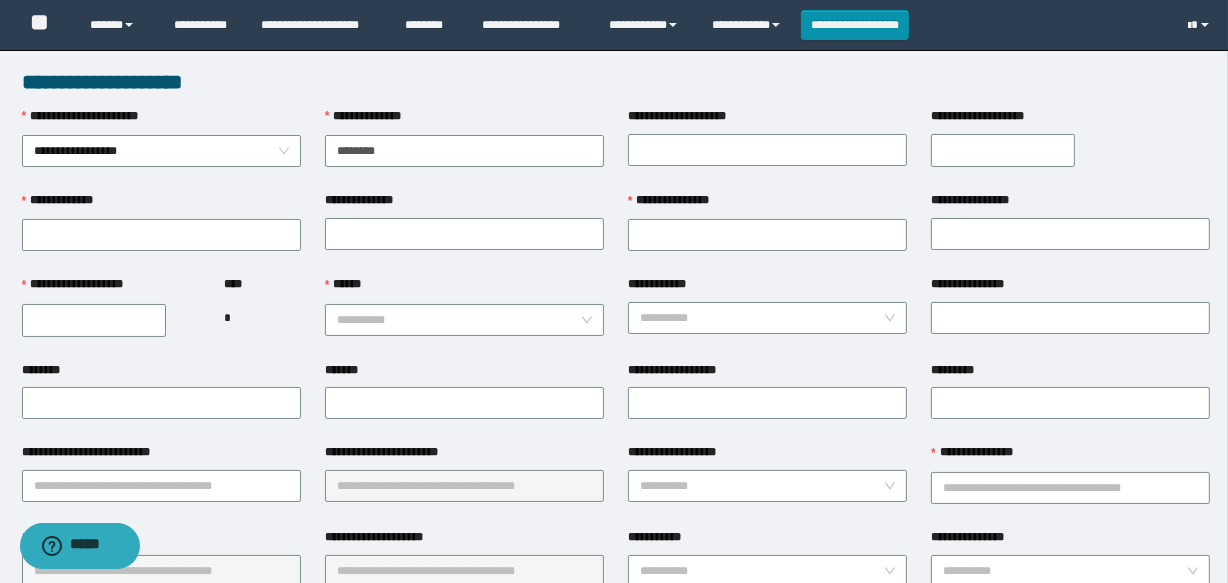 type on "********" 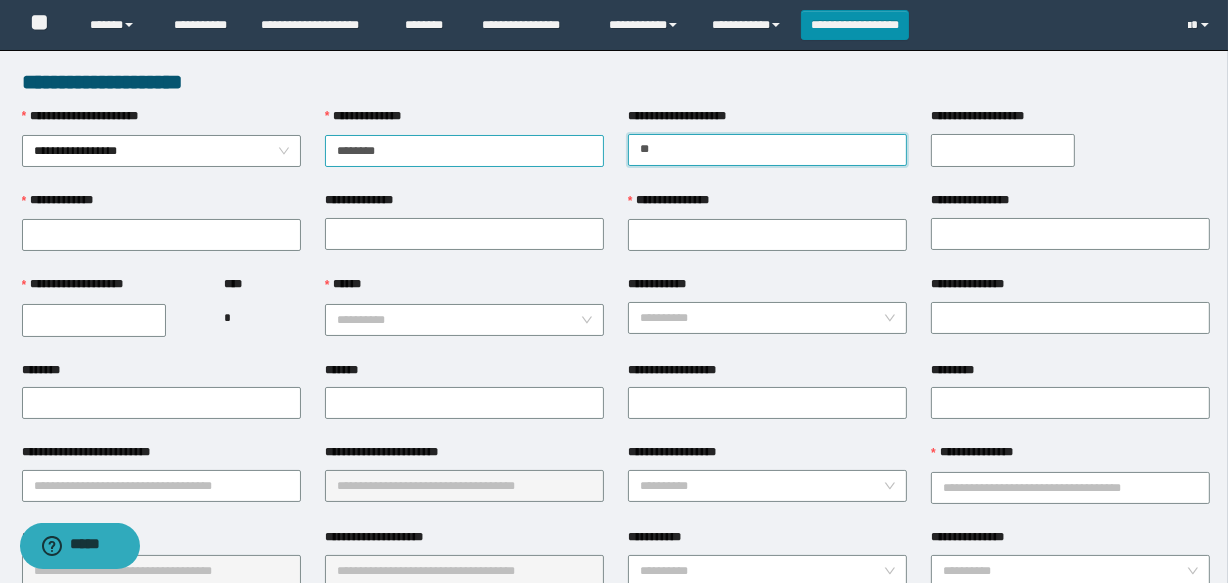 type on "*" 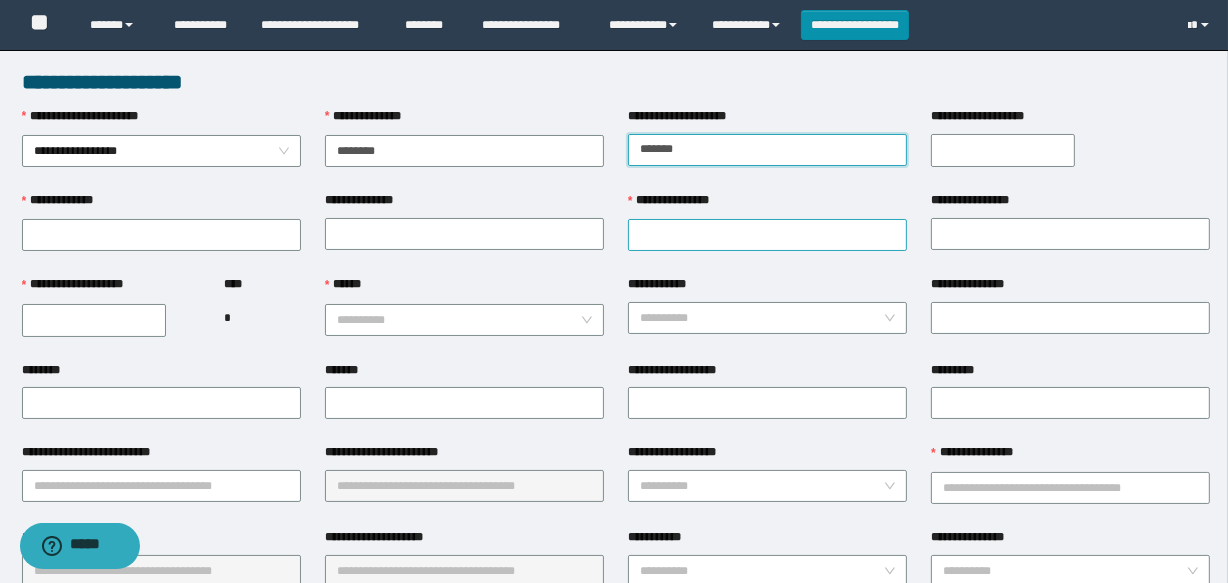 type on "*********" 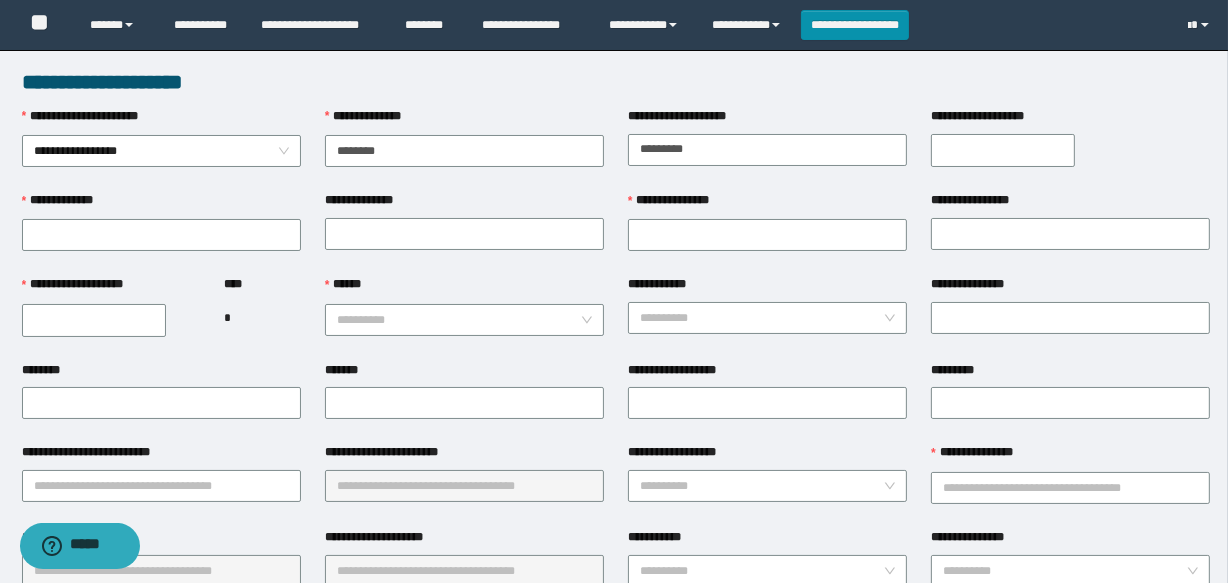 click on "**********" at bounding box center [94, 320] 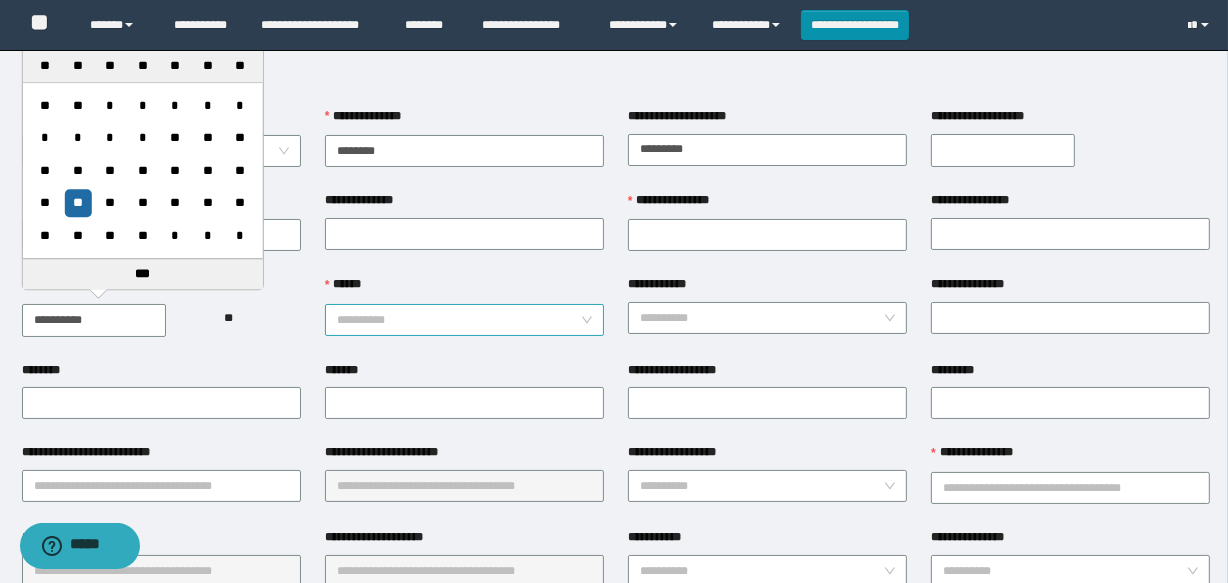 type on "**********" 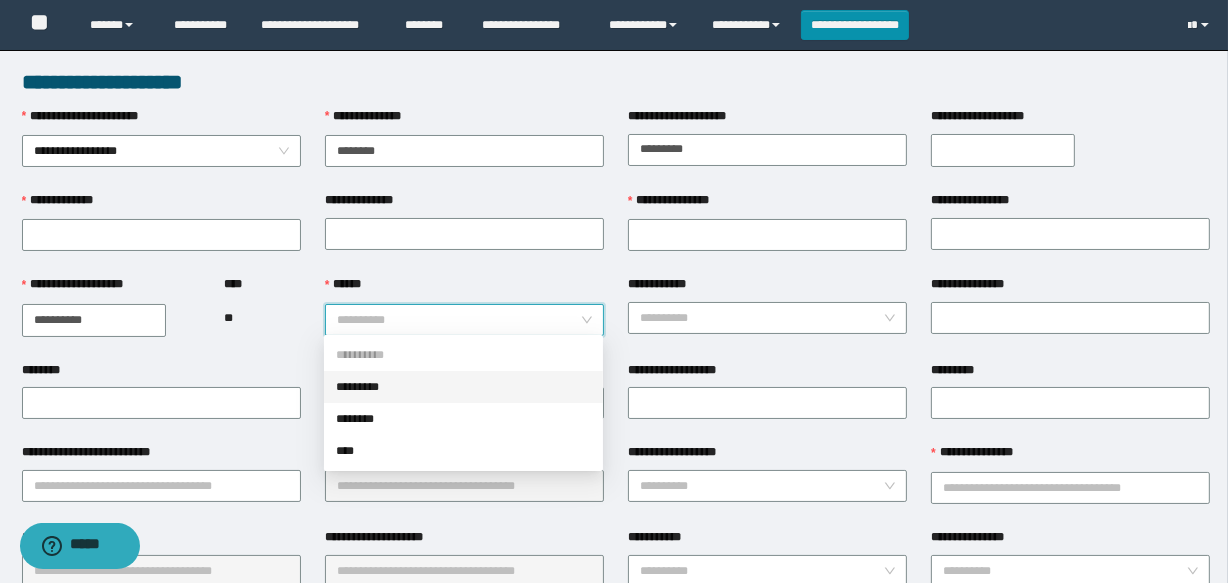 click on "*********" at bounding box center (463, 387) 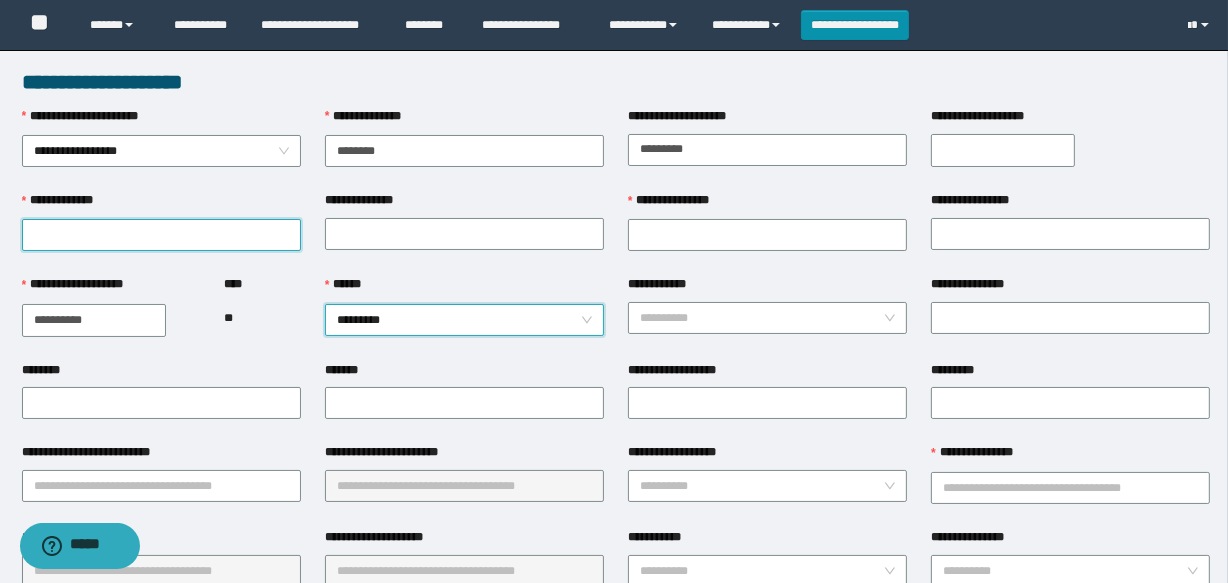 click on "**********" at bounding box center (161, 235) 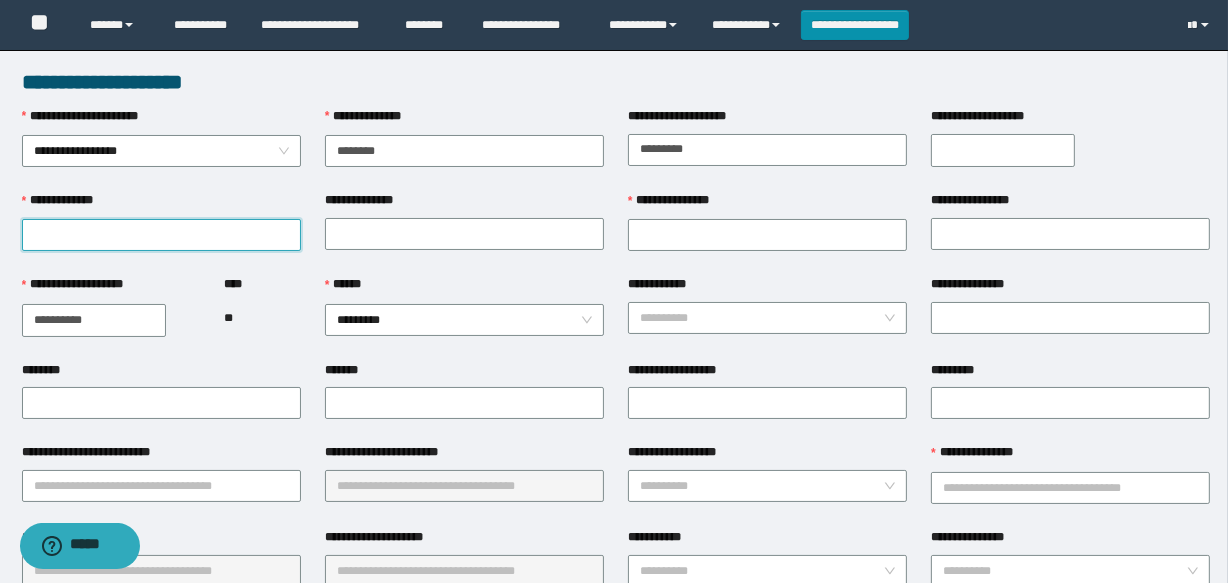paste on "**********" 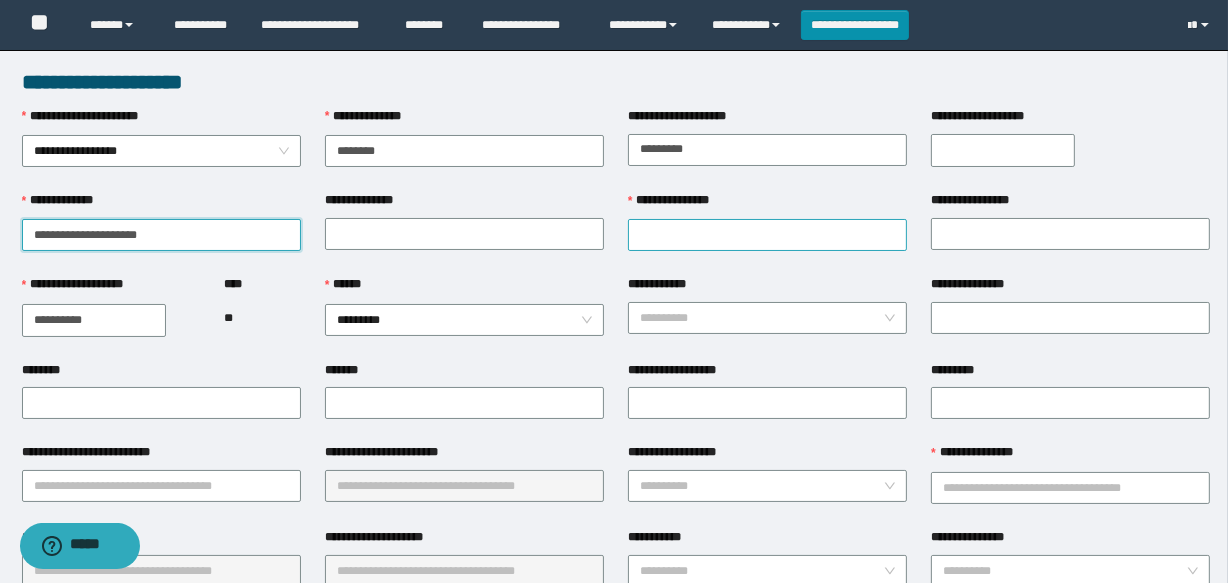 type on "**********" 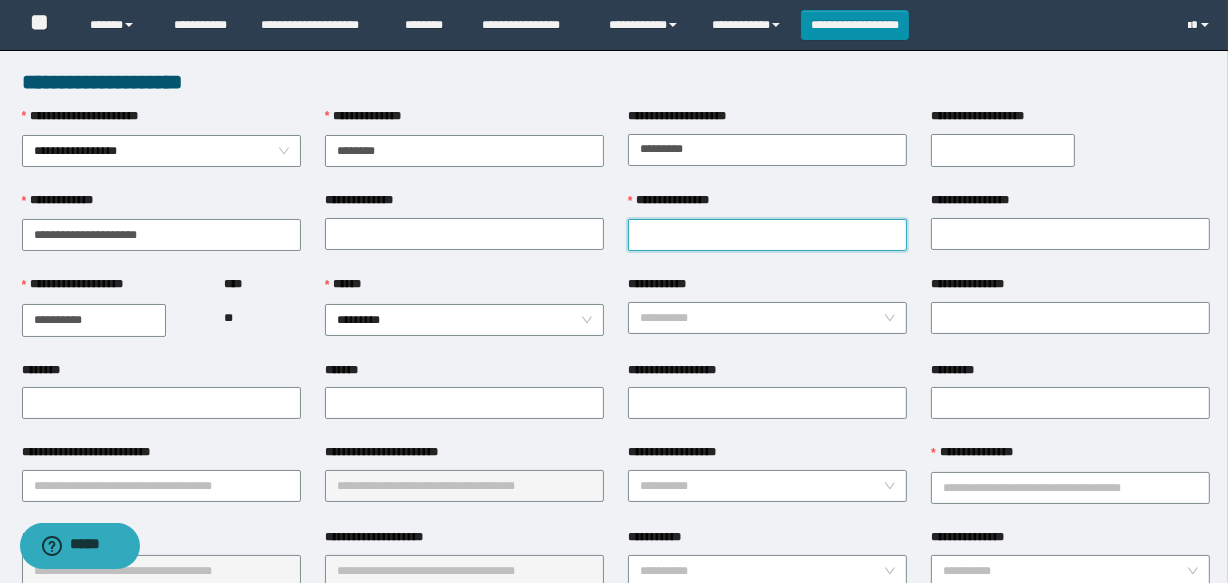 click on "**********" at bounding box center (767, 235) 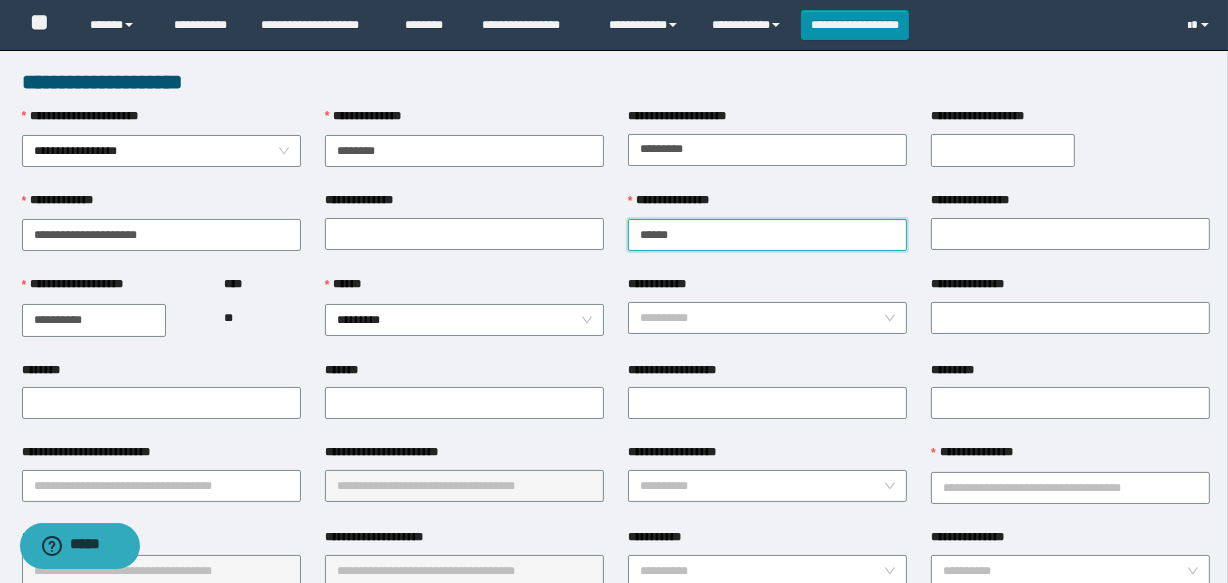 type on "******" 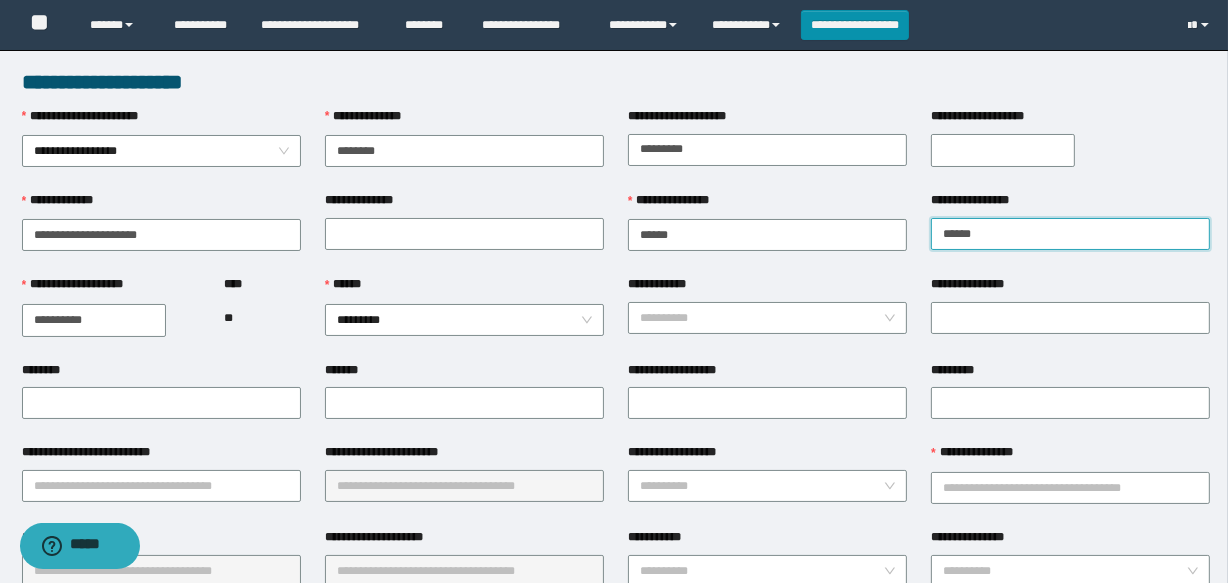 type on "******" 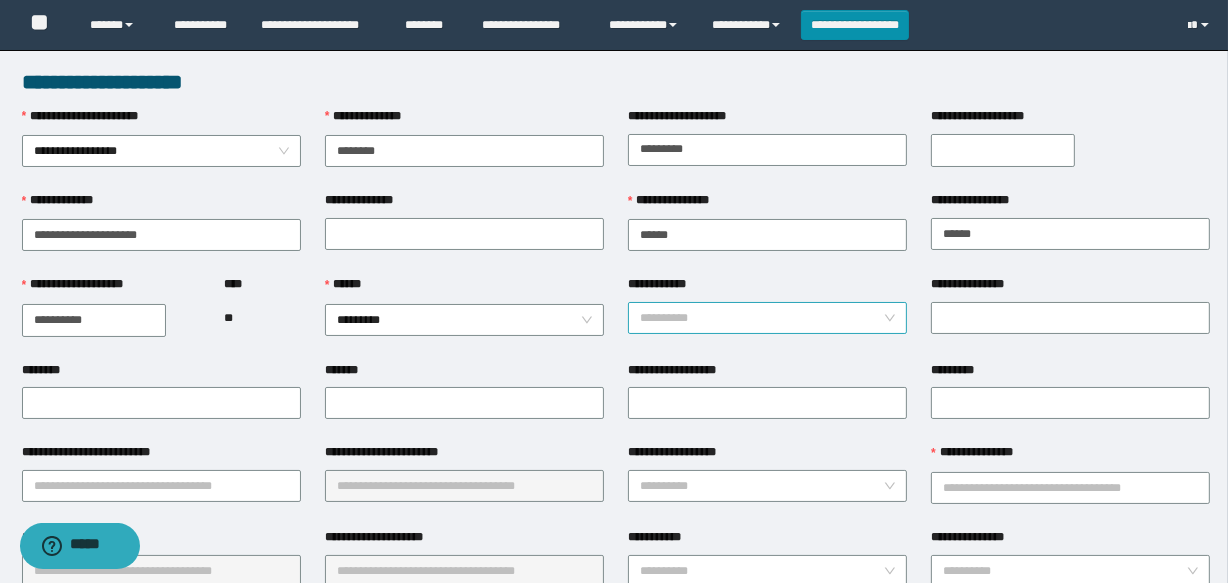 click on "**********" at bounding box center (761, 318) 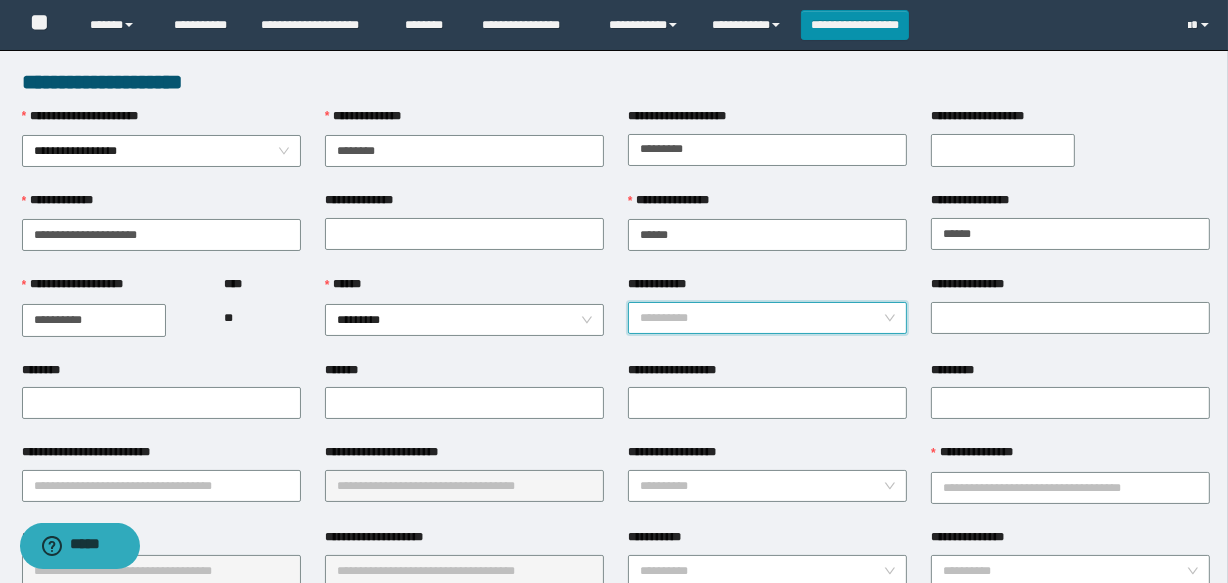 click on "**********" at bounding box center [761, 318] 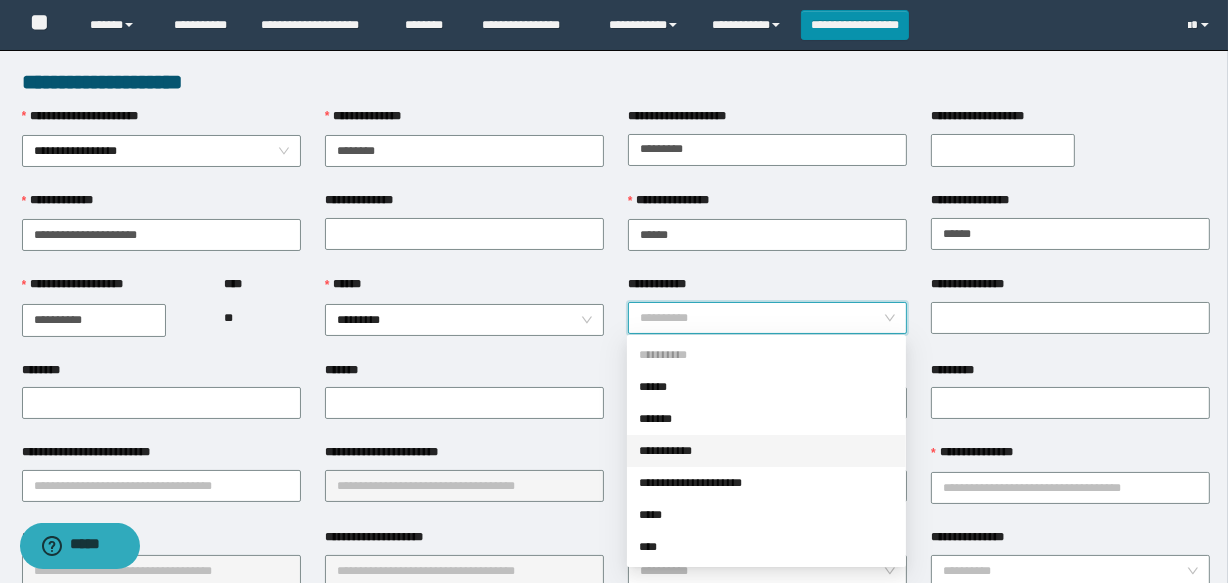 click on "**********" at bounding box center [766, 451] 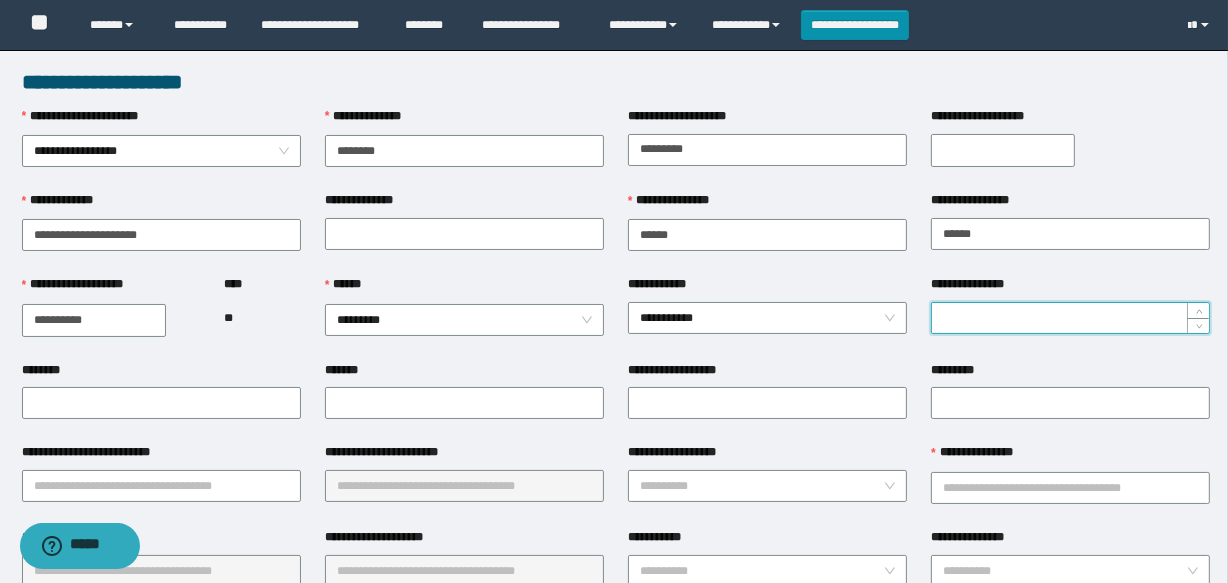 click on "**********" at bounding box center [1070, 318] 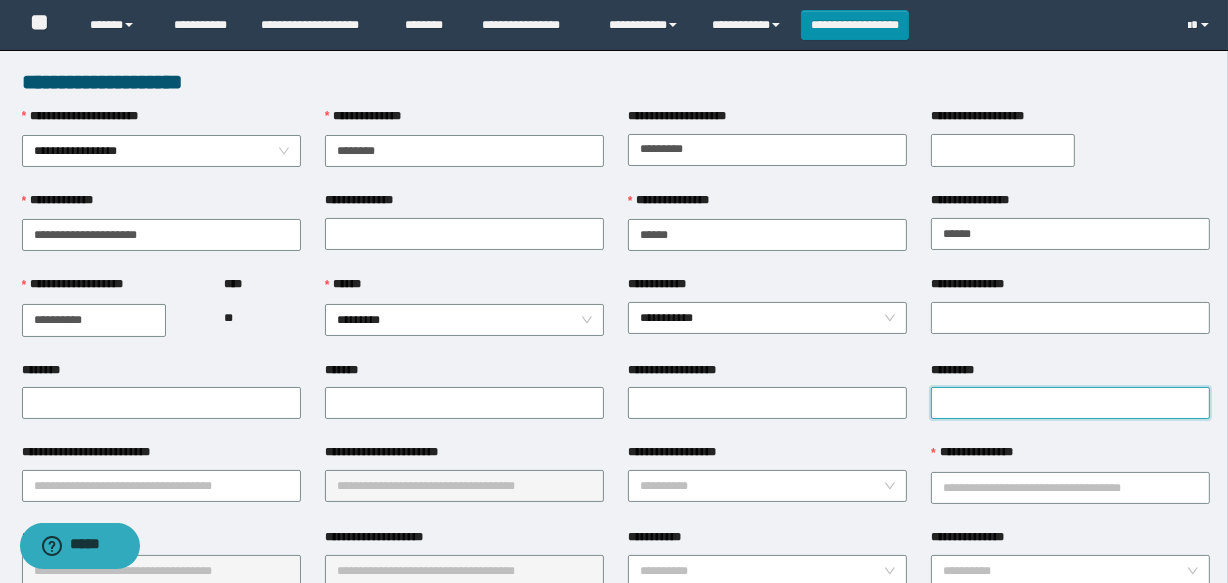 click on "*********" at bounding box center [1070, 403] 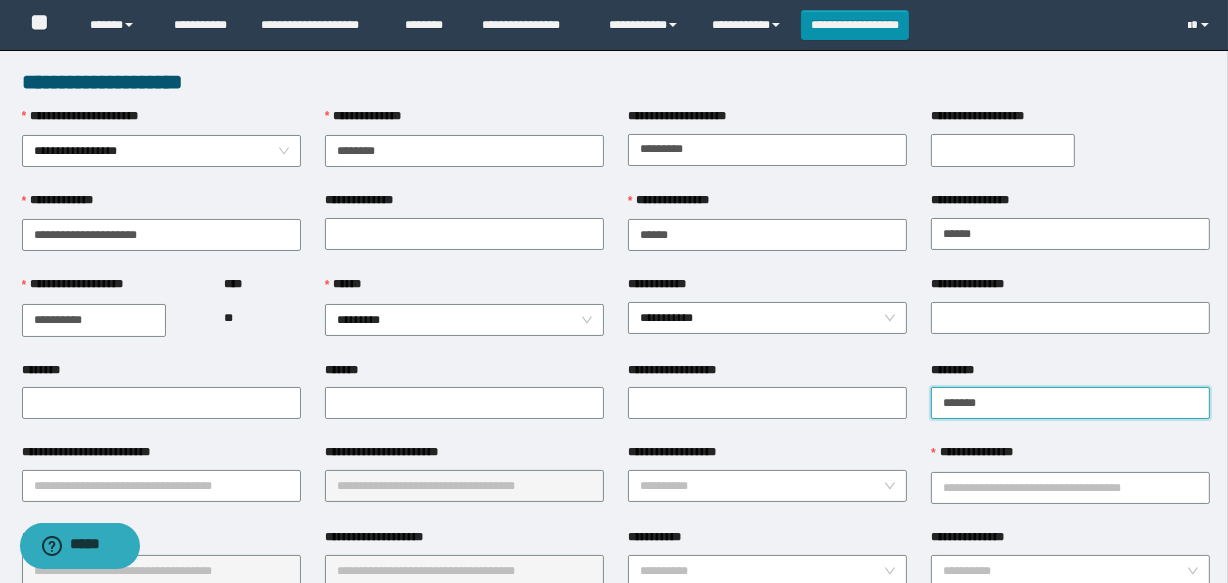 type on "*********" 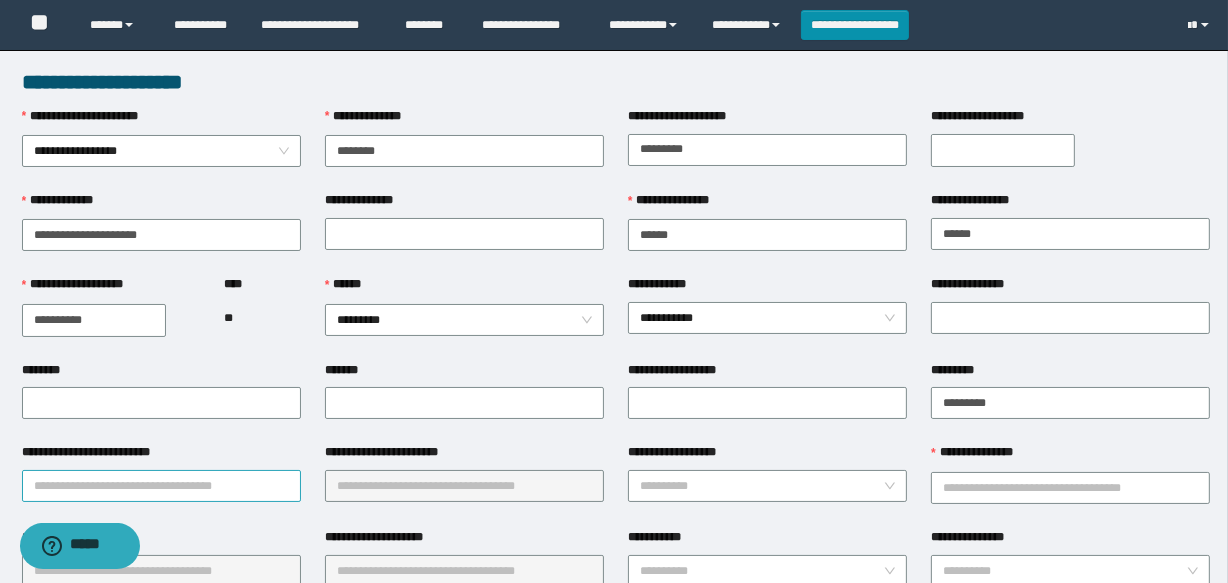 click on "**********" at bounding box center (161, 486) 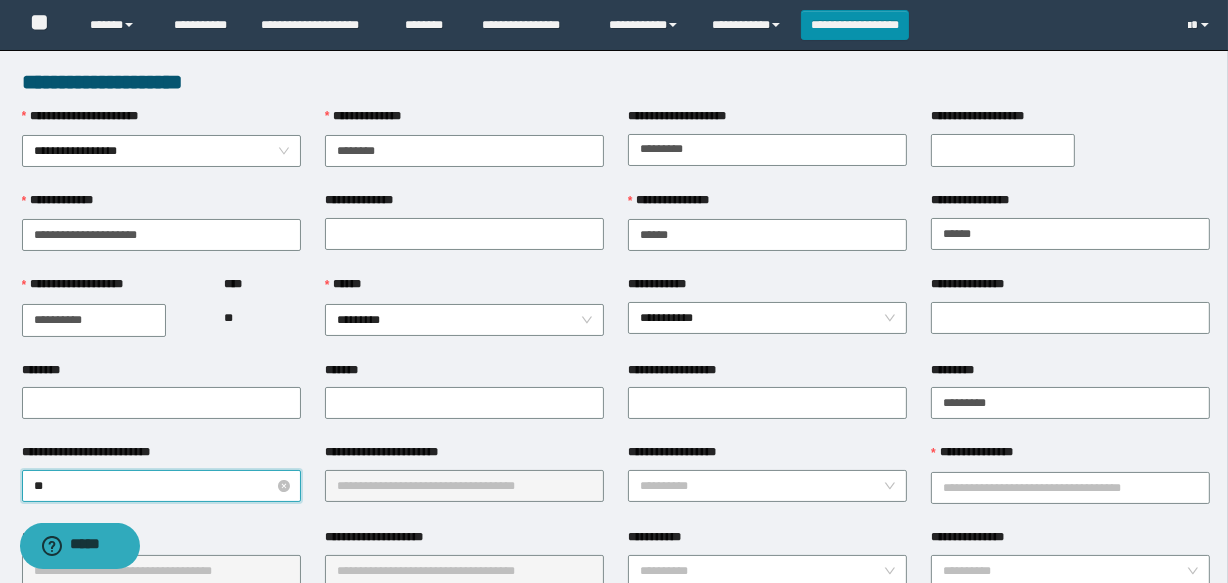 type on "***" 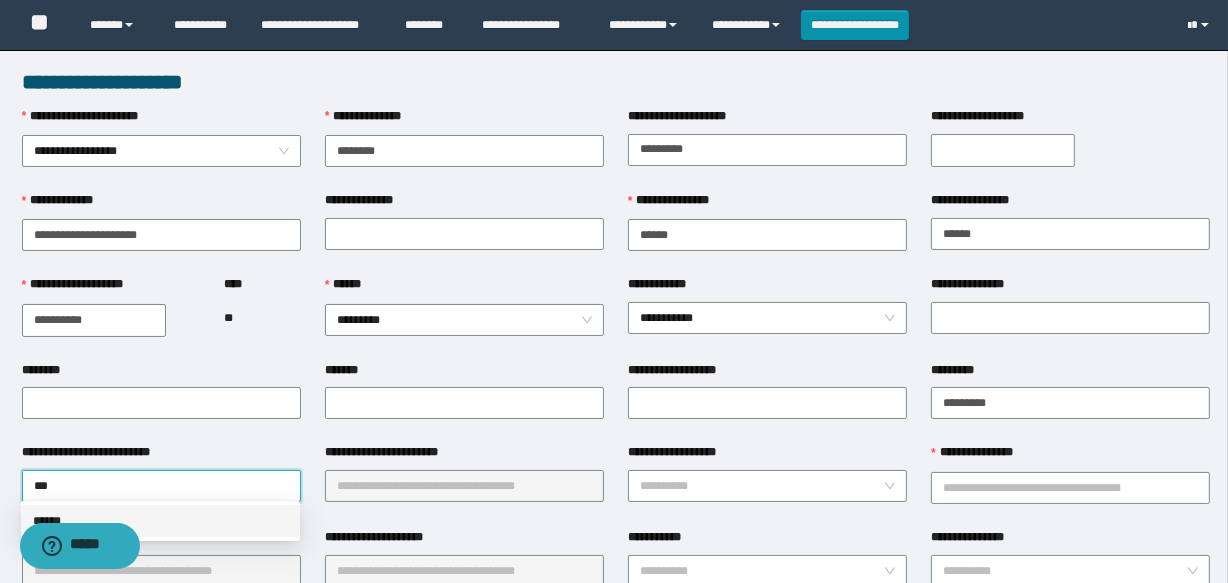 drag, startPoint x: 253, startPoint y: 525, endPoint x: 493, endPoint y: 492, distance: 242.25813 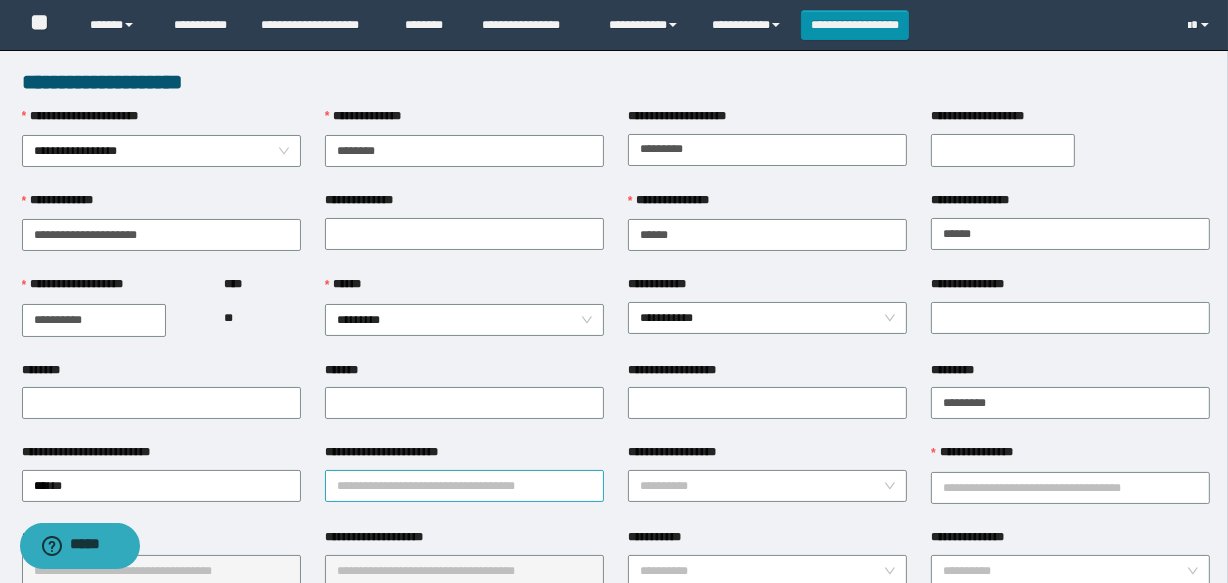 click on "**********" at bounding box center (464, 486) 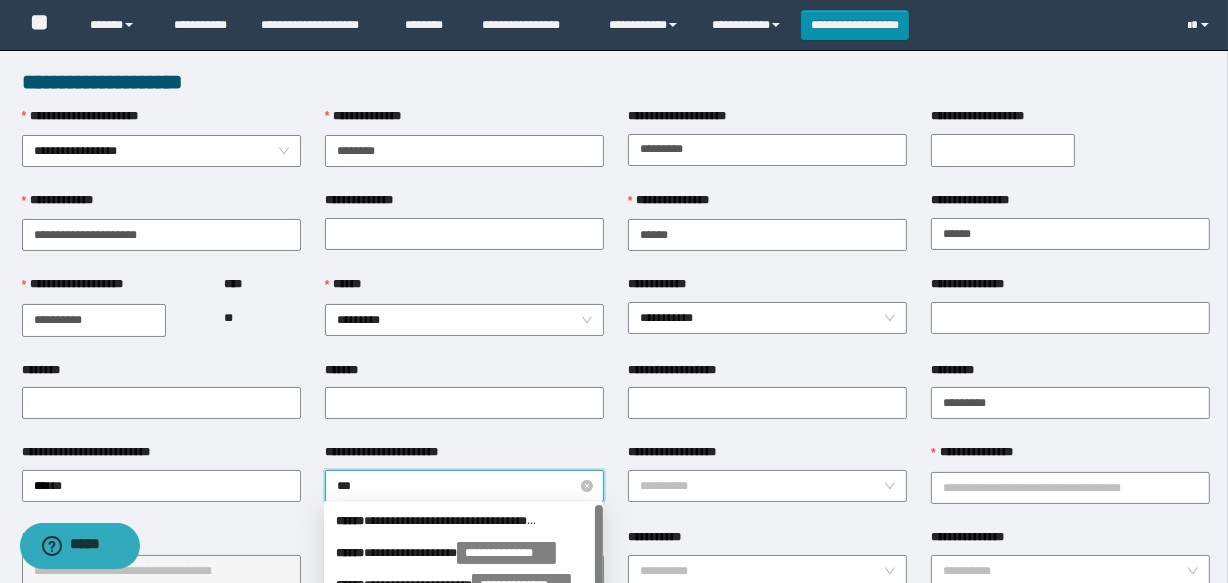 type on "****" 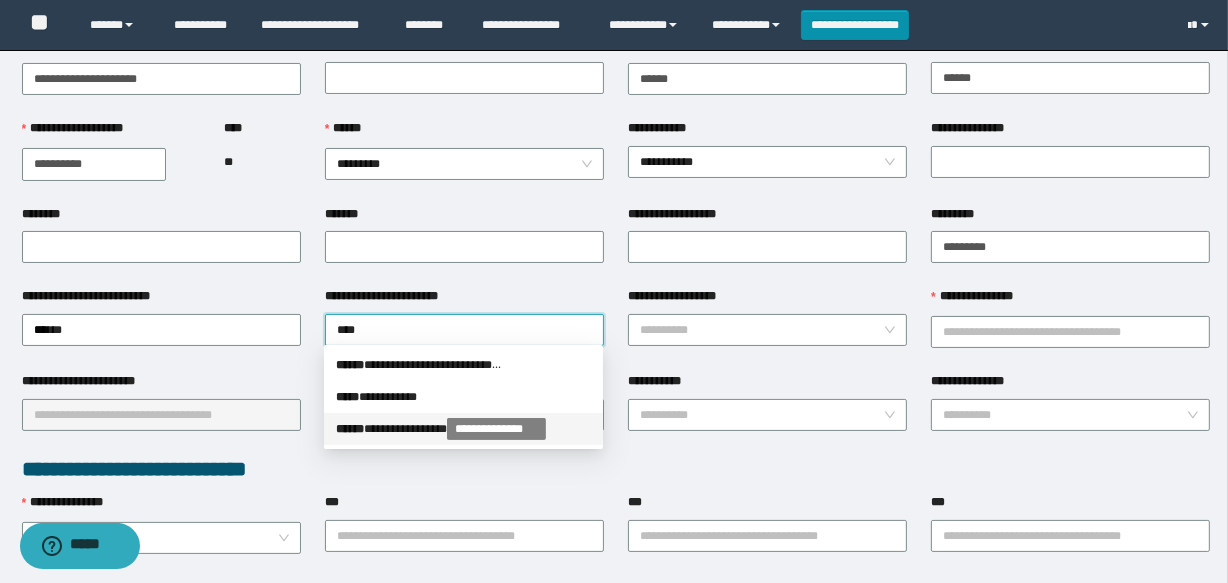 scroll, scrollTop: 181, scrollLeft: 0, axis: vertical 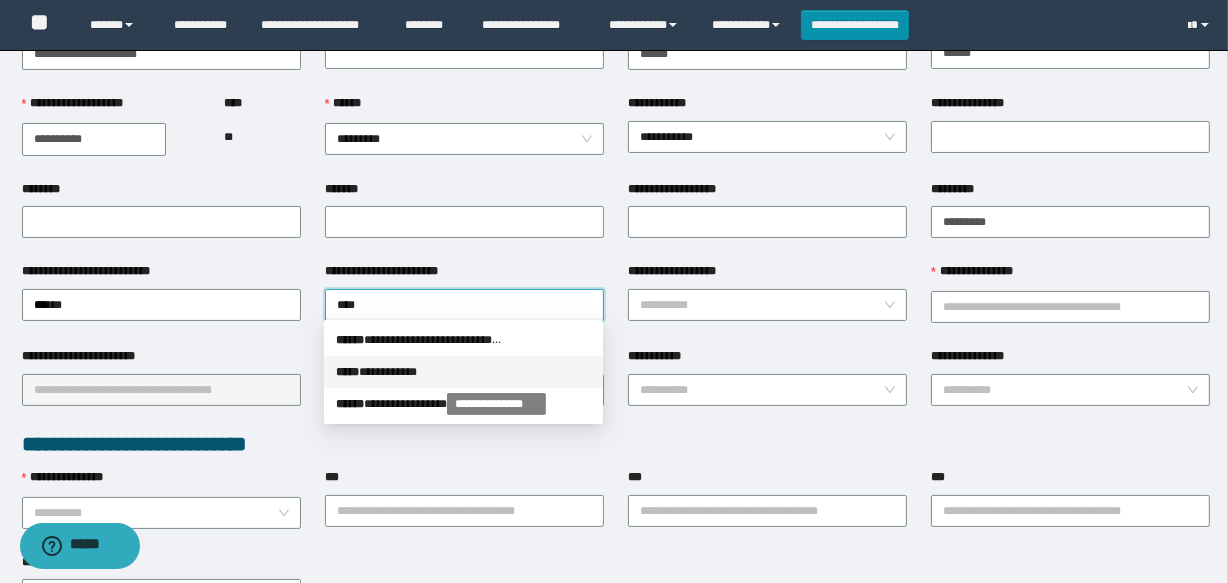click on "***** * *********" at bounding box center (463, 372) 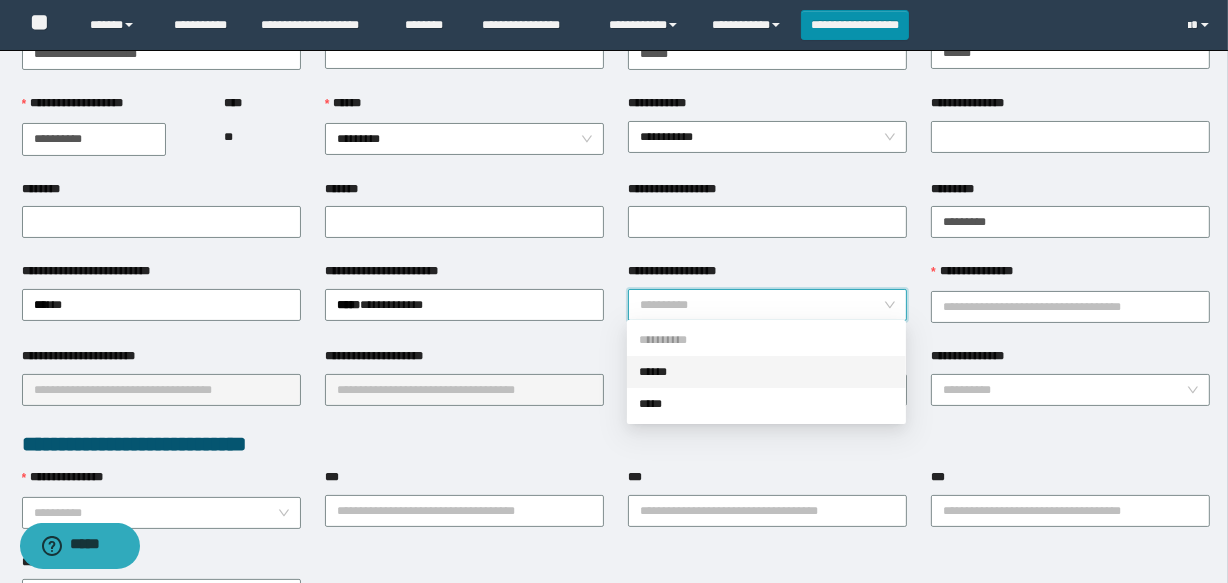 click on "**********" at bounding box center (761, 305) 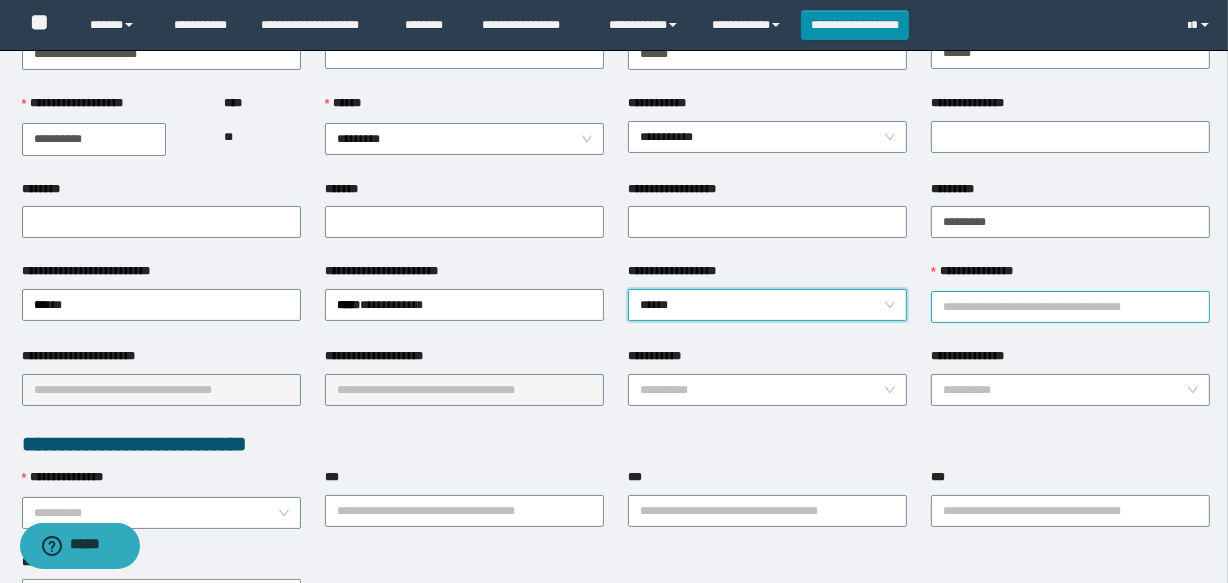 click on "**********" at bounding box center (1070, 307) 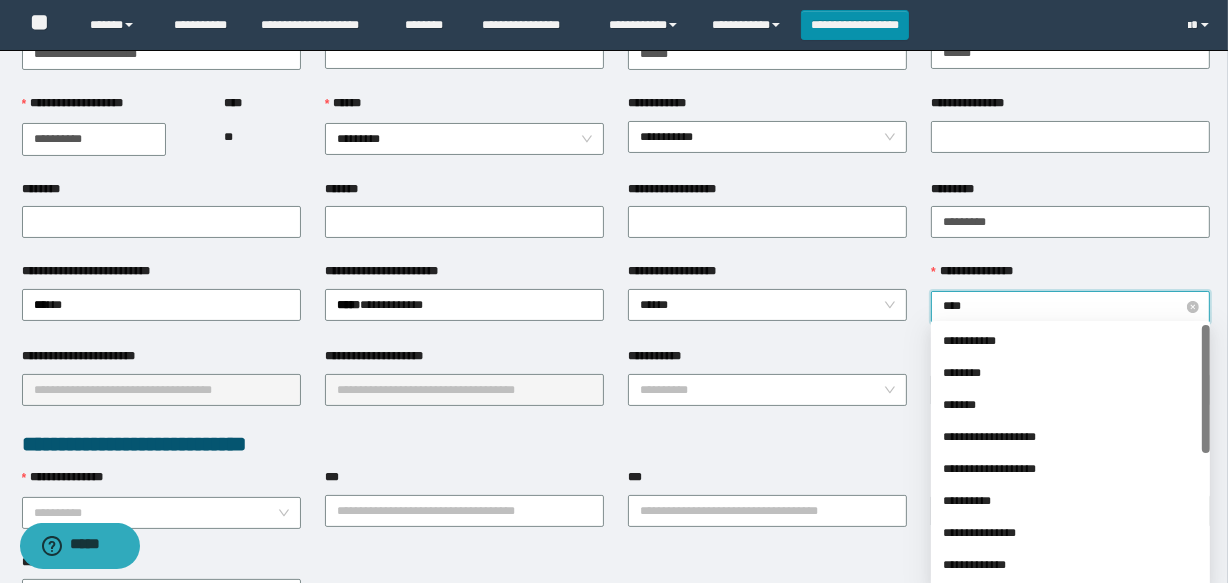 type on "*****" 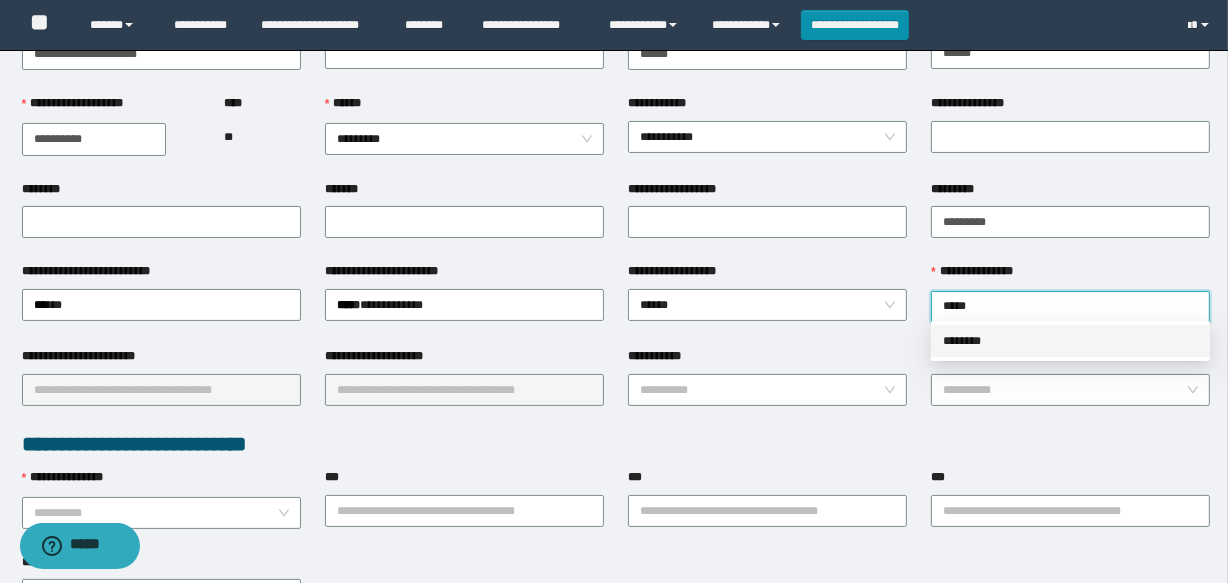 click on "********" at bounding box center [1070, 341] 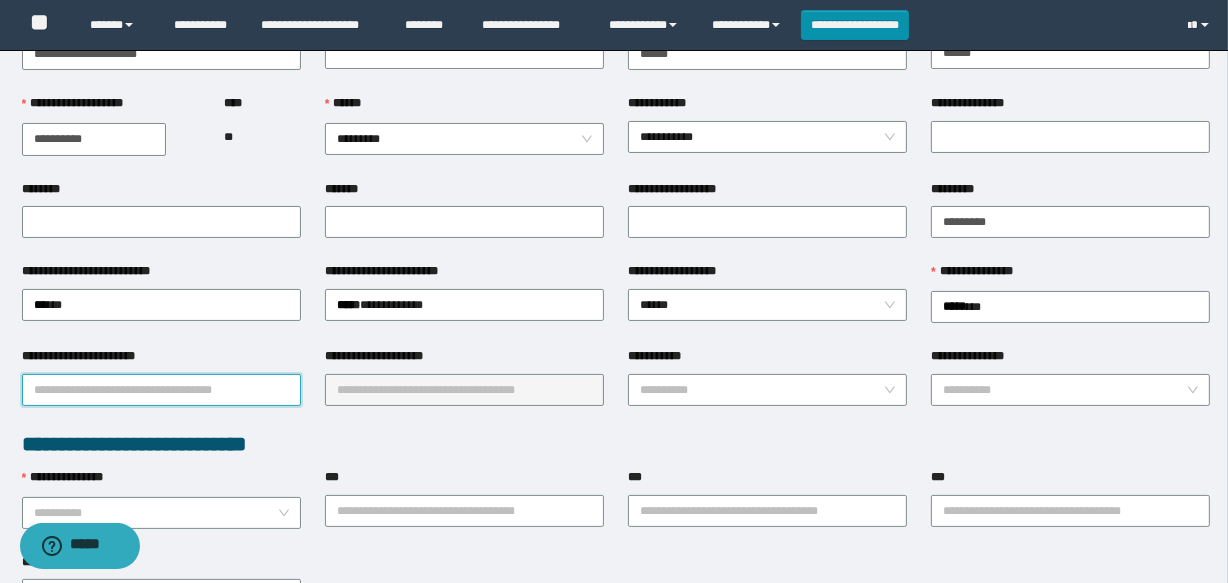 click on "**********" at bounding box center (161, 390) 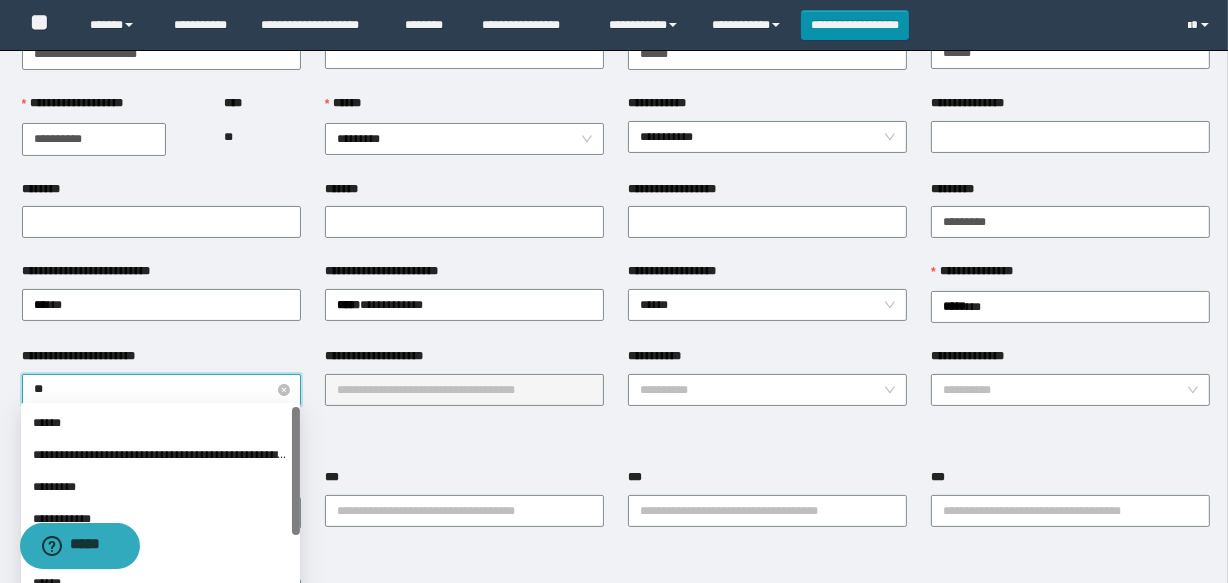 type on "***" 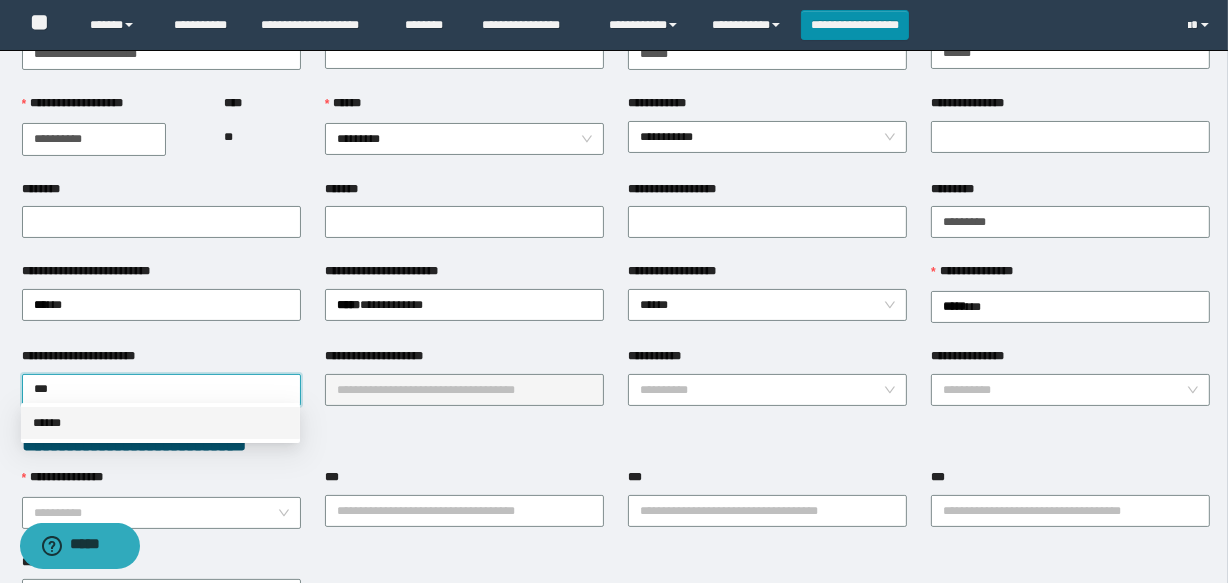 drag, startPoint x: 161, startPoint y: 428, endPoint x: 391, endPoint y: 377, distance: 235.5865 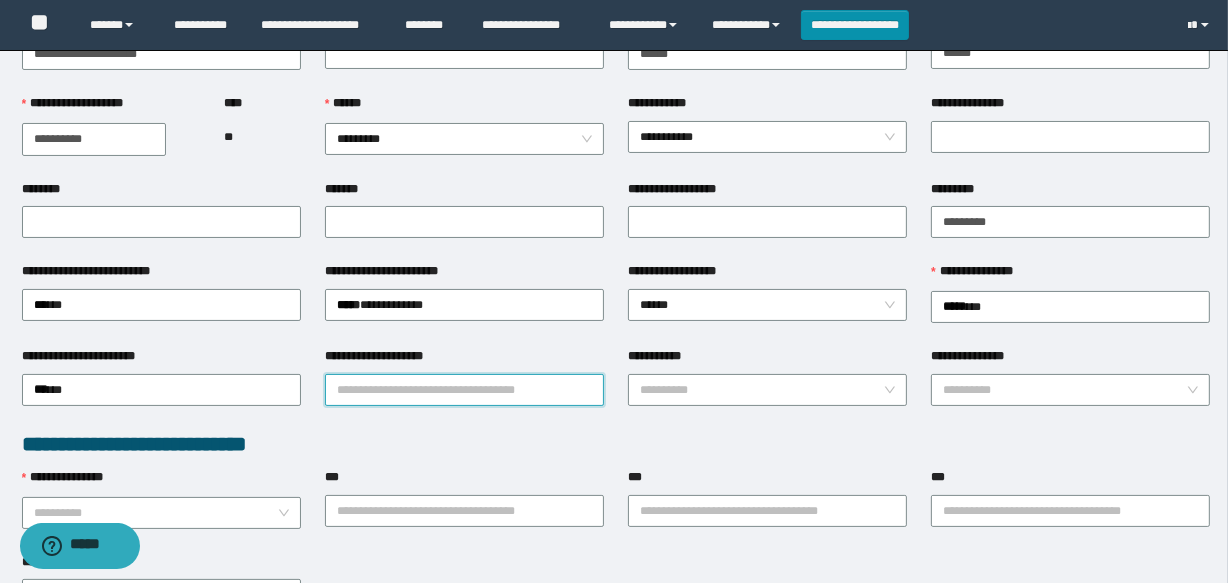 click on "**********" at bounding box center (464, 390) 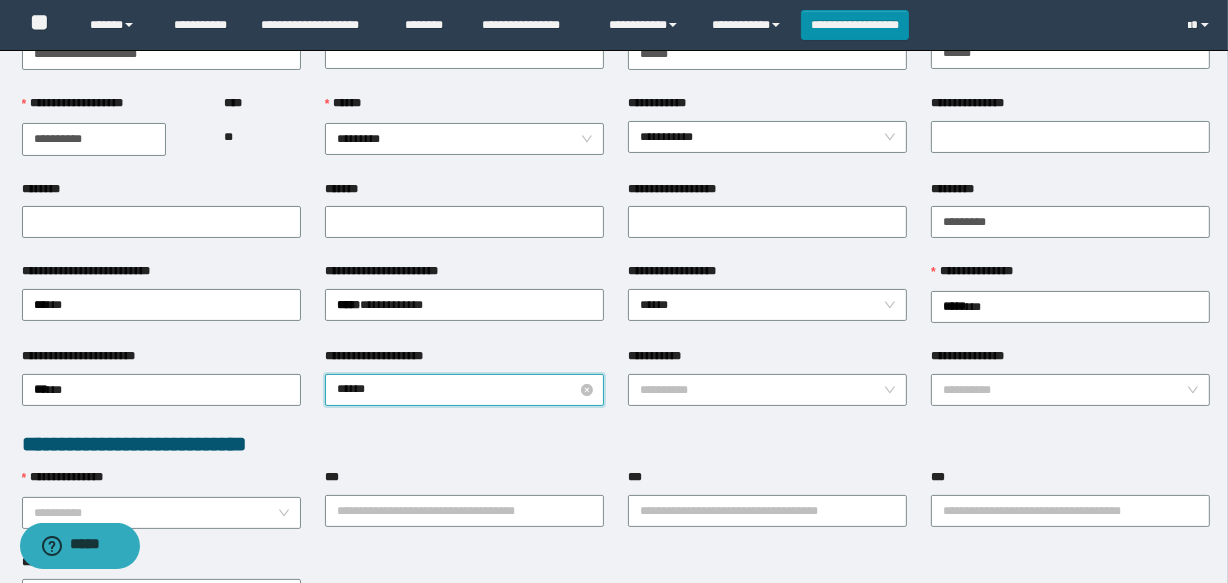 type on "*******" 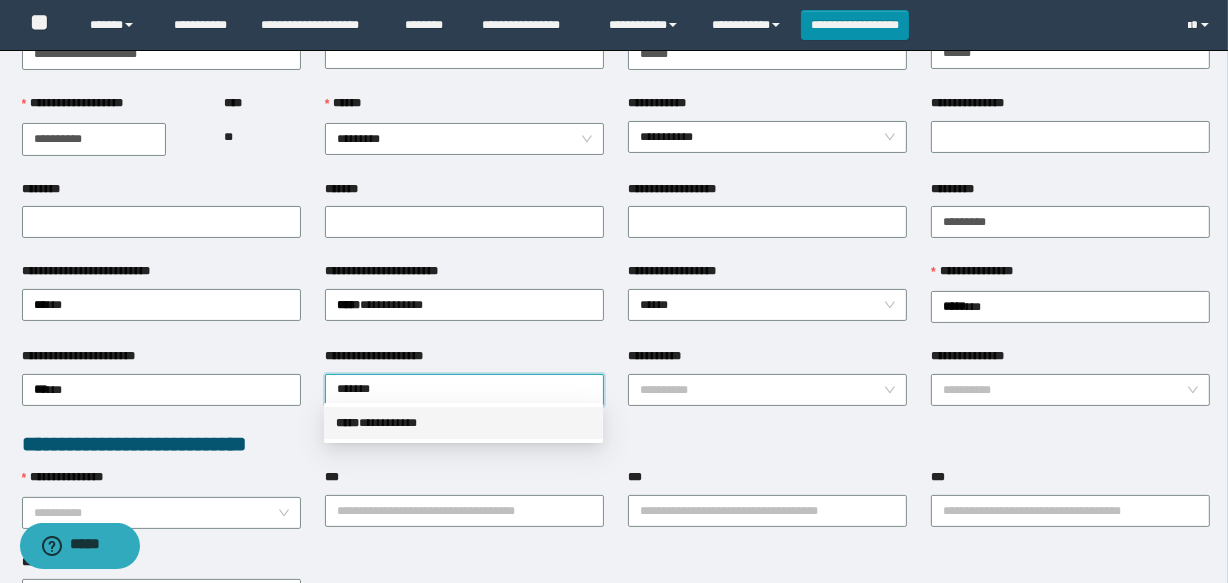 drag, startPoint x: 420, startPoint y: 415, endPoint x: 830, endPoint y: 355, distance: 414.36697 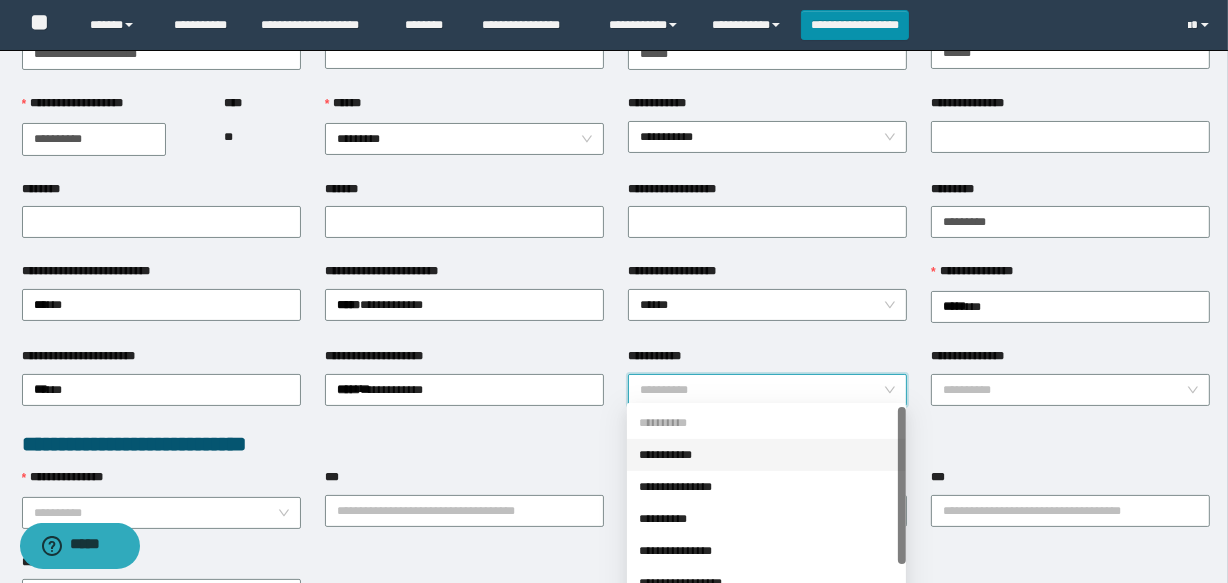 click on "**********" at bounding box center [761, 390] 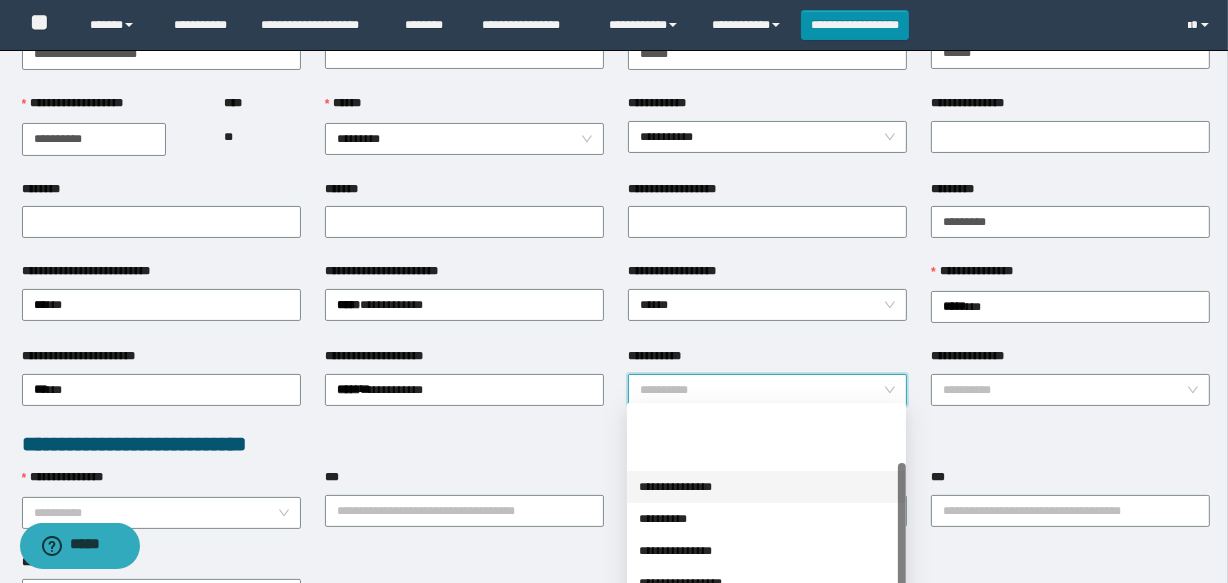 scroll, scrollTop: 90, scrollLeft: 0, axis: vertical 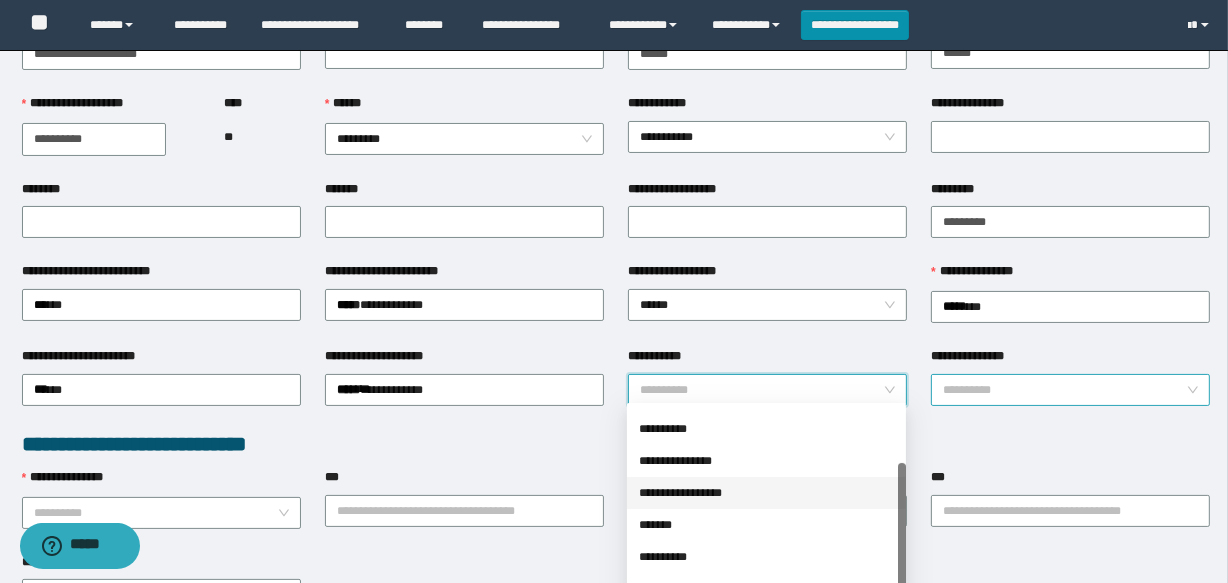 drag, startPoint x: 740, startPoint y: 484, endPoint x: 949, endPoint y: 394, distance: 227.55438 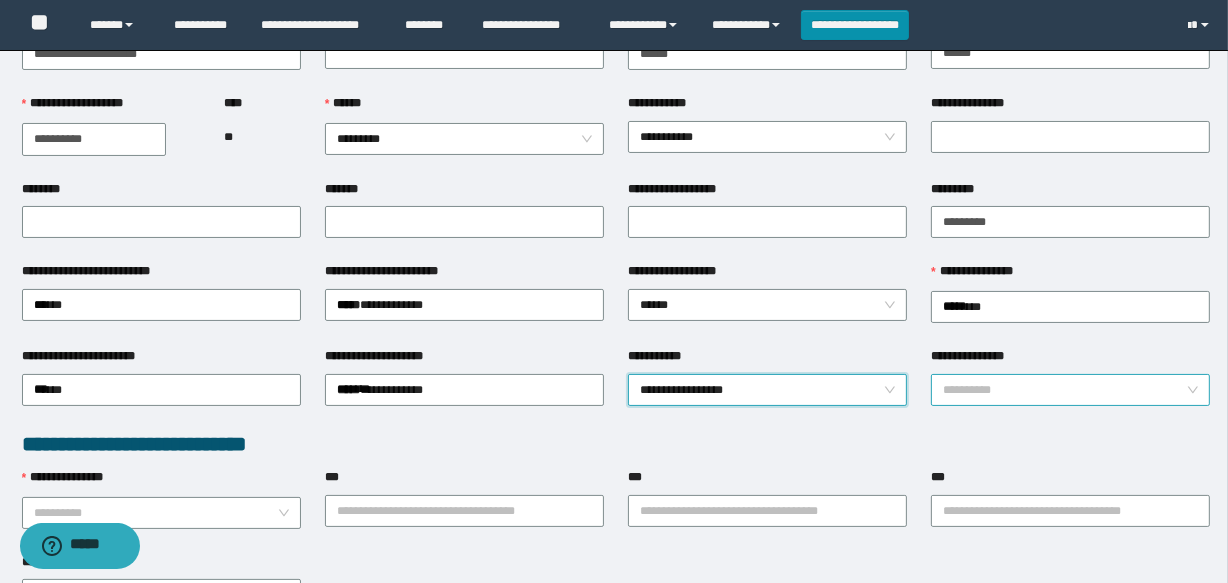click on "**********" at bounding box center (1064, 390) 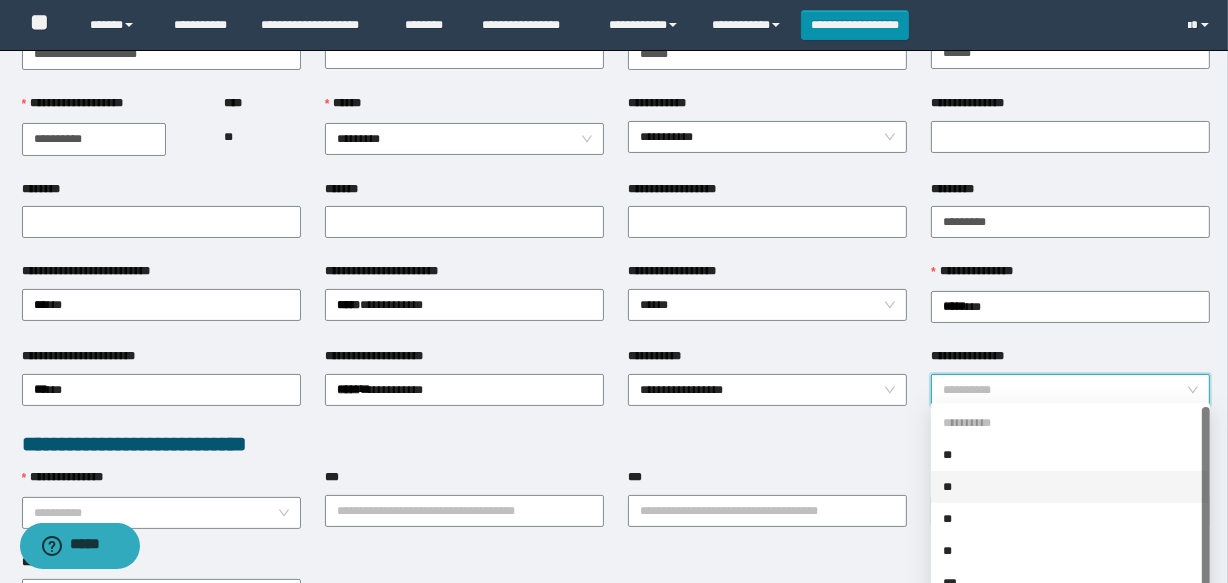 scroll, scrollTop: 31, scrollLeft: 0, axis: vertical 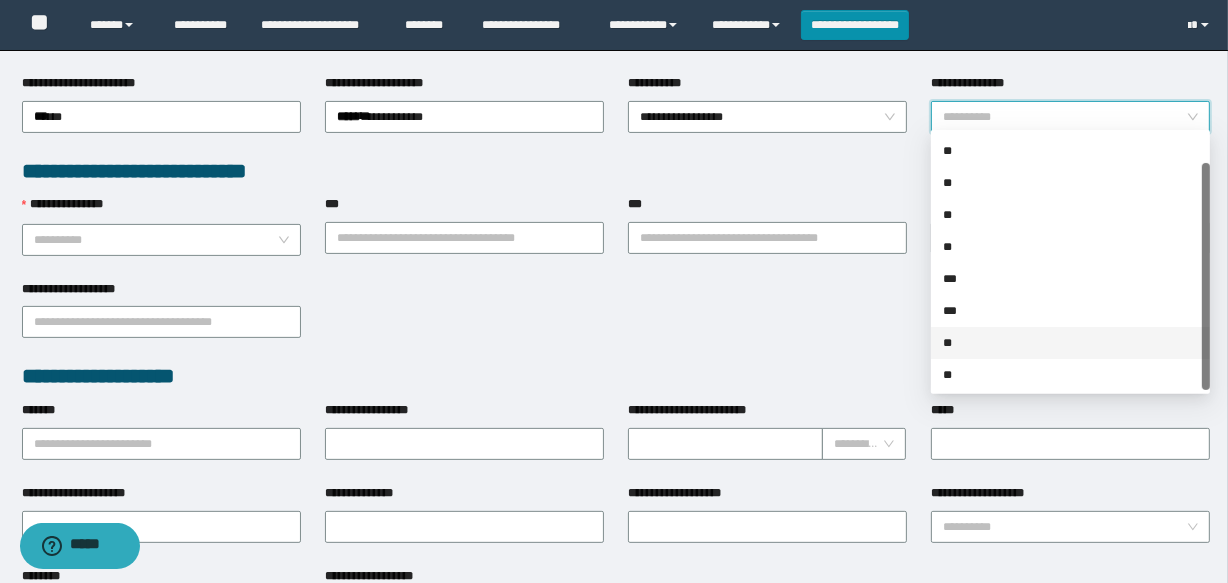 click on "**" at bounding box center (1070, 343) 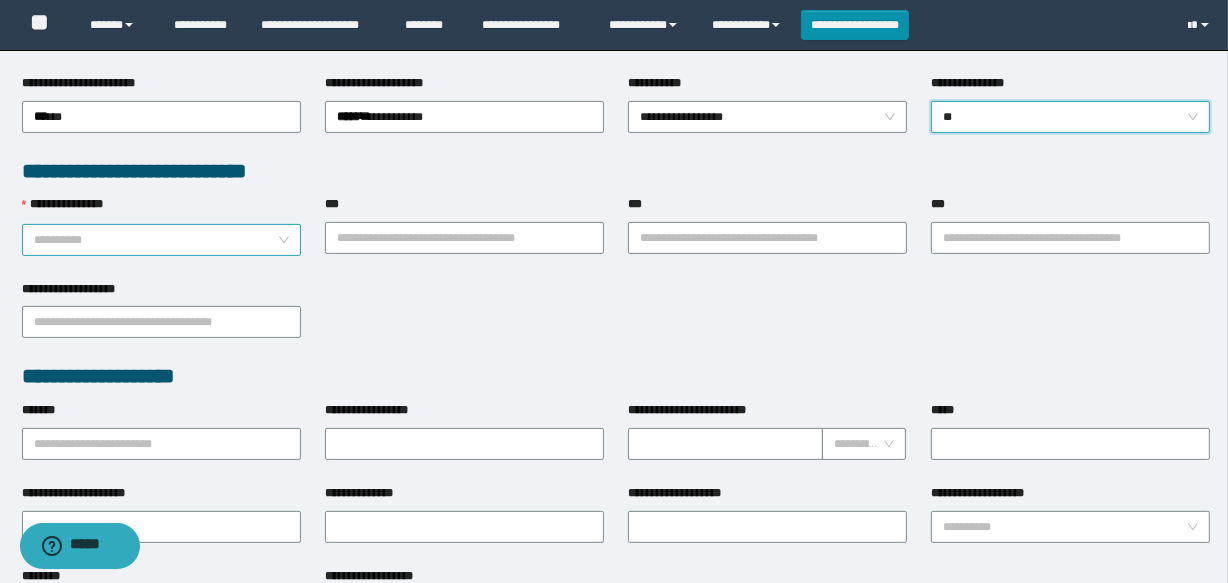 click on "**********" at bounding box center [155, 240] 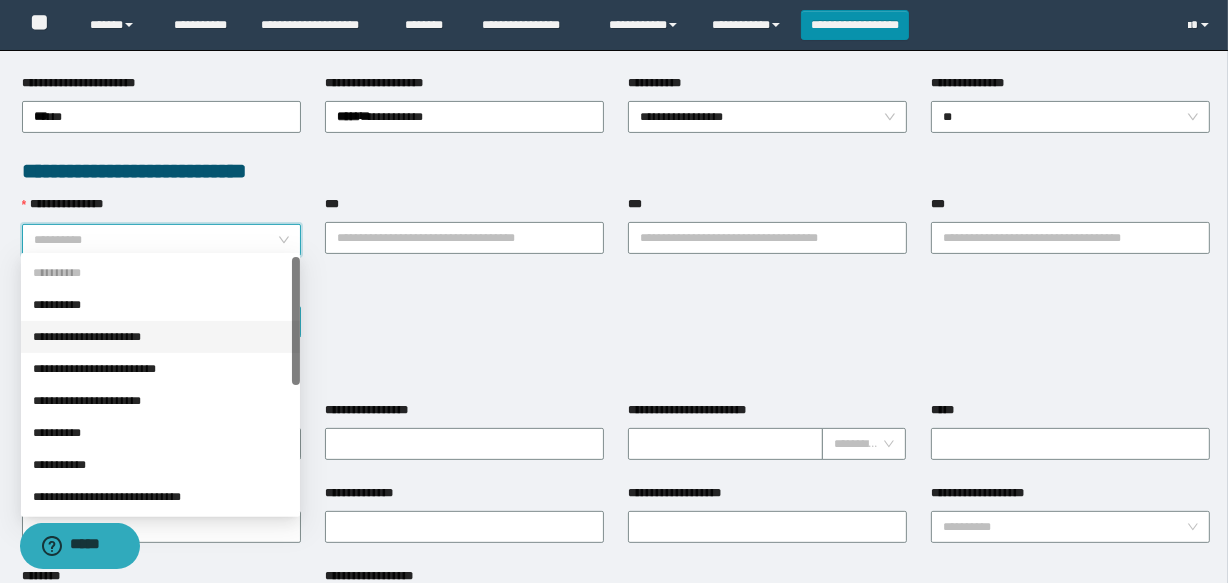 drag, startPoint x: 110, startPoint y: 327, endPoint x: 156, endPoint y: 327, distance: 46 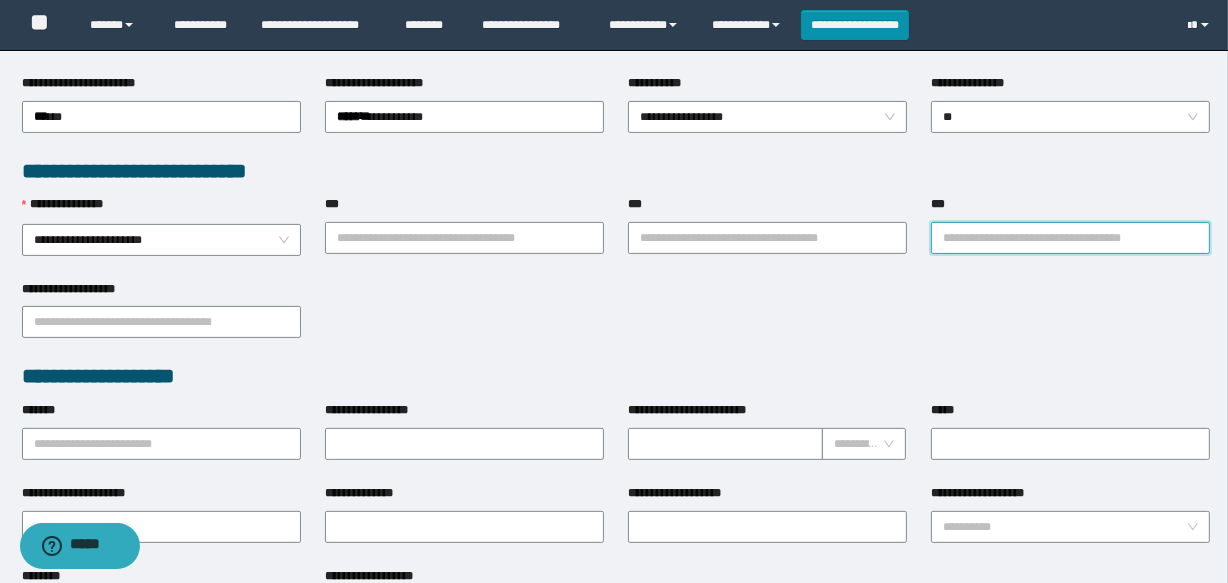 click on "***" at bounding box center (1070, 238) 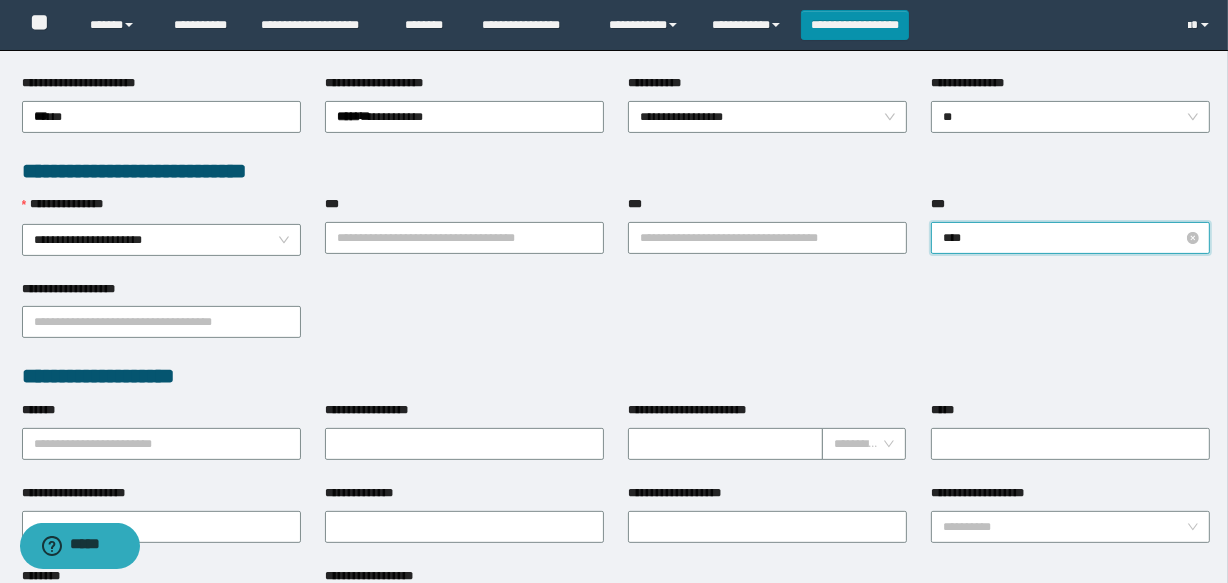 type on "*****" 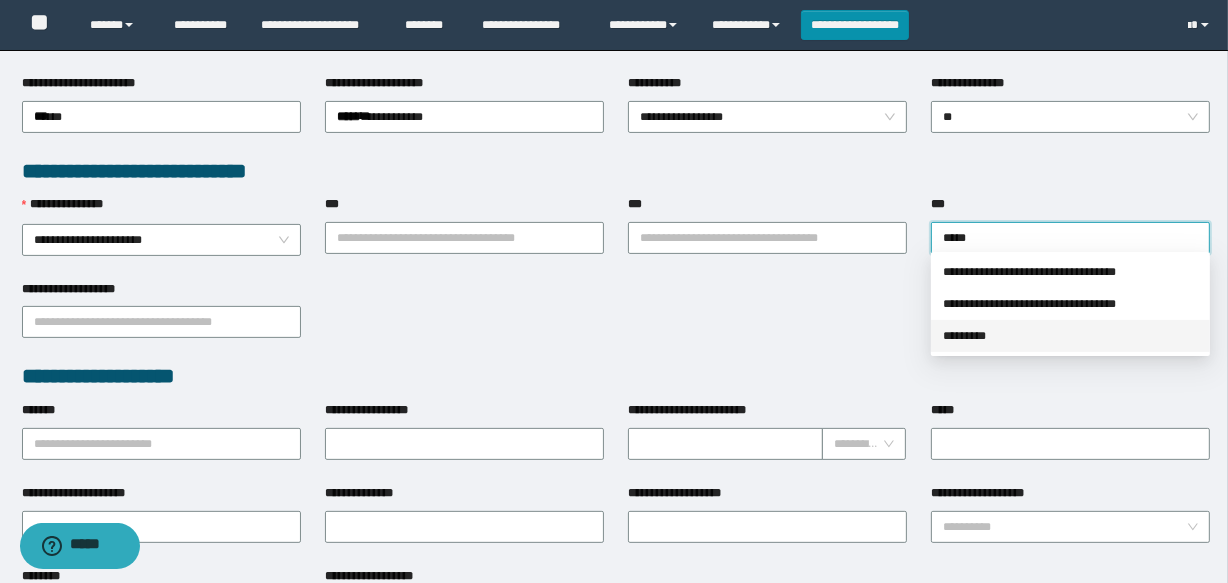 click on "*********" at bounding box center (1070, 336) 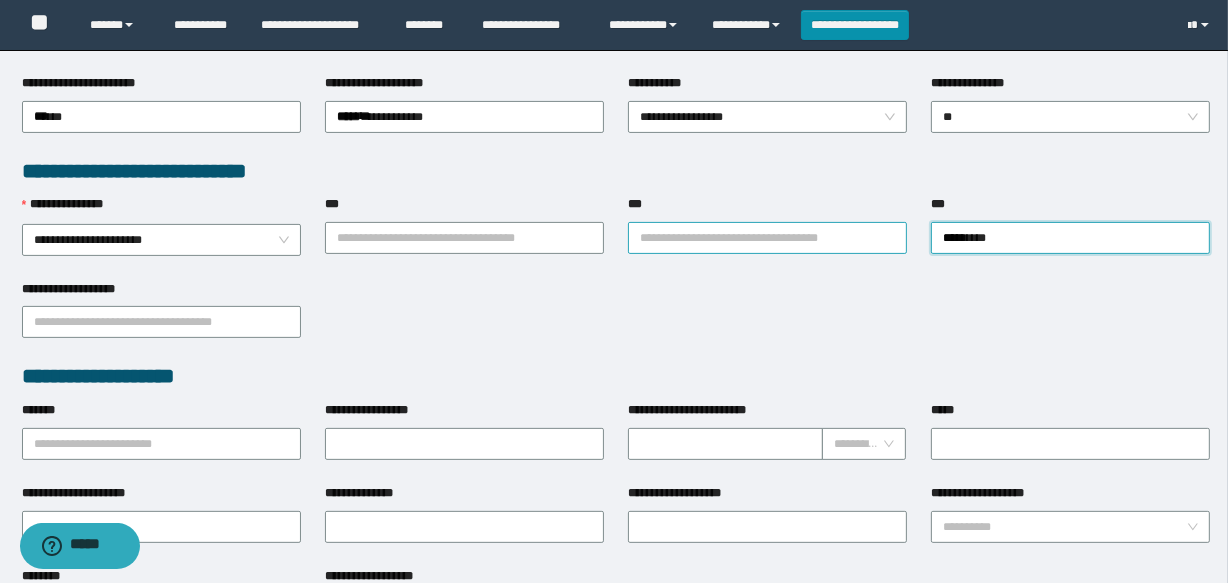 click on "***" at bounding box center (767, 238) 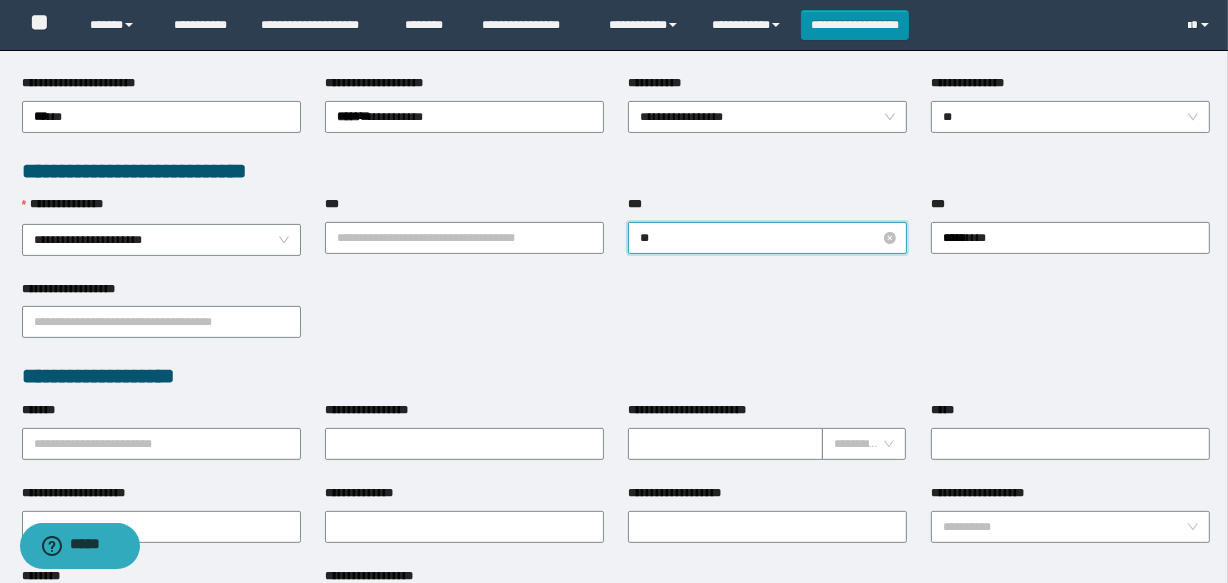 type on "***" 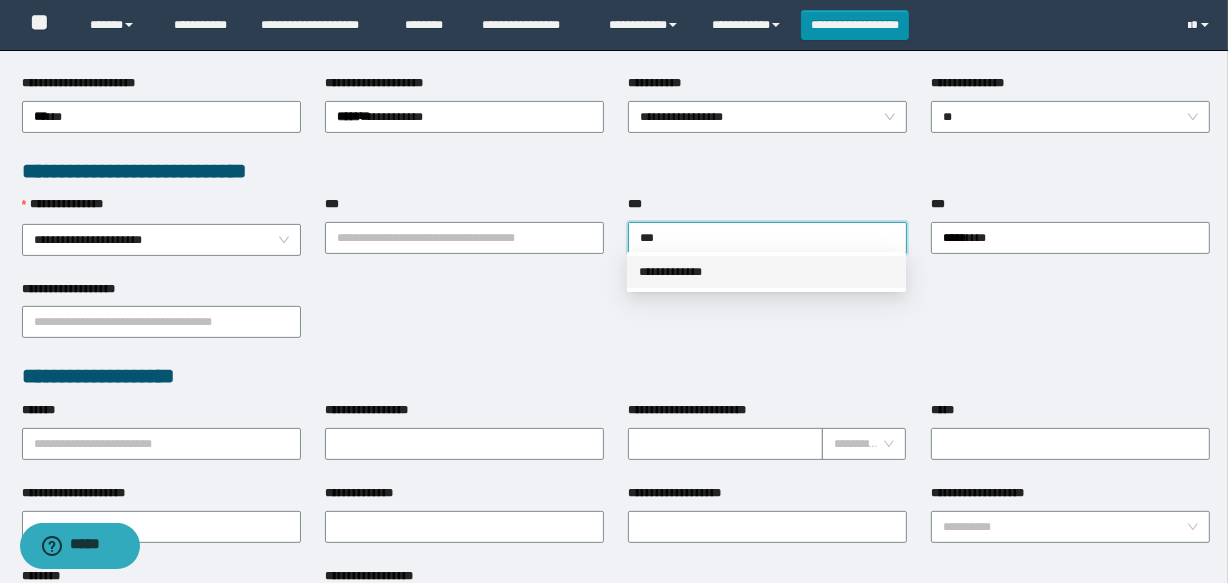 drag, startPoint x: 738, startPoint y: 267, endPoint x: 730, endPoint y: 276, distance: 12.0415945 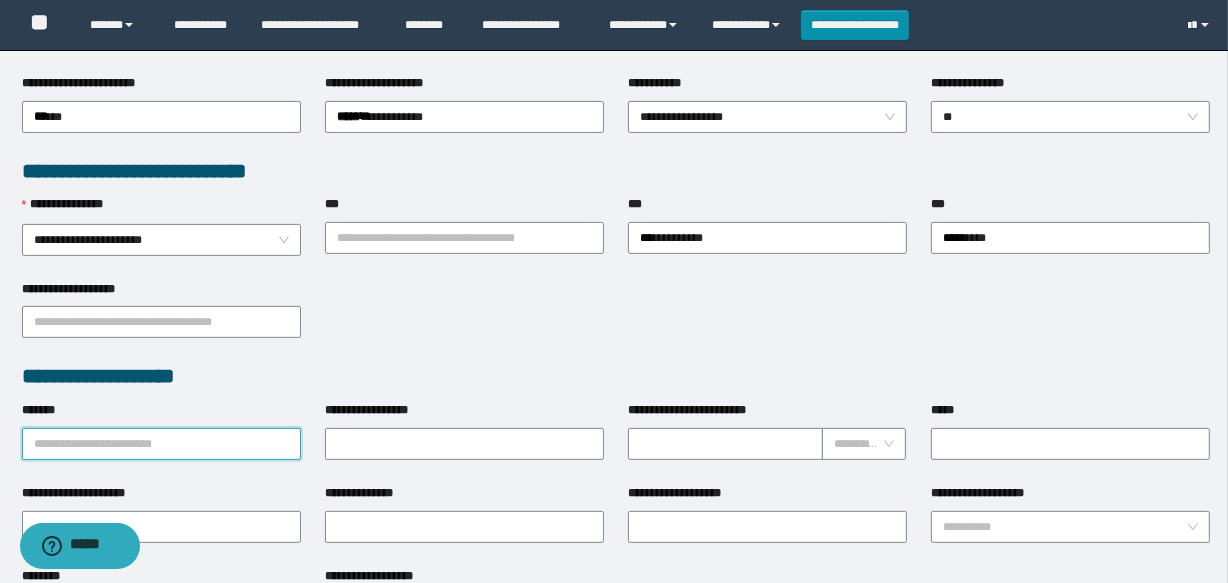 click on "*******" at bounding box center [161, 444] 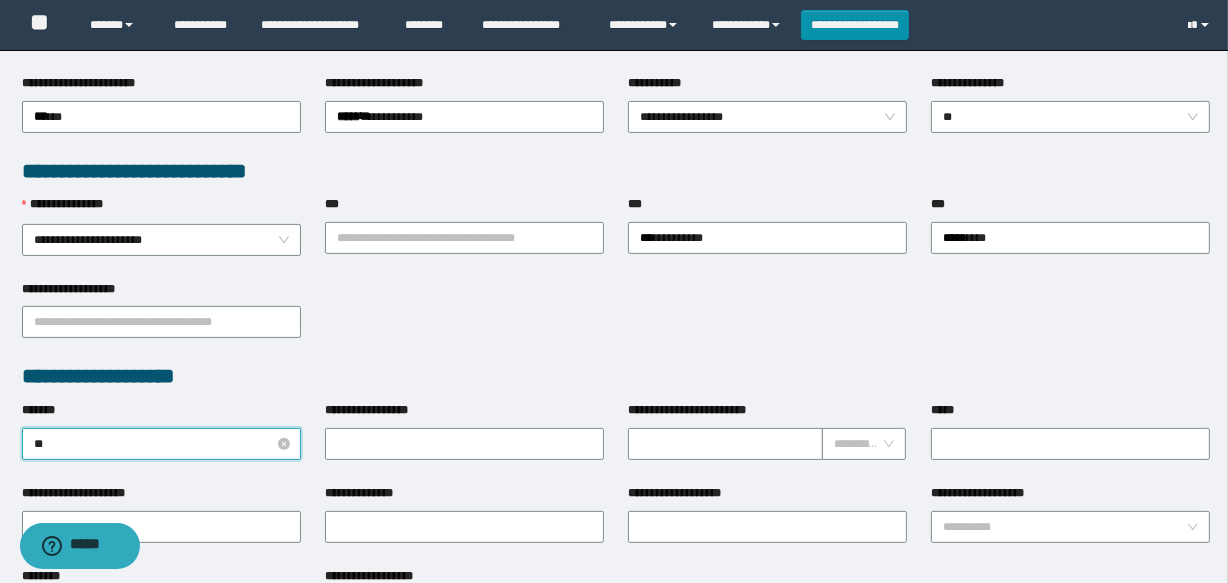 type on "***" 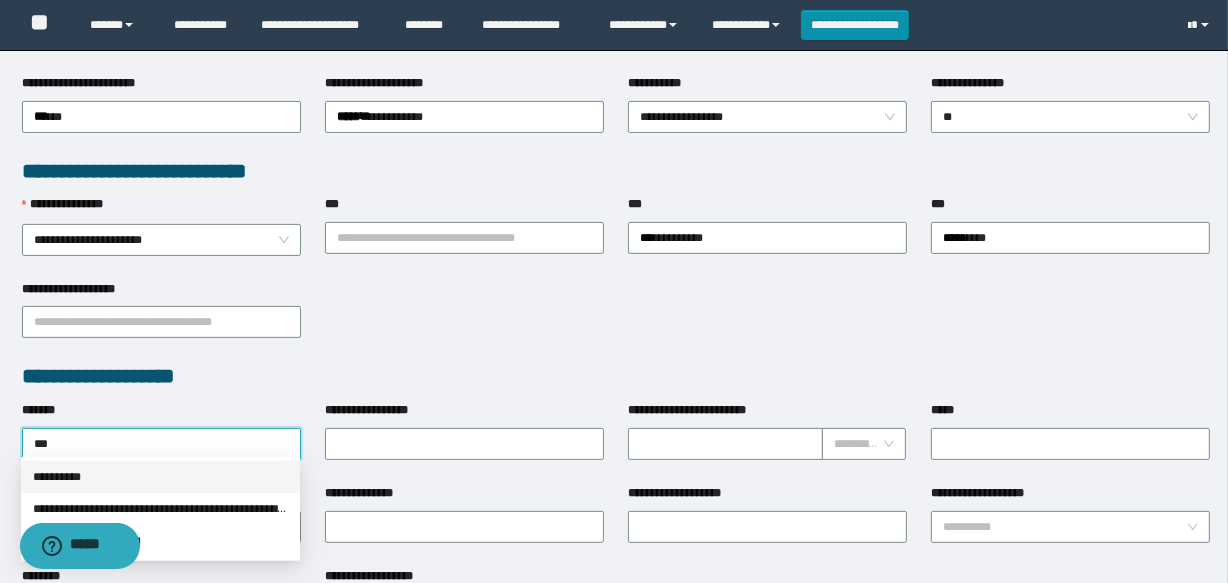 click on "**********" at bounding box center [160, 477] 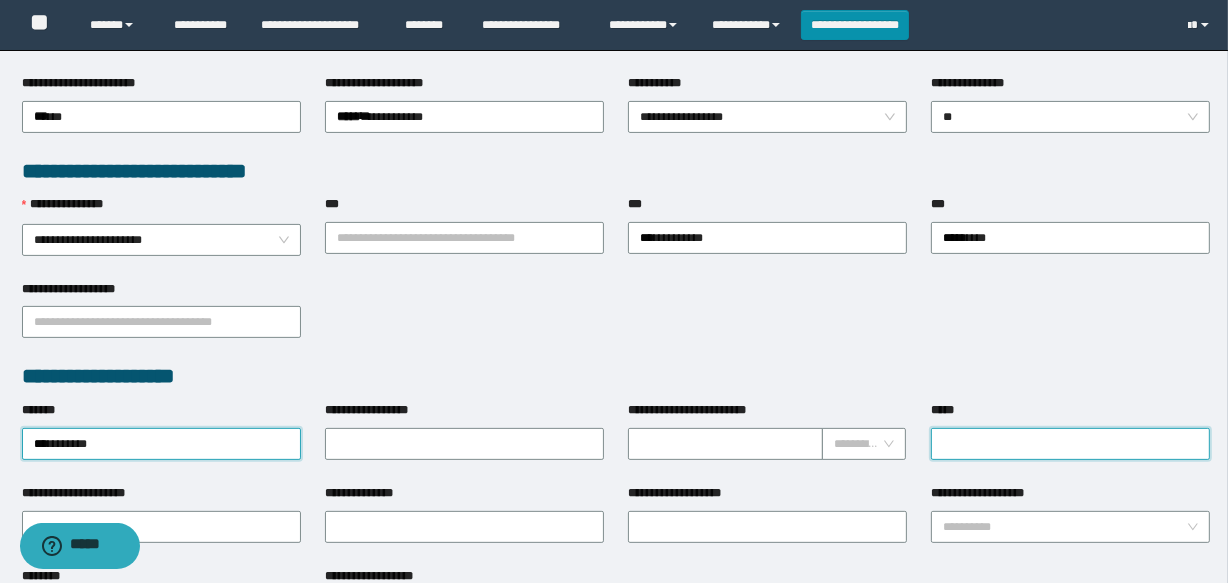 click on "*****" at bounding box center (1070, 444) 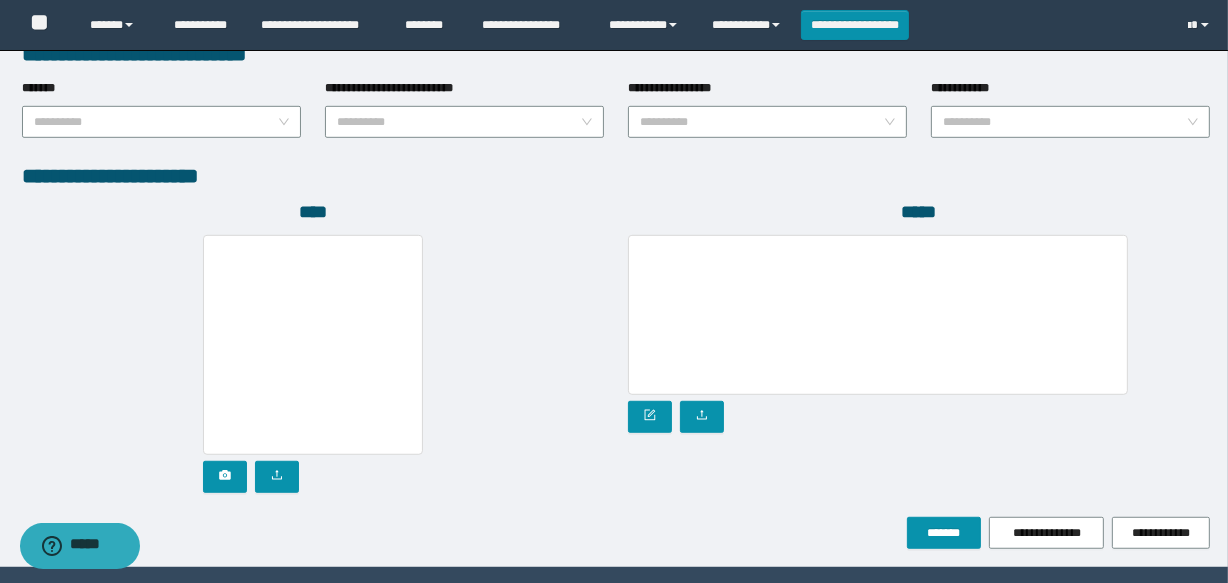 scroll, scrollTop: 1120, scrollLeft: 0, axis: vertical 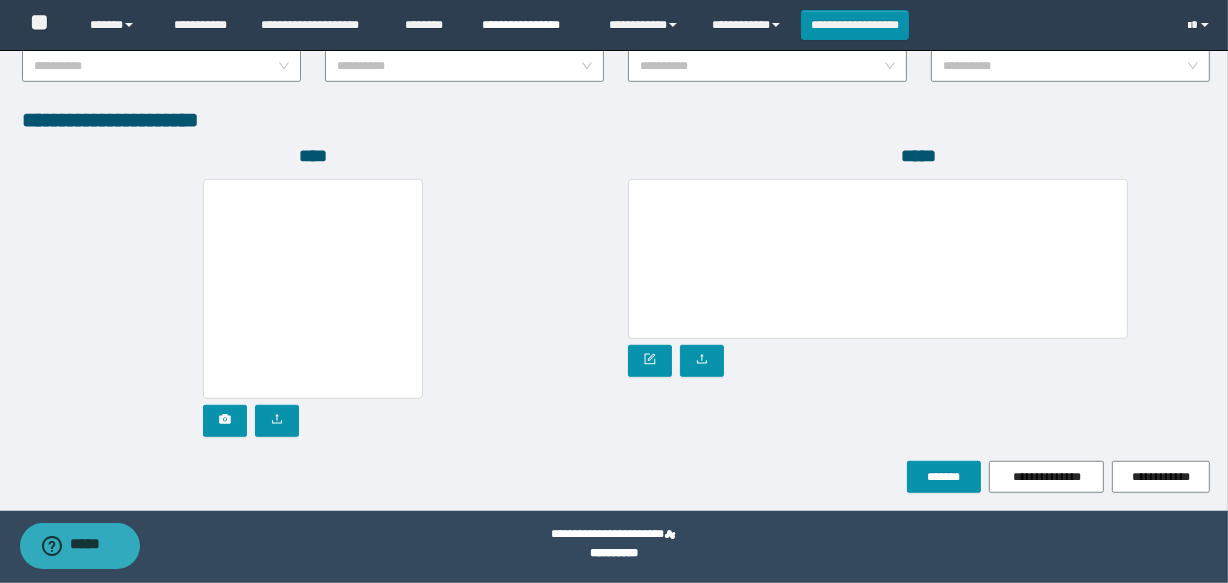 type on "*********" 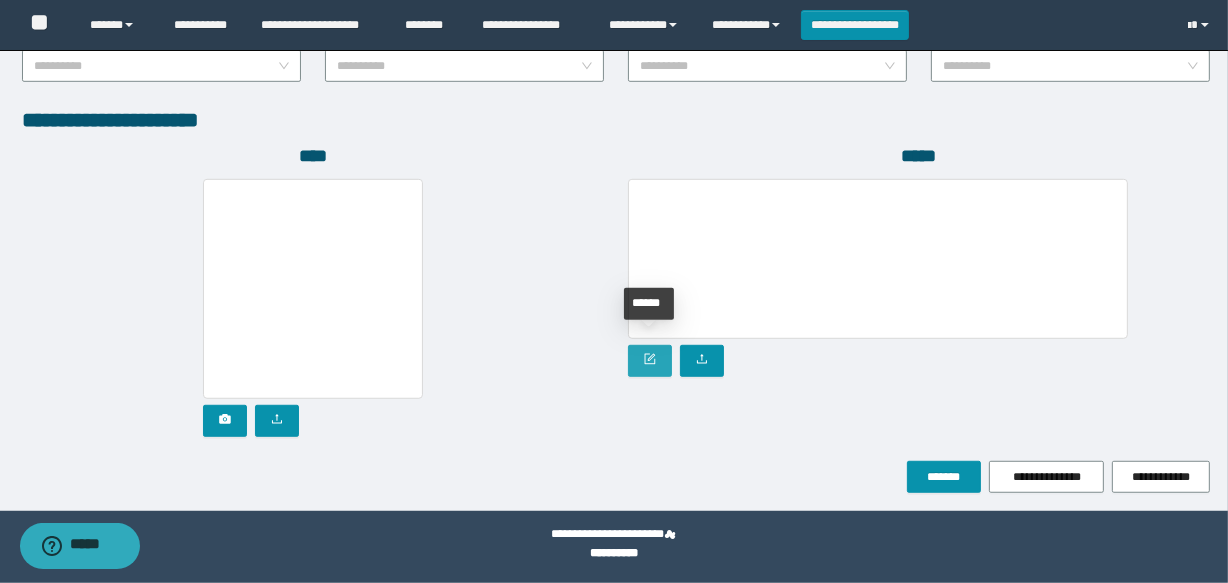 click 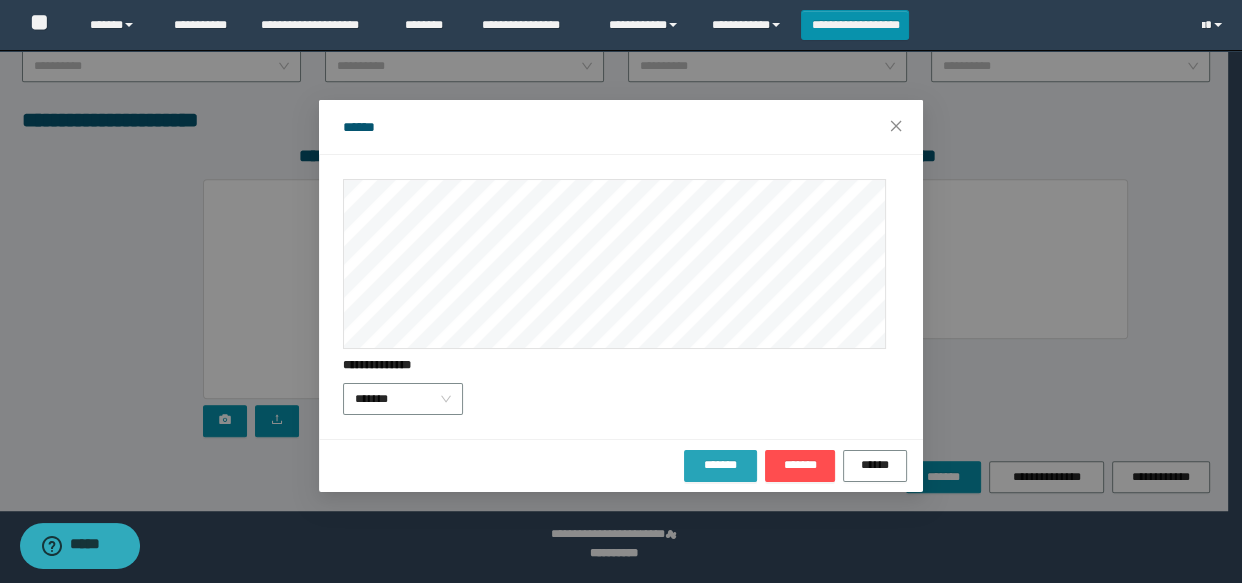 click on "*******" at bounding box center [721, 465] 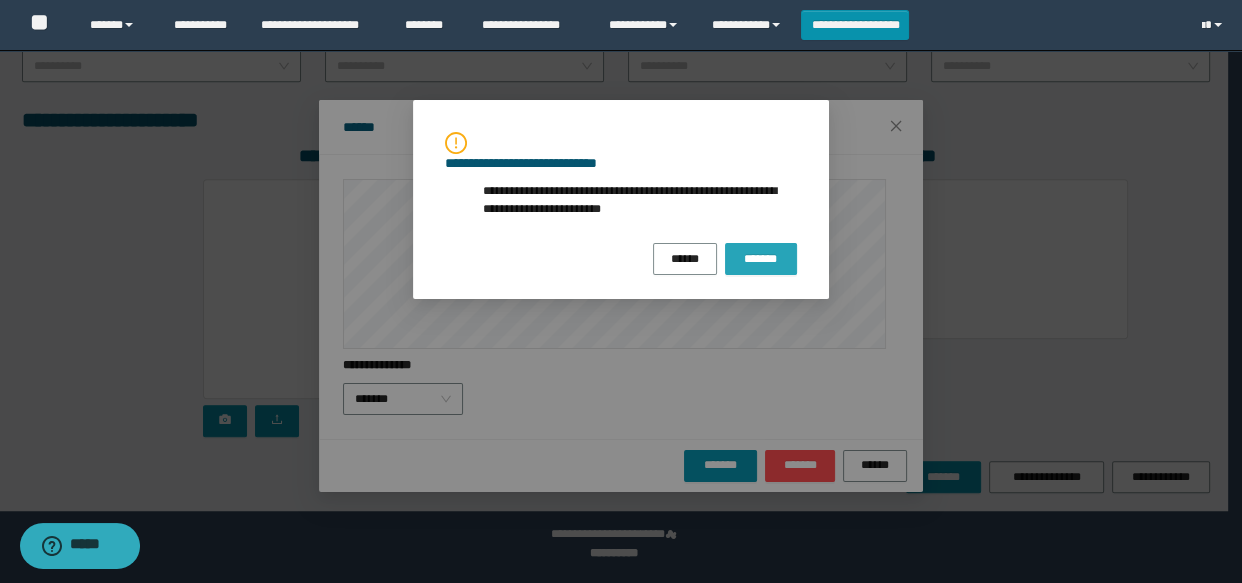 click on "*******" at bounding box center [761, 259] 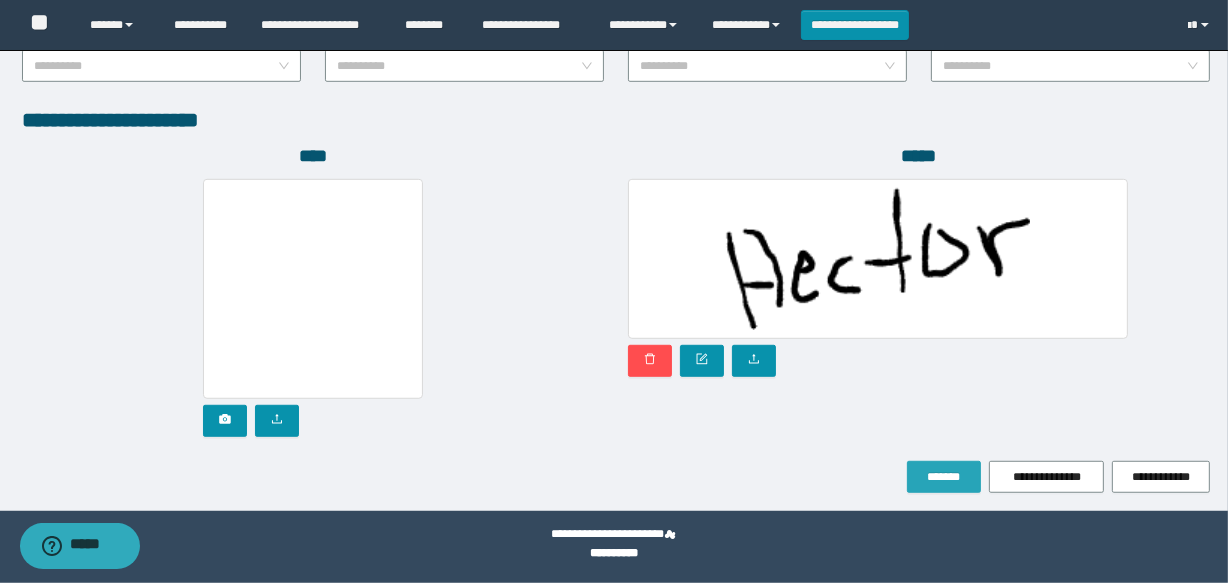 click on "*******" at bounding box center [944, 477] 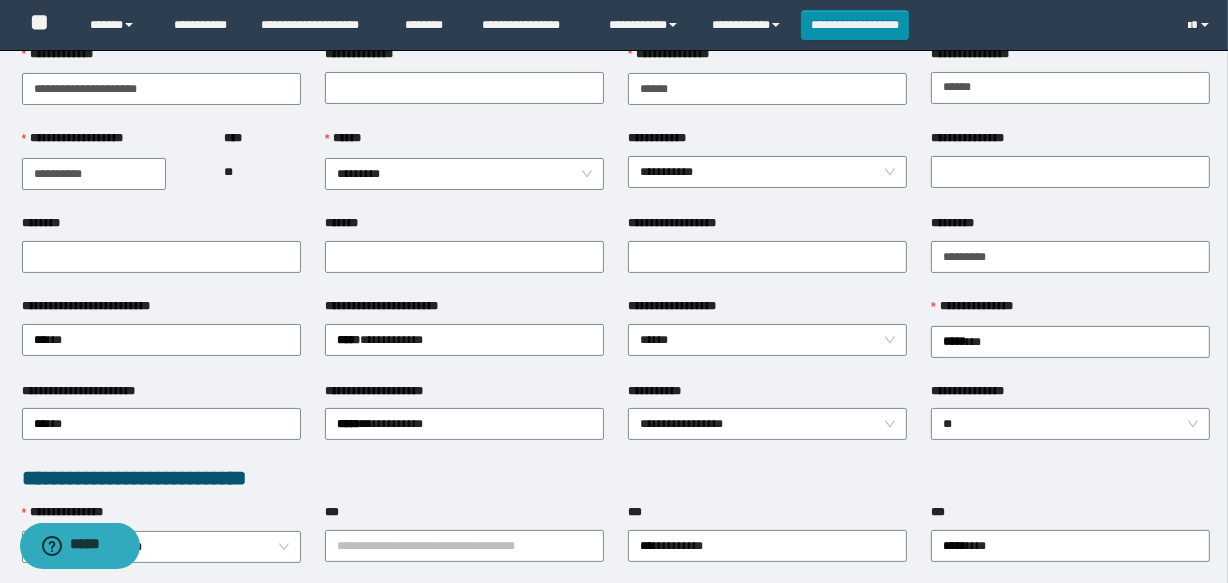 scroll, scrollTop: 0, scrollLeft: 0, axis: both 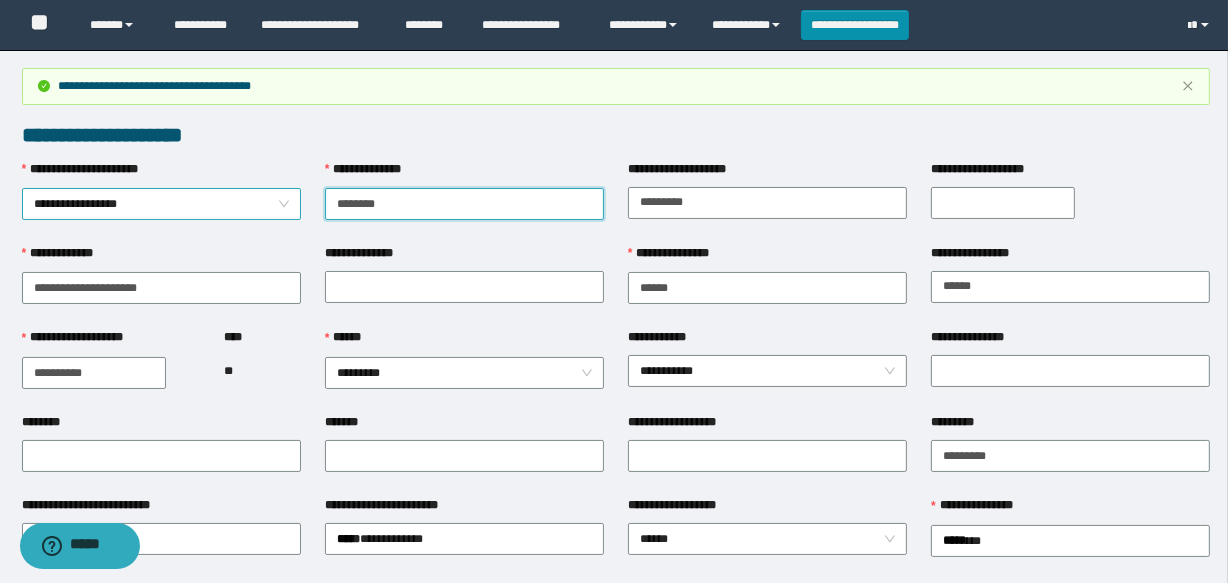 drag, startPoint x: 420, startPoint y: 204, endPoint x: 293, endPoint y: 203, distance: 127.00394 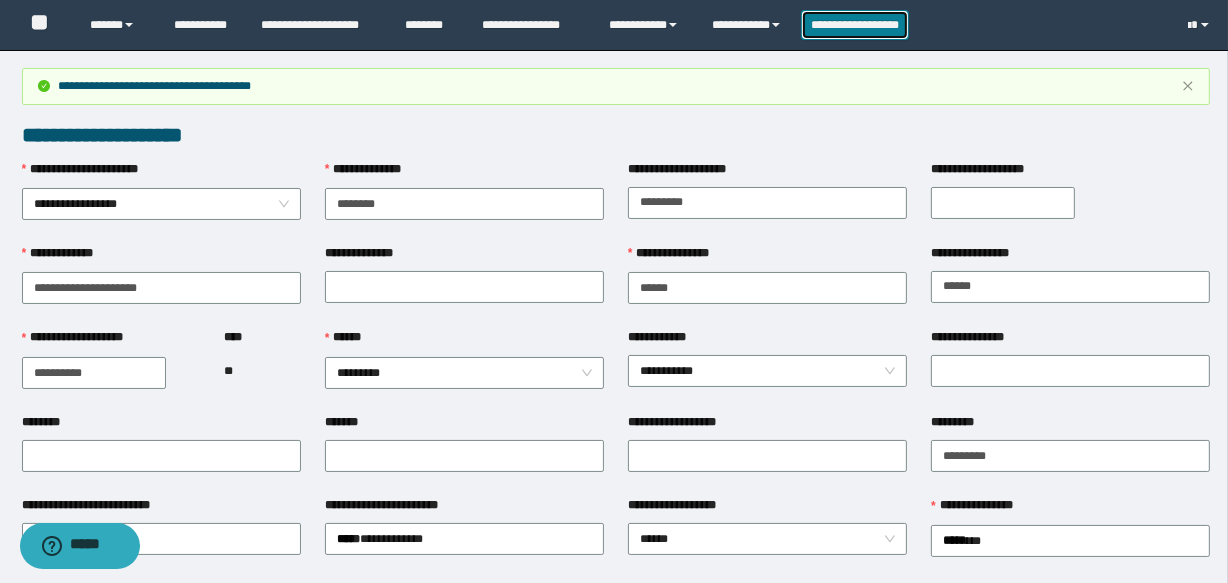 click on "**********" at bounding box center (855, 25) 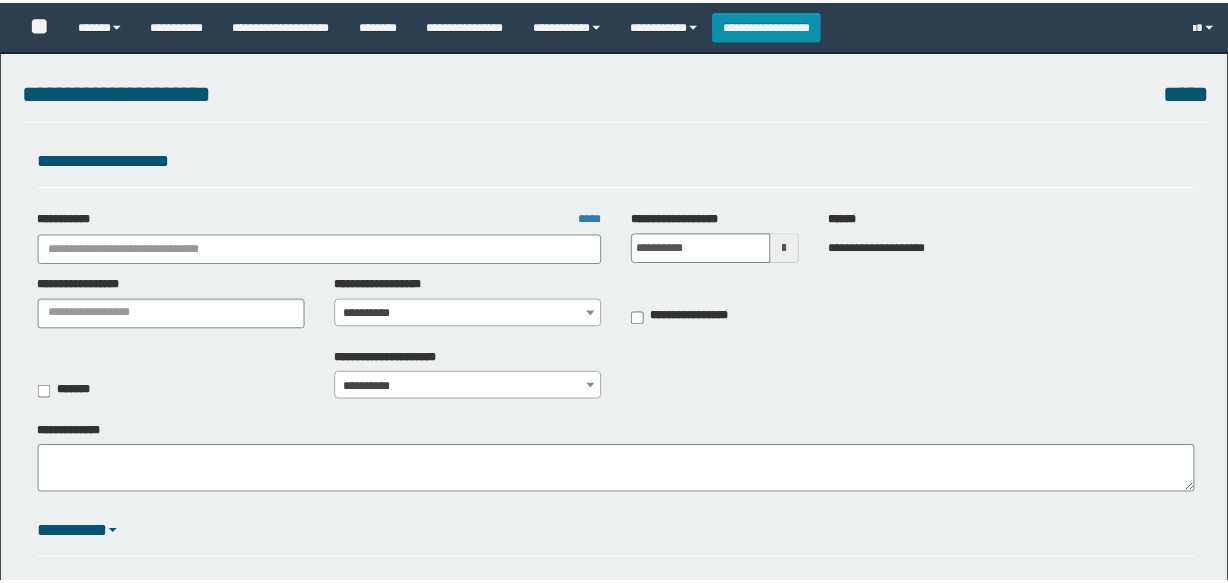 scroll, scrollTop: 0, scrollLeft: 0, axis: both 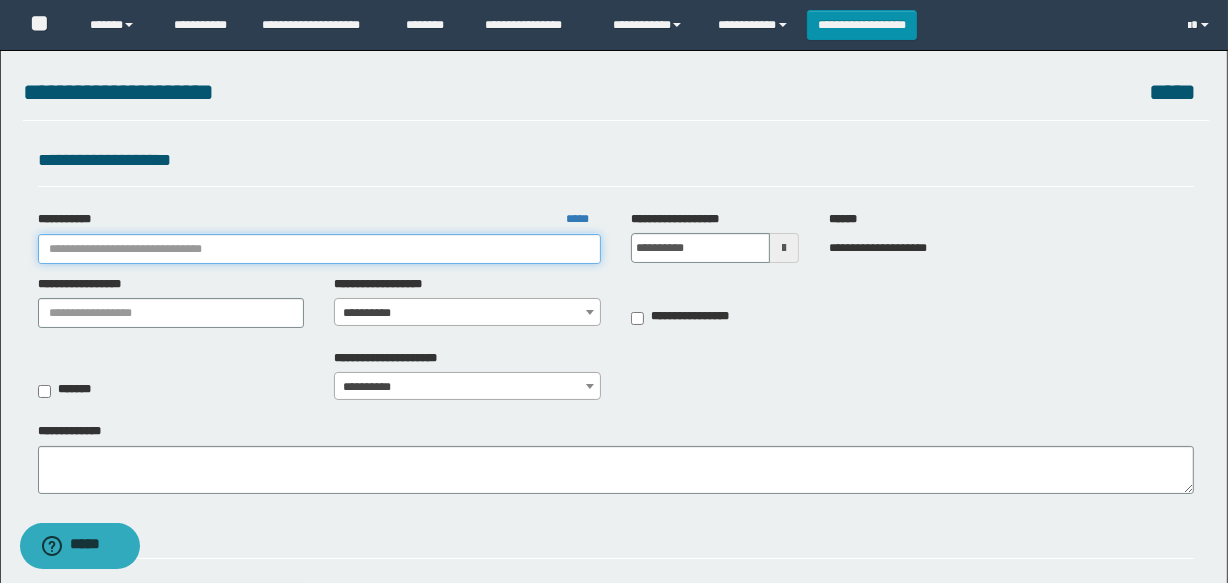 click on "**********" at bounding box center [319, 249] 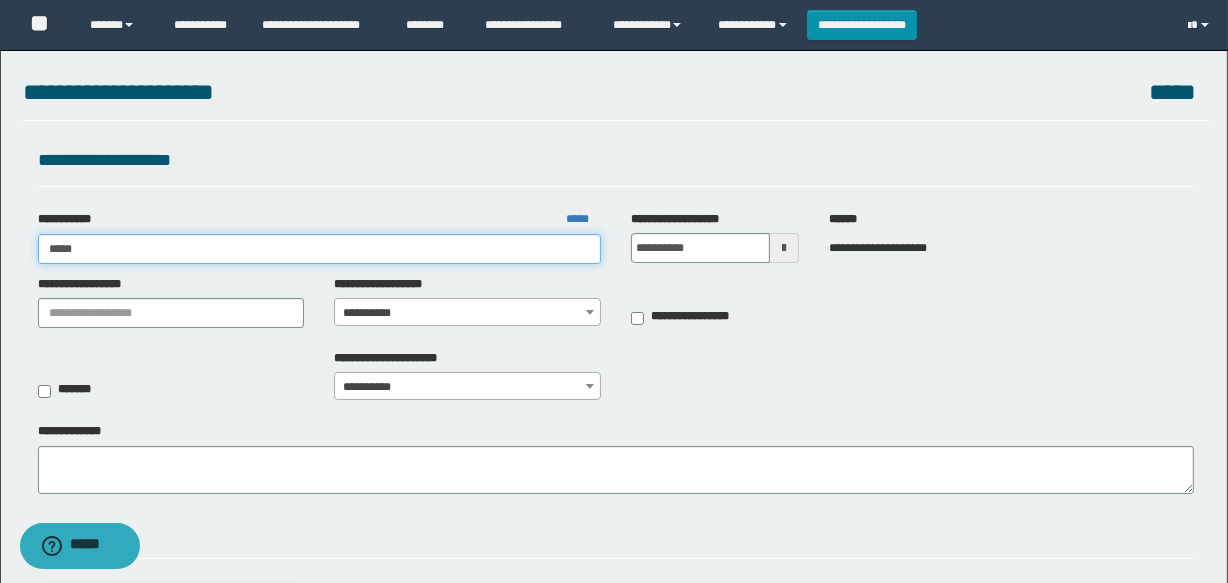 type on "****" 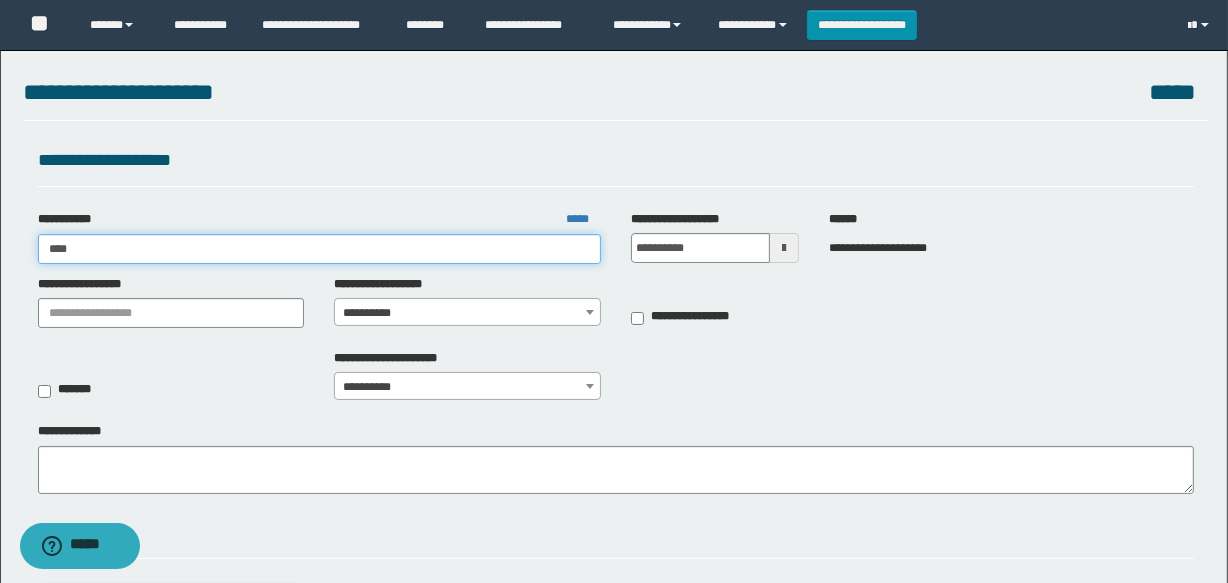 type on "****" 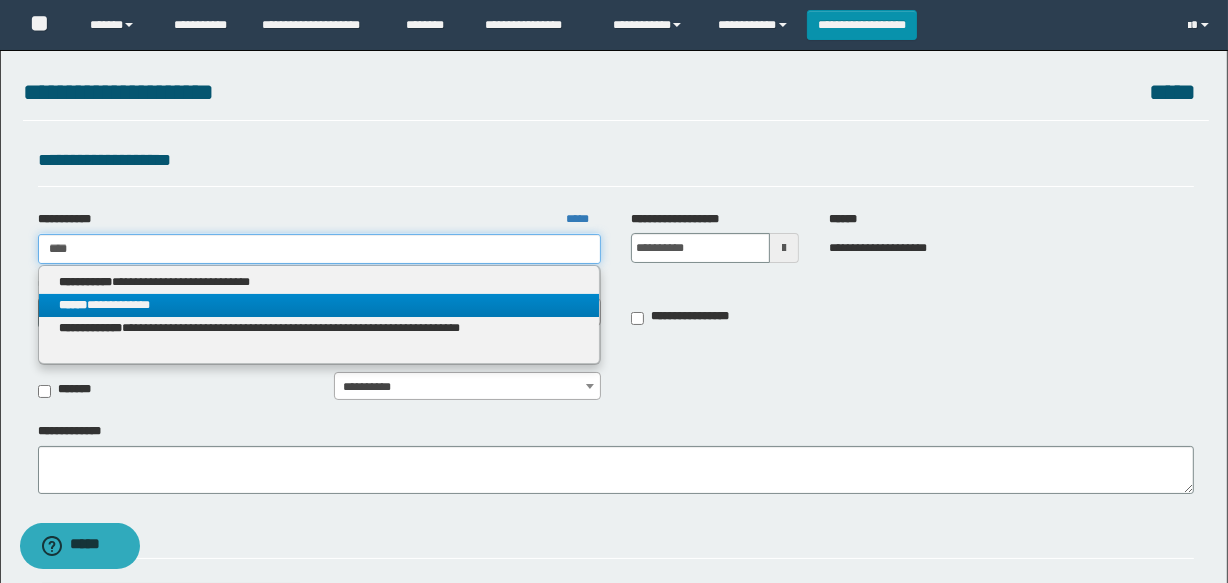 type on "****" 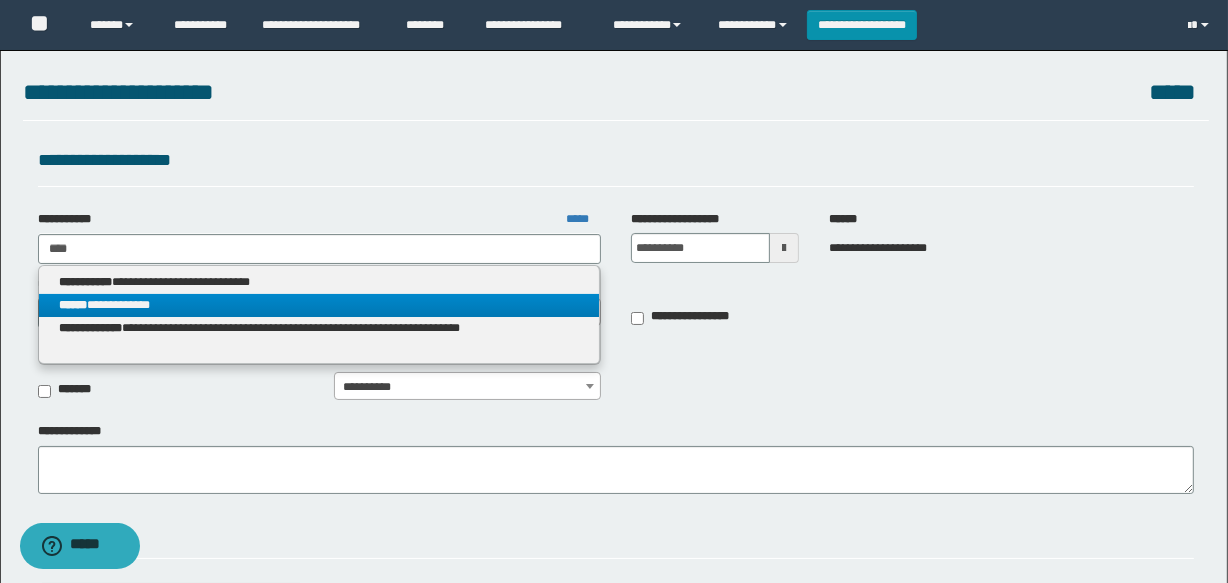 click on "**********" at bounding box center [319, 305] 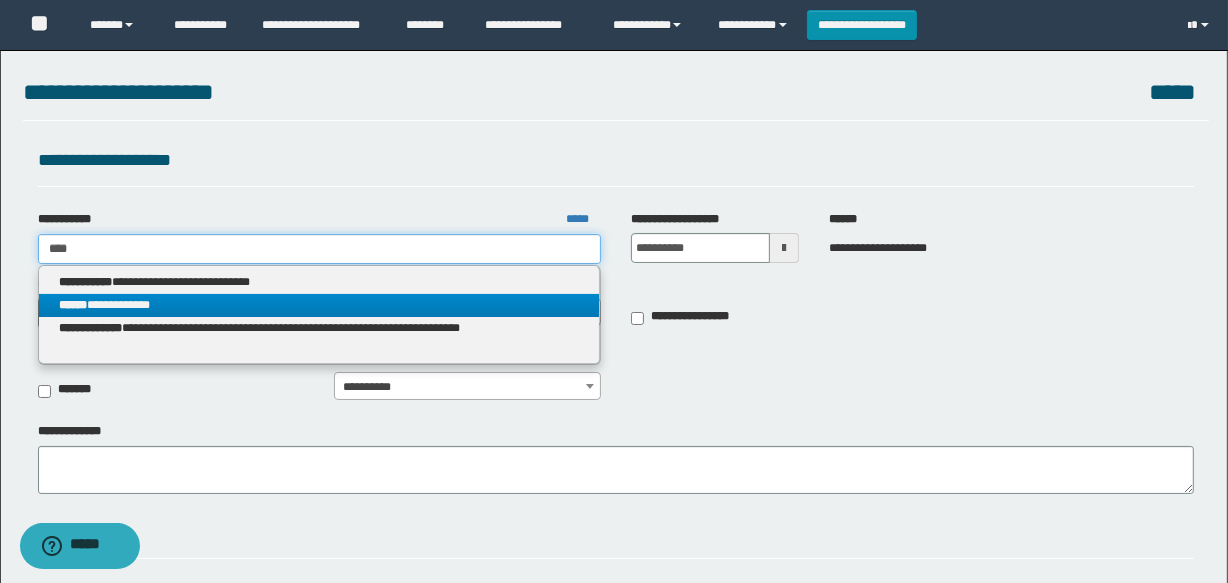 type 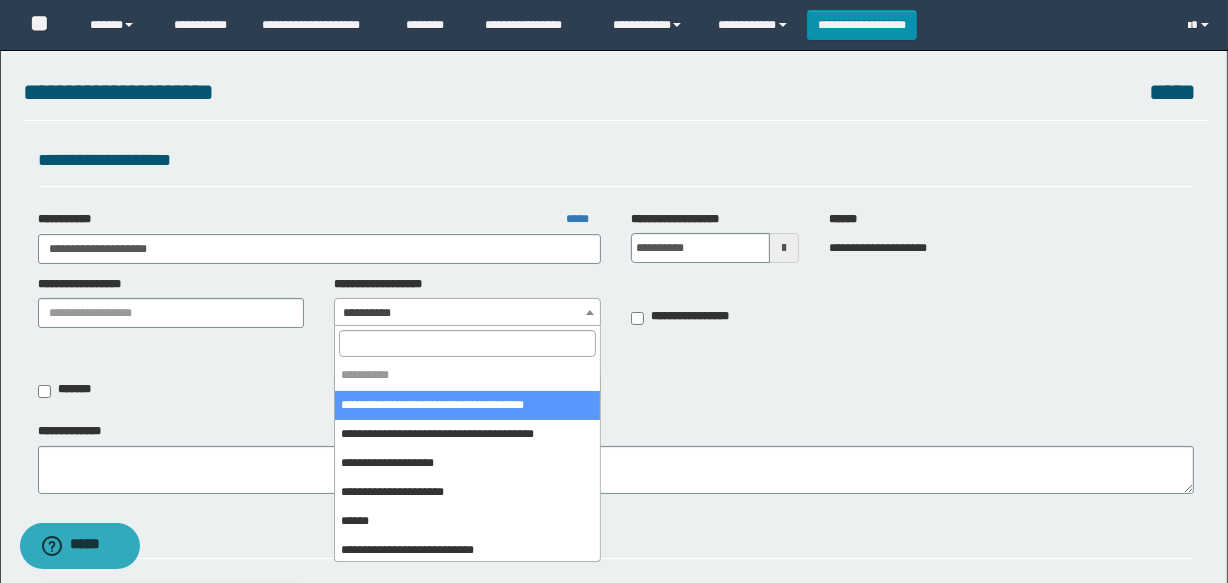 click on "**********" at bounding box center (467, 313) 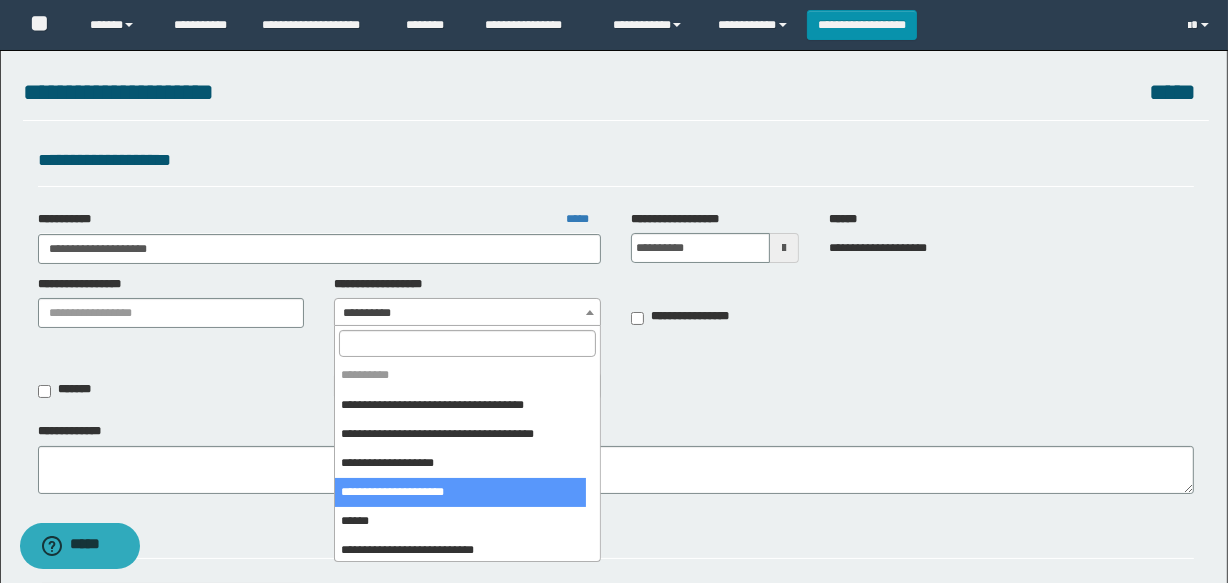 scroll, scrollTop: 90, scrollLeft: 0, axis: vertical 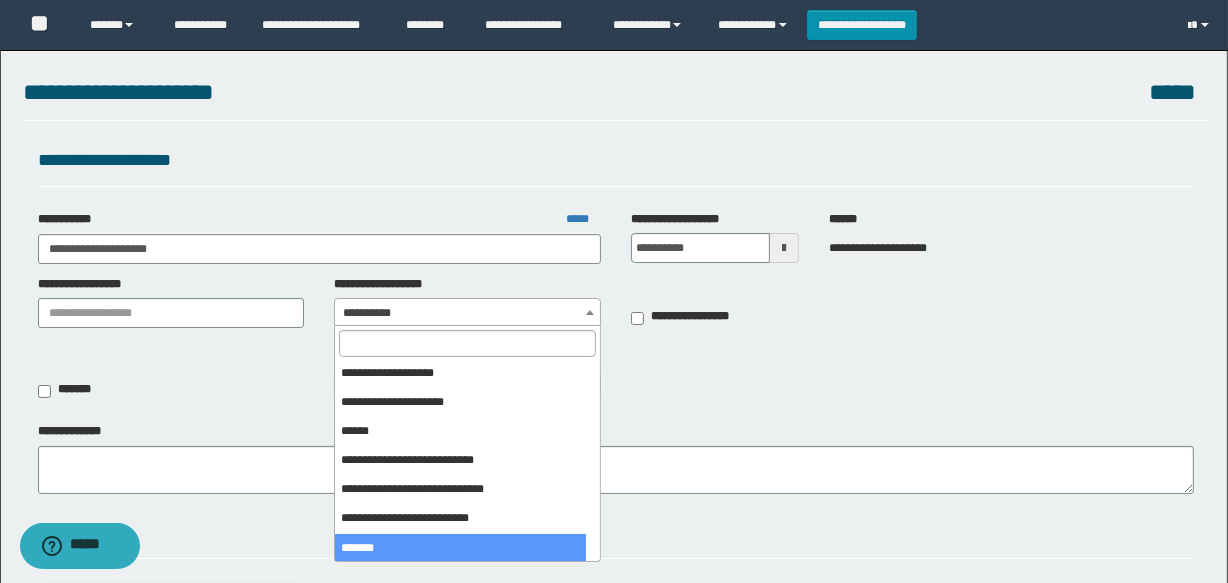 drag, startPoint x: 405, startPoint y: 549, endPoint x: 320, endPoint y: 502, distance: 97.128784 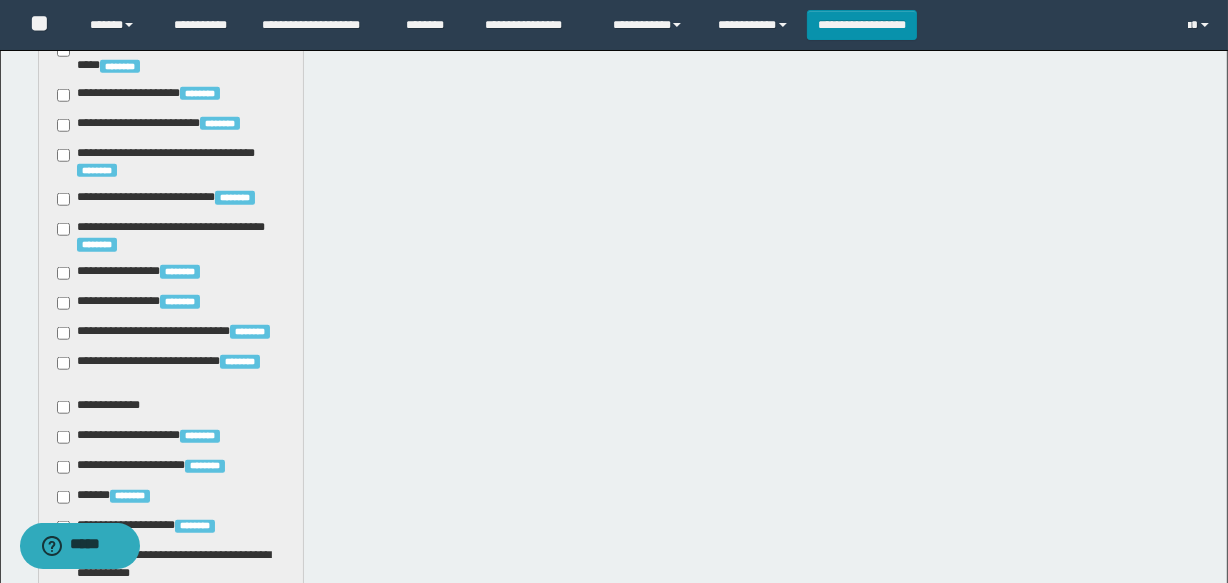 scroll, scrollTop: 1818, scrollLeft: 0, axis: vertical 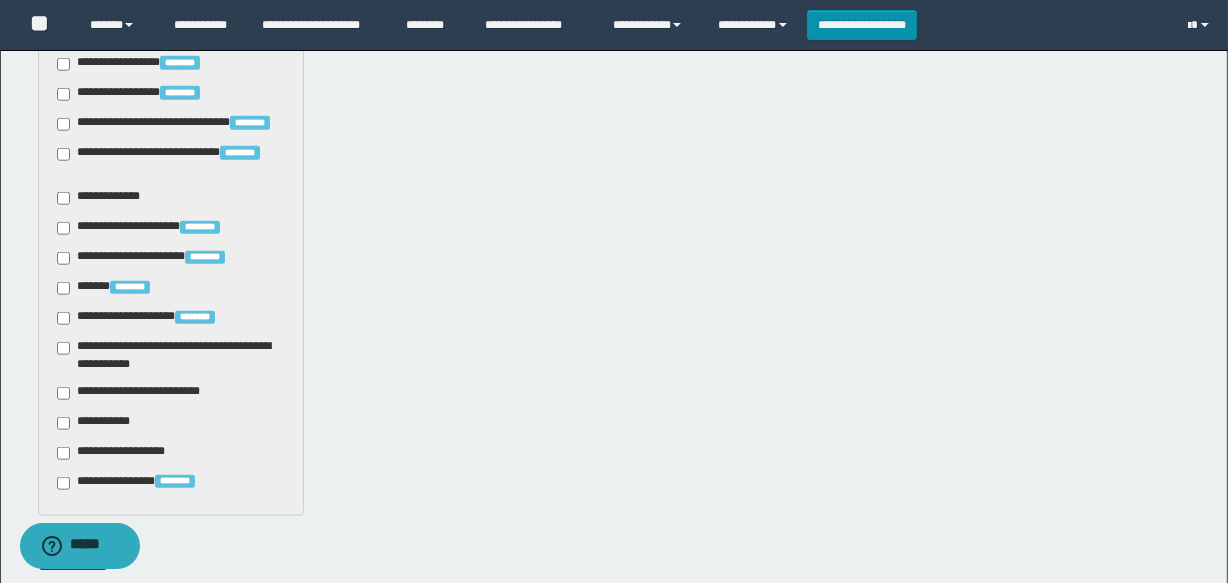 click on "**********" at bounding box center (143, 393) 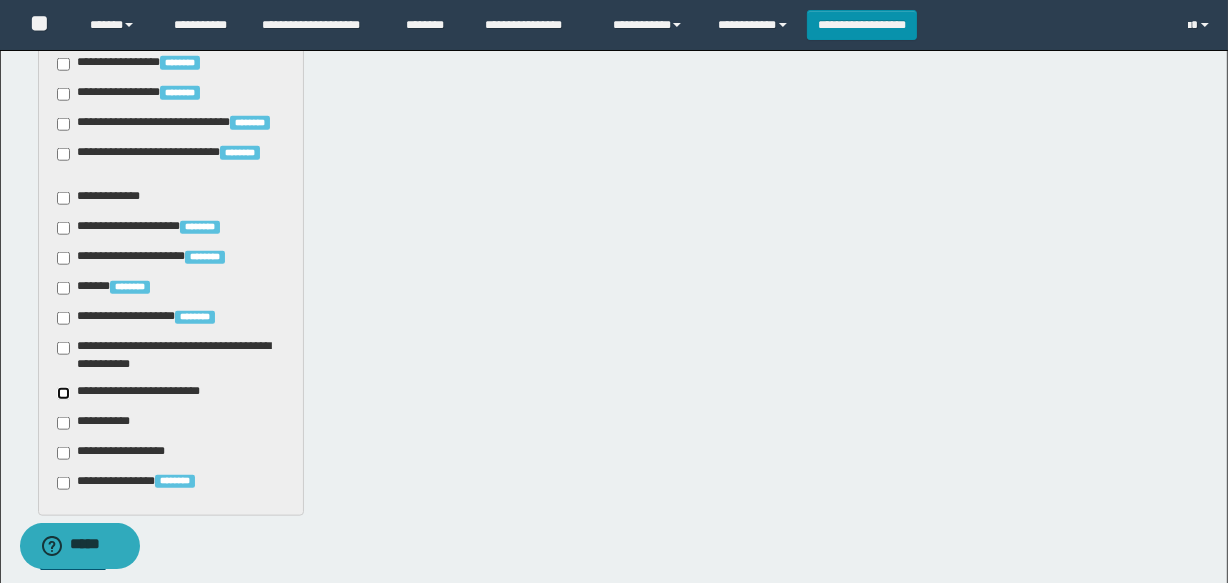 scroll, scrollTop: 2069, scrollLeft: 0, axis: vertical 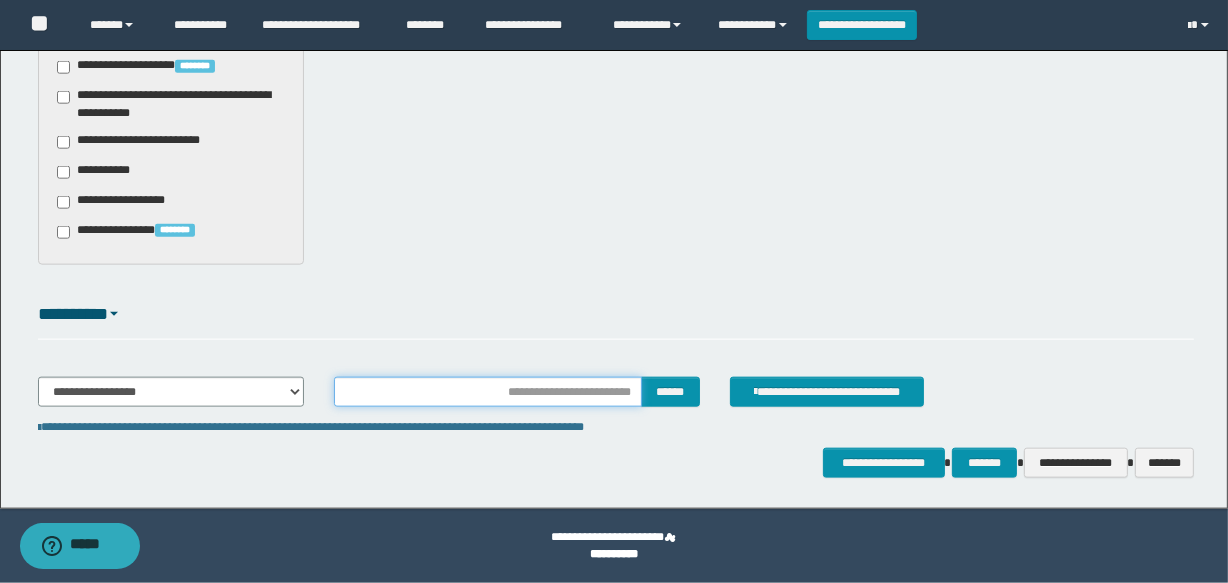 click at bounding box center (487, 392) 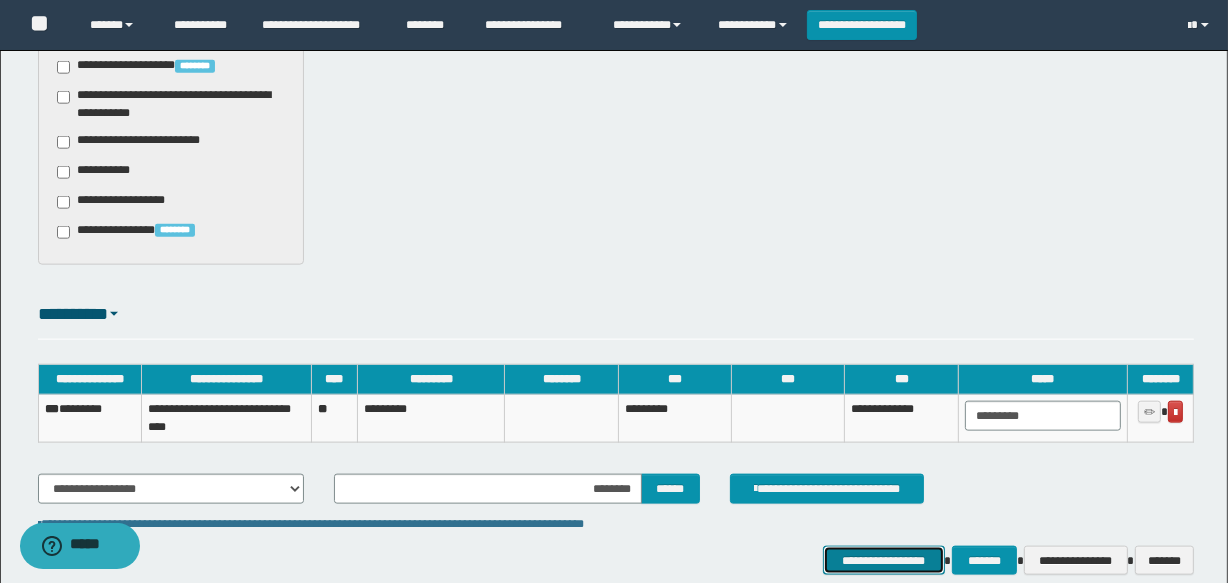 click on "**********" at bounding box center (884, 561) 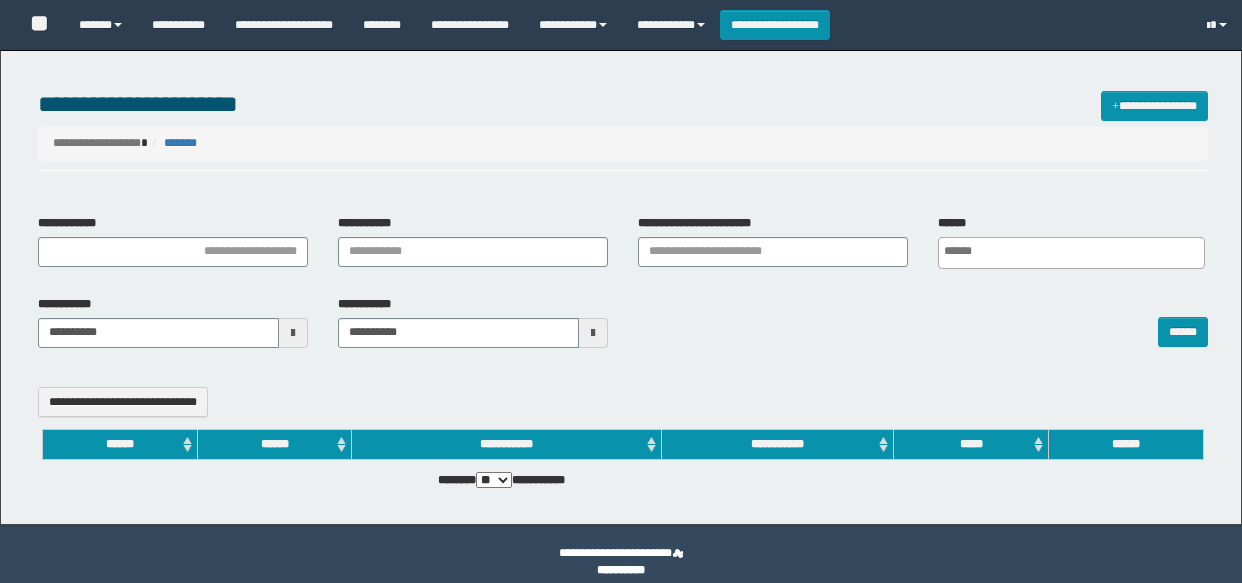 select 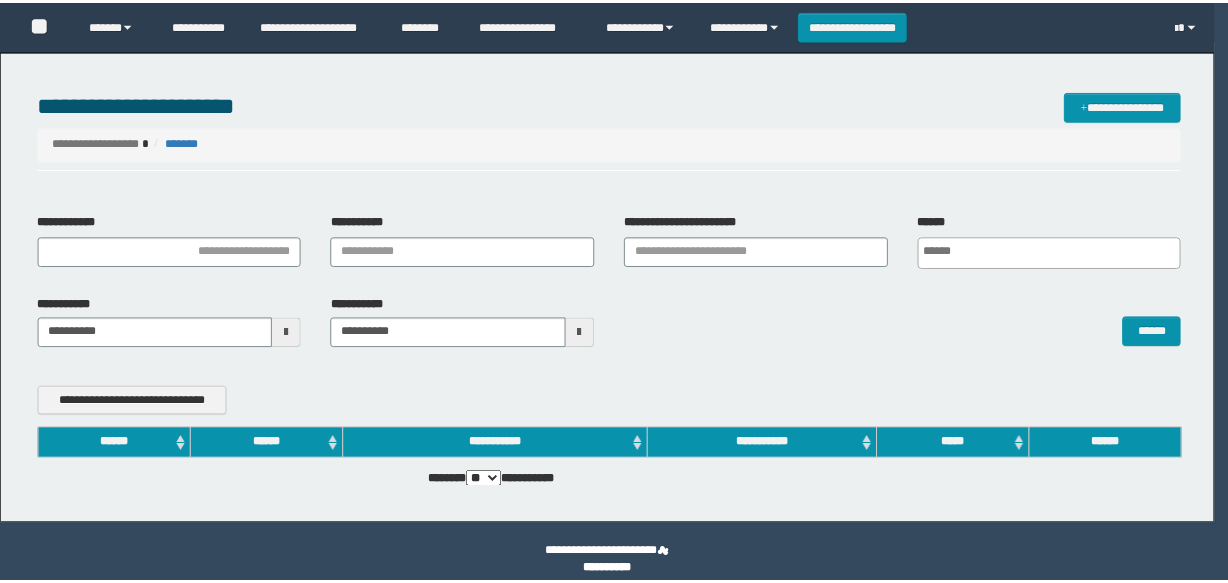 scroll, scrollTop: 0, scrollLeft: 0, axis: both 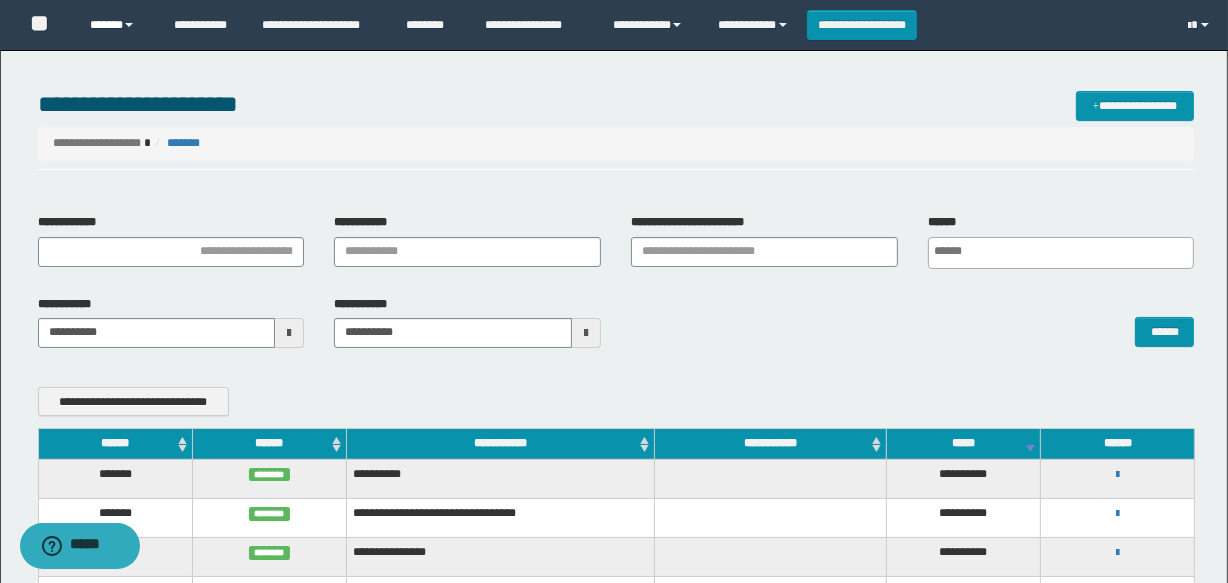 click on "******" at bounding box center (117, 25) 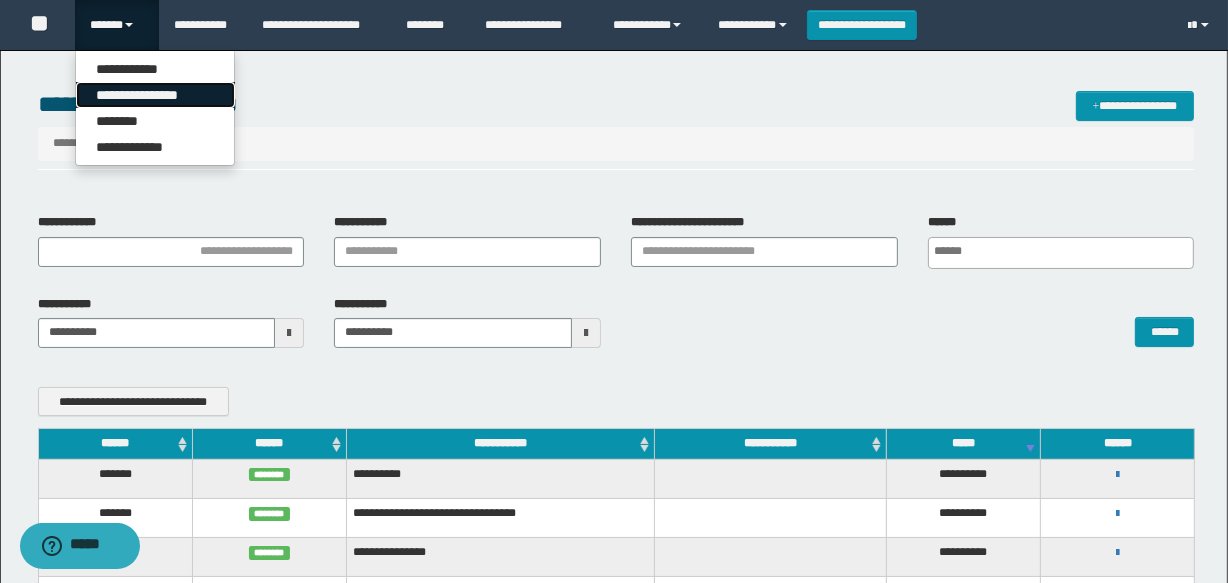 click on "**********" at bounding box center [155, 95] 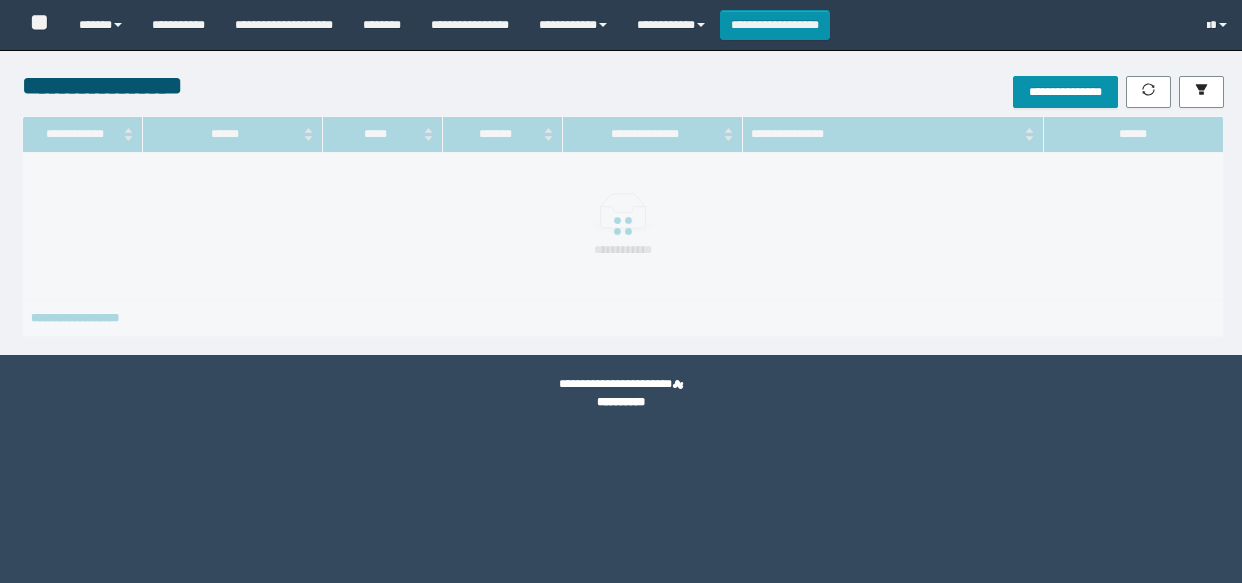 scroll, scrollTop: 0, scrollLeft: 0, axis: both 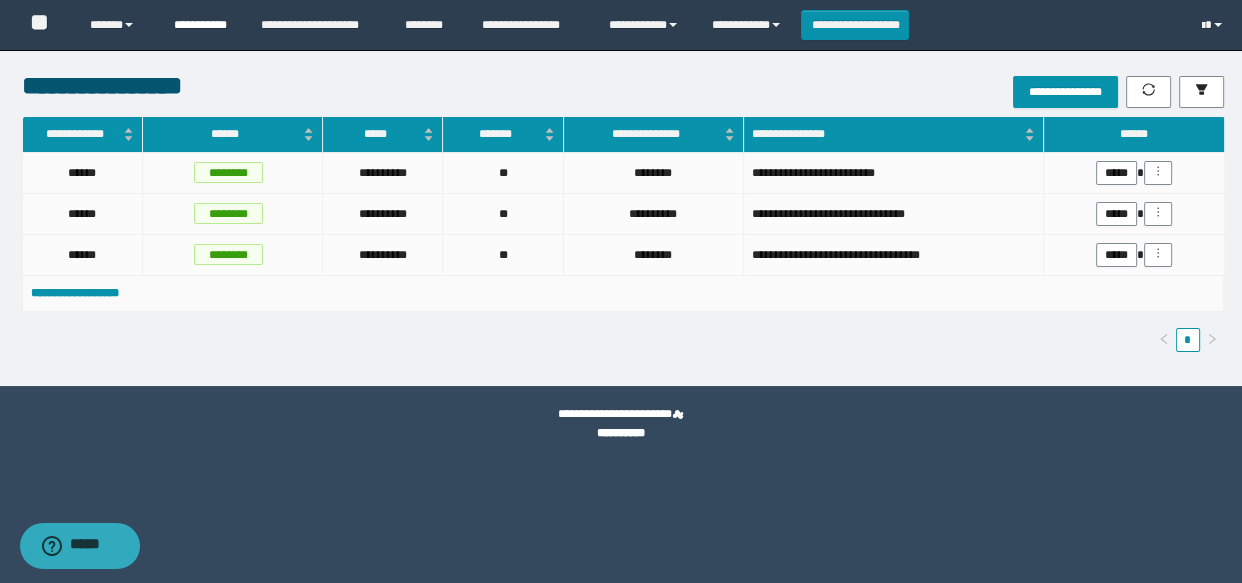 click on "**********" at bounding box center (202, 25) 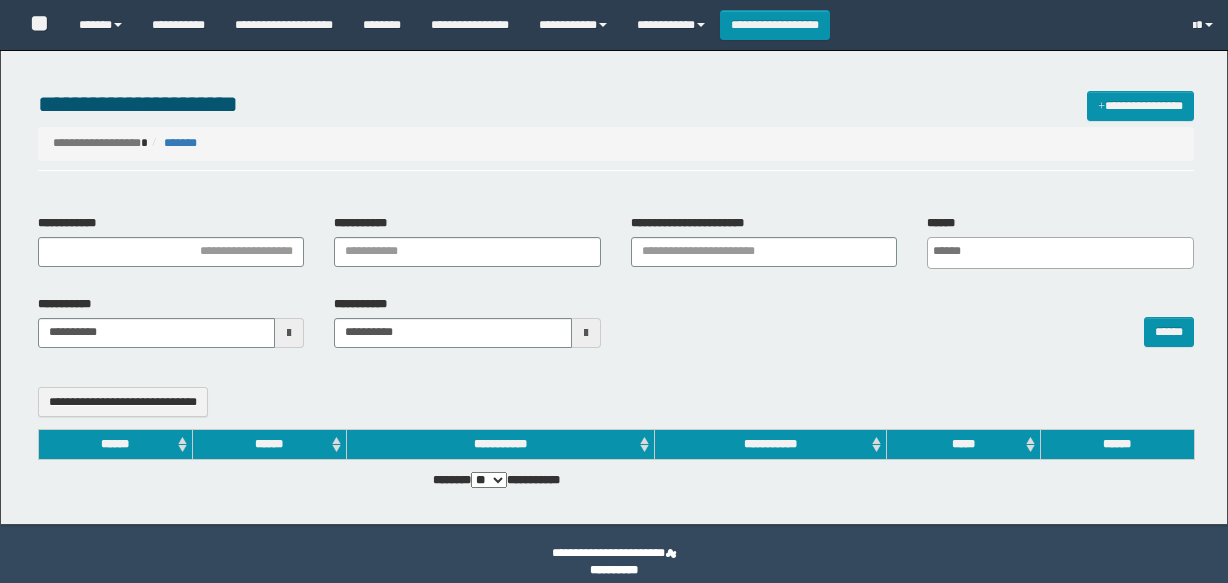 select 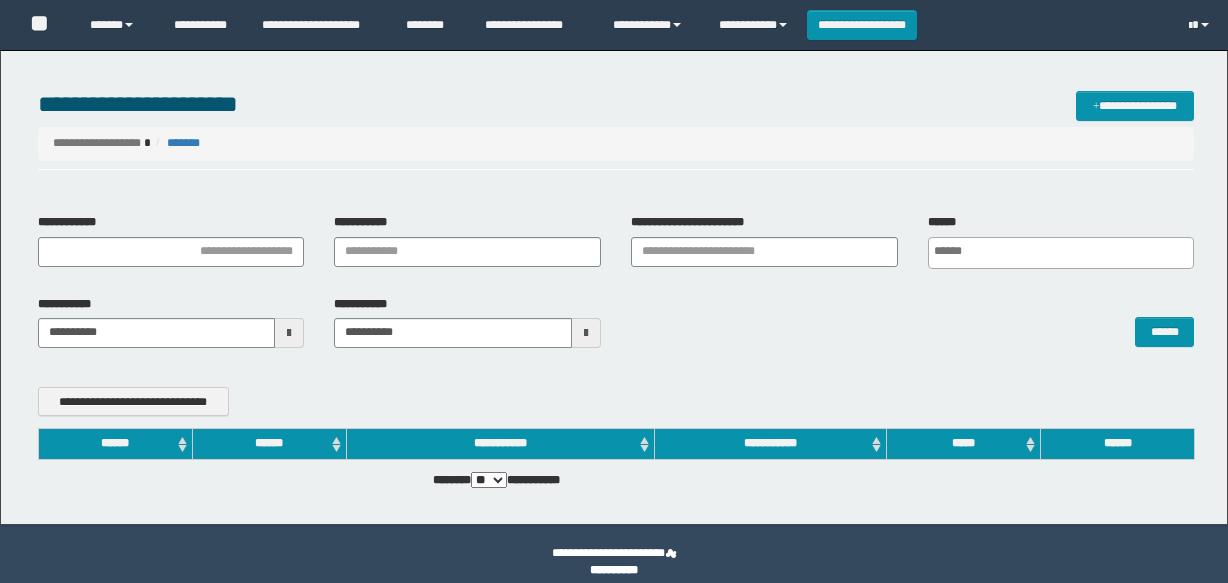 scroll, scrollTop: 0, scrollLeft: 0, axis: both 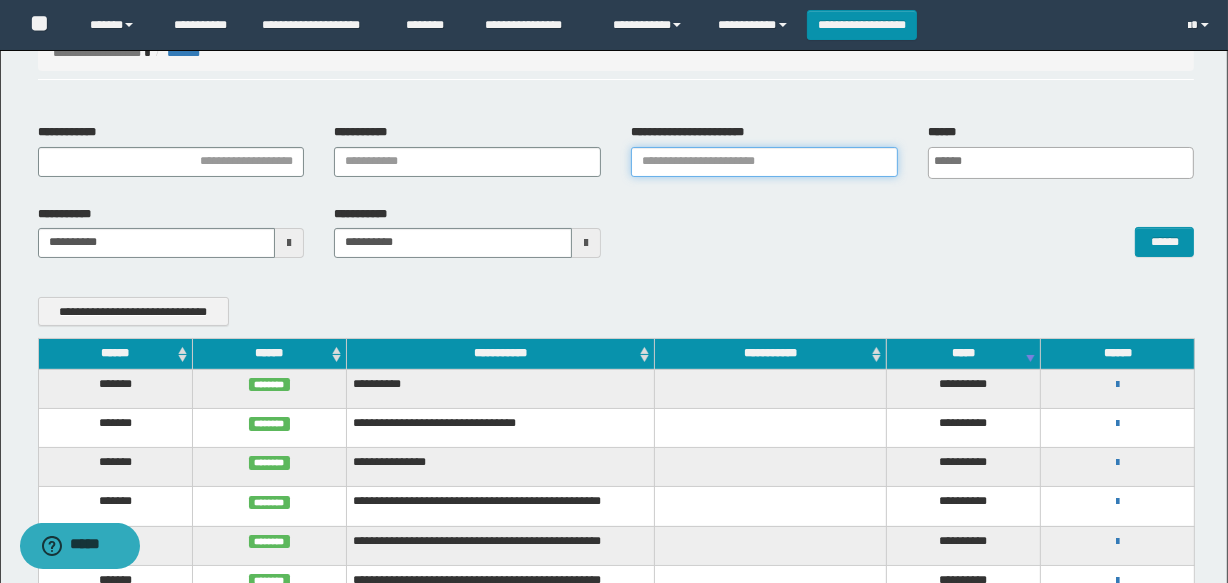 click on "**********" at bounding box center [764, 162] 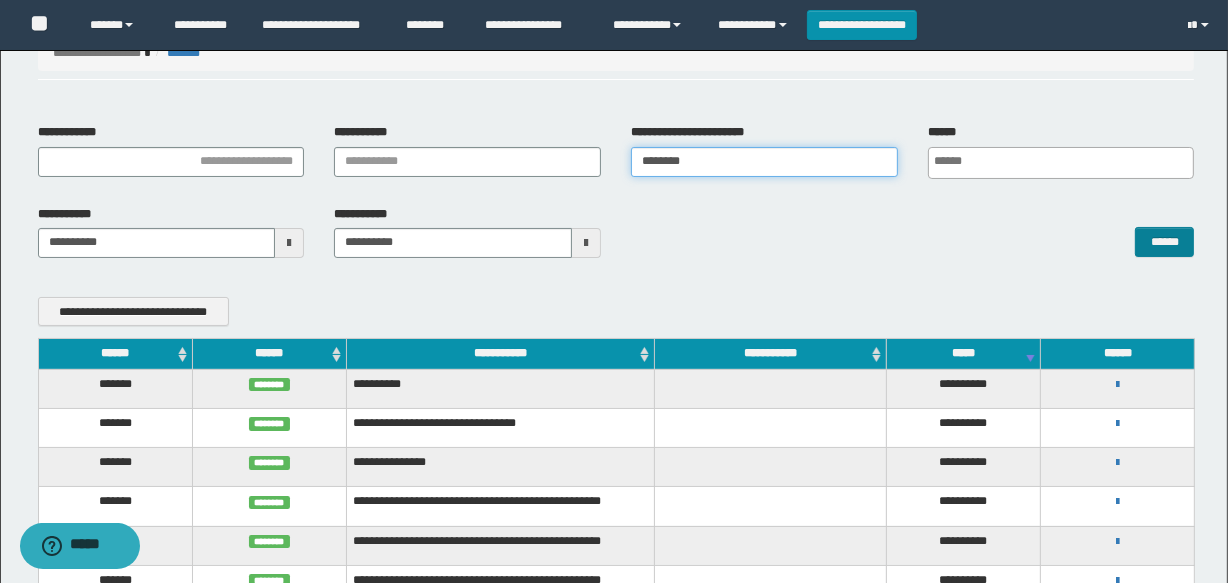 type on "********" 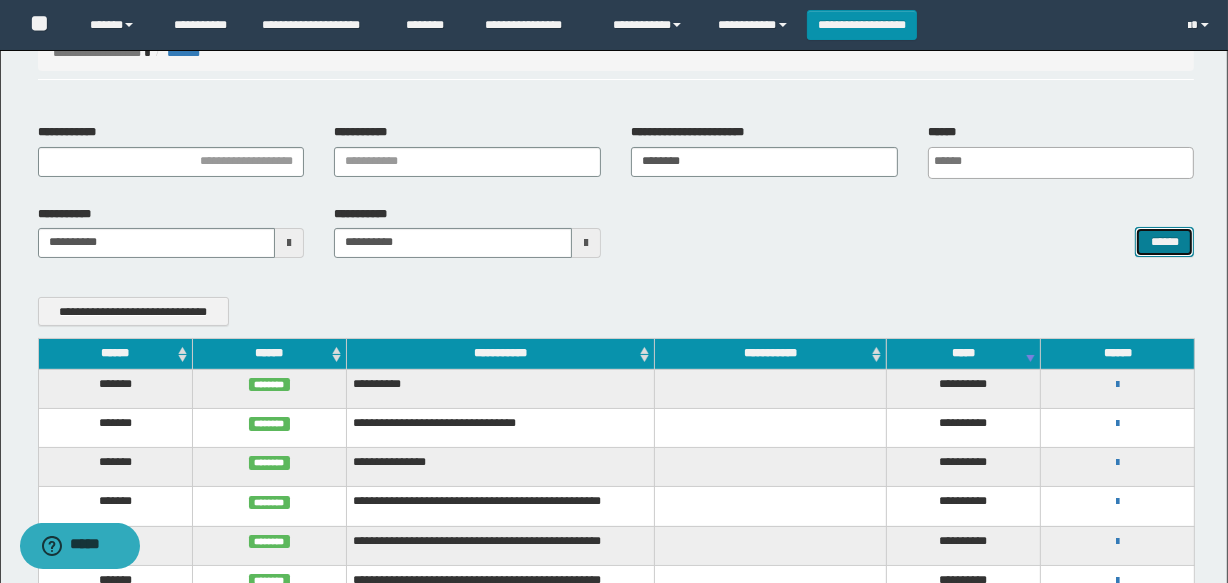 click on "******" at bounding box center (1164, 242) 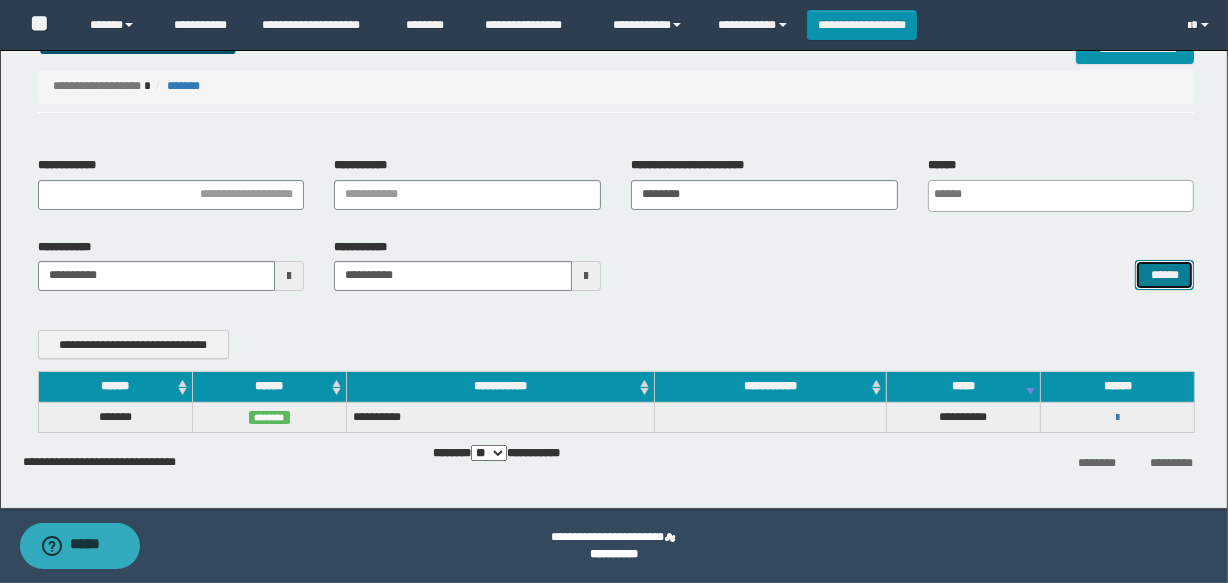 scroll, scrollTop: 58, scrollLeft: 0, axis: vertical 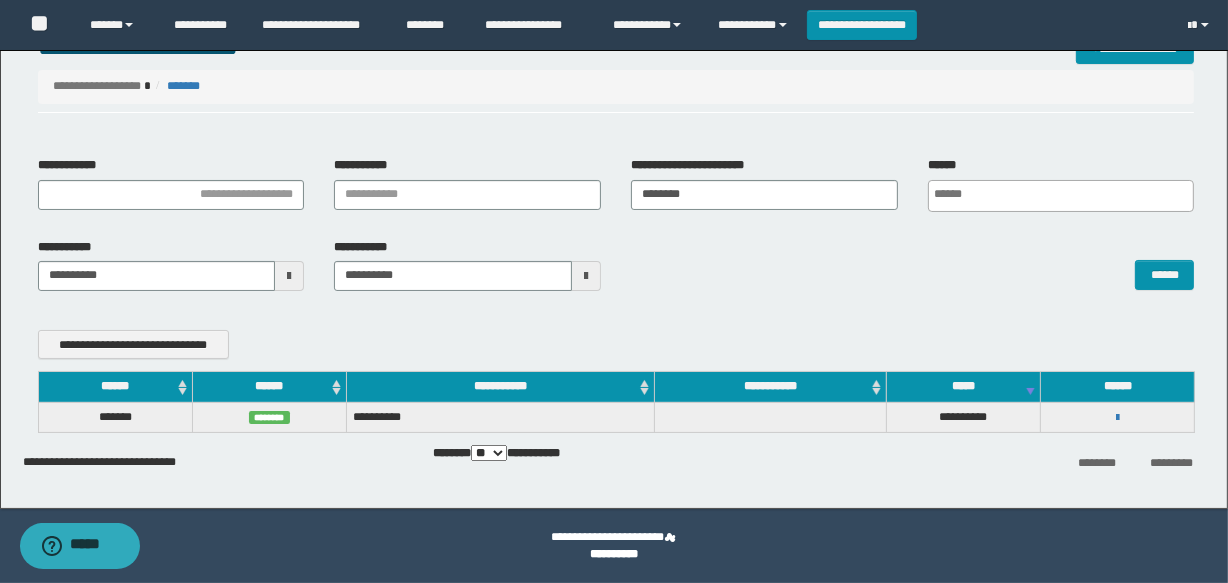 click on "**********" at bounding box center [1118, 417] 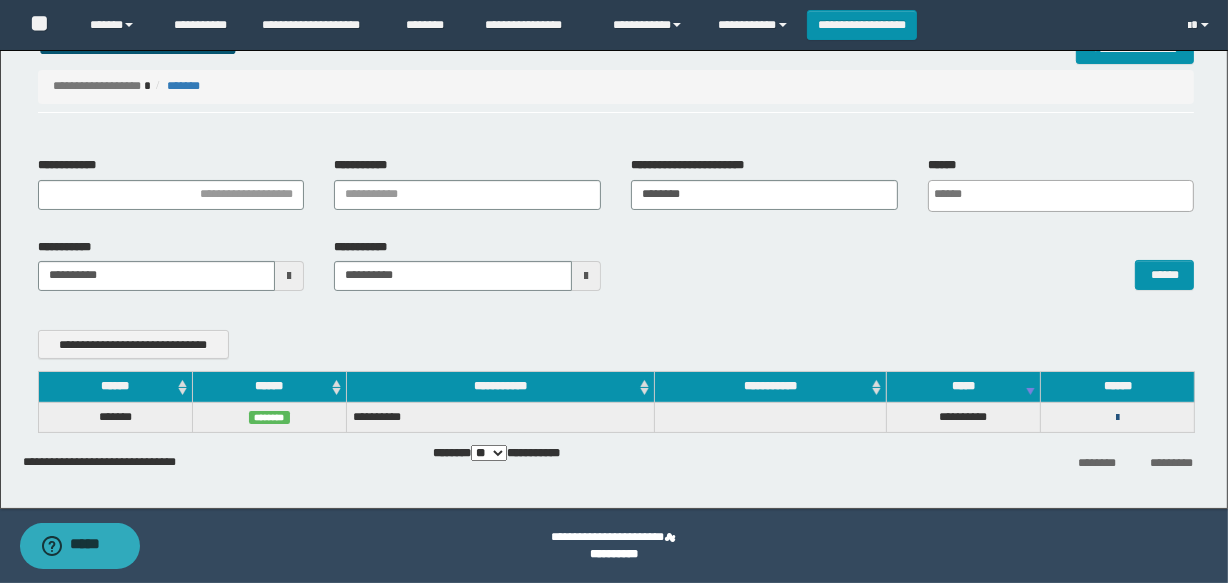 click at bounding box center (1117, 418) 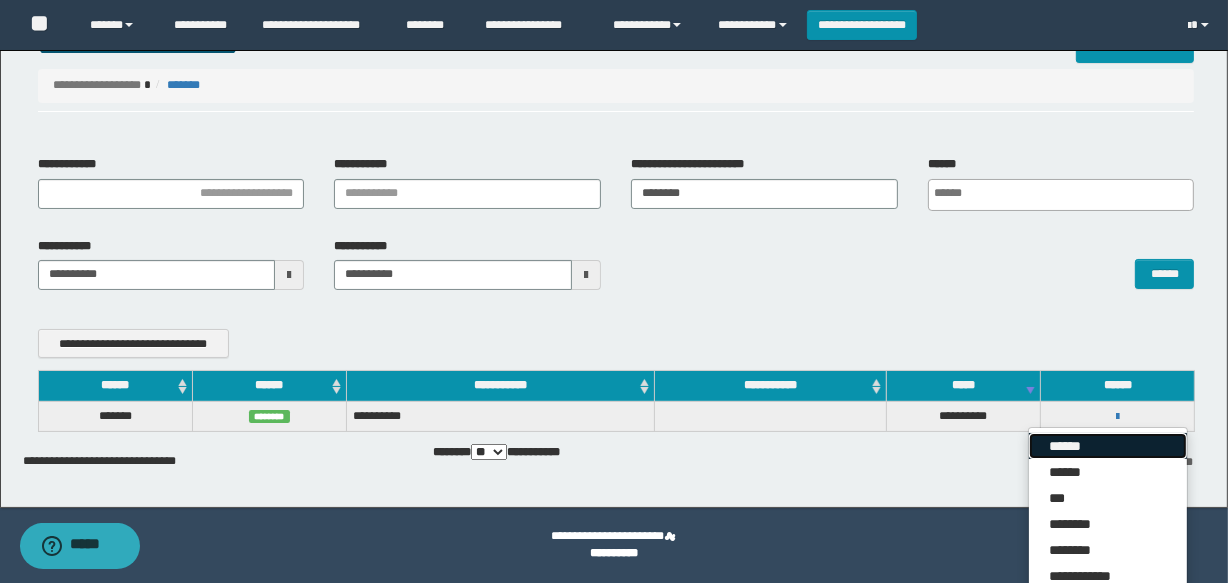 click on "******" at bounding box center (1108, 446) 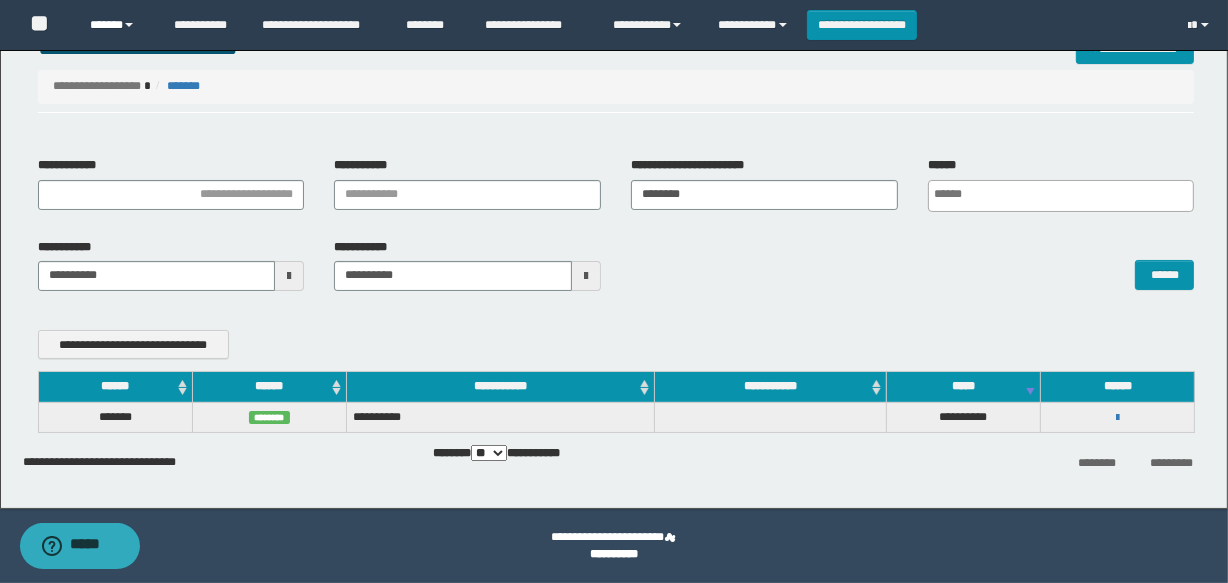 click on "******" at bounding box center [117, 25] 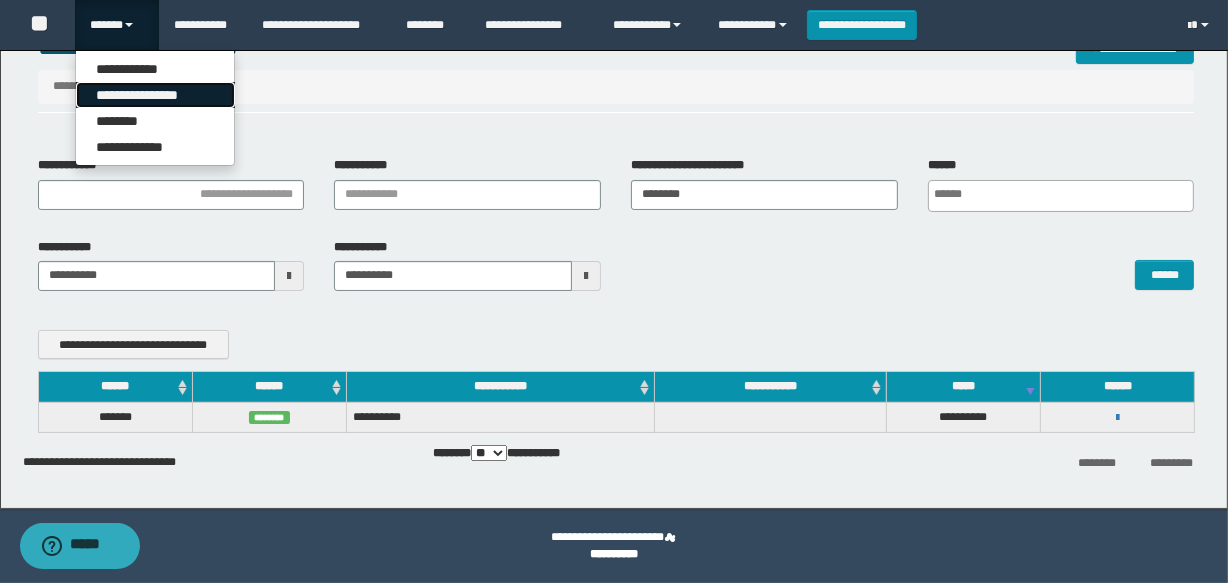 click on "**********" at bounding box center (155, 95) 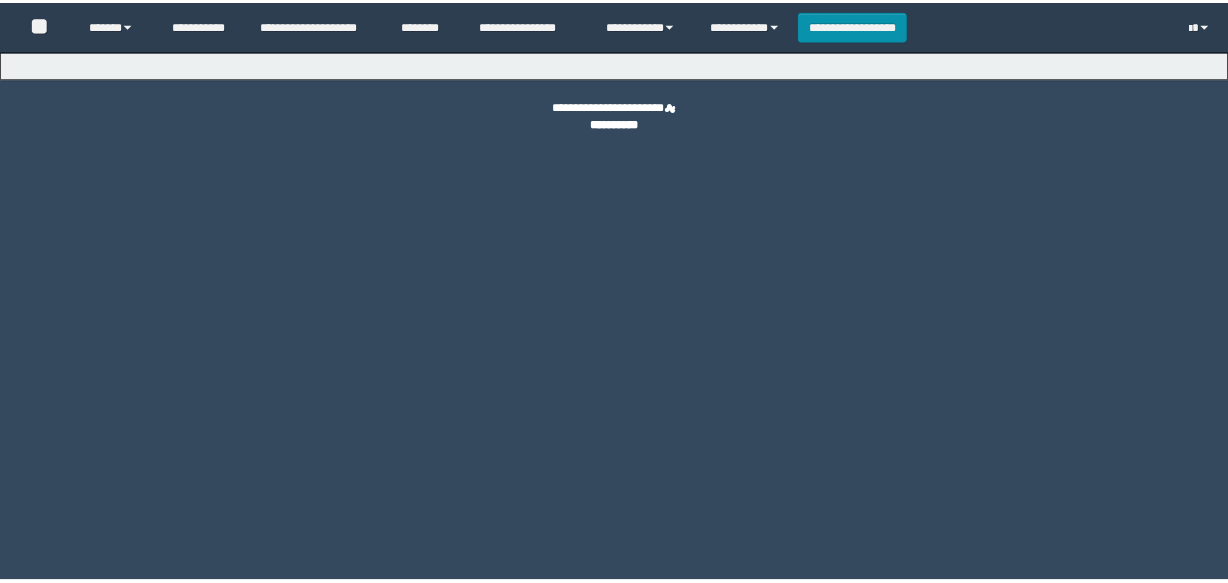 scroll, scrollTop: 0, scrollLeft: 0, axis: both 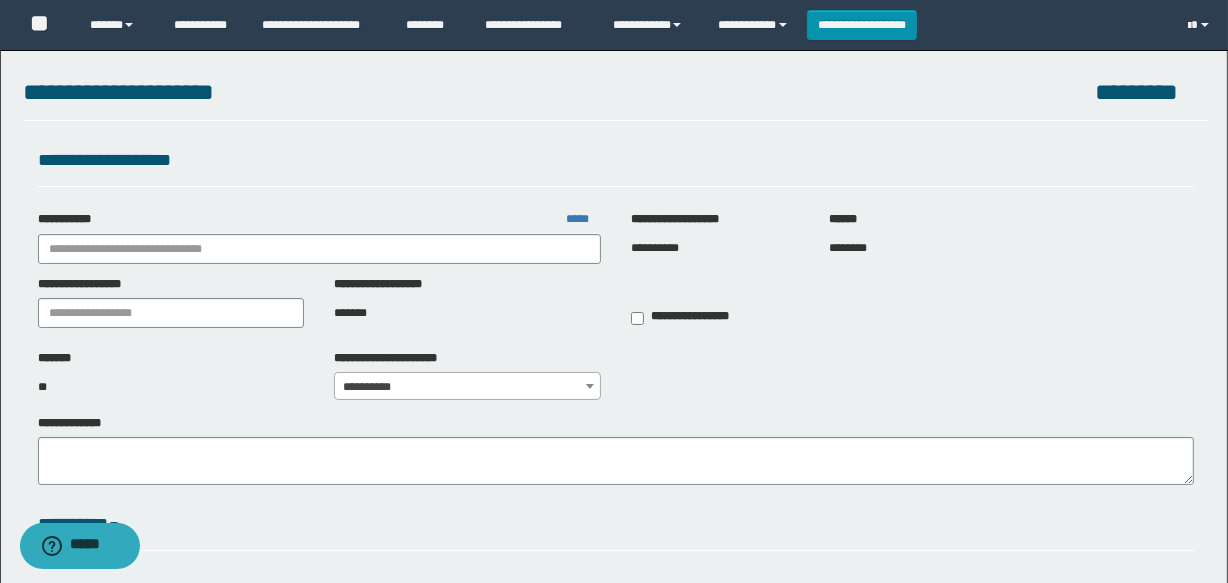 type on "**********" 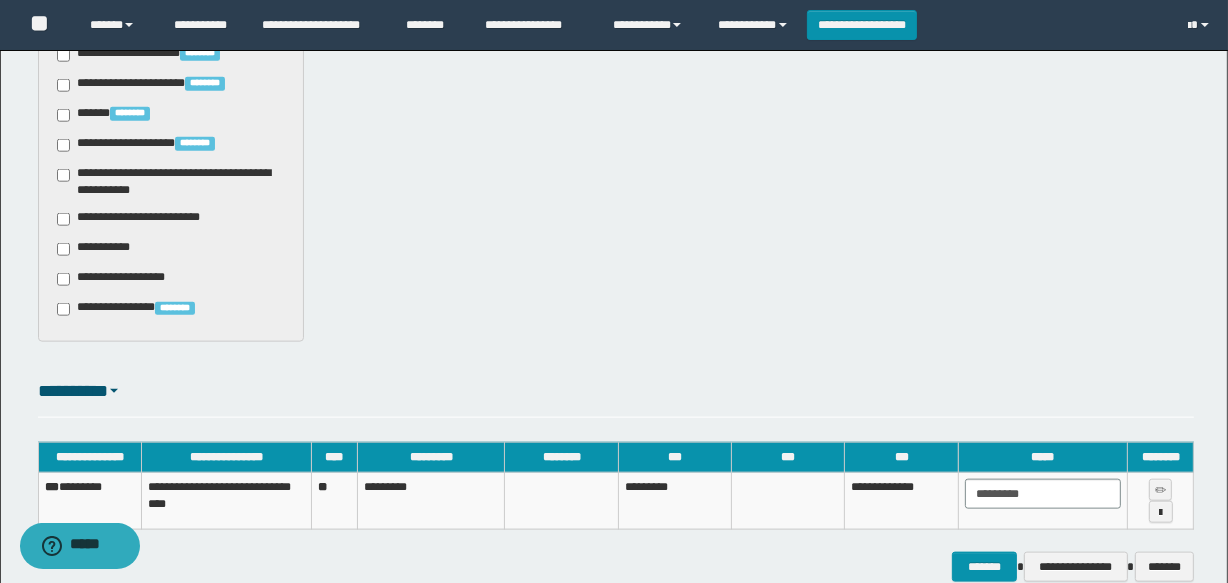 scroll, scrollTop: 2087, scrollLeft: 0, axis: vertical 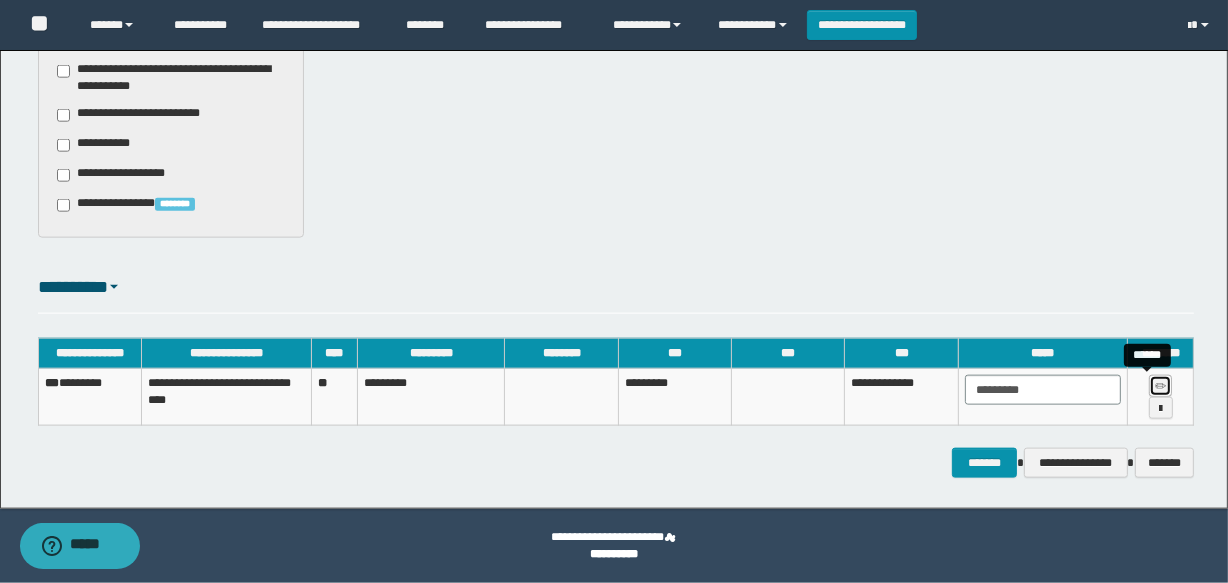 click at bounding box center [1160, 386] 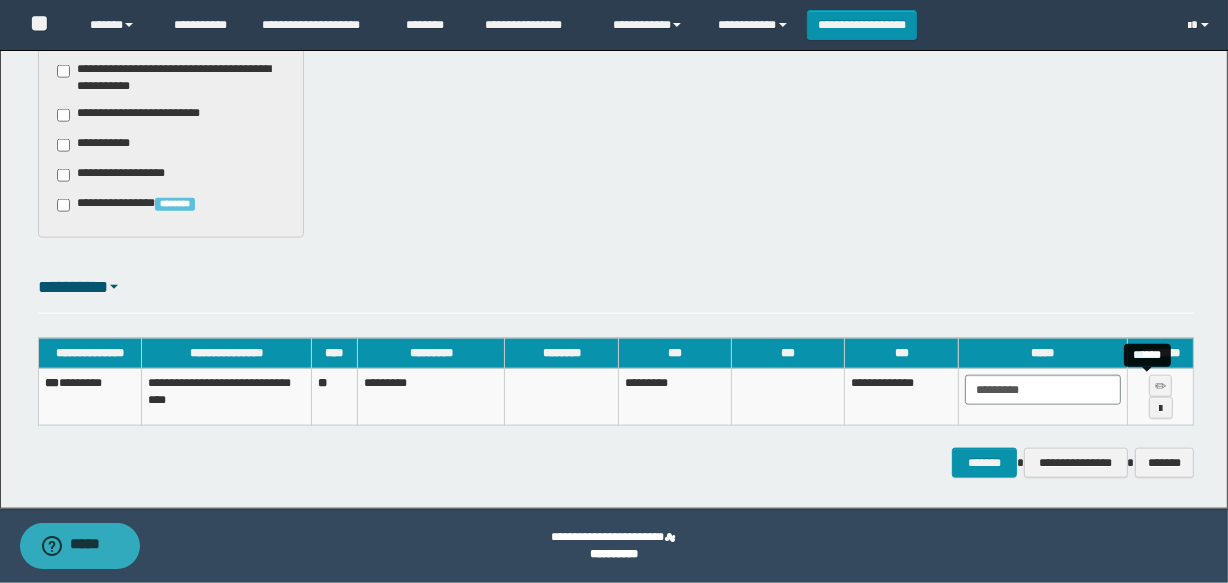 scroll, scrollTop: 2082, scrollLeft: 0, axis: vertical 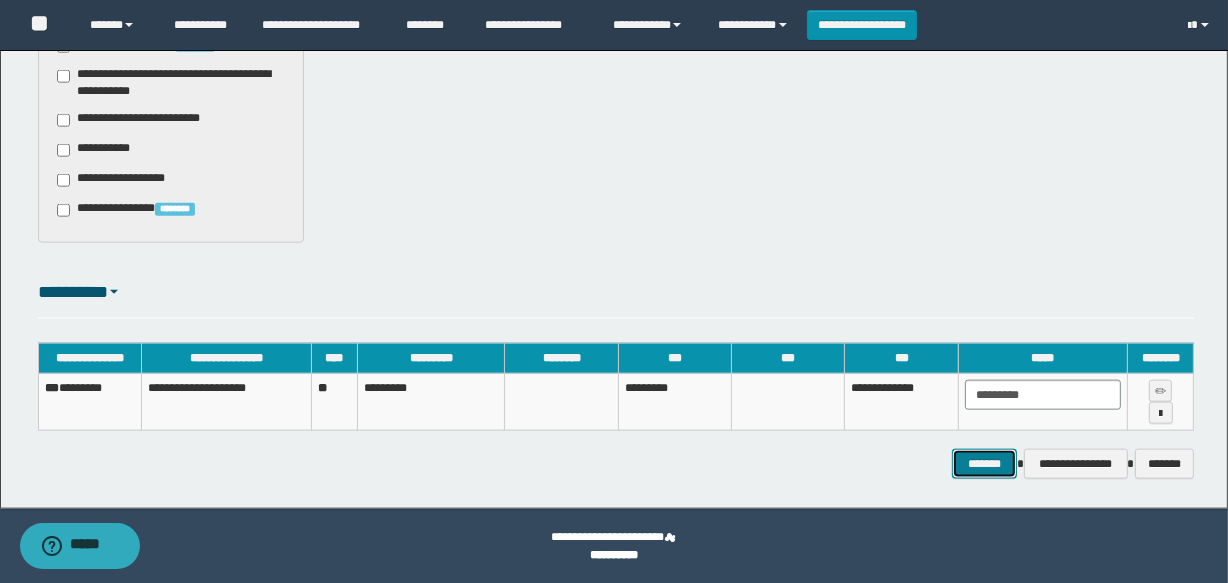 click on "*******" at bounding box center (985, 464) 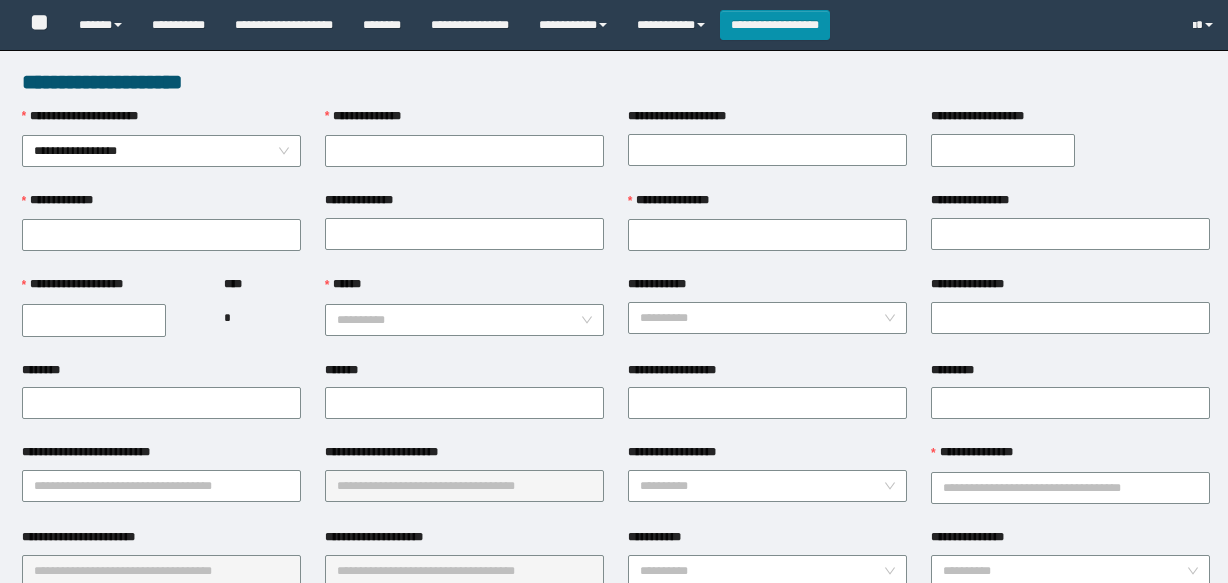 scroll, scrollTop: 0, scrollLeft: 0, axis: both 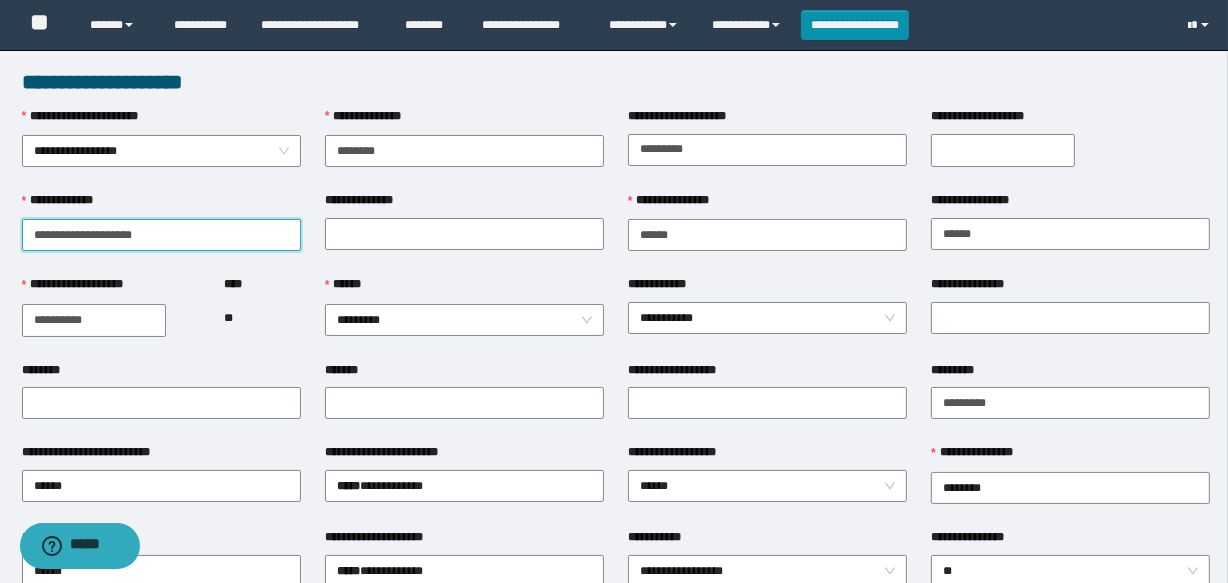 click on "**********" at bounding box center [161, 235] 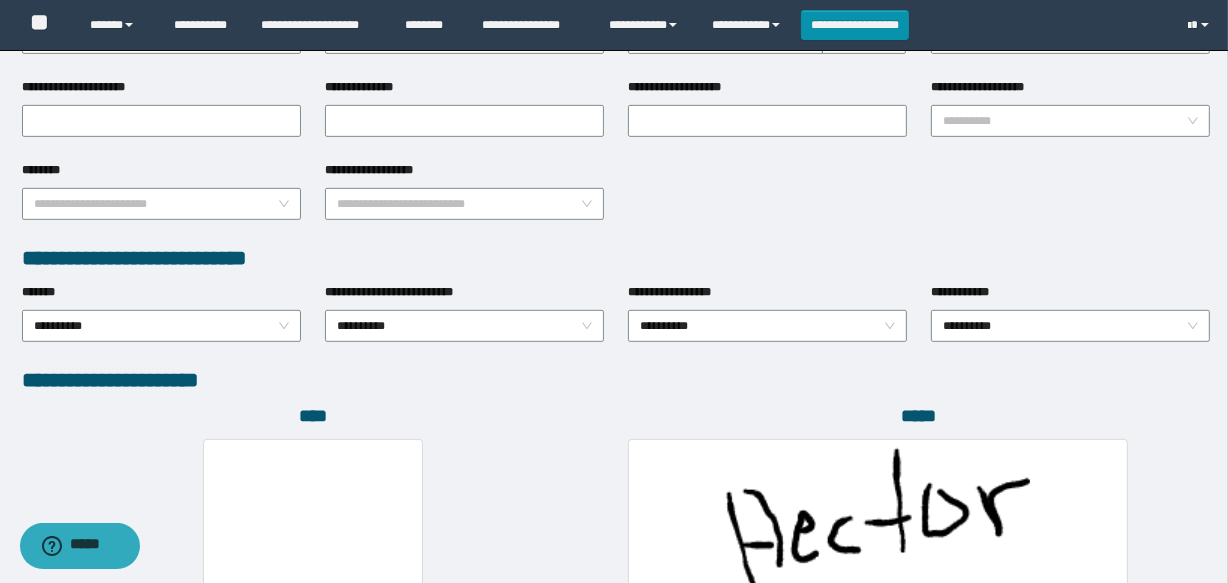 scroll, scrollTop: 1120, scrollLeft: 0, axis: vertical 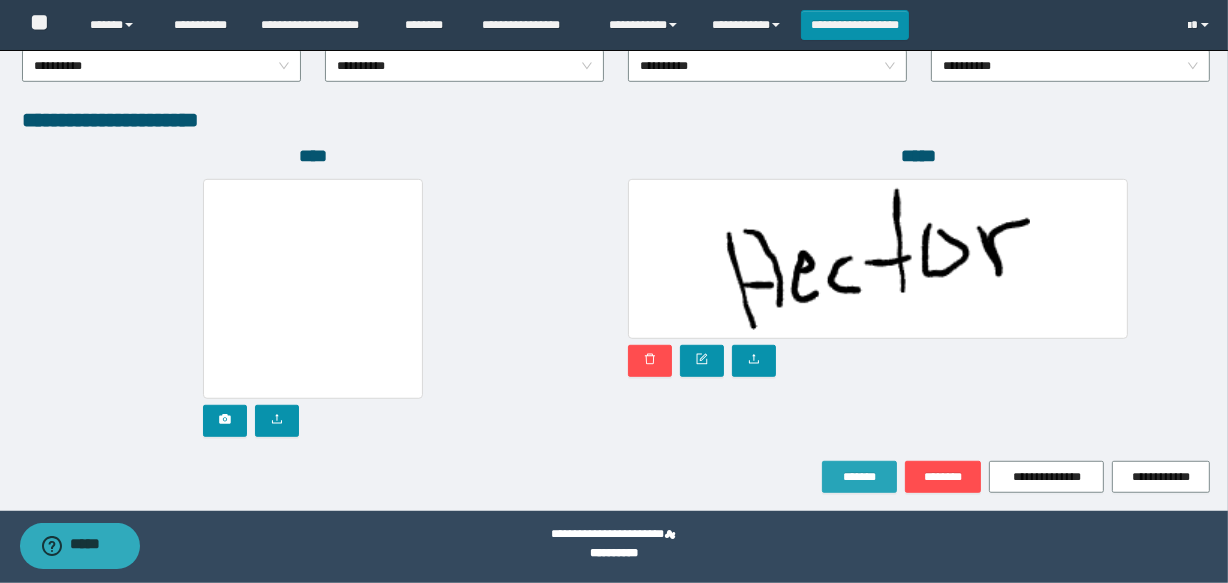 type on "******" 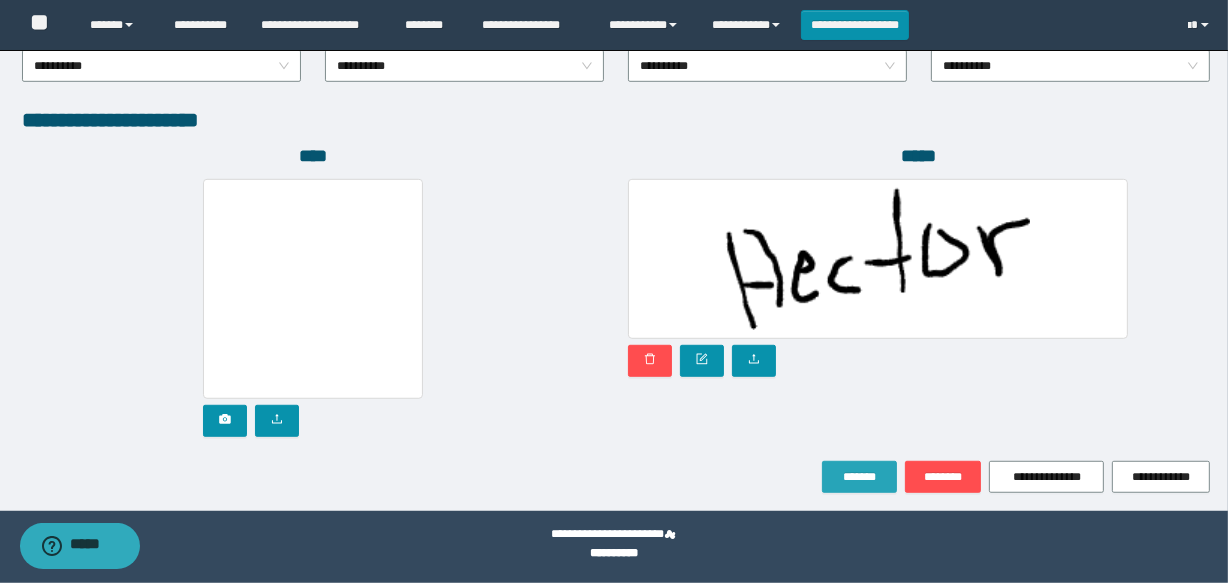 click on "*******" at bounding box center (859, 477) 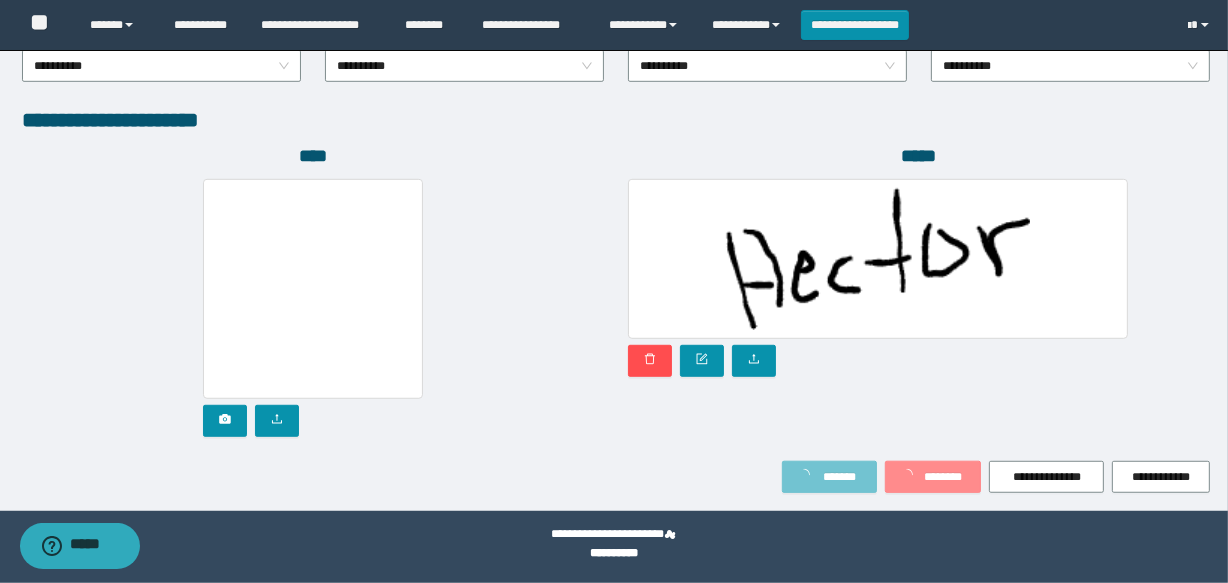 scroll, scrollTop: 1171, scrollLeft: 0, axis: vertical 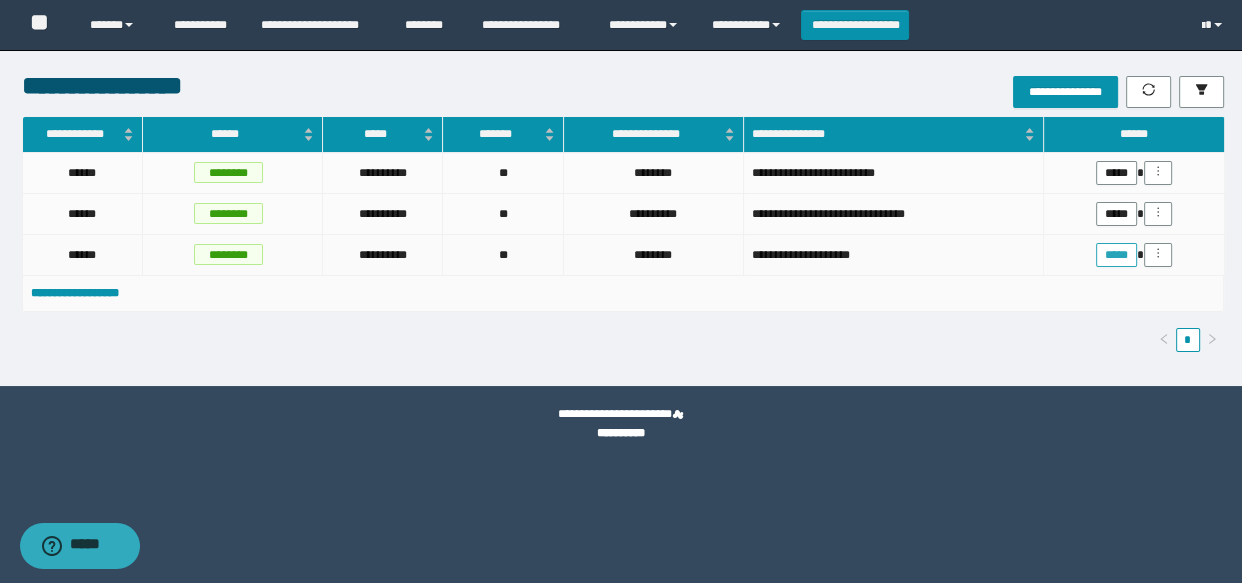 click on "*****" at bounding box center (1116, 255) 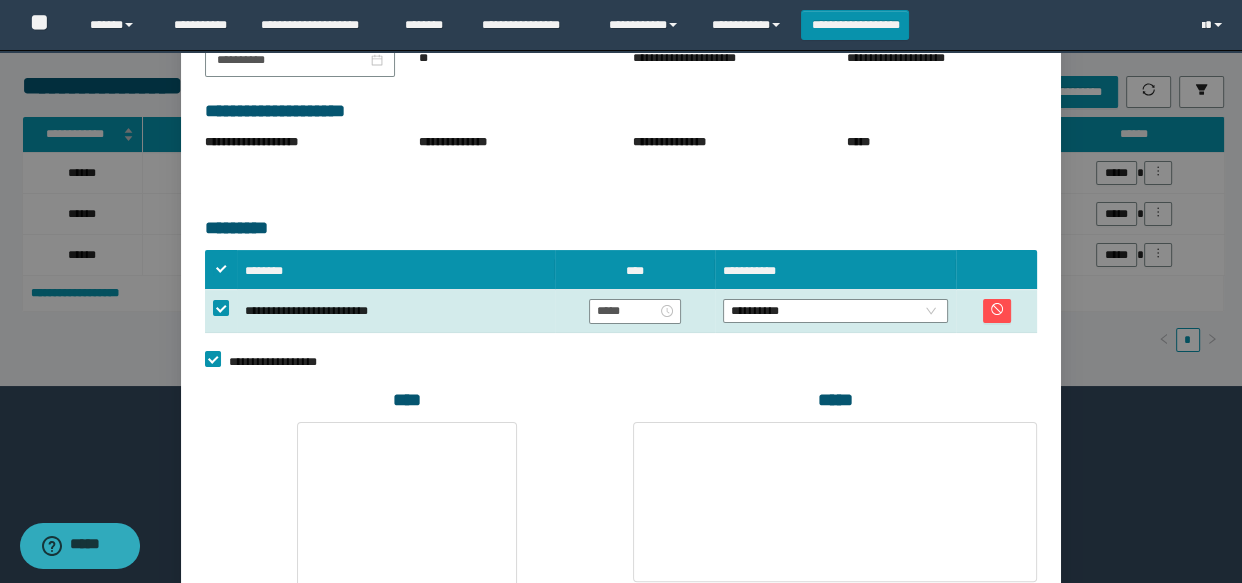 scroll, scrollTop: 454, scrollLeft: 0, axis: vertical 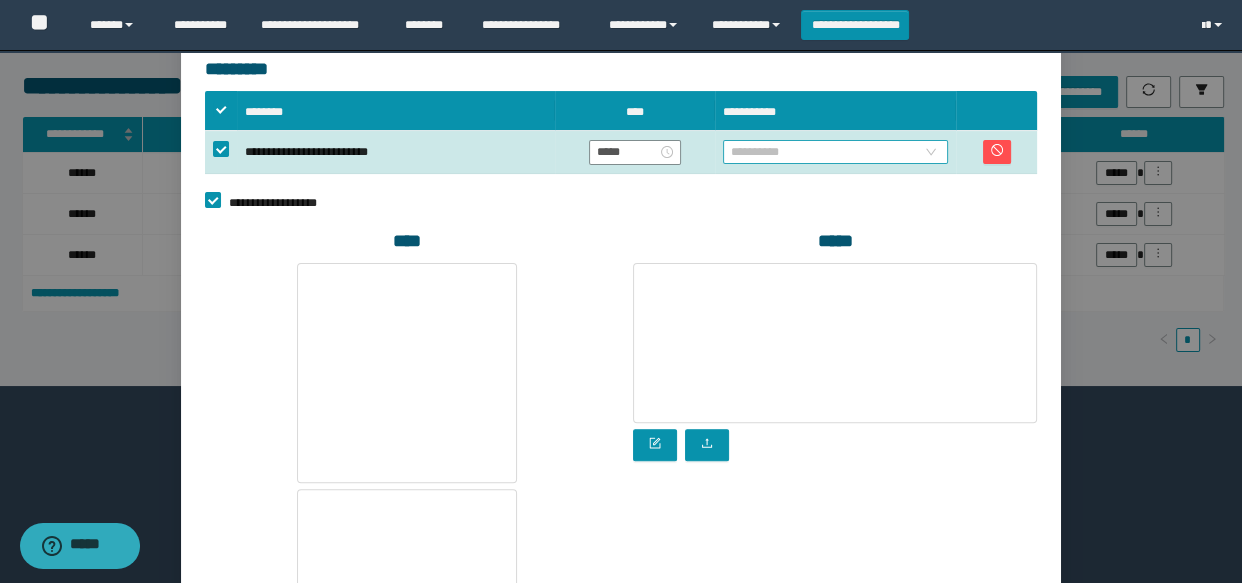 click on "**********" at bounding box center [836, 152] 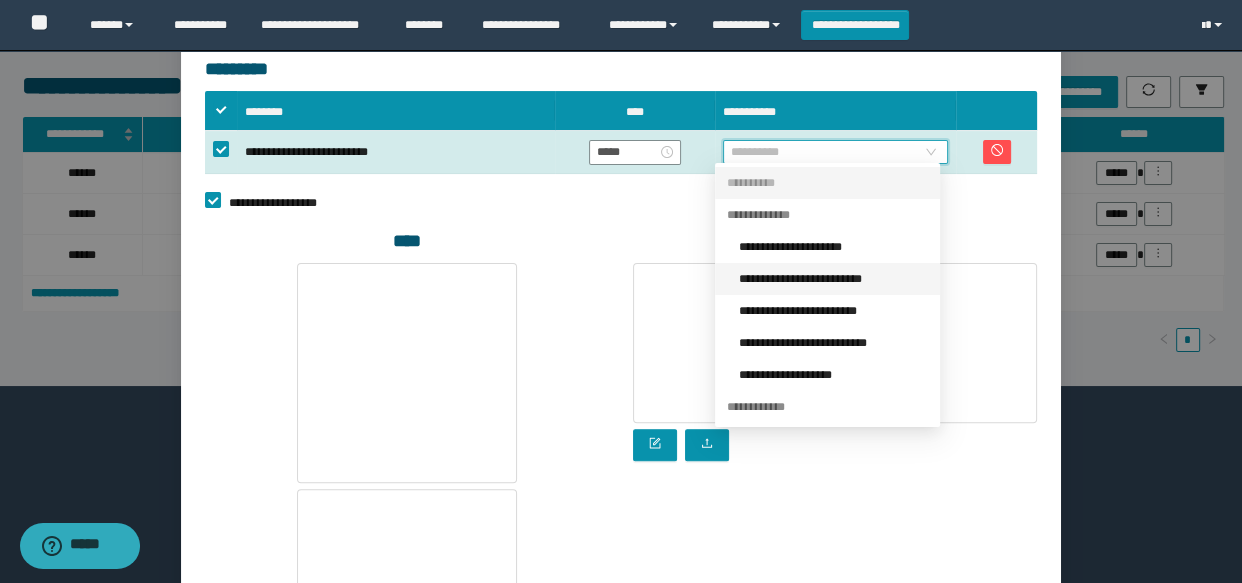 click on "**********" at bounding box center [833, 279] 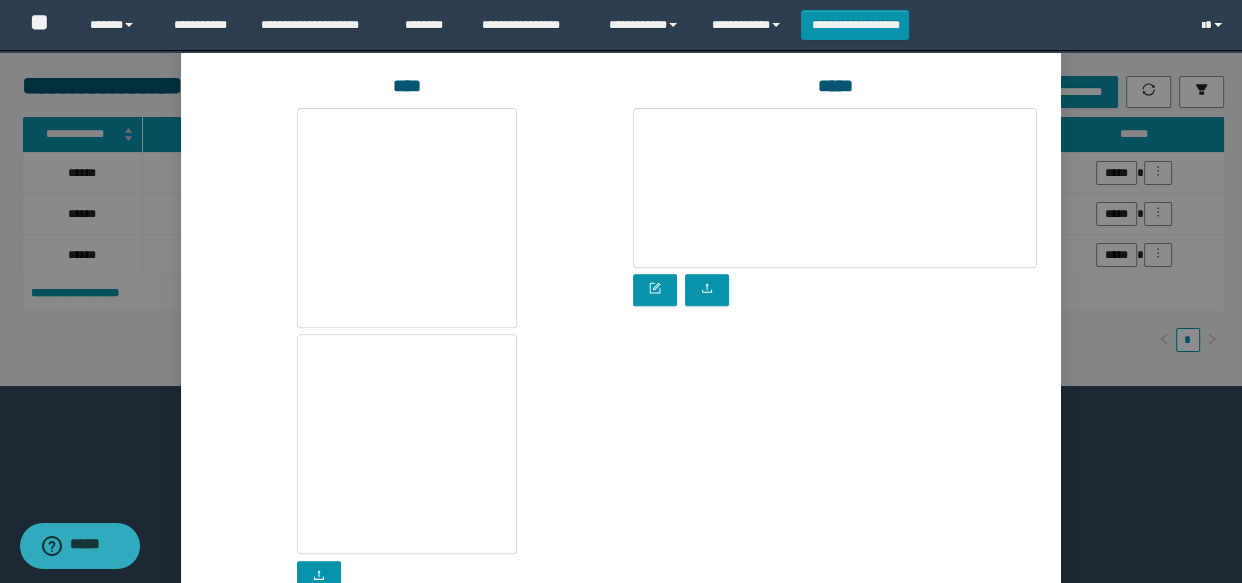 scroll, scrollTop: 737, scrollLeft: 0, axis: vertical 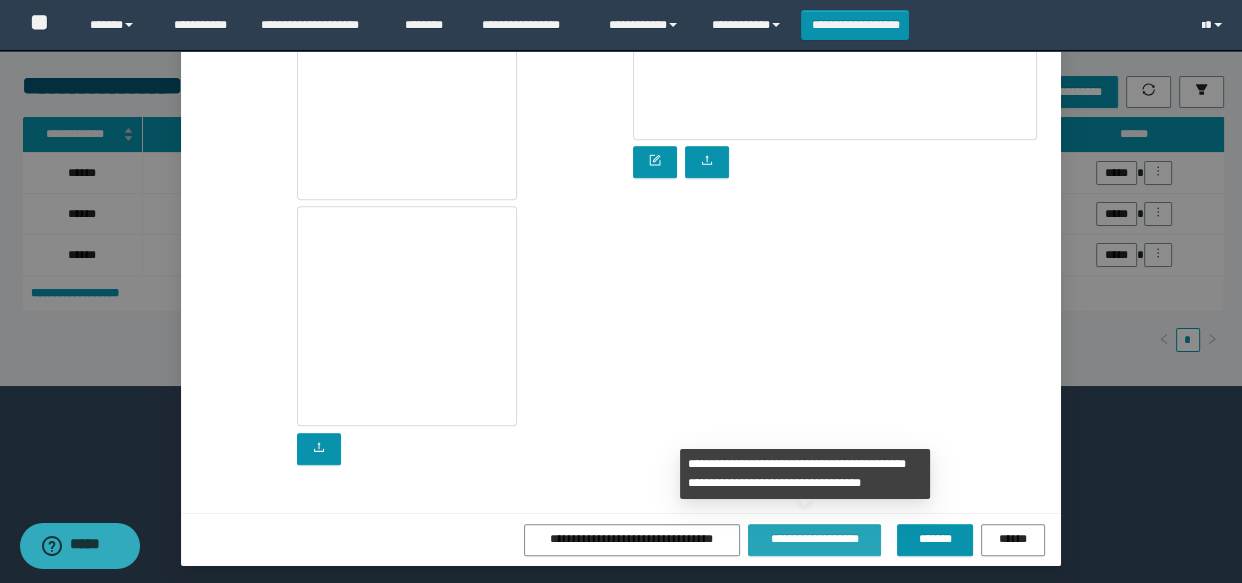 click on "**********" at bounding box center (814, 539) 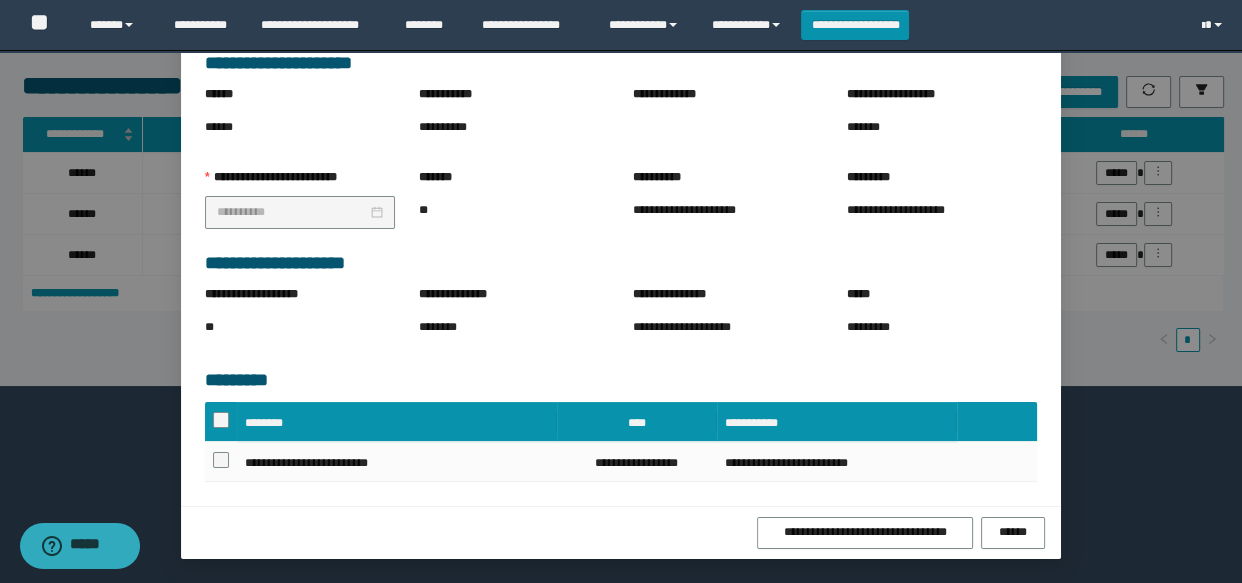 scroll, scrollTop: 191, scrollLeft: 0, axis: vertical 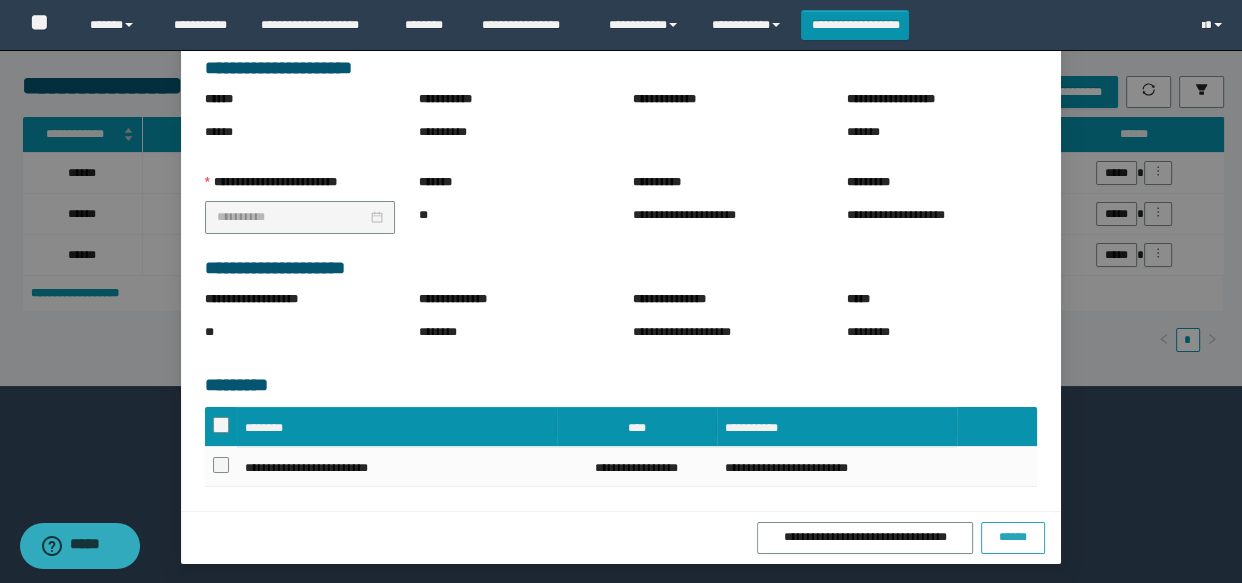 click on "******" at bounding box center [1013, 537] 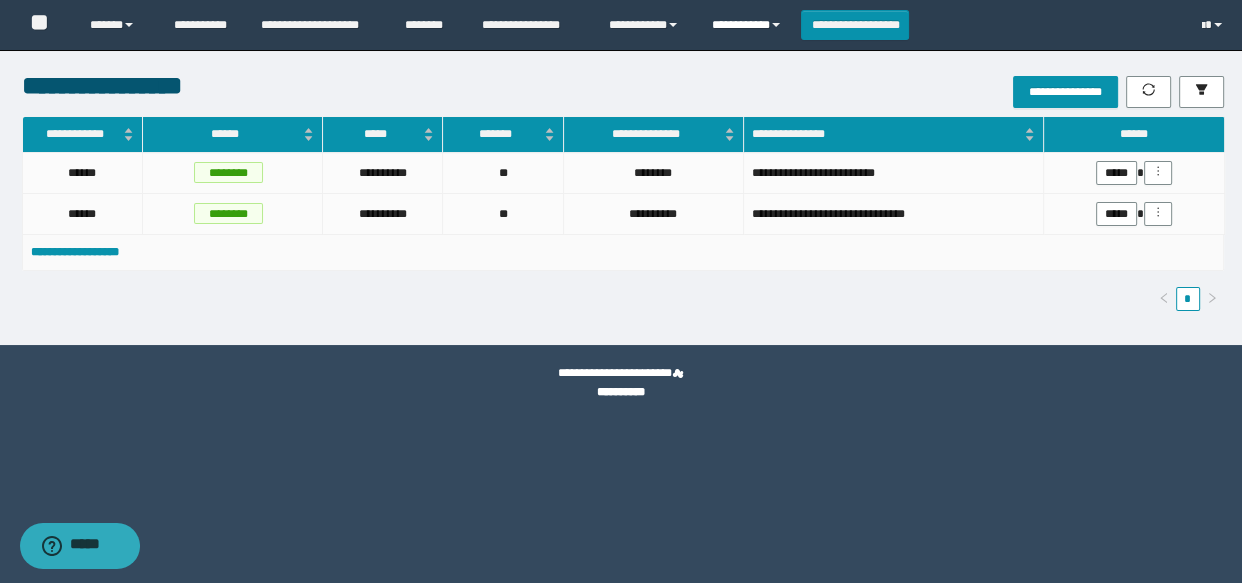 click on "**********" at bounding box center [749, 25] 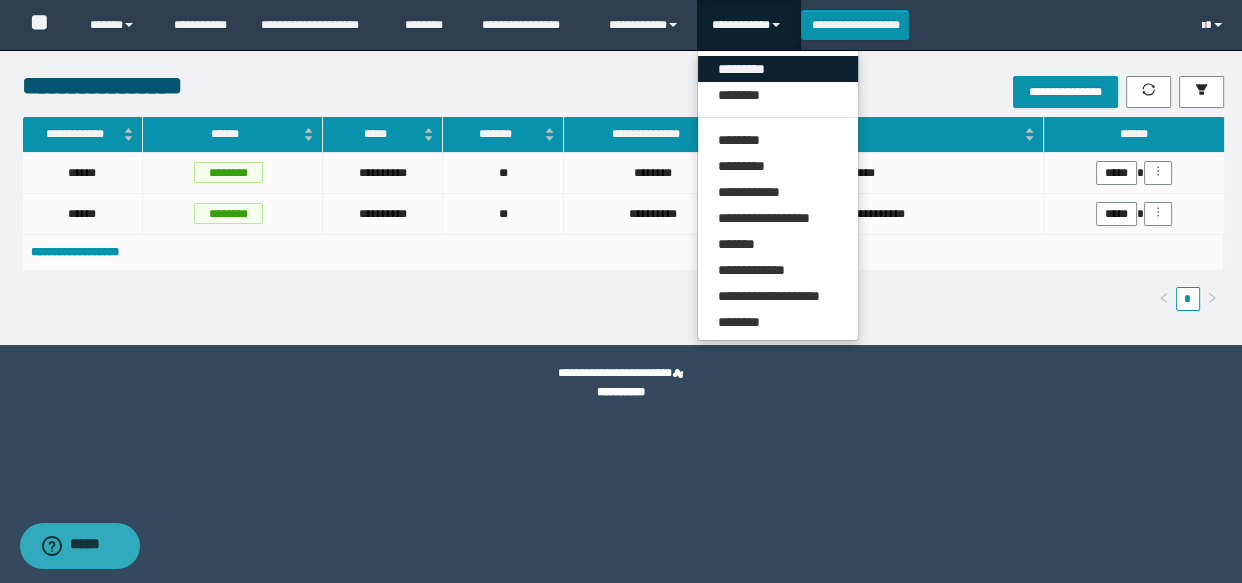 click on "*********" at bounding box center [778, 69] 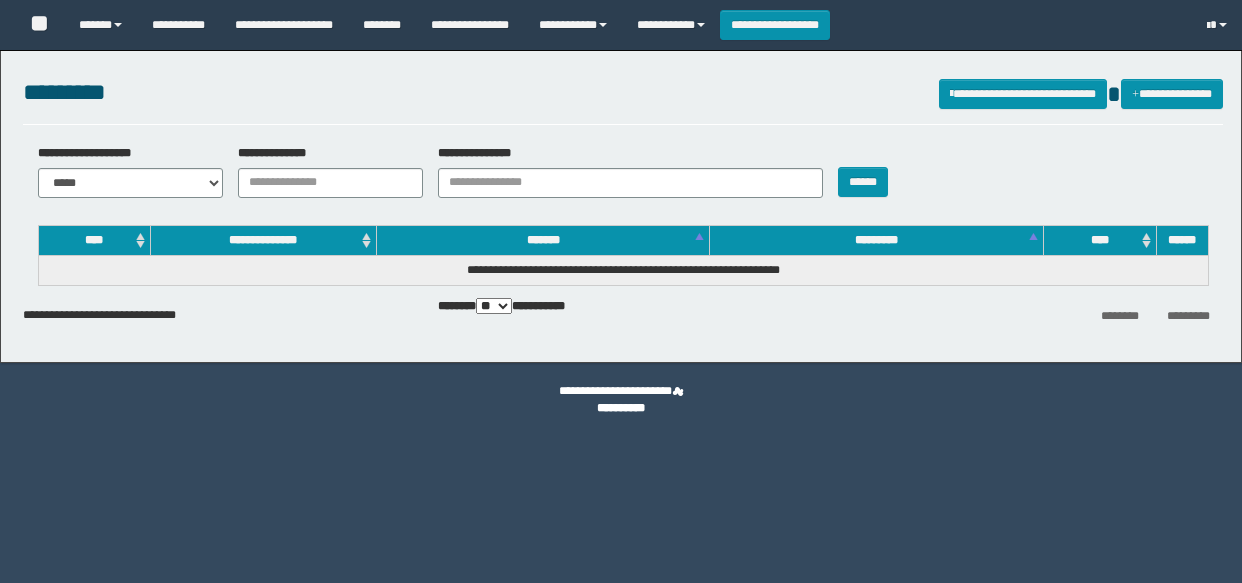 scroll, scrollTop: 0, scrollLeft: 0, axis: both 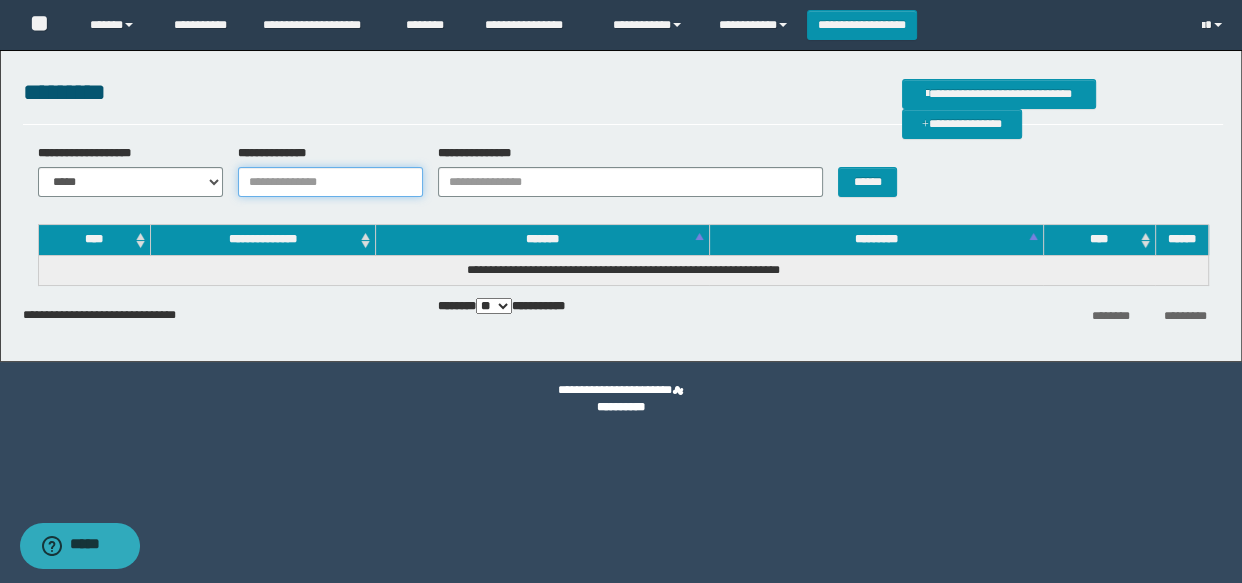 click on "**********" at bounding box center [330, 182] 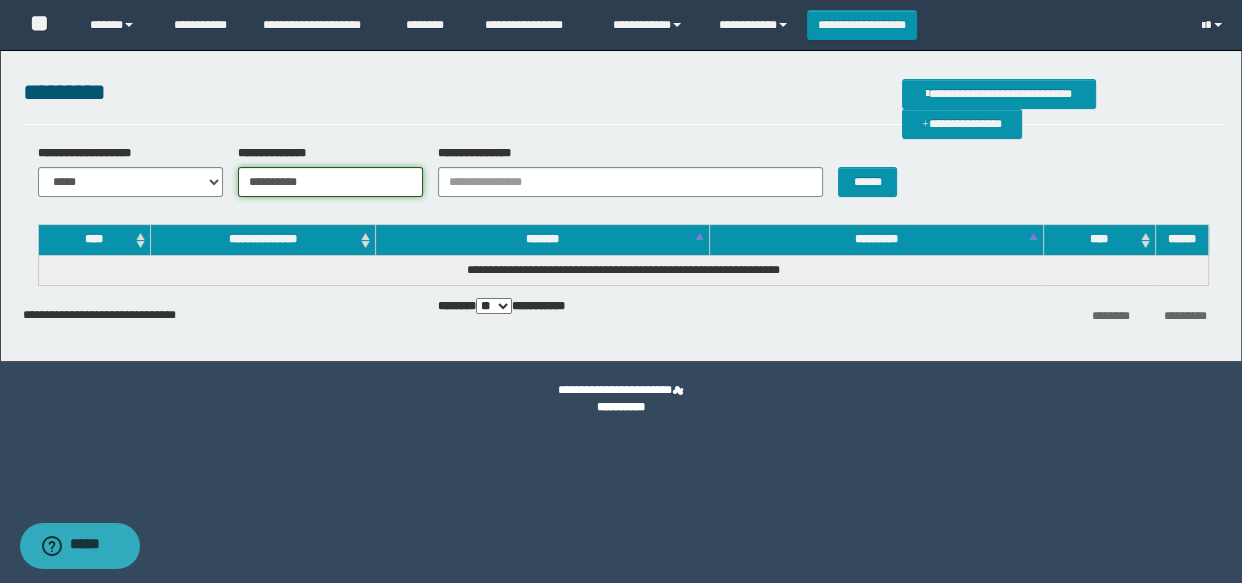 type on "********" 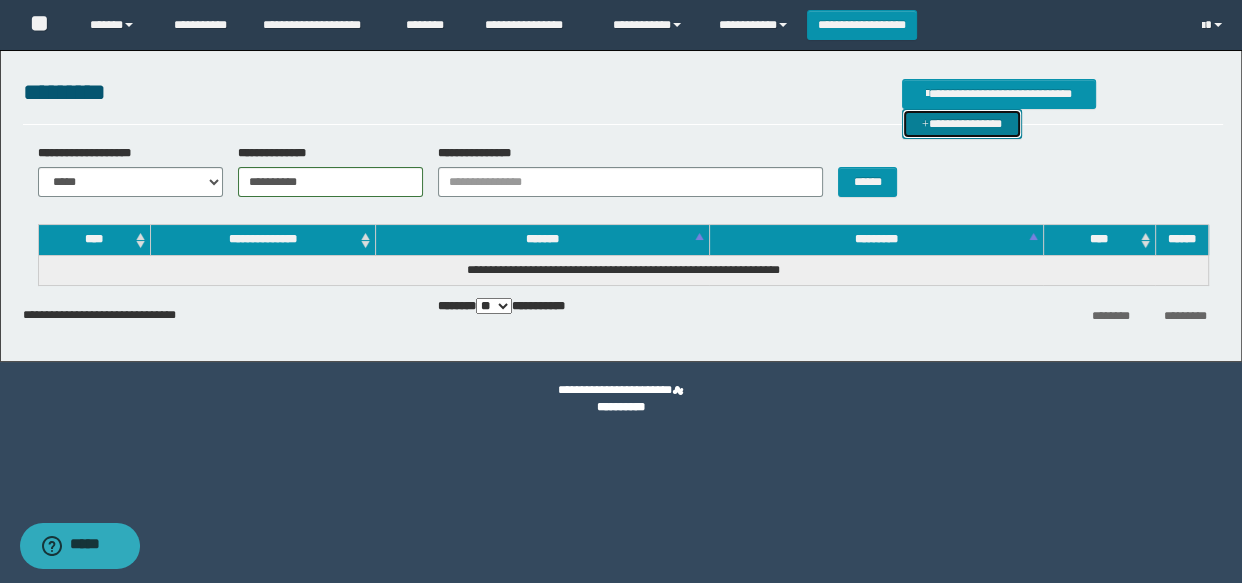 click on "**********" at bounding box center (962, 124) 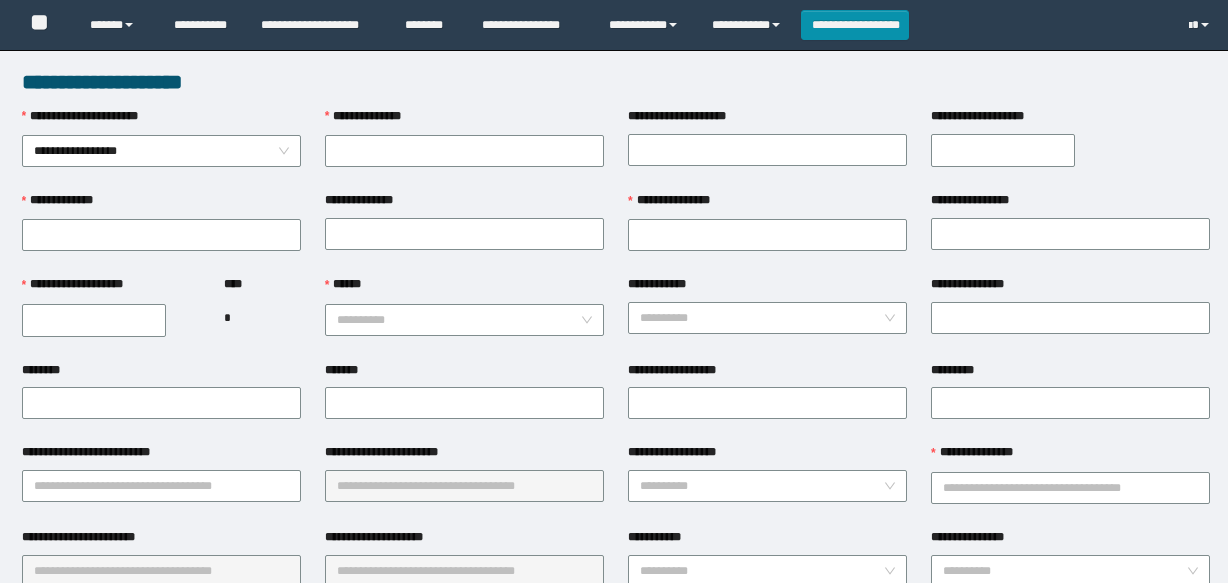 scroll, scrollTop: 0, scrollLeft: 0, axis: both 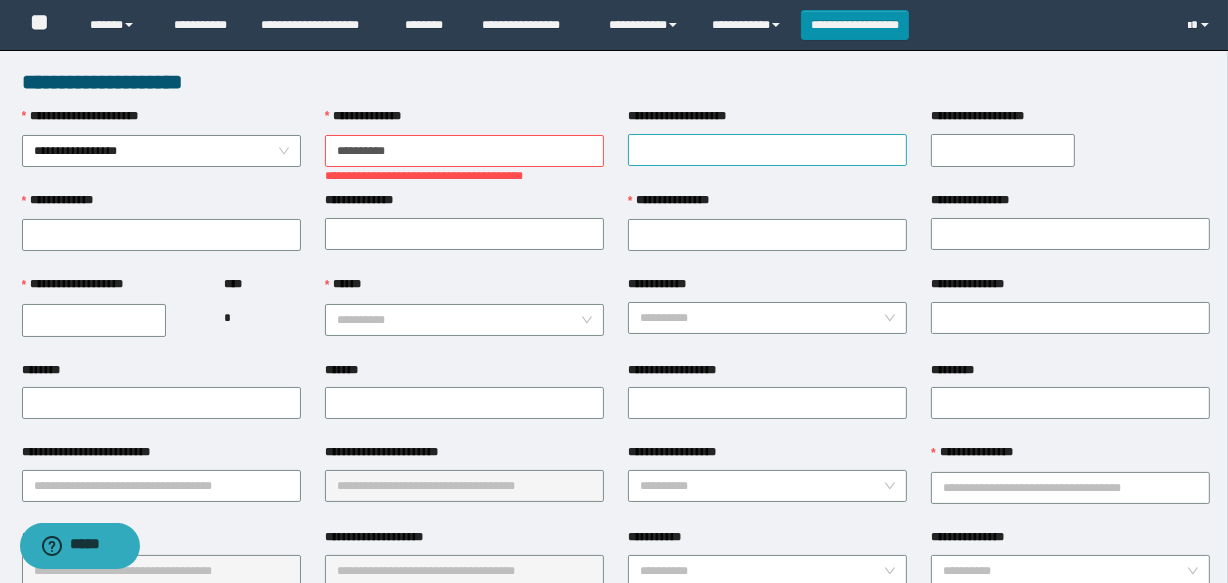 type on "********" 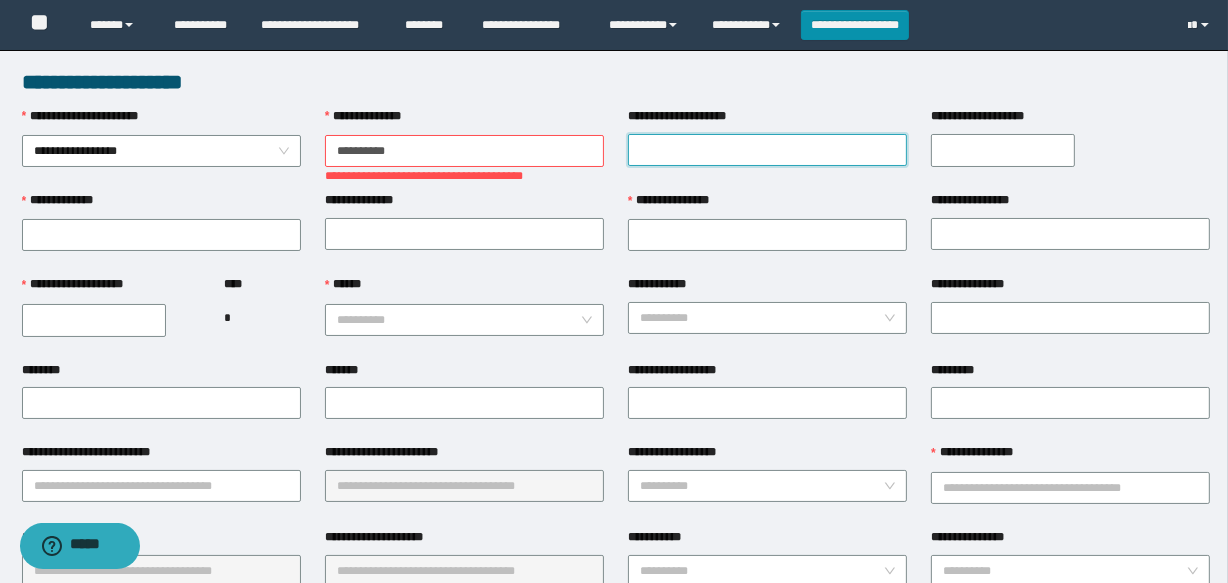 click on "**********" at bounding box center [767, 150] 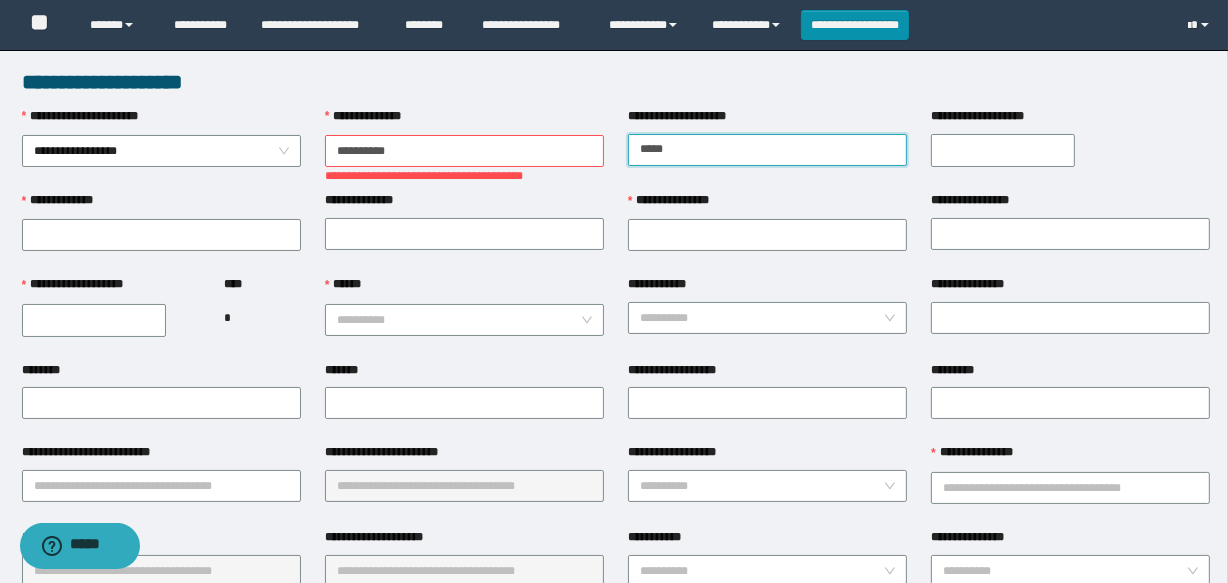 type on "*********" 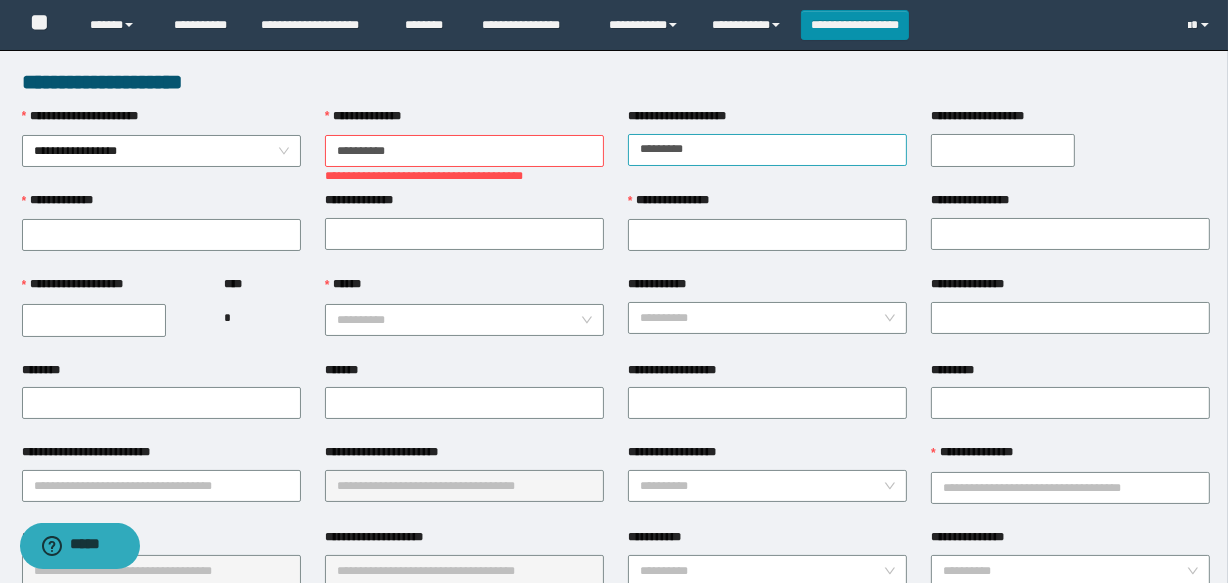 type on "**********" 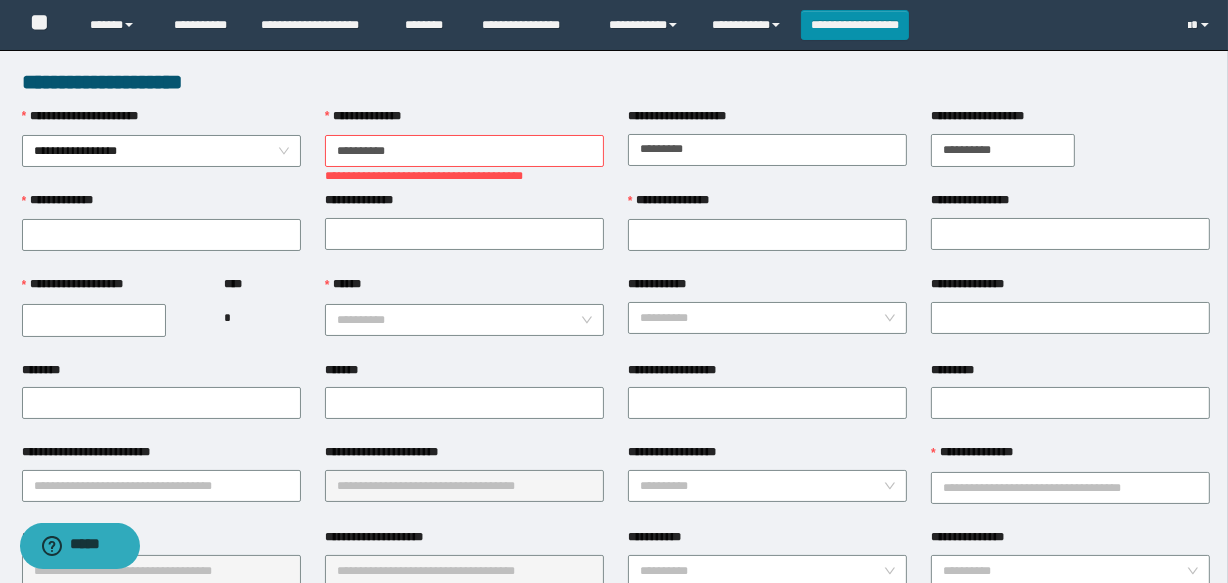 click on "**********" at bounding box center [94, 320] 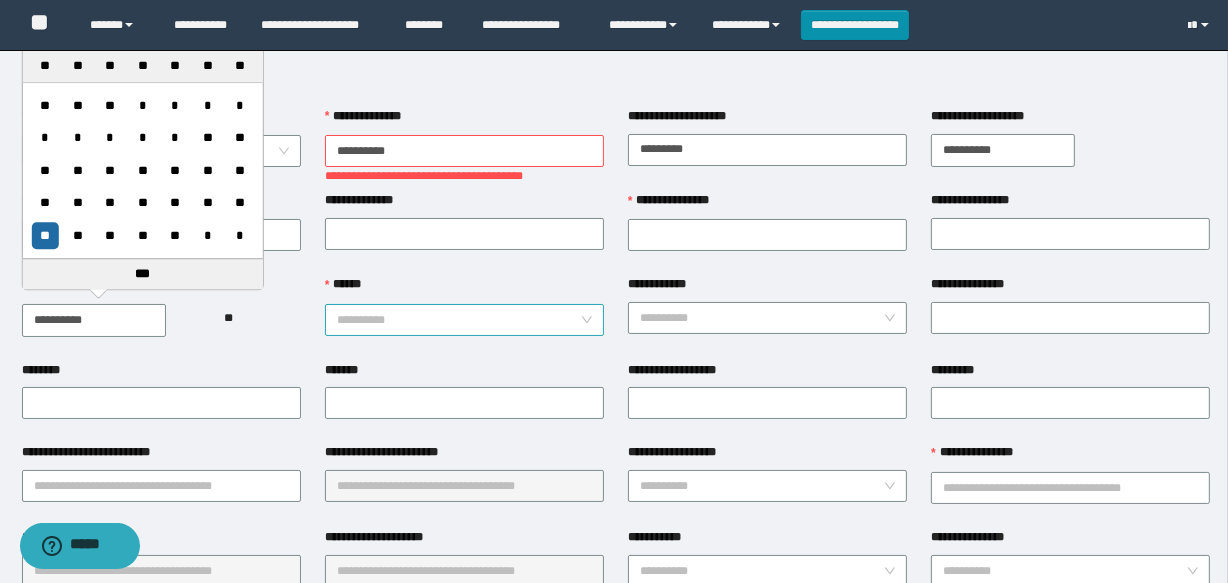 type on "**********" 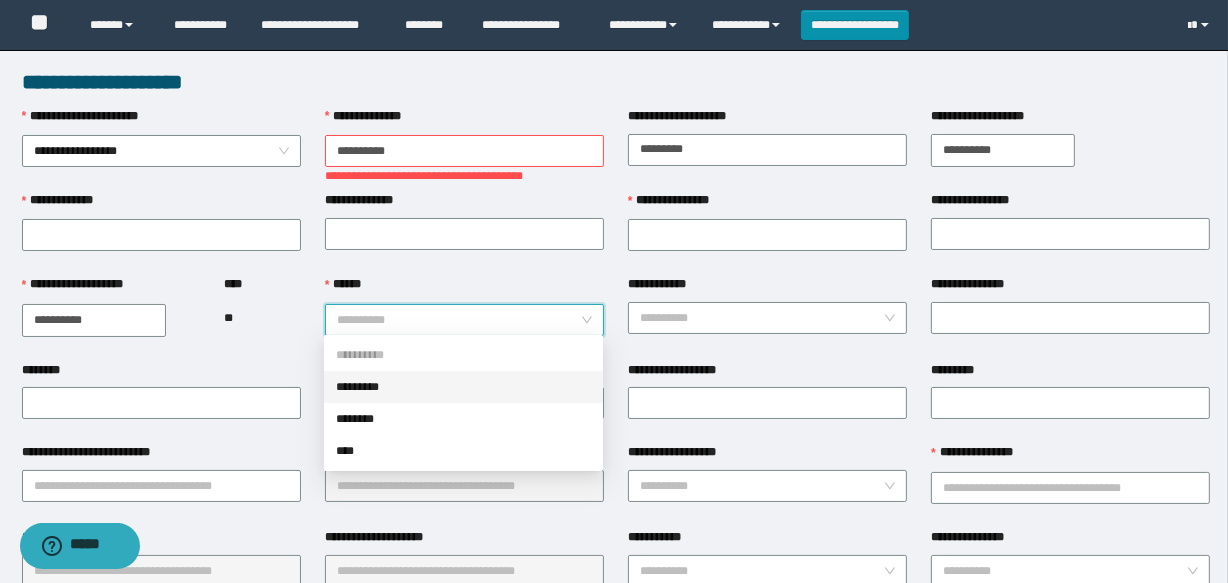 click on "*********" at bounding box center (463, 387) 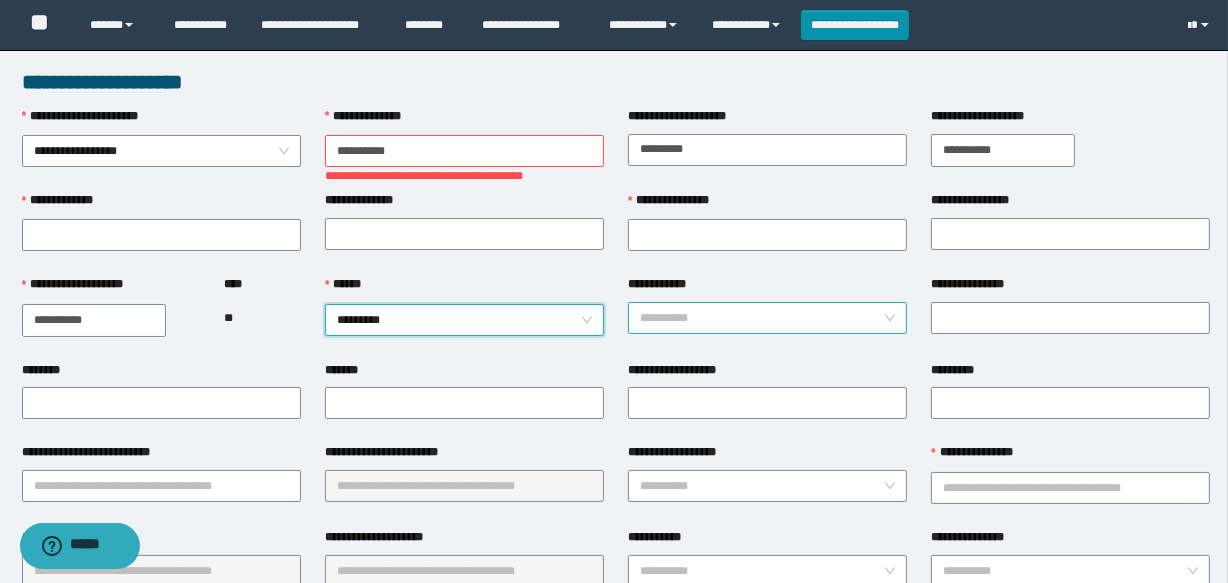 click on "**********" at bounding box center [761, 318] 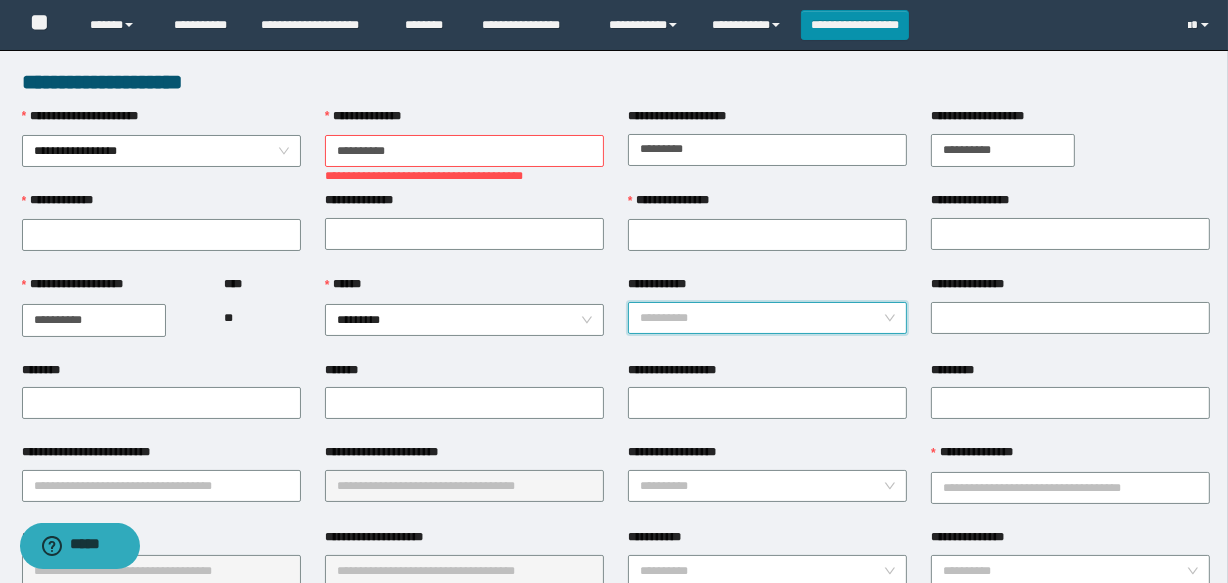 click on "**********" at bounding box center (761, 318) 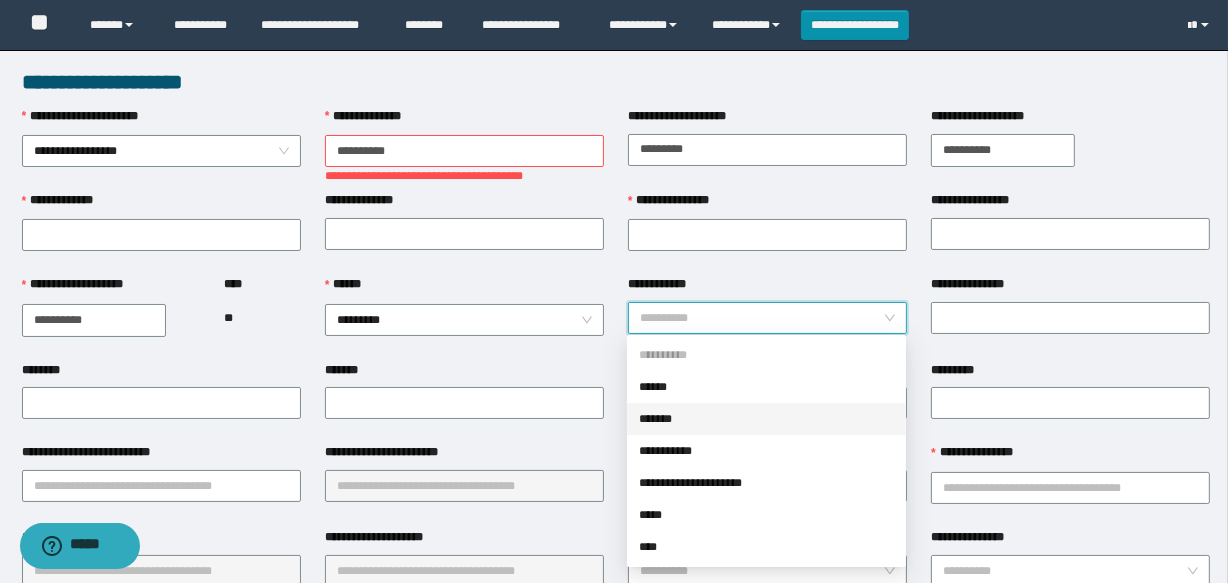drag, startPoint x: 680, startPoint y: 417, endPoint x: 987, endPoint y: 336, distance: 317.50592 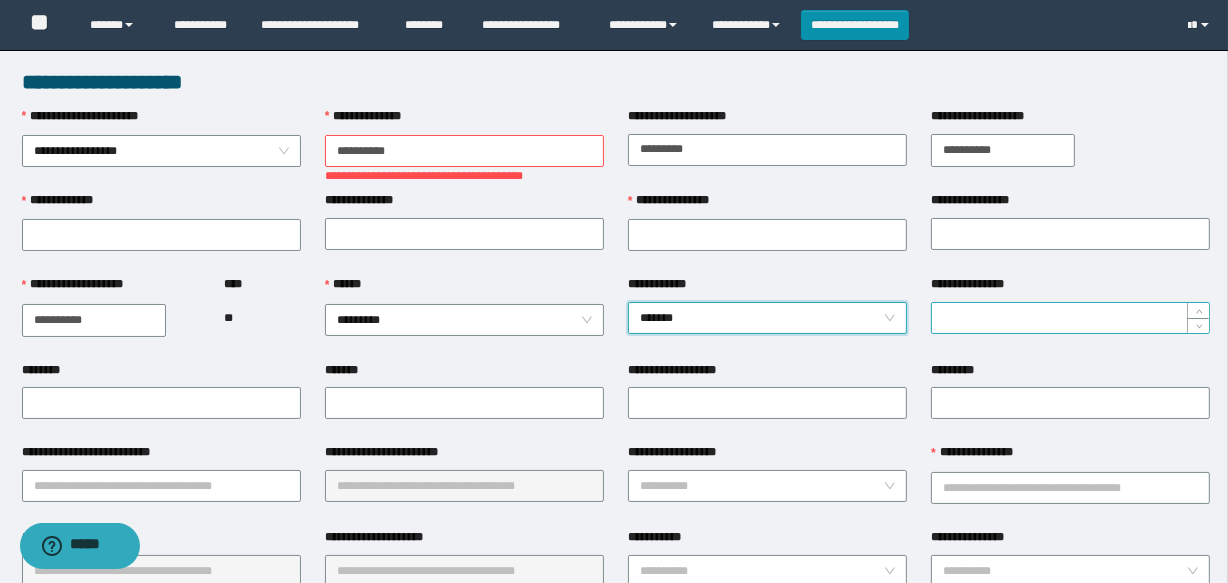 click on "**********" at bounding box center (1070, 318) 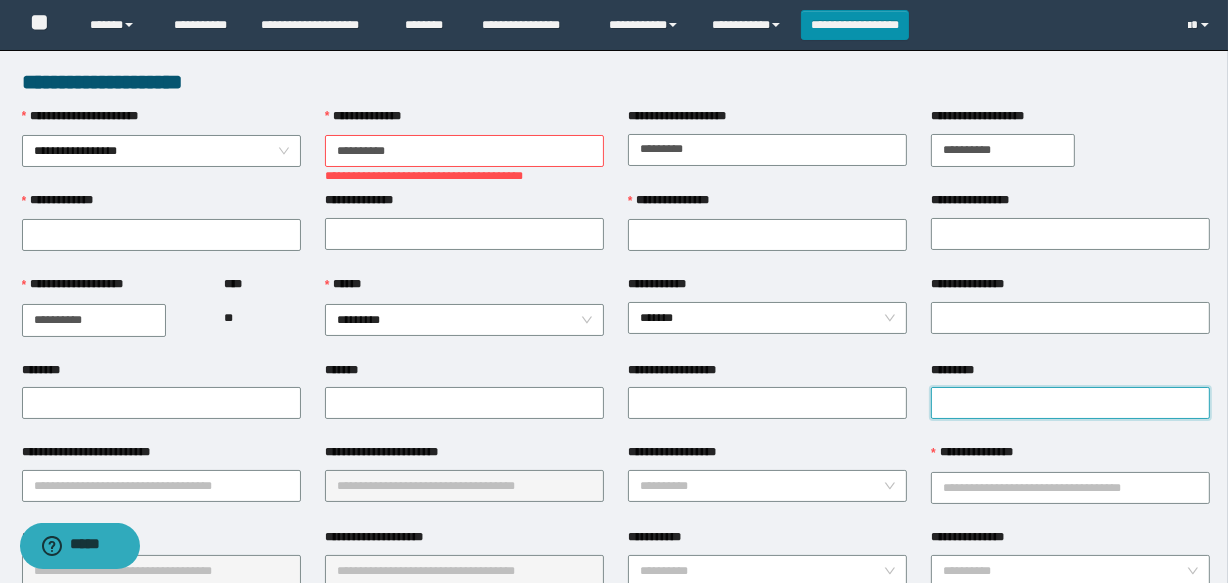 drag, startPoint x: 979, startPoint y: 404, endPoint x: 961, endPoint y: 405, distance: 18.027756 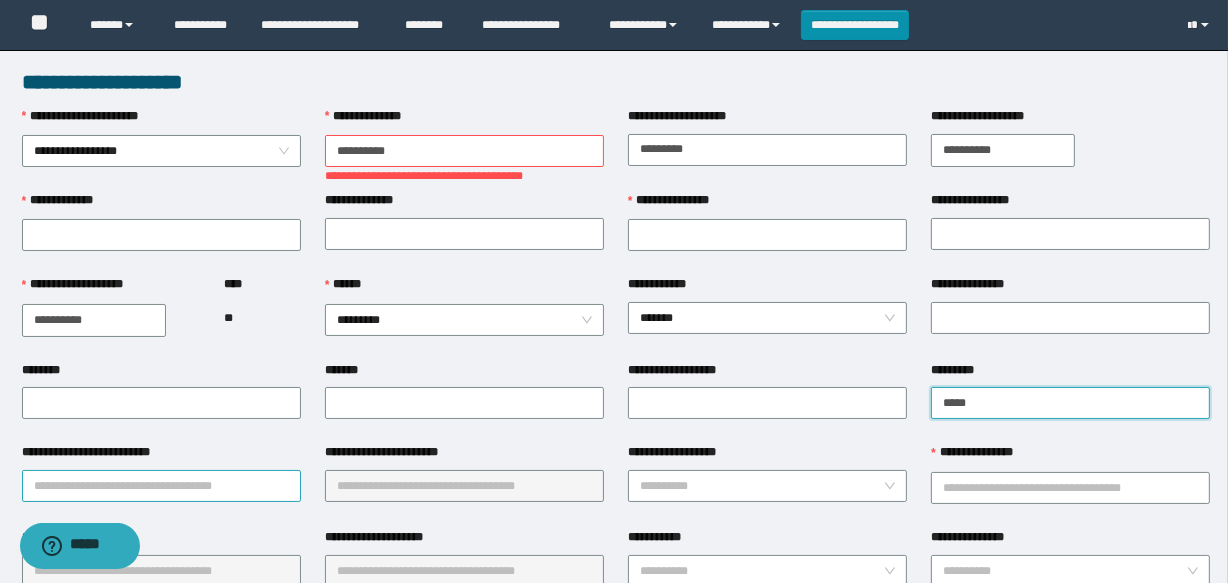 type on "*****" 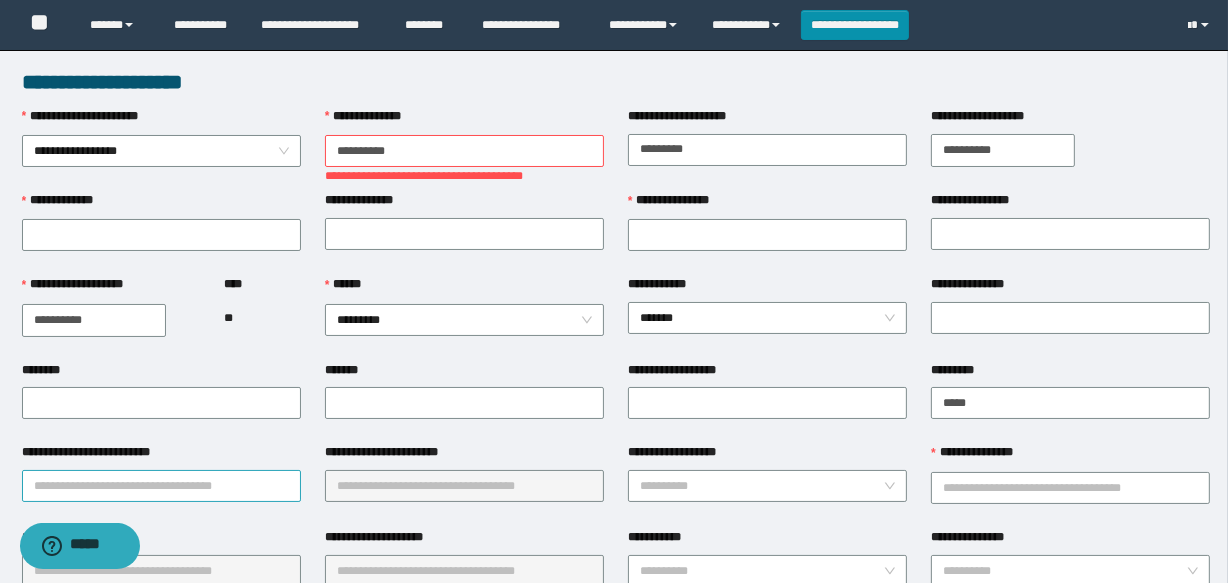click on "**********" at bounding box center (161, 486) 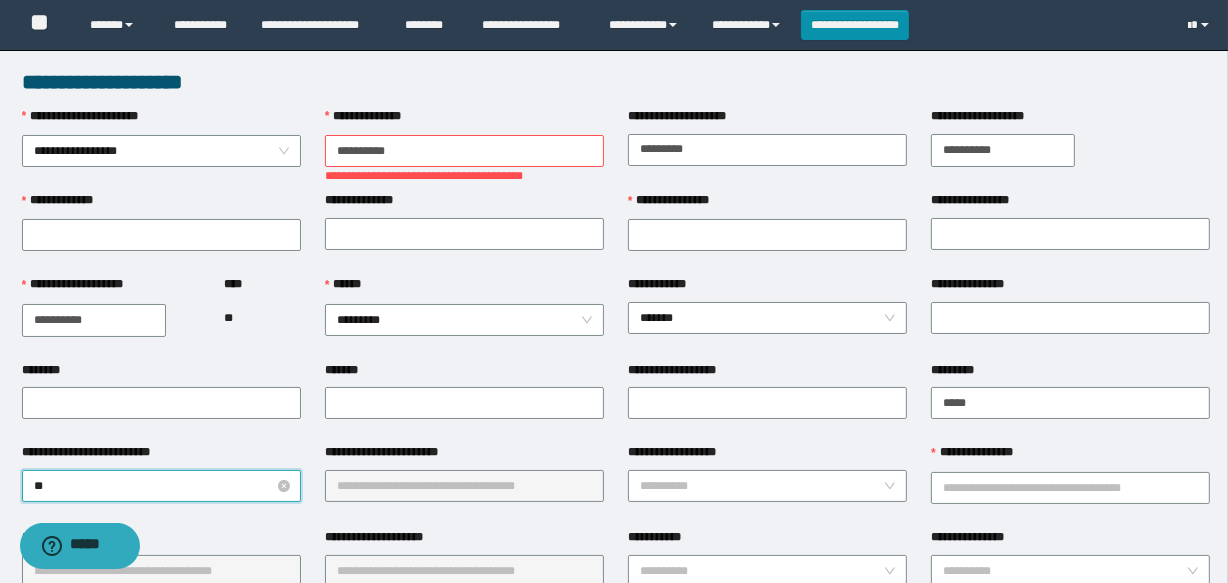 type on "***" 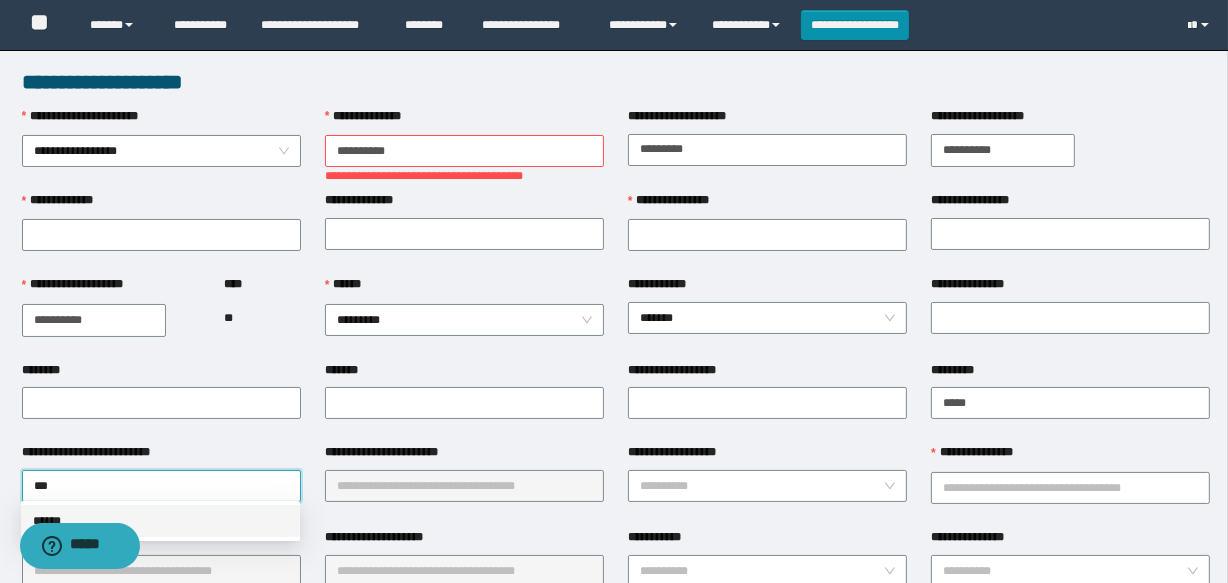 click on "******" at bounding box center (160, 521) 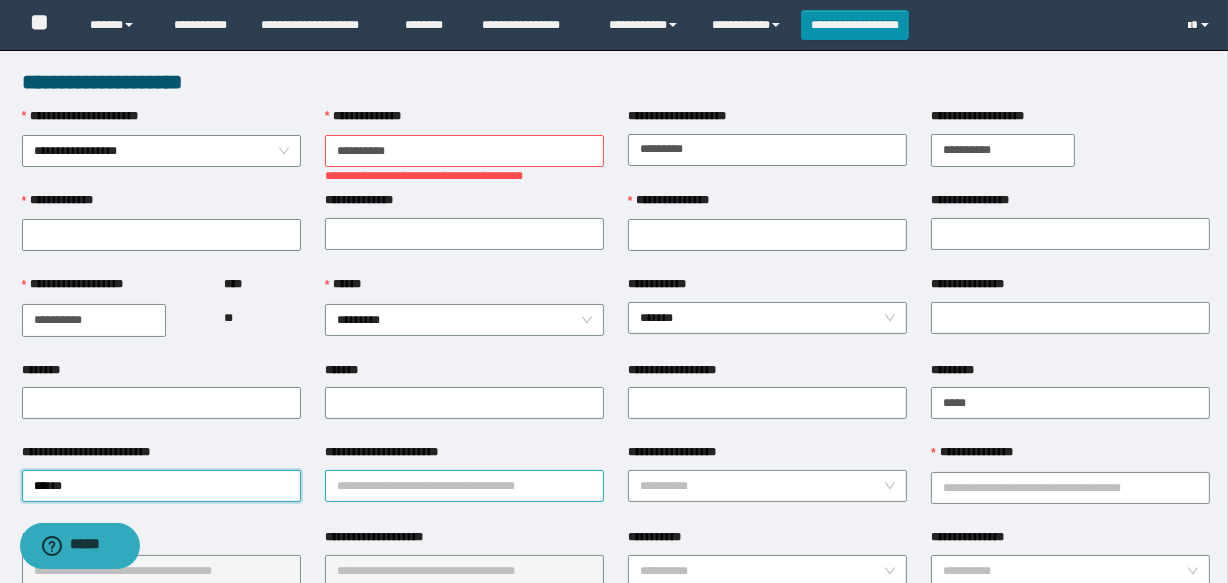 click on "**********" at bounding box center [464, 486] 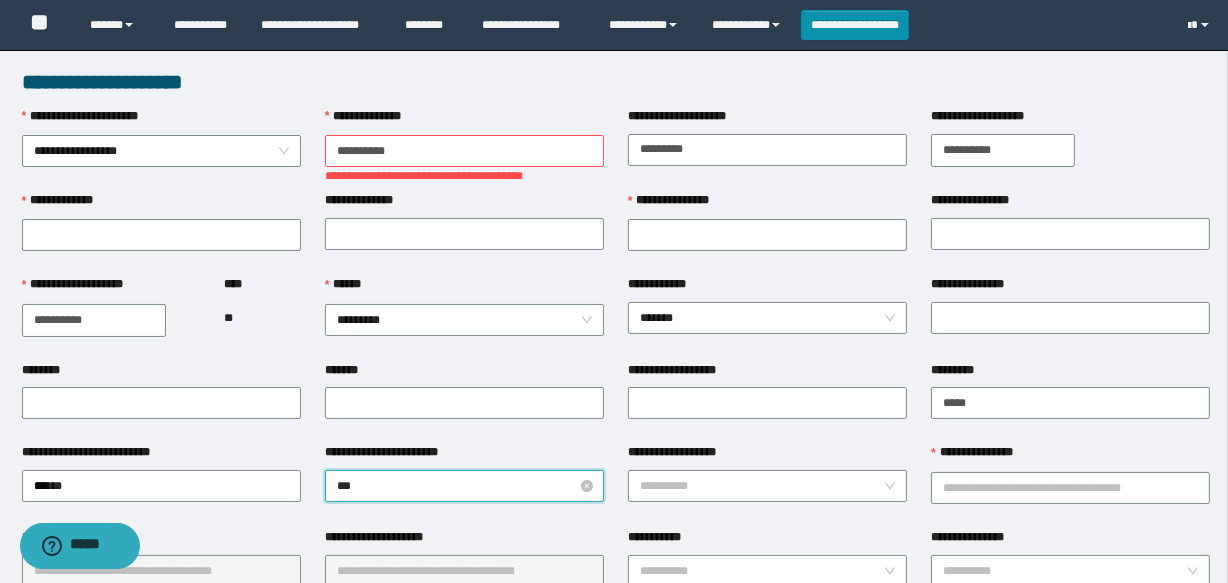 type on "****" 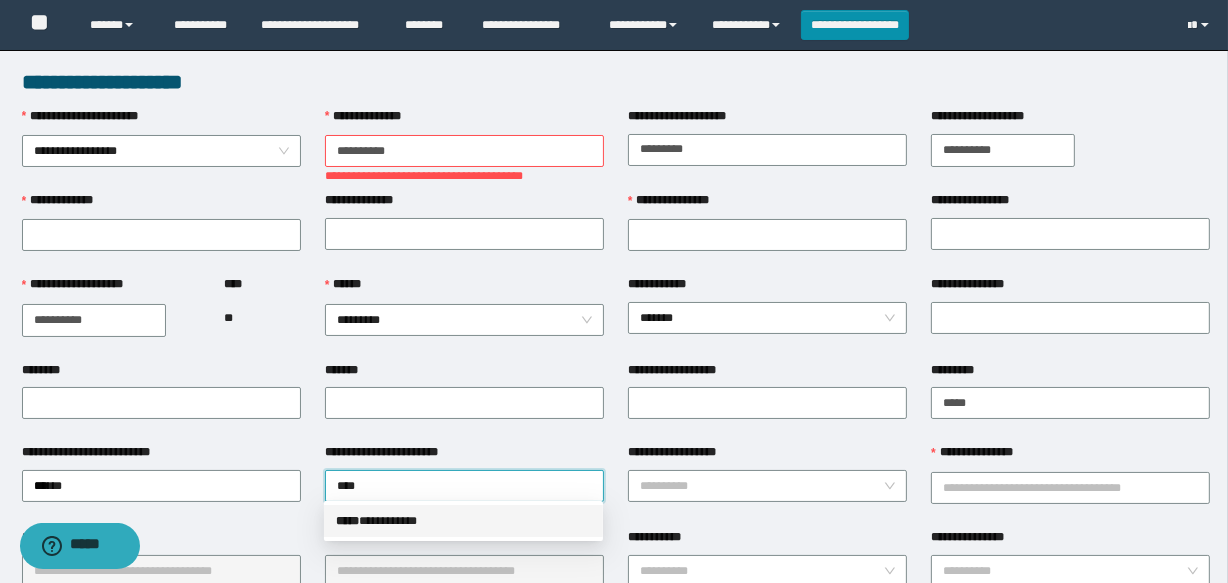 click on "***** * *********" at bounding box center [463, 521] 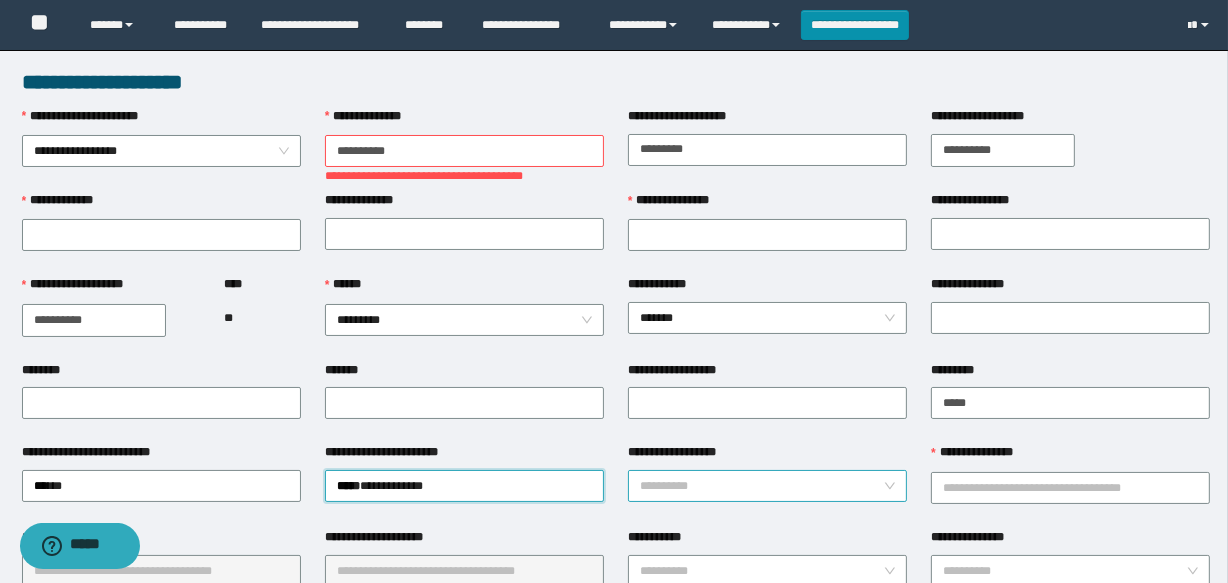click on "**********" at bounding box center [761, 486] 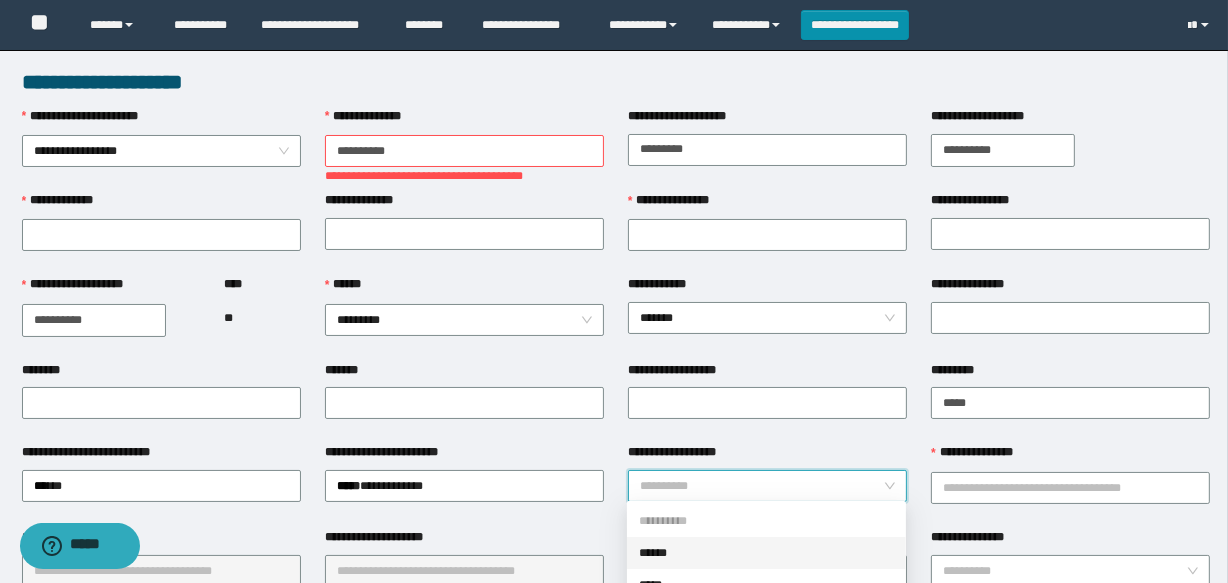 drag, startPoint x: 670, startPoint y: 555, endPoint x: 879, endPoint y: 513, distance: 213.17833 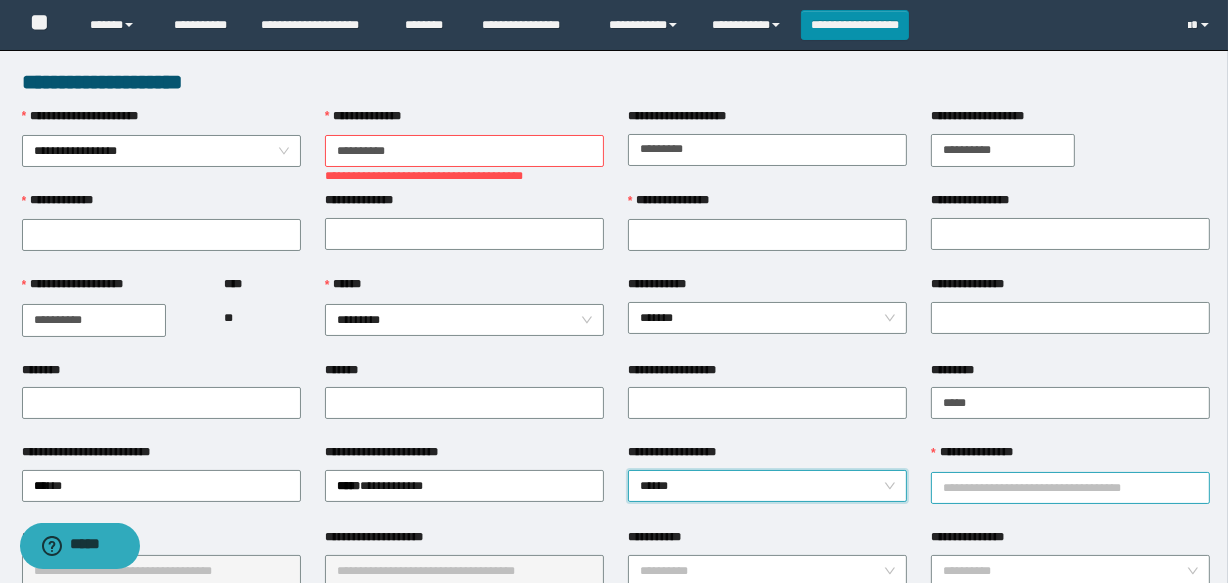 click on "**********" at bounding box center (1070, 488) 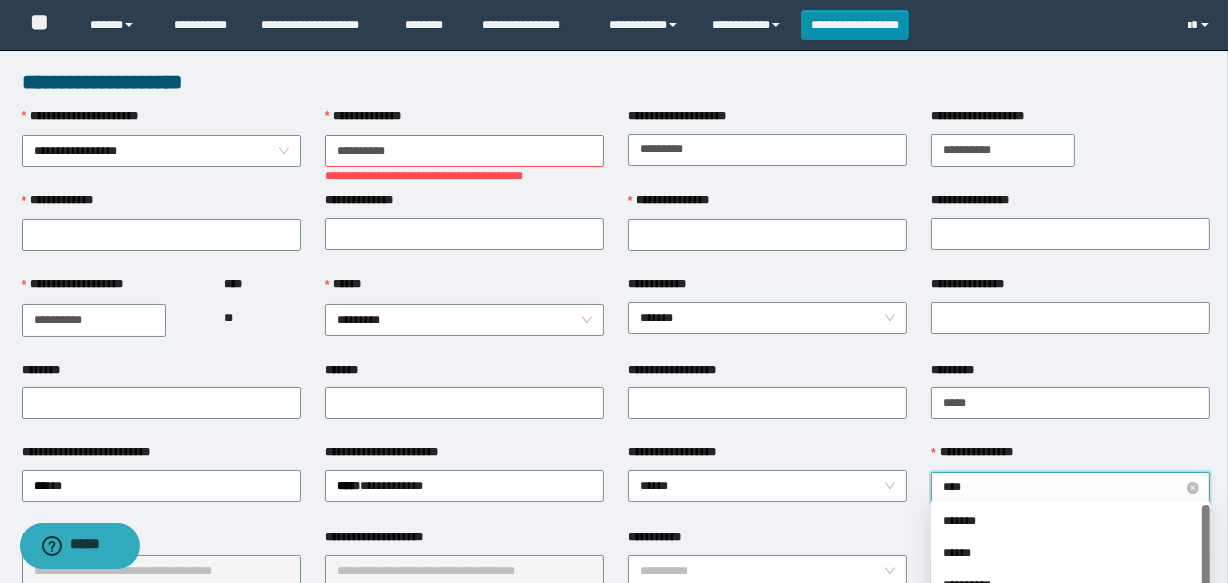 type on "*****" 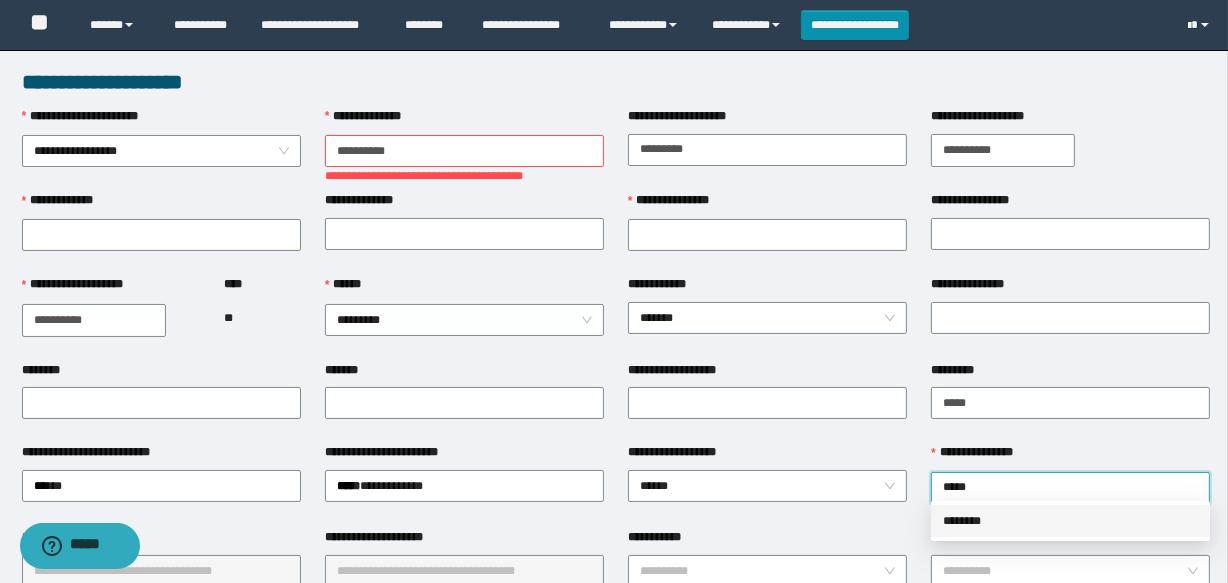 click on "********" at bounding box center (1070, 521) 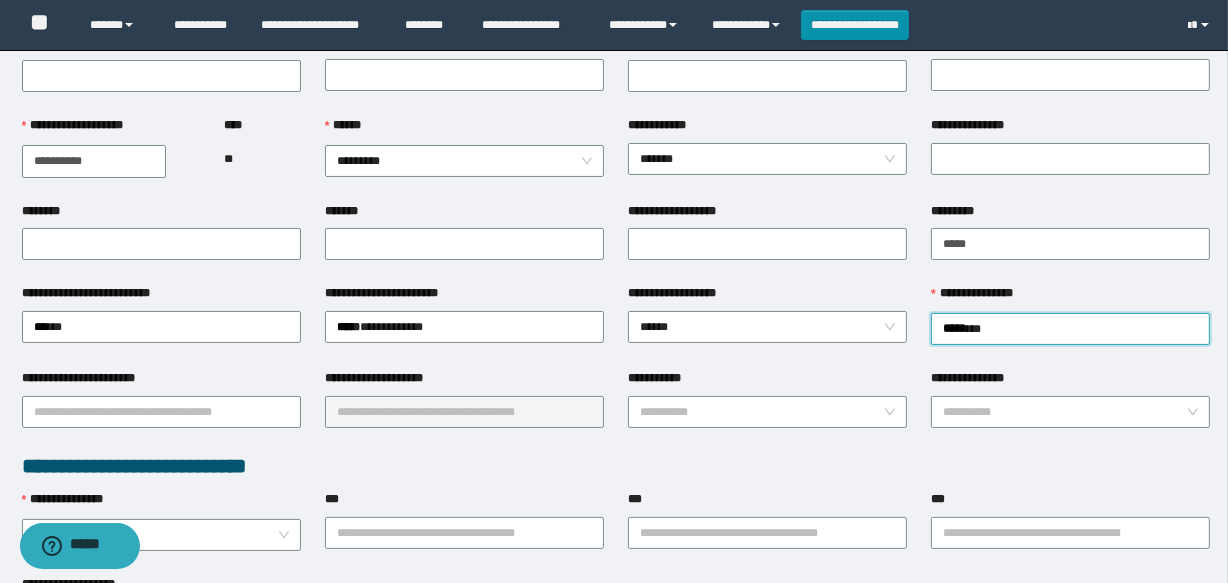 scroll, scrollTop: 181, scrollLeft: 0, axis: vertical 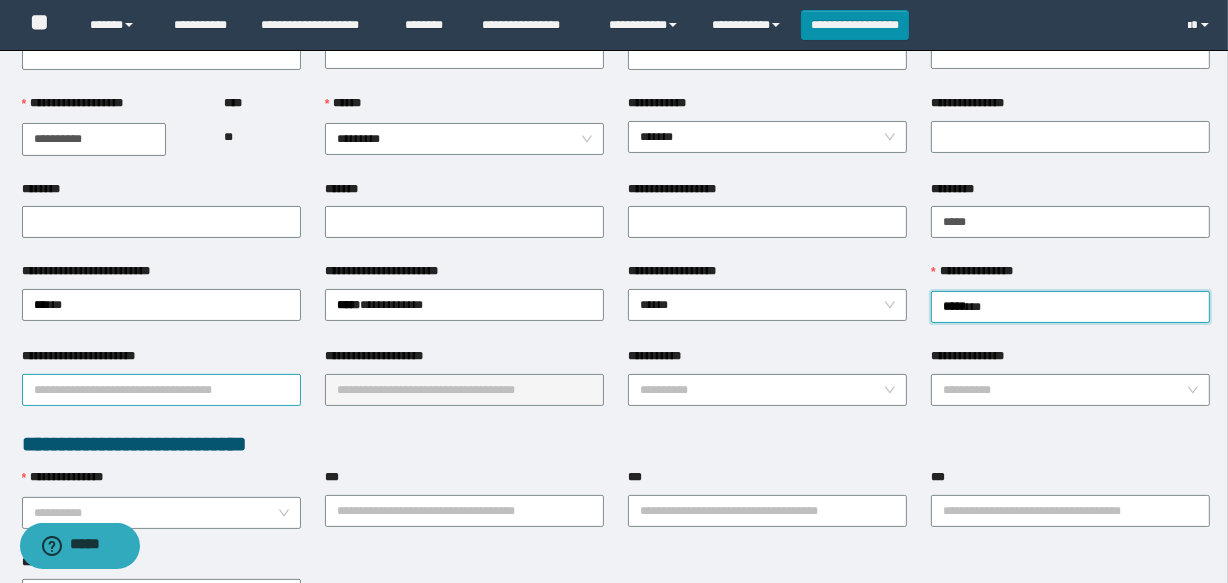 click on "**********" at bounding box center [161, 390] 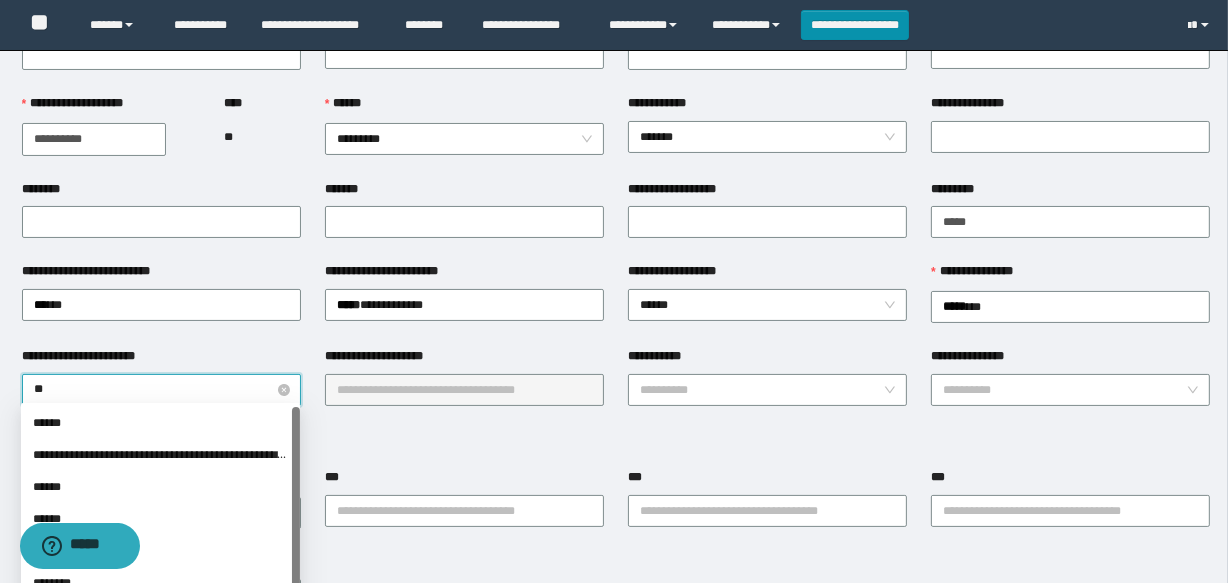 type on "***" 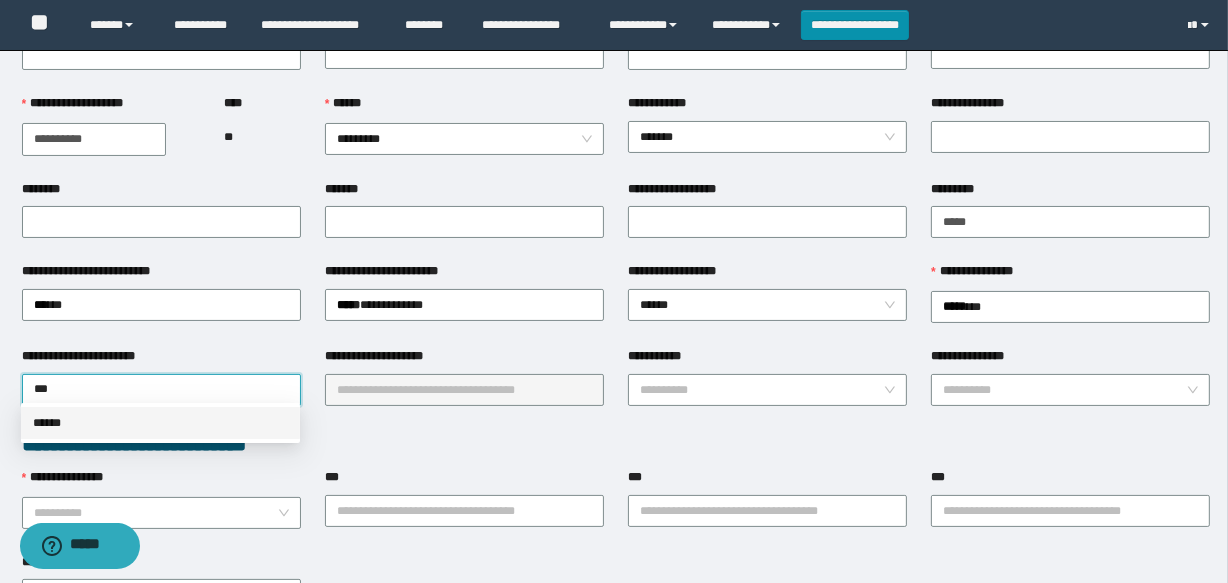click on "******" at bounding box center (160, 423) 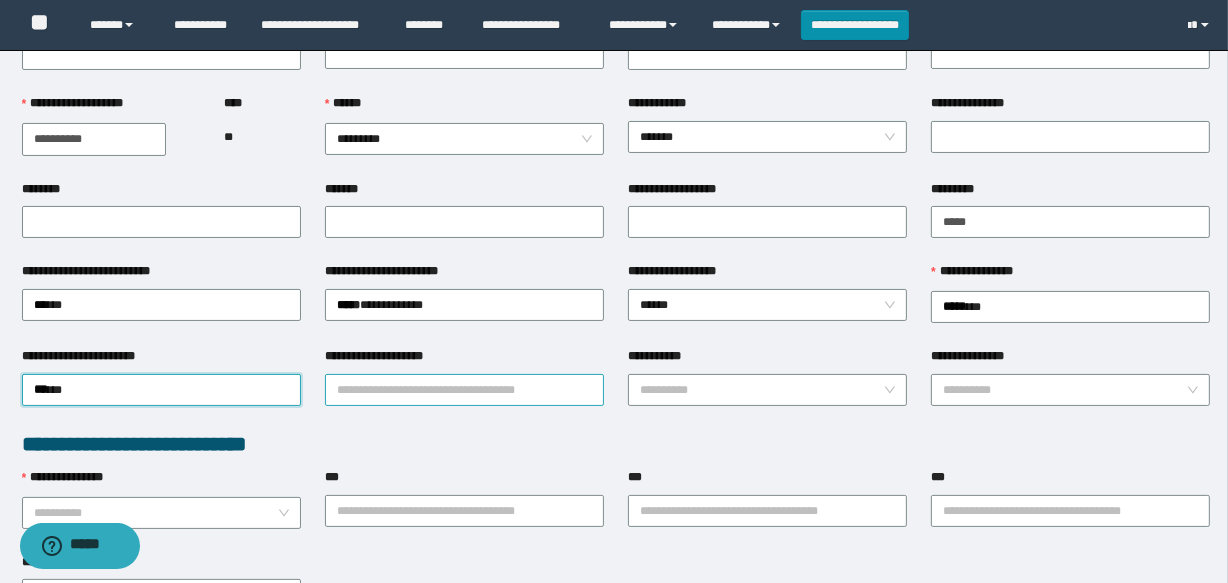 click on "**********" at bounding box center [464, 390] 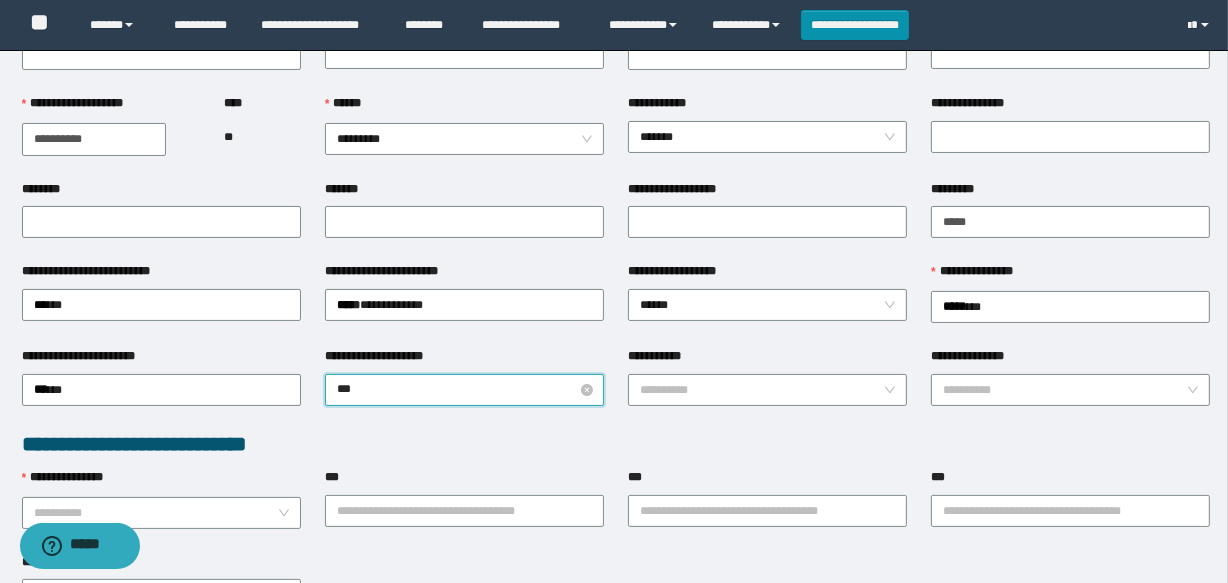 type on "****" 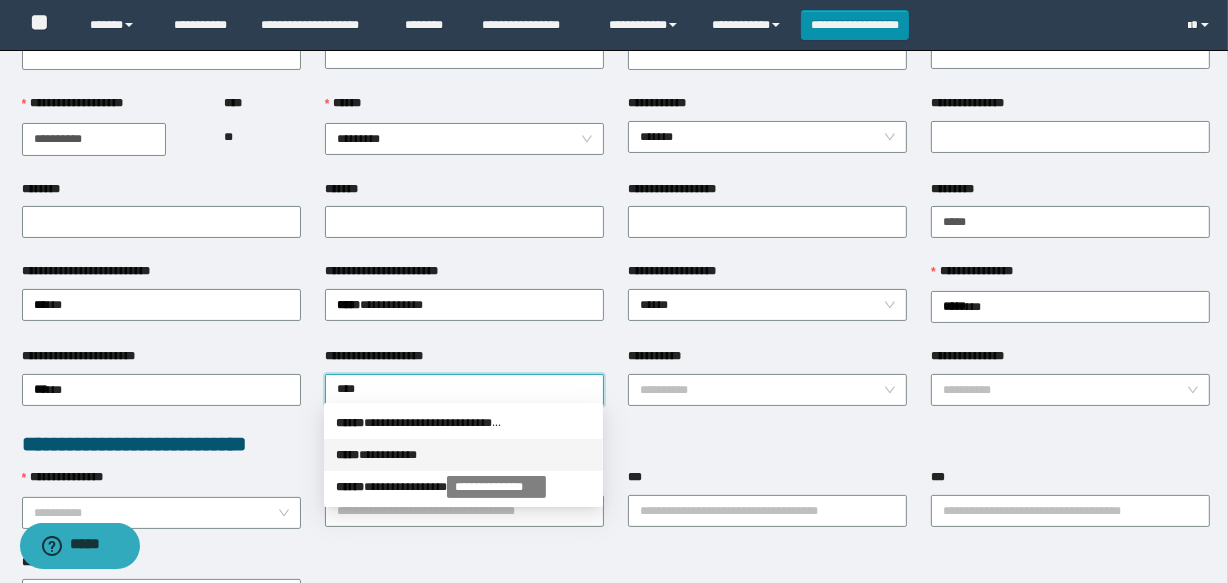 drag, startPoint x: 404, startPoint y: 459, endPoint x: 518, endPoint y: 442, distance: 115.260574 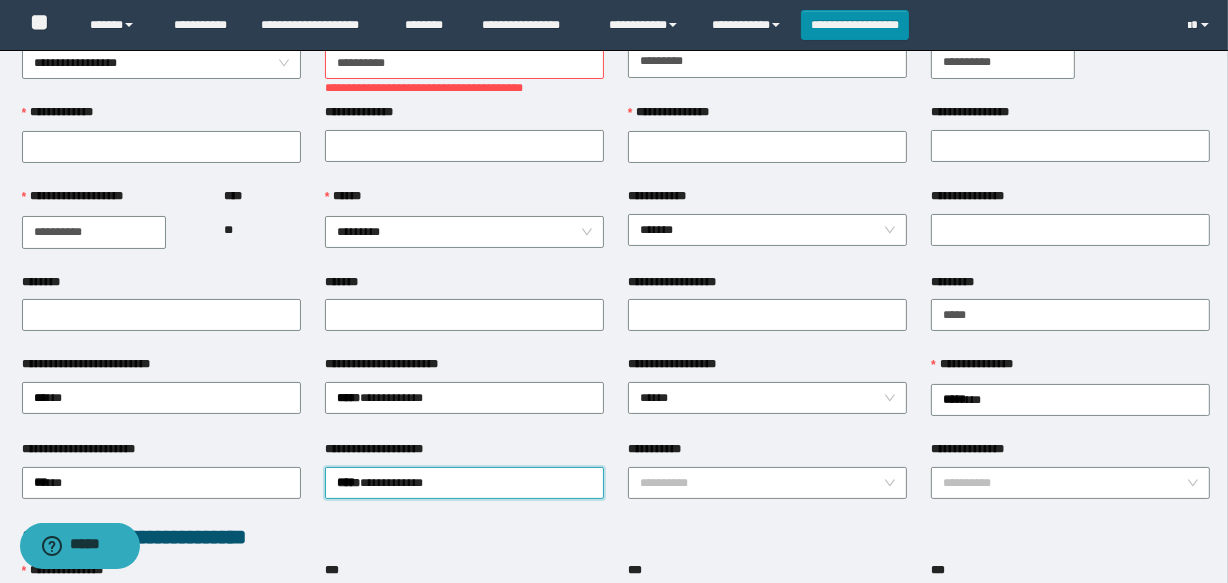 scroll, scrollTop: 0, scrollLeft: 0, axis: both 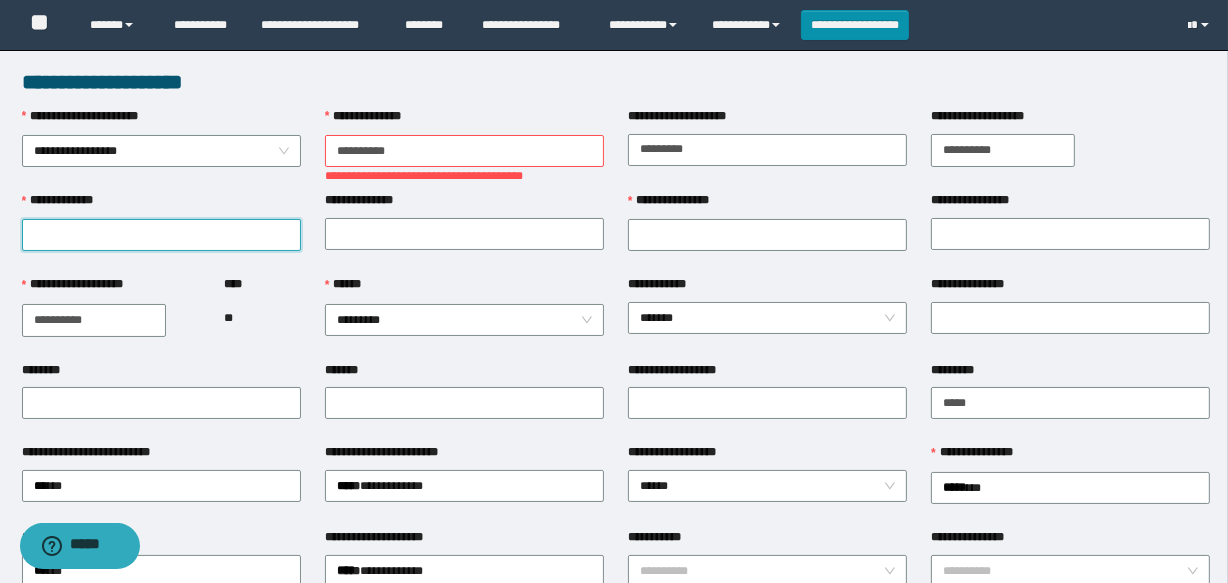 click on "**********" at bounding box center (161, 235) 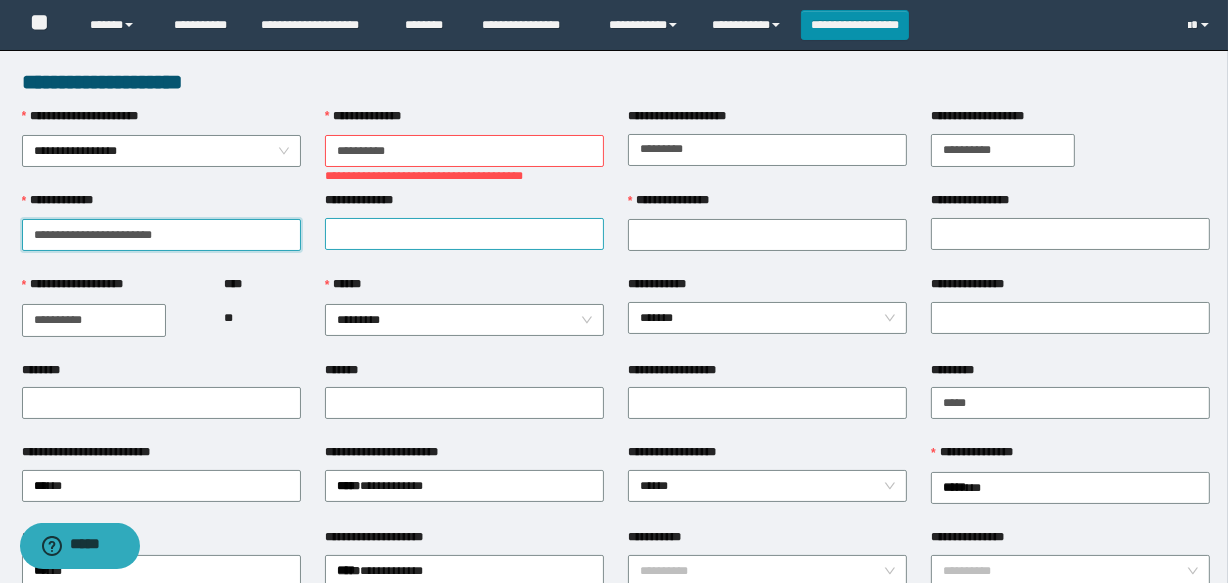 type on "**********" 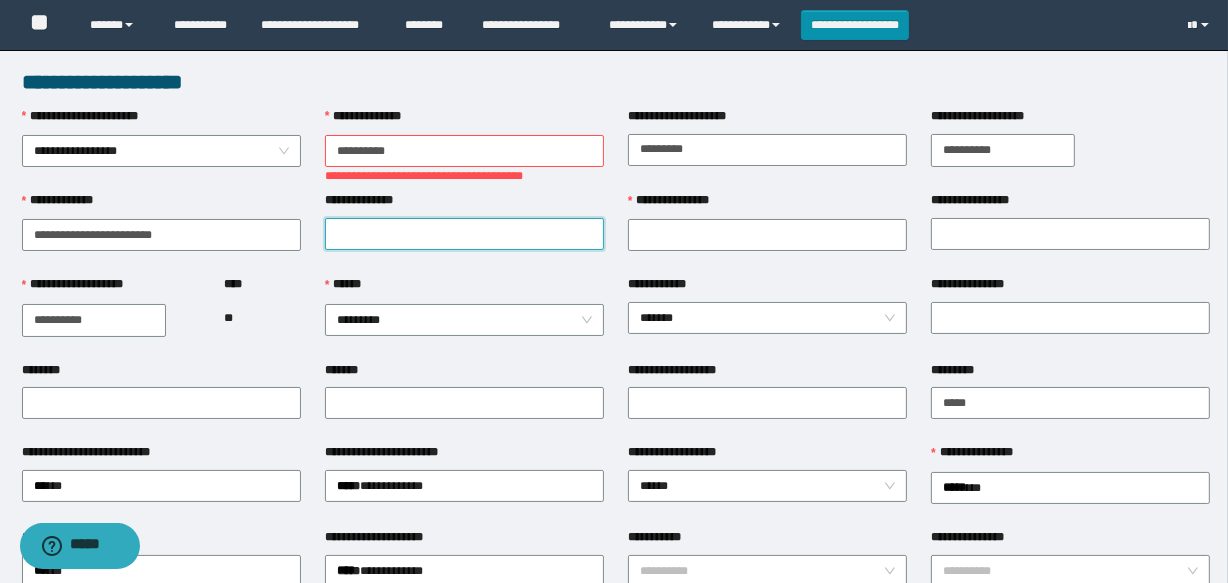 click on "**********" at bounding box center (464, 234) 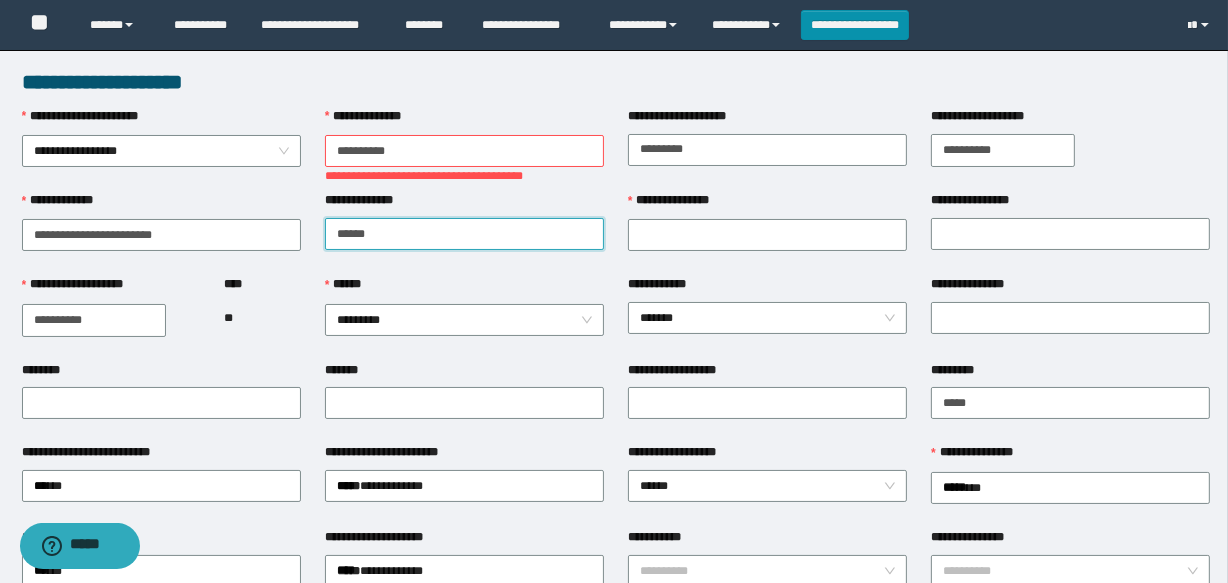type on "******" 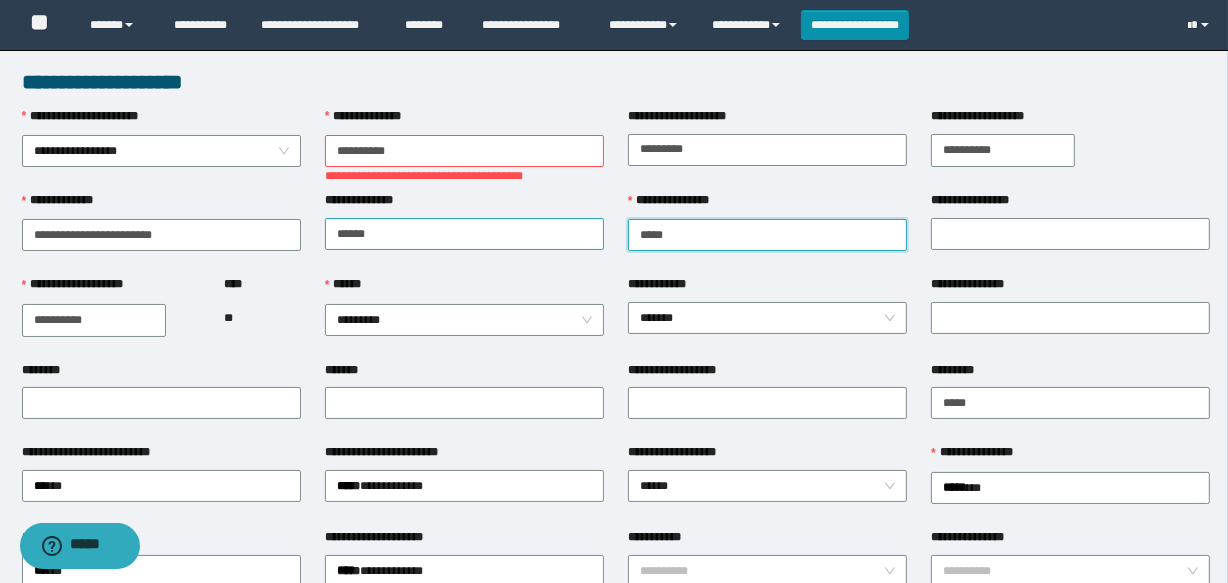 type on "*****" 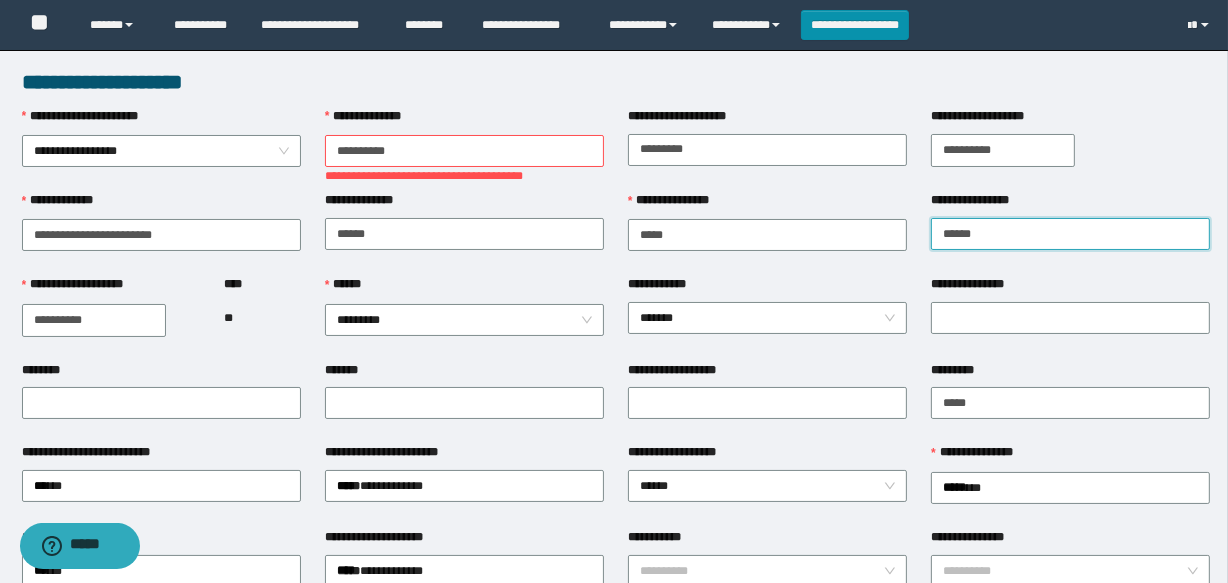 type on "******" 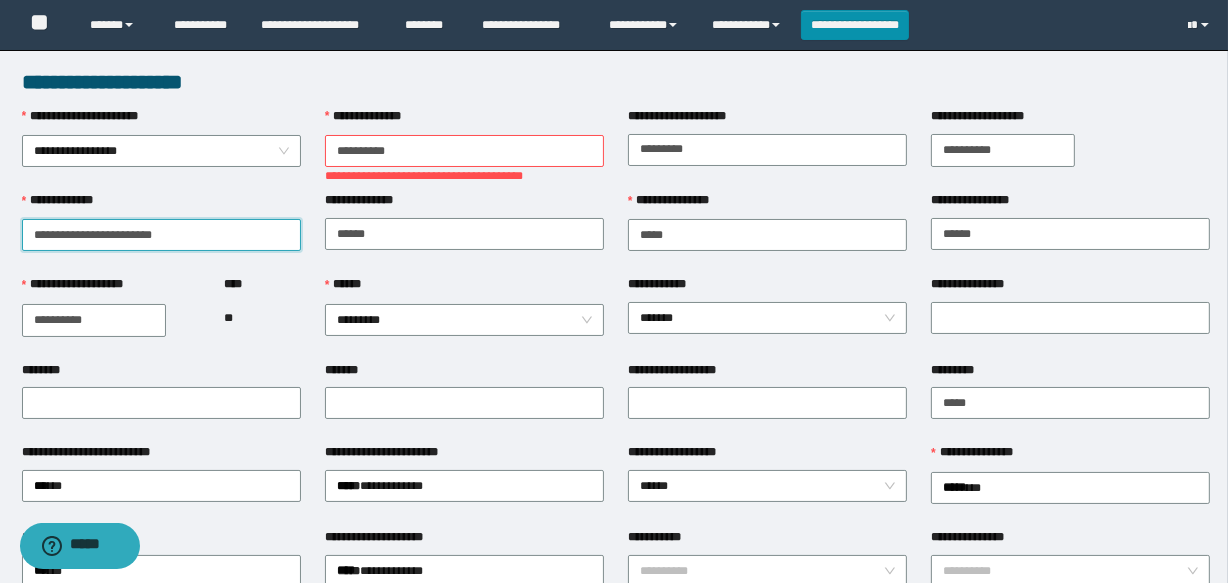 click on "**********" at bounding box center (161, 235) 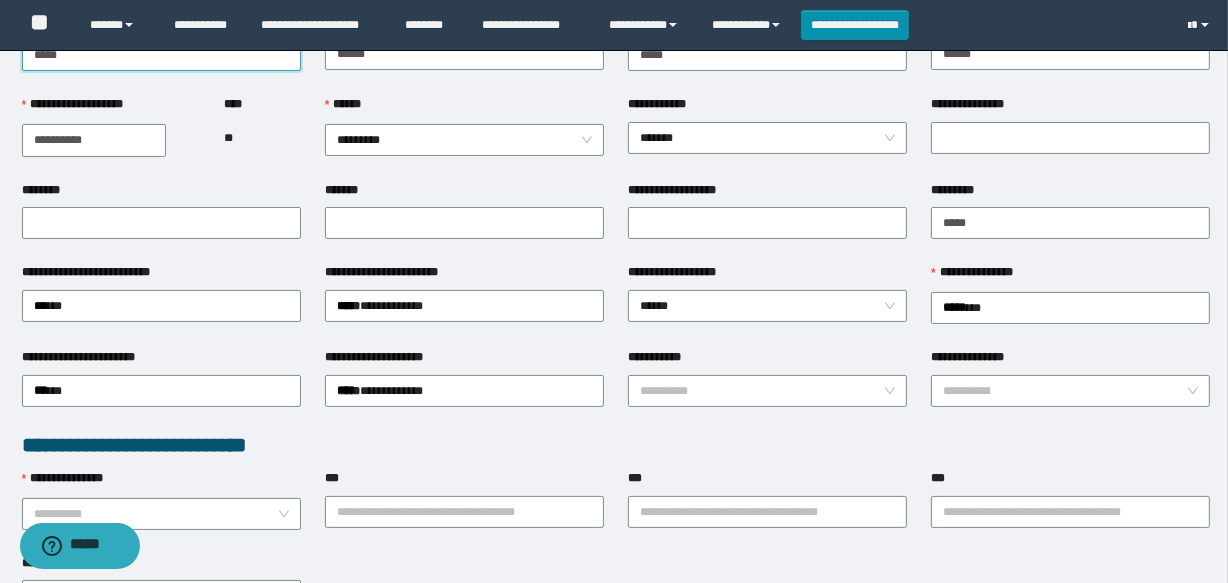 scroll, scrollTop: 181, scrollLeft: 0, axis: vertical 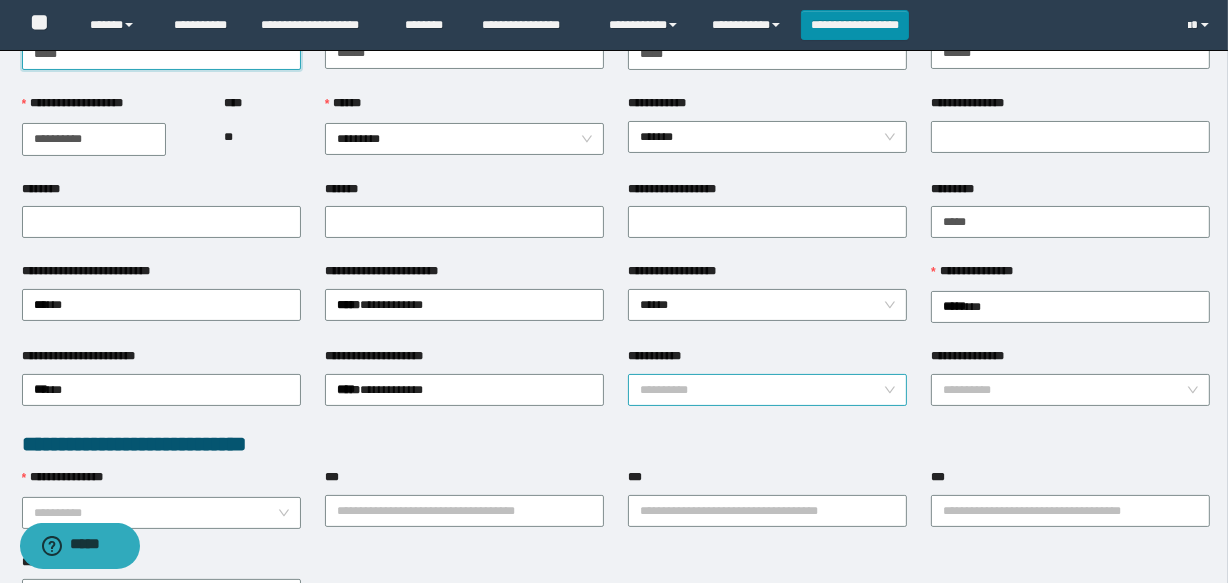 type on "***" 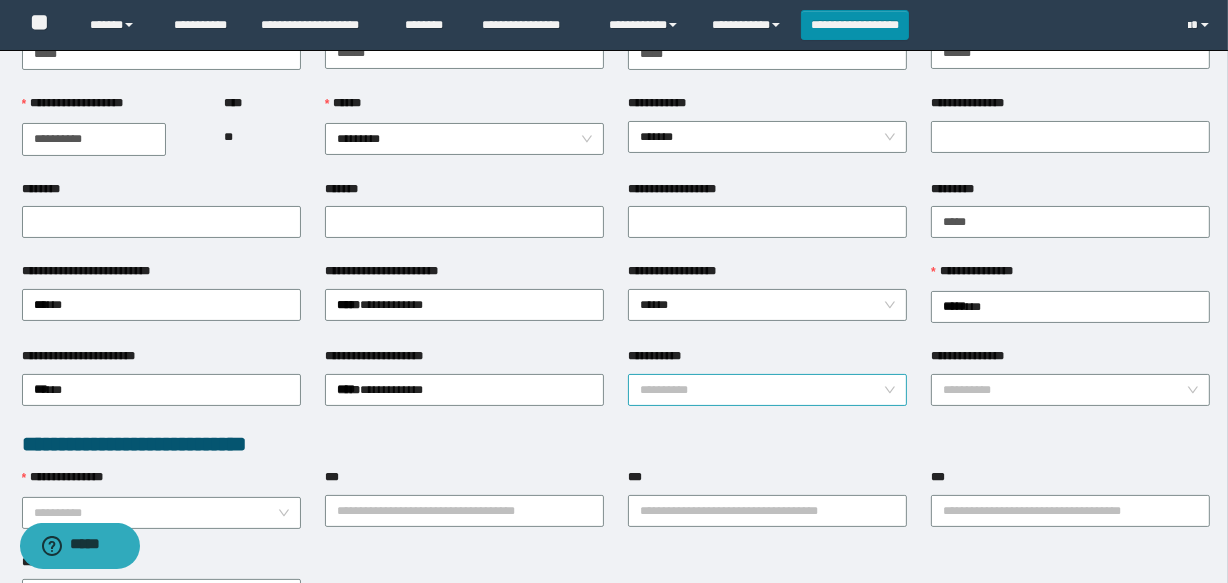 click on "**********" at bounding box center [761, 390] 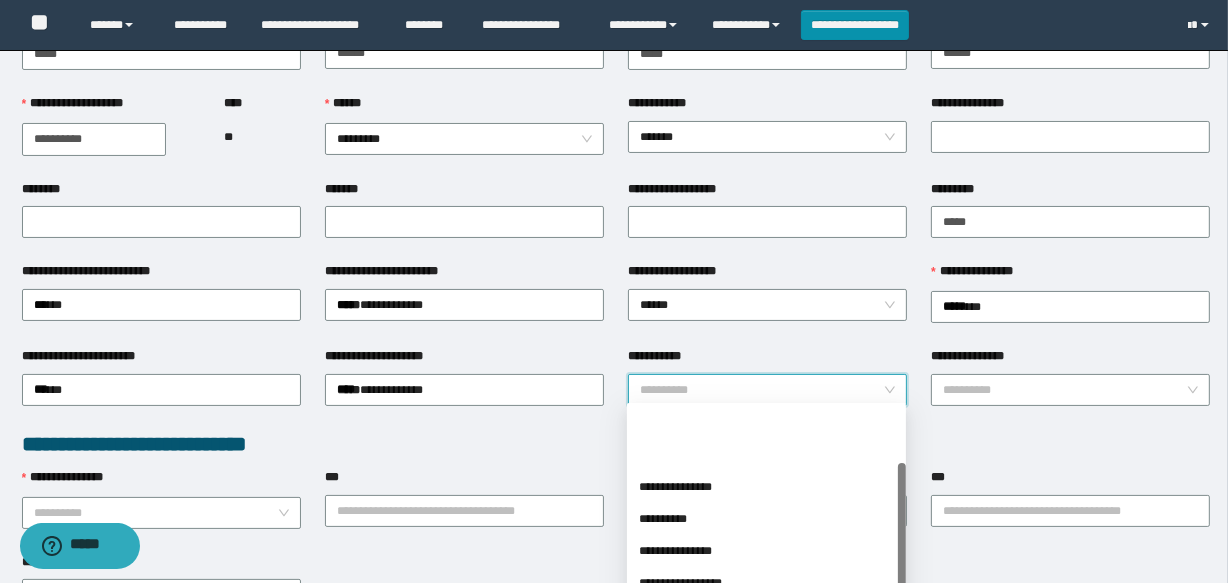 scroll, scrollTop: 90, scrollLeft: 0, axis: vertical 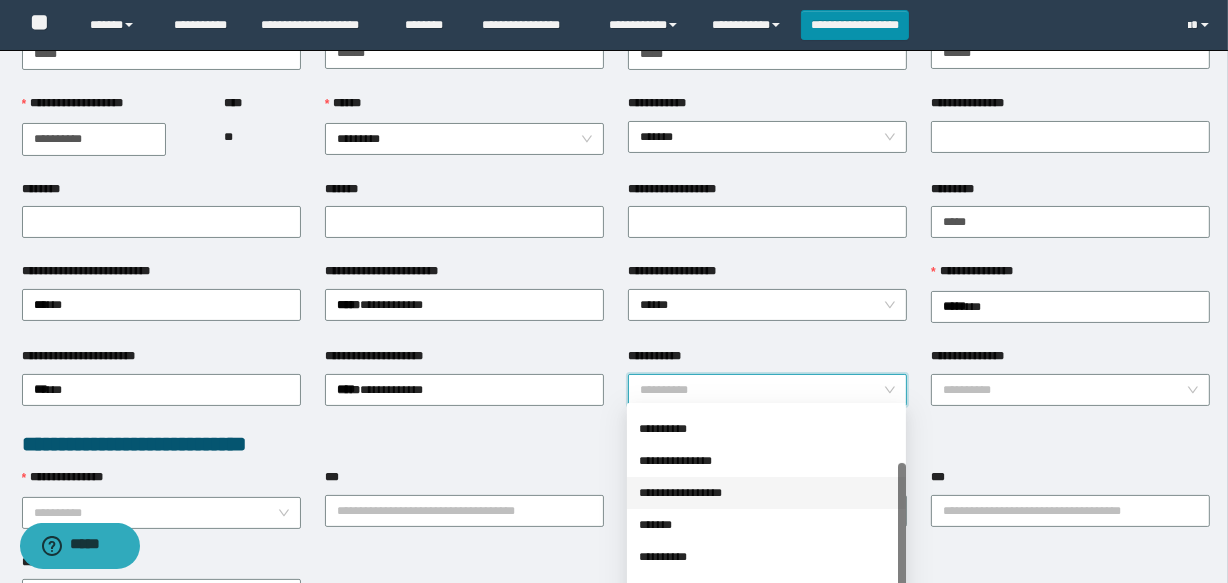 drag, startPoint x: 717, startPoint y: 491, endPoint x: 974, endPoint y: 410, distance: 269.46243 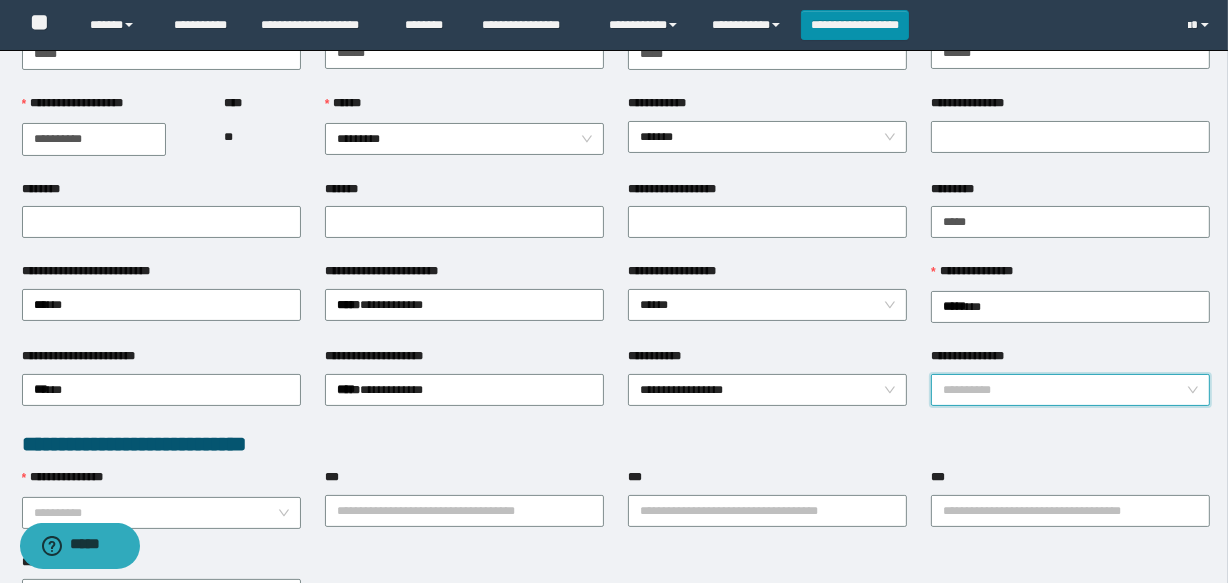 drag, startPoint x: 1008, startPoint y: 385, endPoint x: 1056, endPoint y: 410, distance: 54.120235 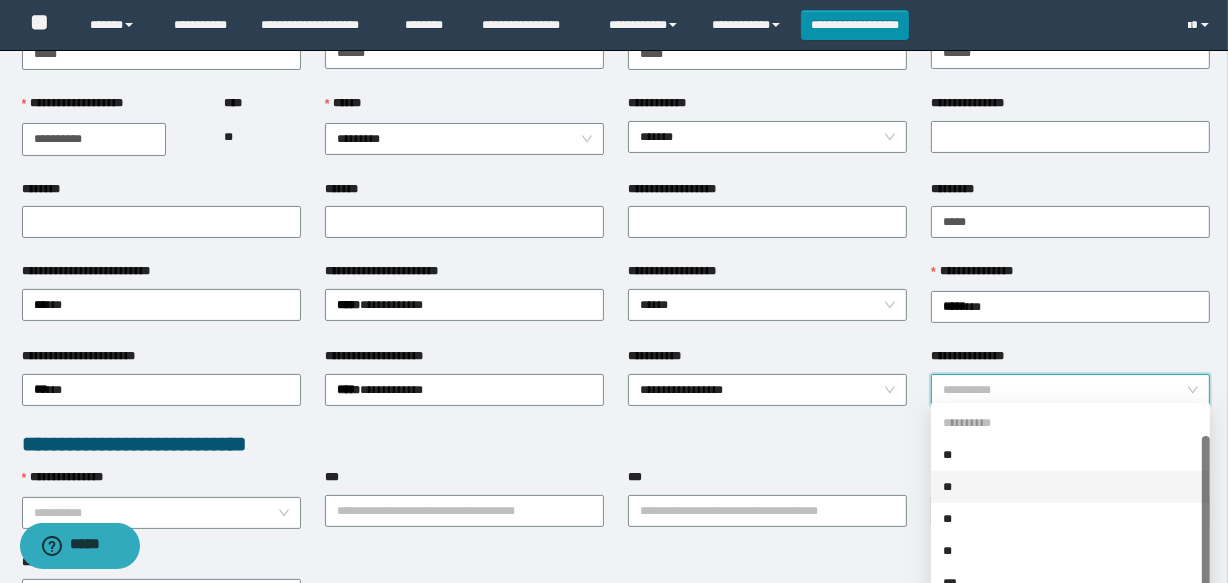 scroll, scrollTop: 31, scrollLeft: 0, axis: vertical 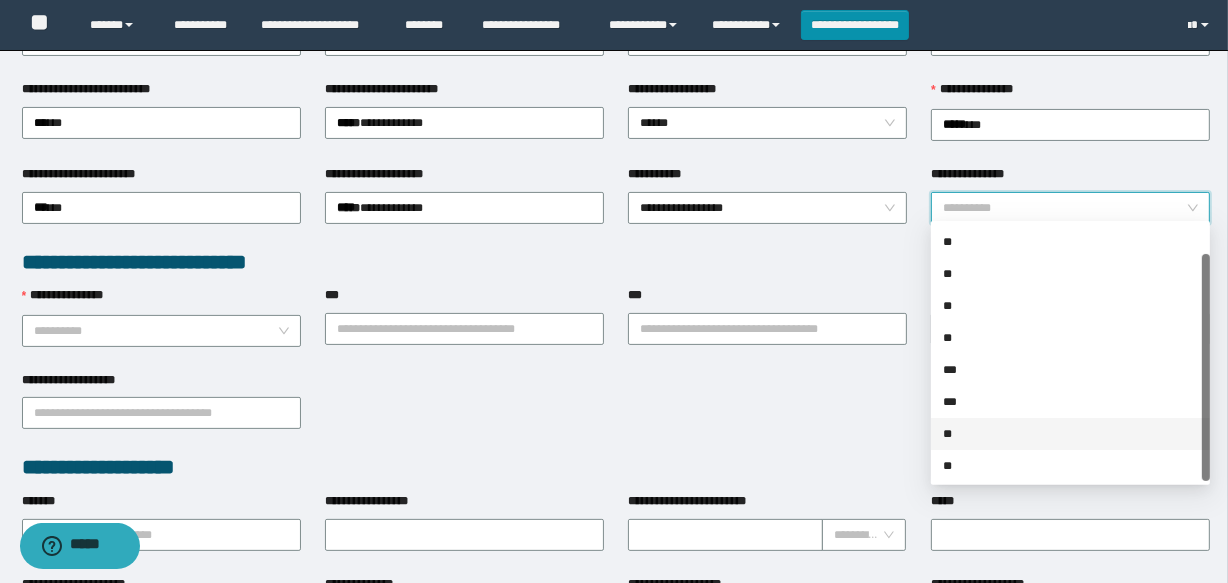 click on "**" at bounding box center [1070, 434] 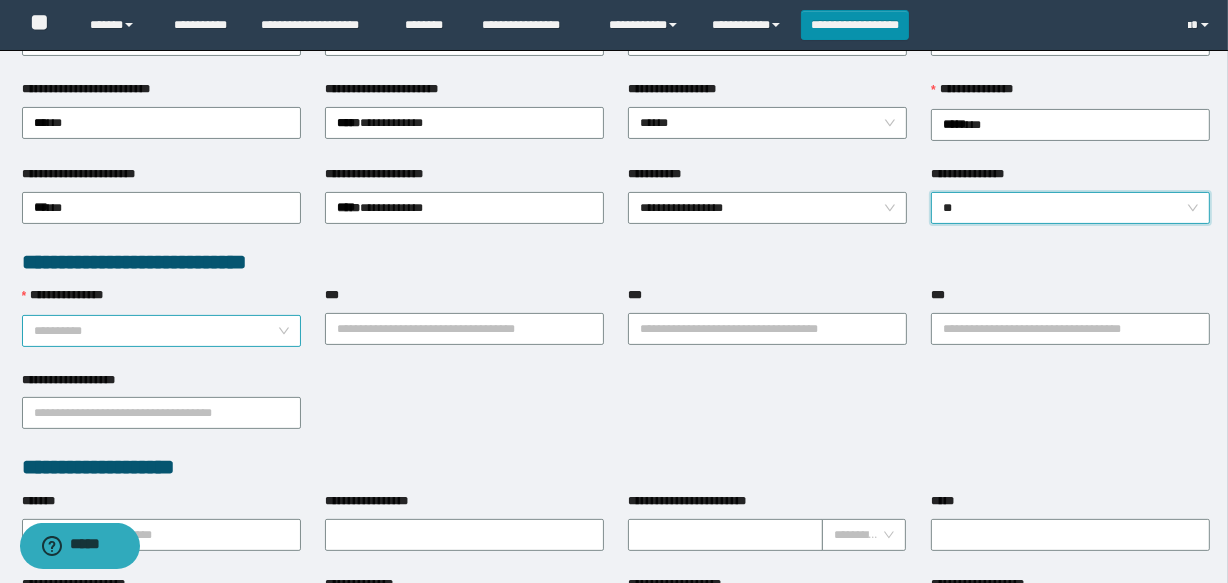click on "**********" at bounding box center [155, 331] 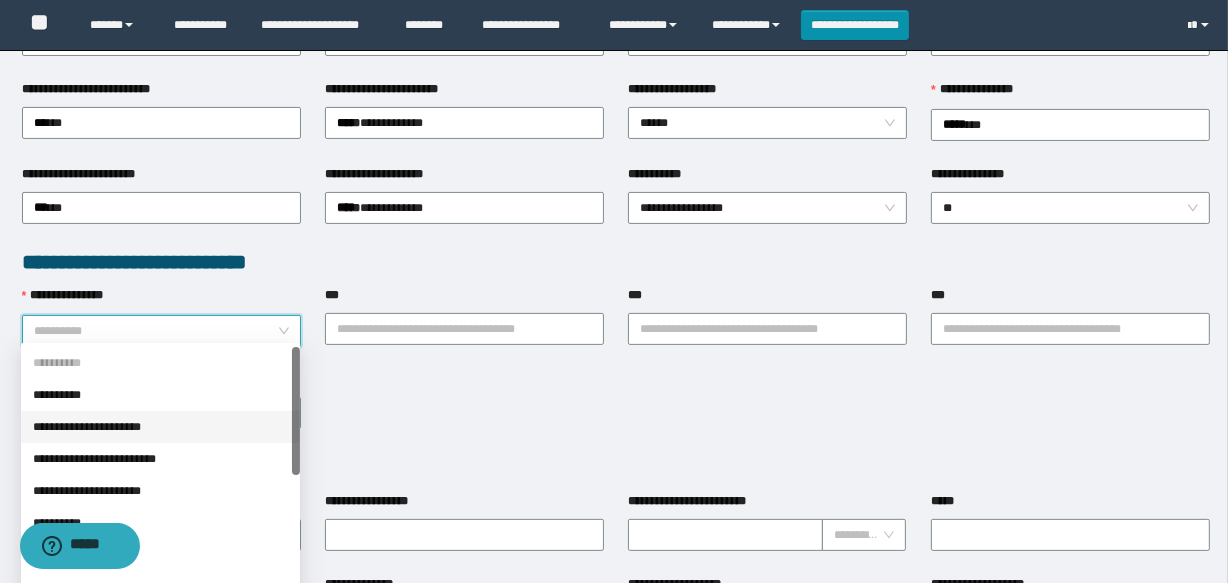 drag, startPoint x: 121, startPoint y: 418, endPoint x: 630, endPoint y: 357, distance: 512.64215 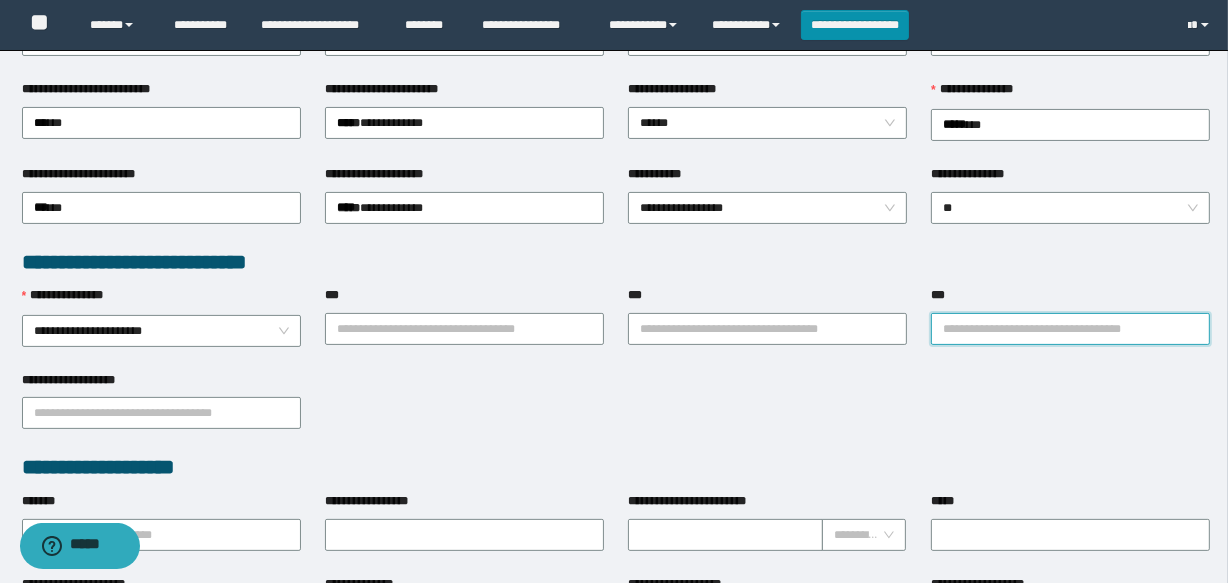 click on "***" at bounding box center [1070, 329] 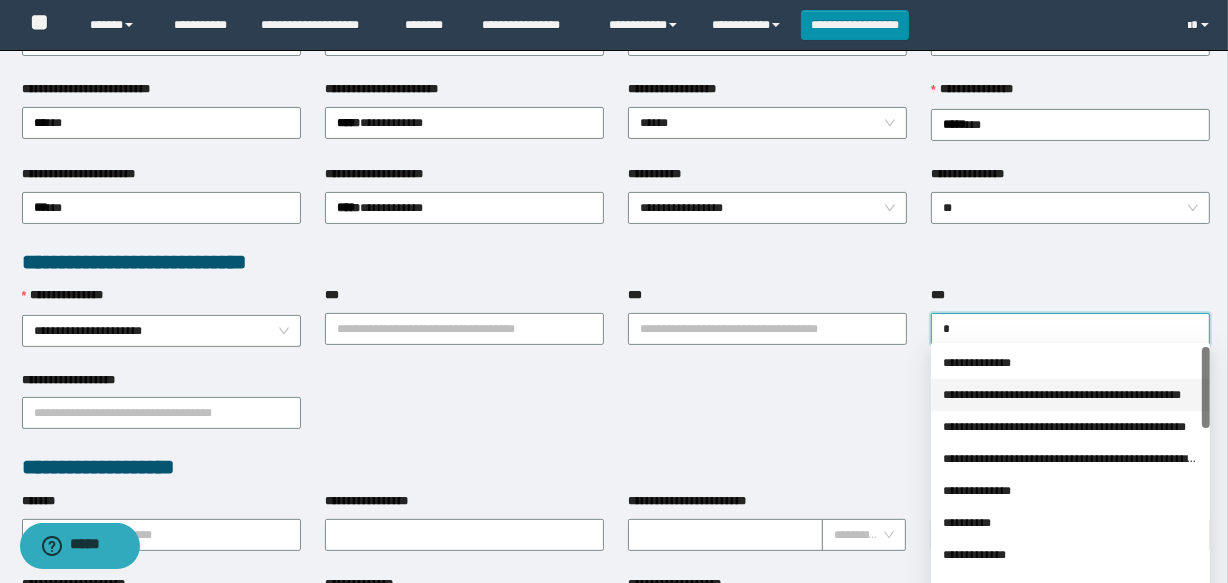 type on "**" 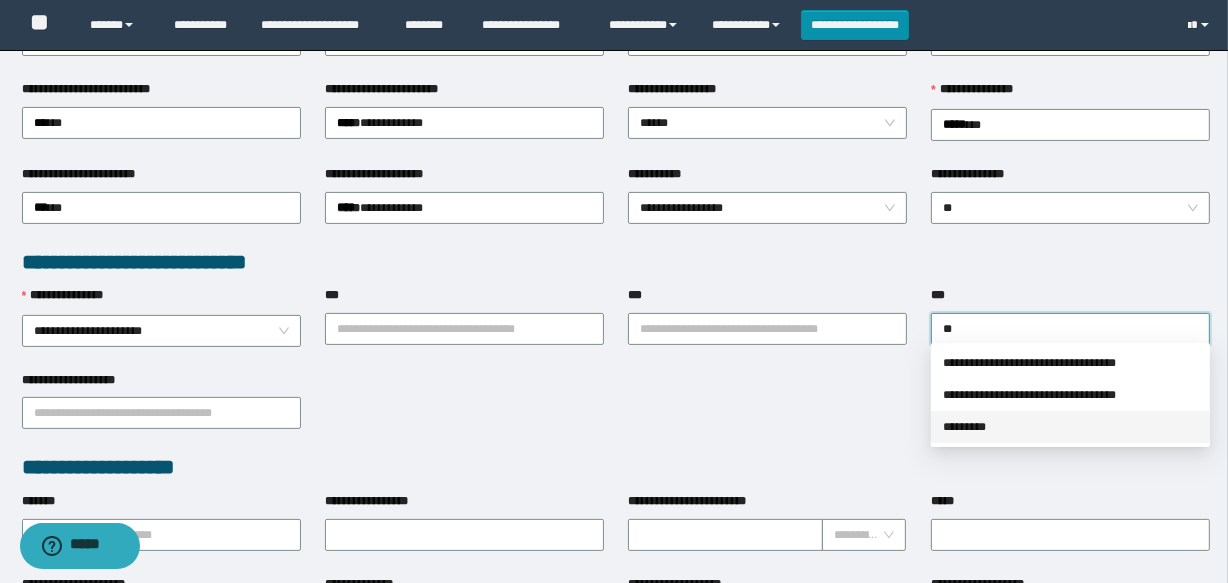 click on "*********" at bounding box center [1070, 427] 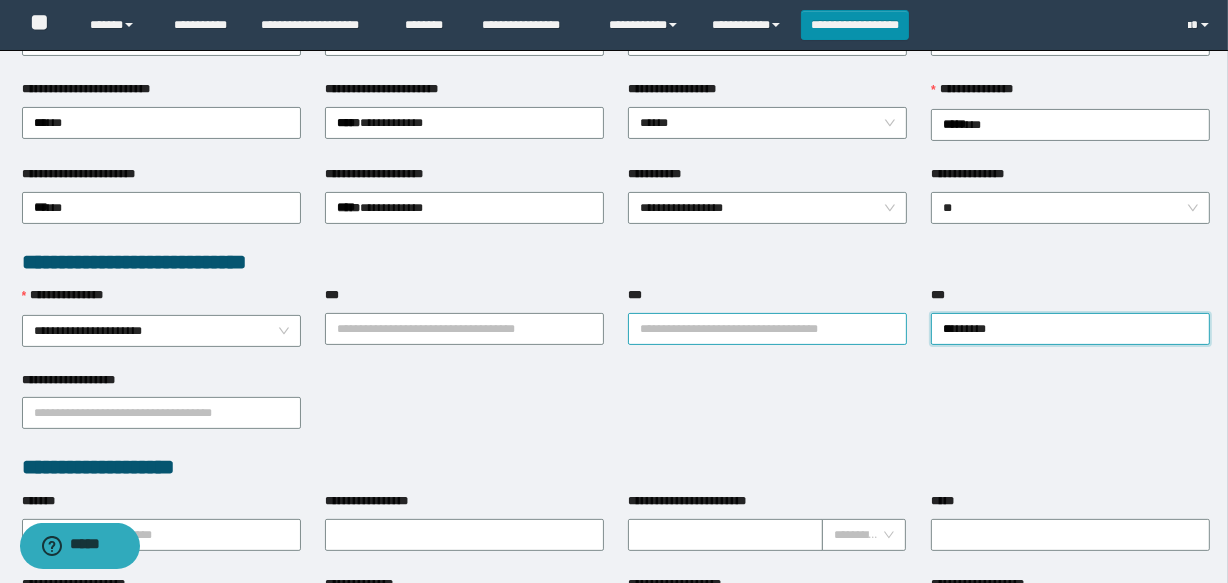 click on "***" at bounding box center (767, 329) 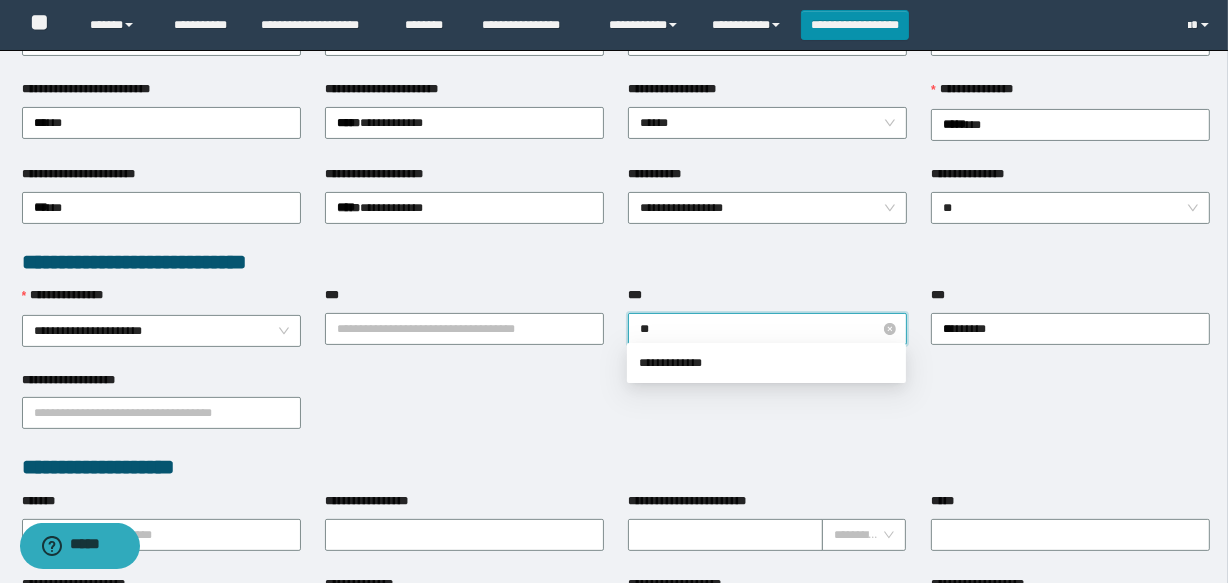 type on "***" 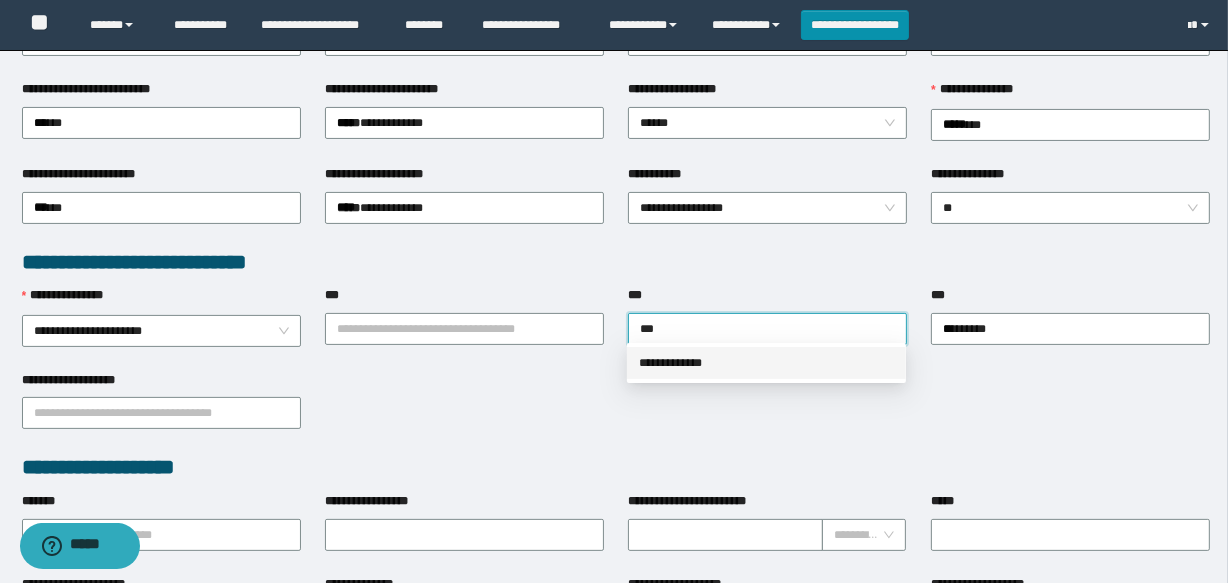 click on "**********" at bounding box center (766, 363) 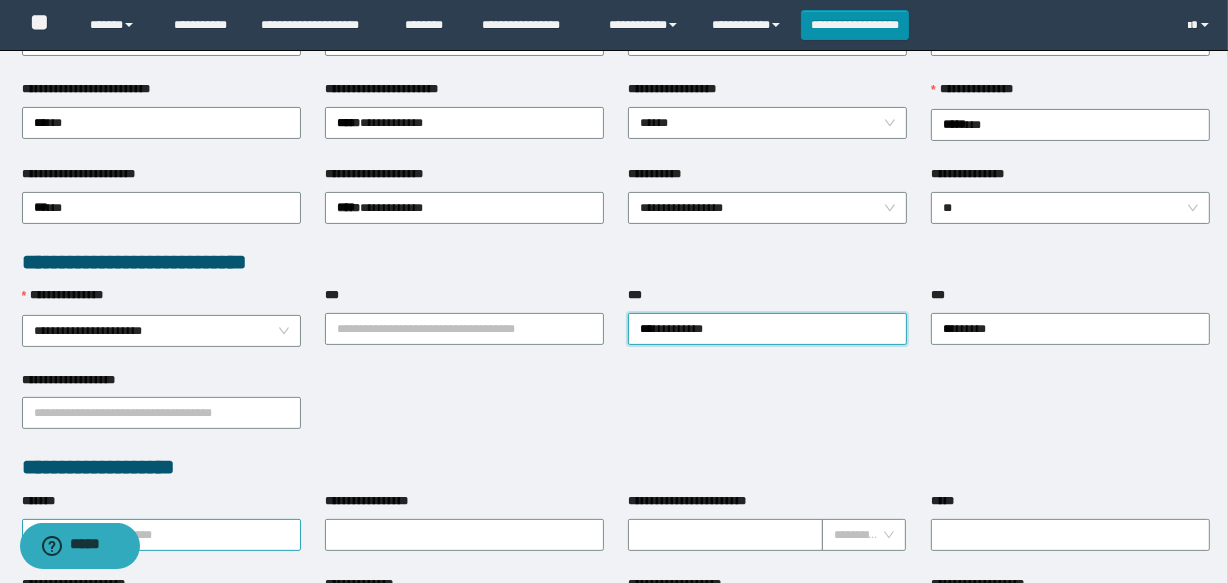 click on "*******" at bounding box center (161, 535) 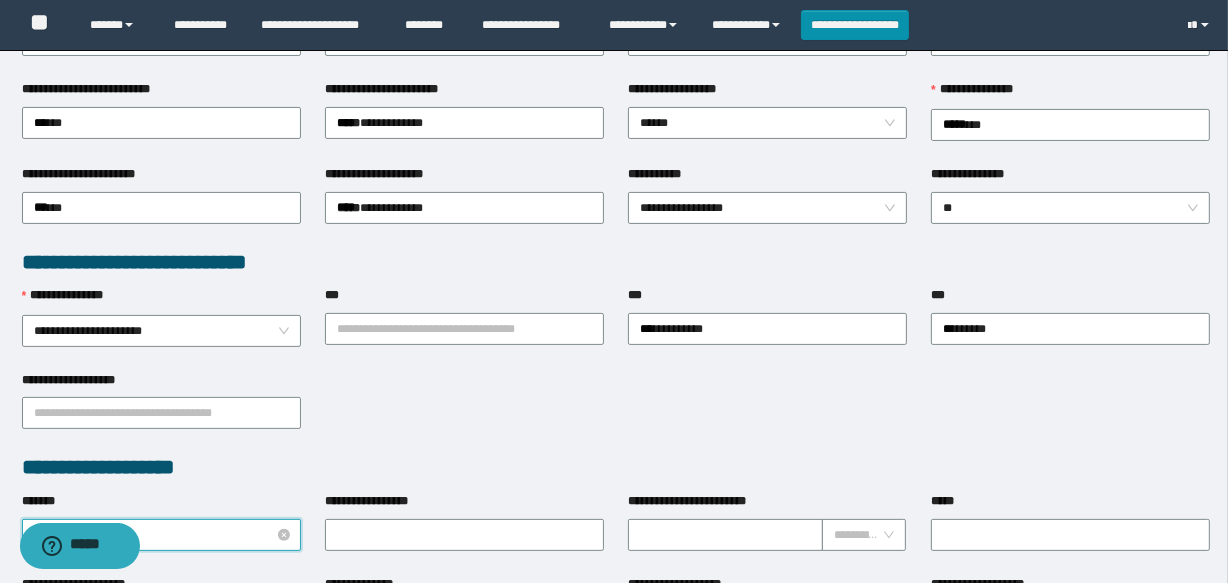 type on "***" 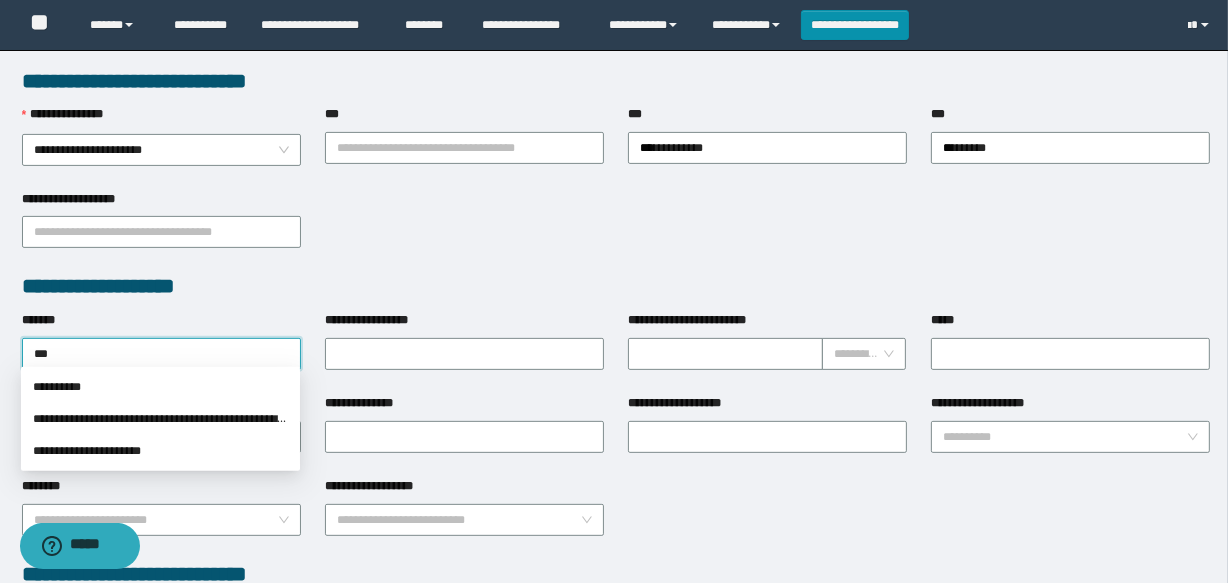 scroll, scrollTop: 545, scrollLeft: 0, axis: vertical 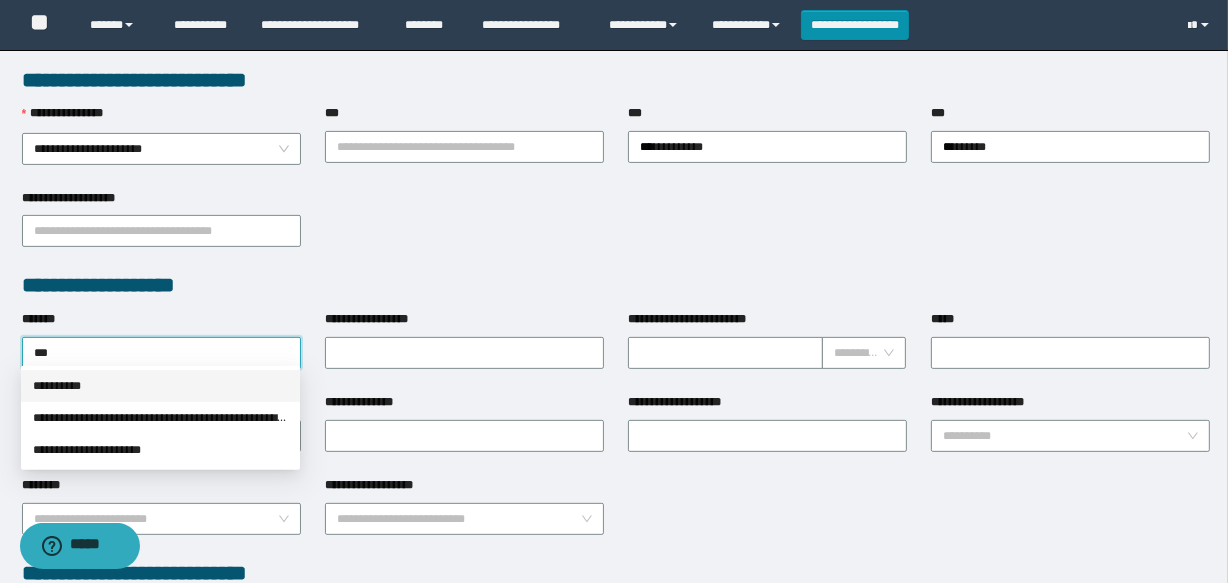 drag, startPoint x: 119, startPoint y: 382, endPoint x: 921, endPoint y: 338, distance: 803.20605 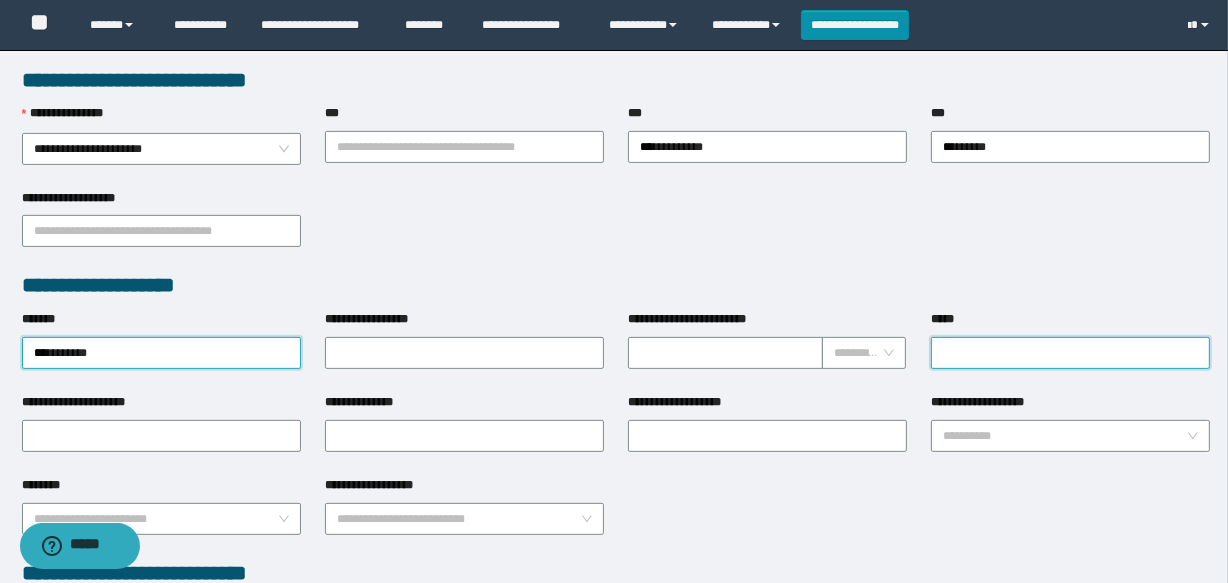 click on "*****" at bounding box center (1070, 353) 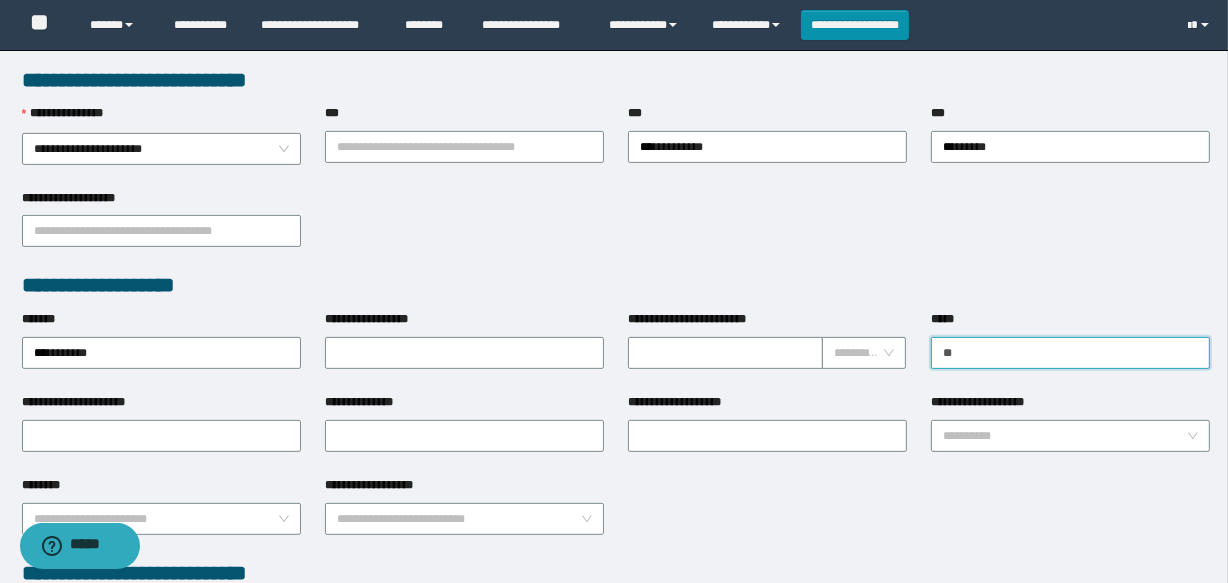 type on "********" 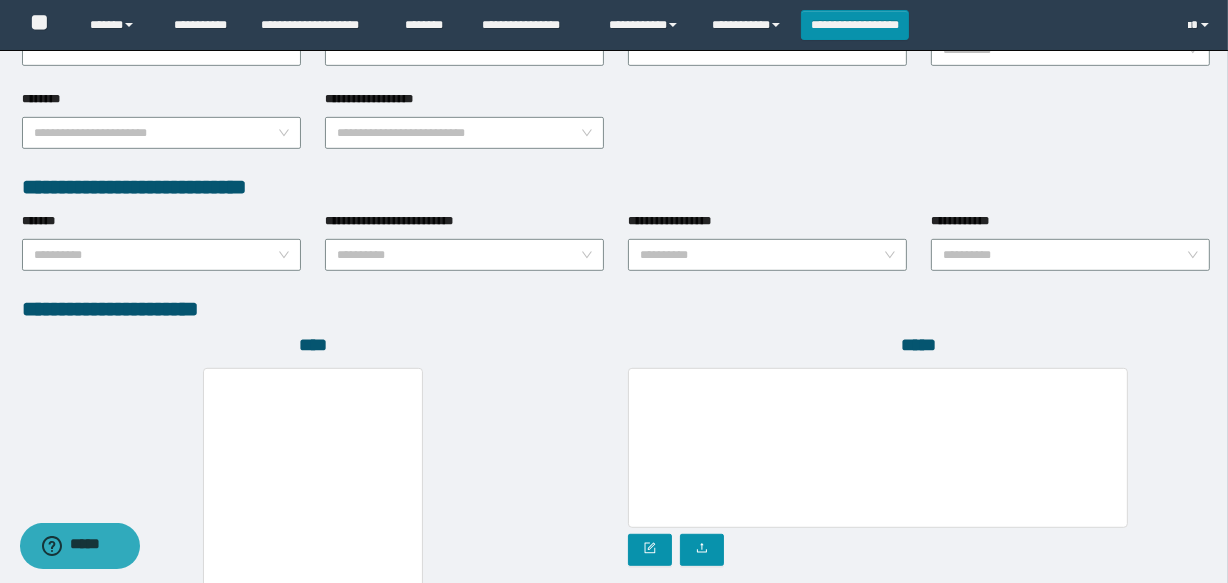 scroll, scrollTop: 1090, scrollLeft: 0, axis: vertical 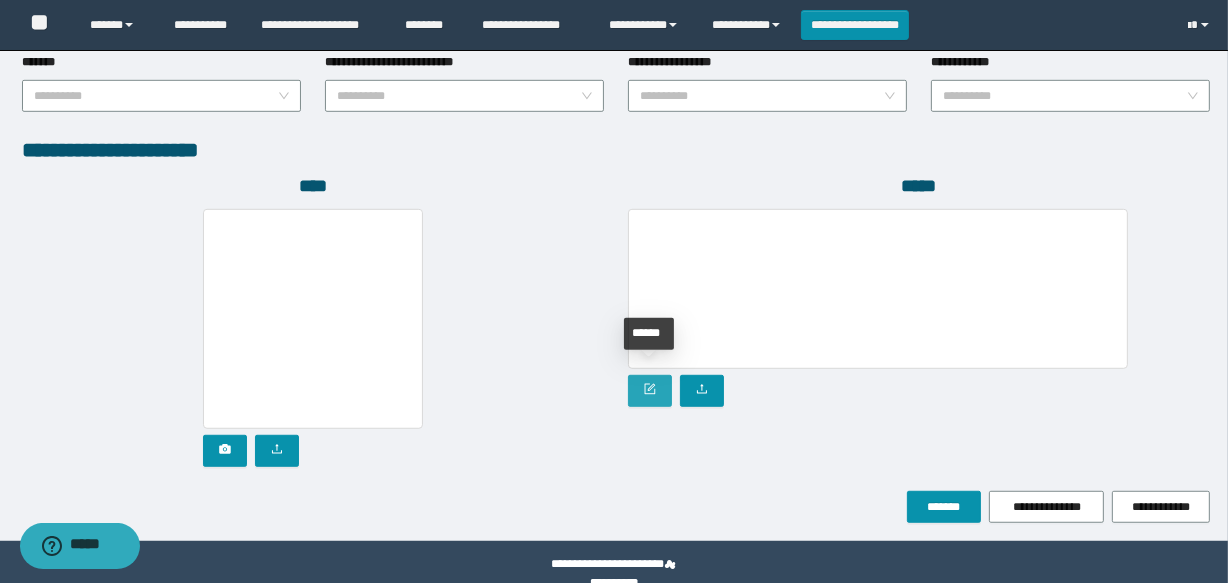 click 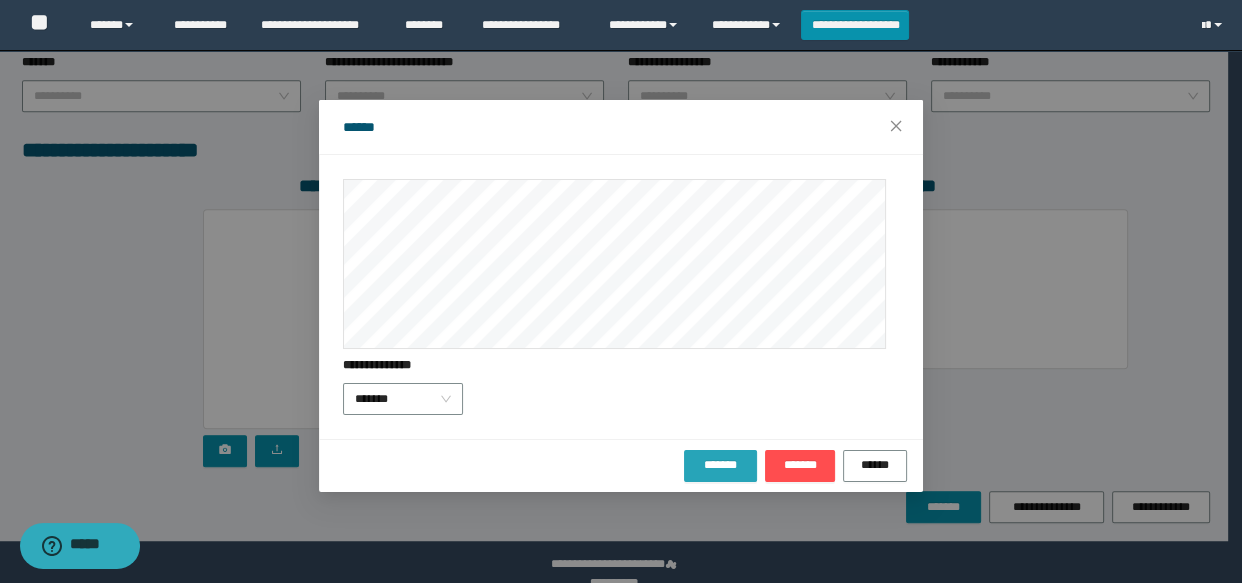 click on "*******" at bounding box center (721, 465) 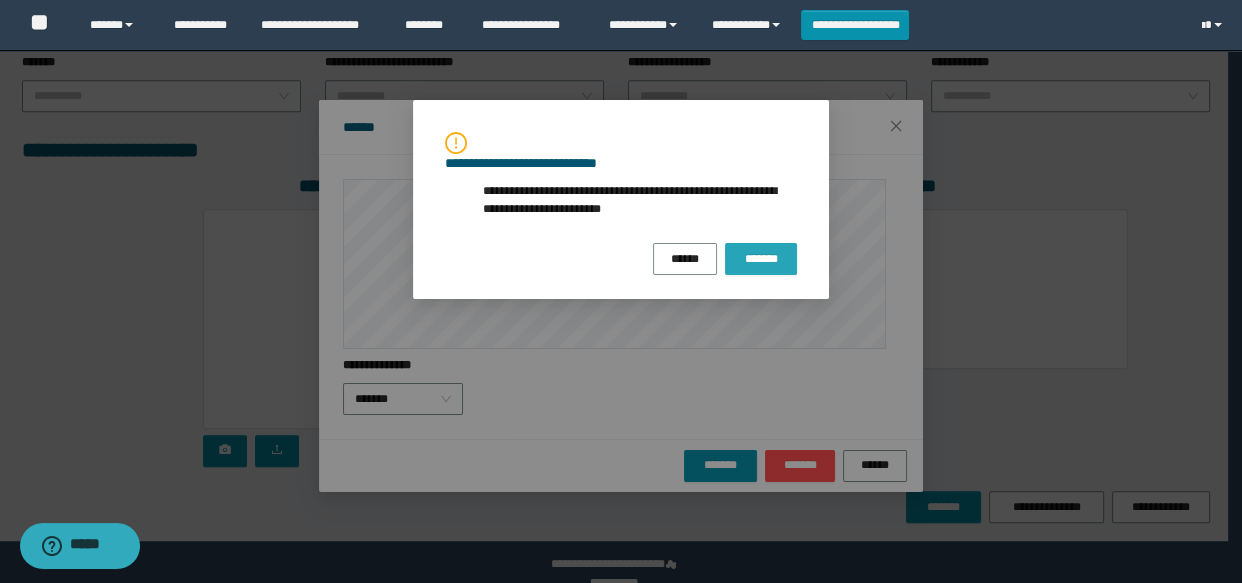 click on "*******" at bounding box center (761, 259) 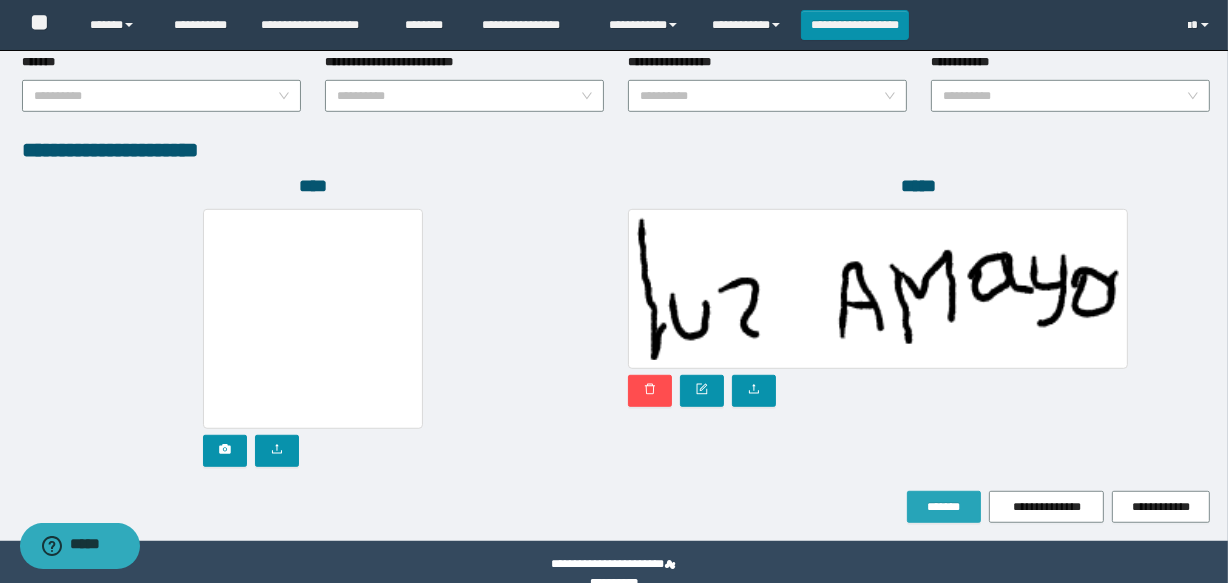 click on "*******" at bounding box center [944, 507] 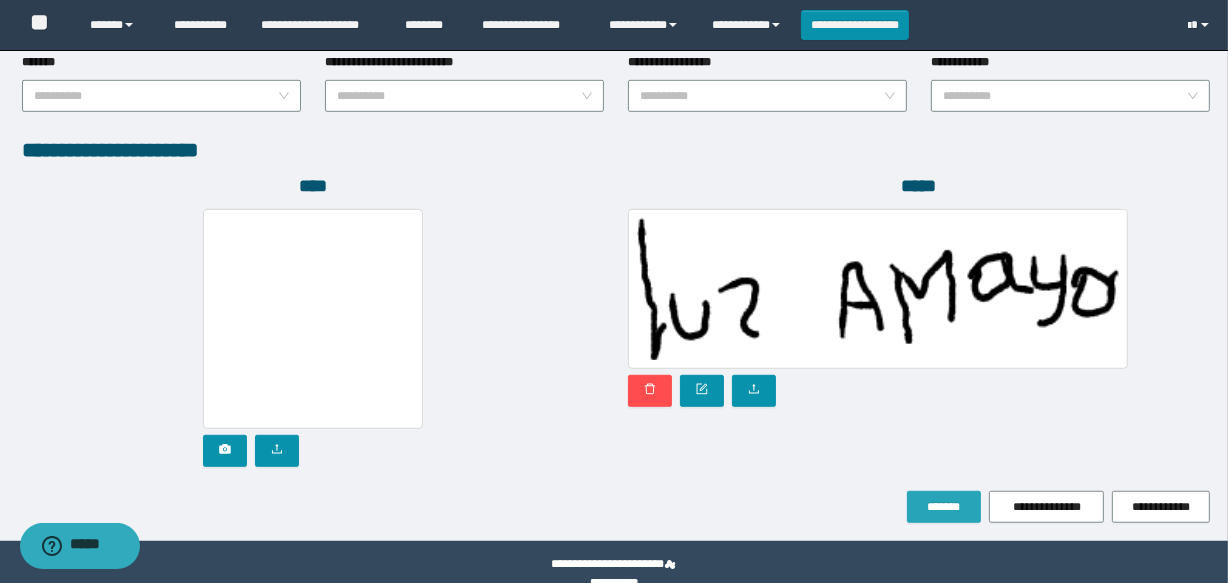click on "*******" at bounding box center (944, 507) 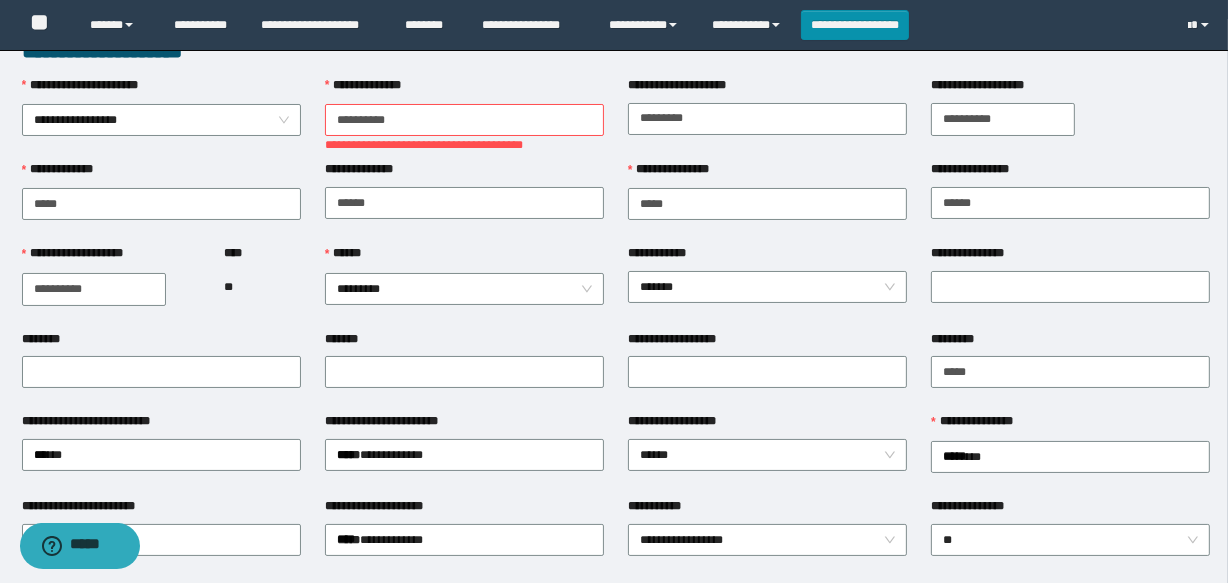scroll, scrollTop: 0, scrollLeft: 0, axis: both 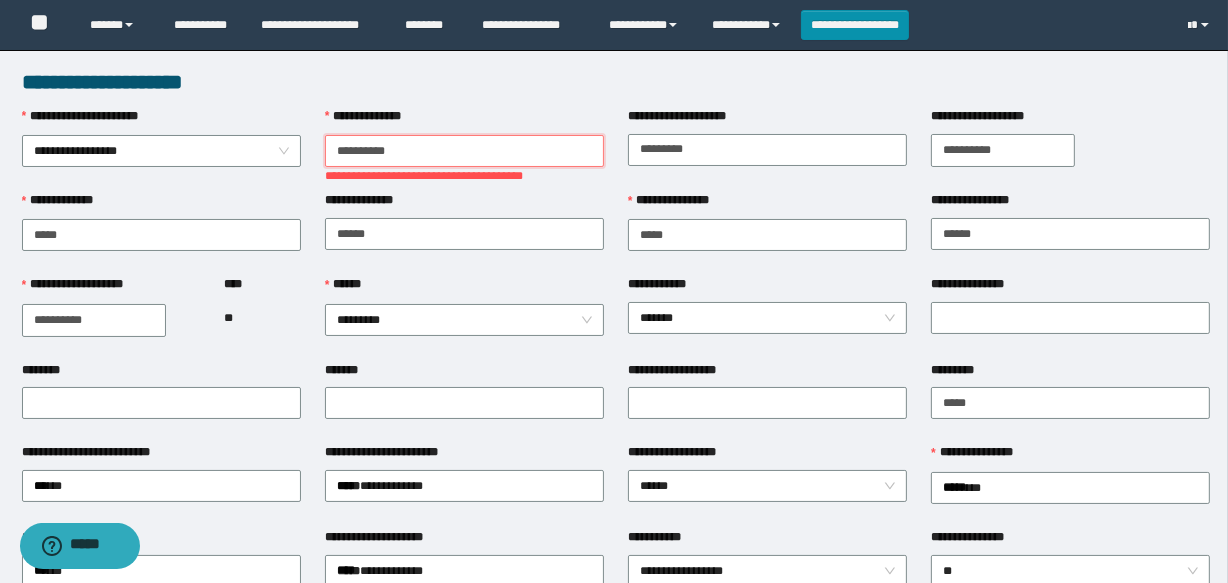 drag, startPoint x: 338, startPoint y: 150, endPoint x: 389, endPoint y: 197, distance: 69.354164 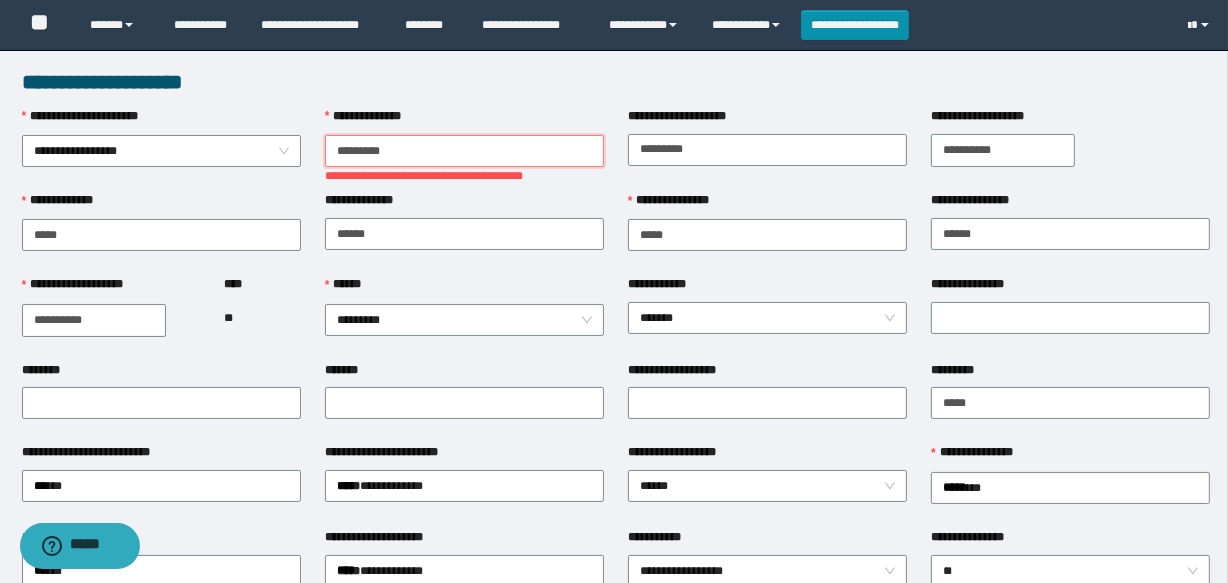 click on "********" at bounding box center [464, 151] 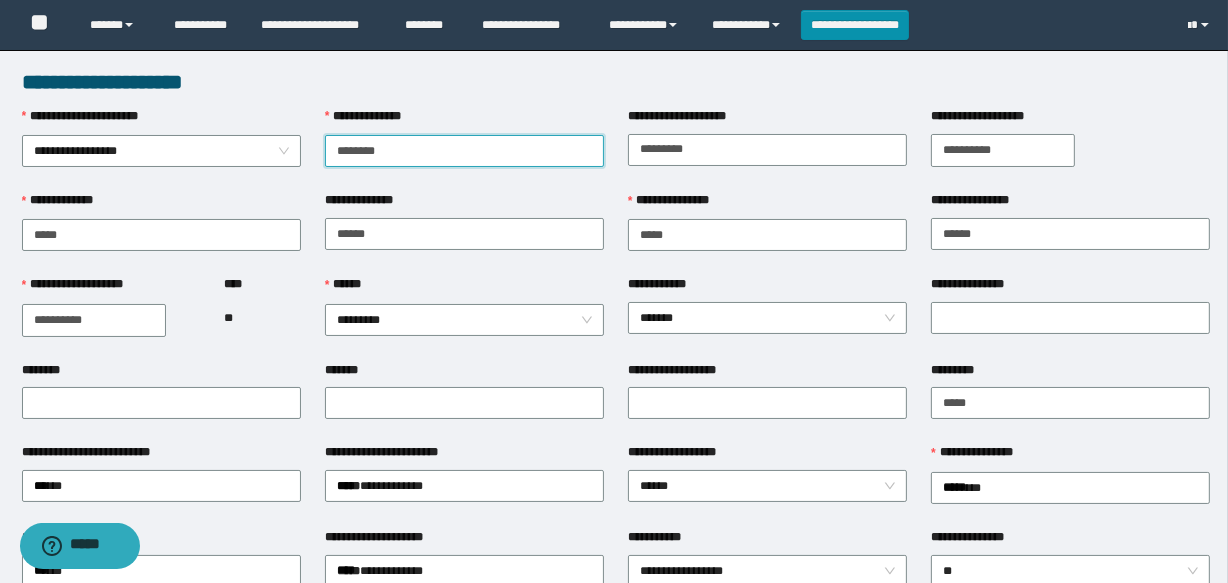 type on "********" 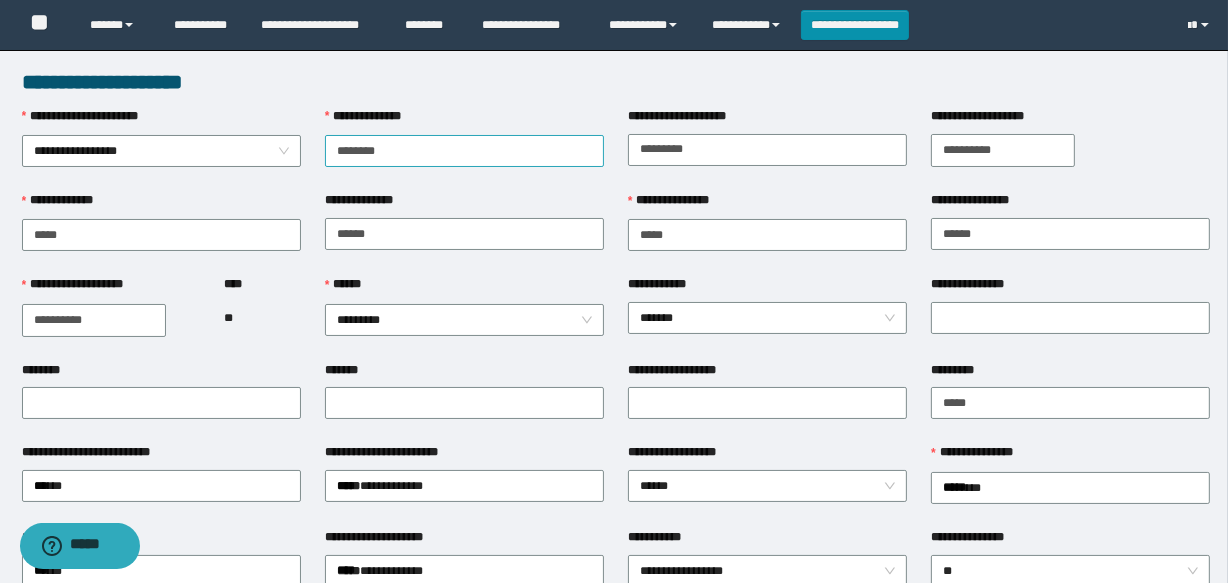 click on "**********" at bounding box center (464, 137) 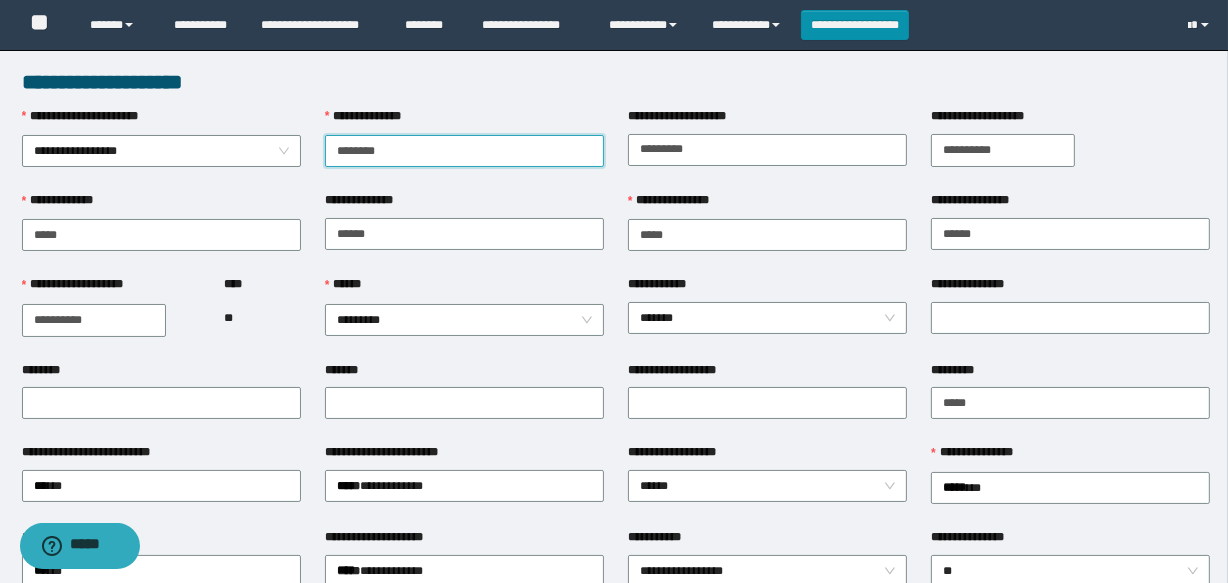 drag, startPoint x: 407, startPoint y: 150, endPoint x: 327, endPoint y: 150, distance: 80 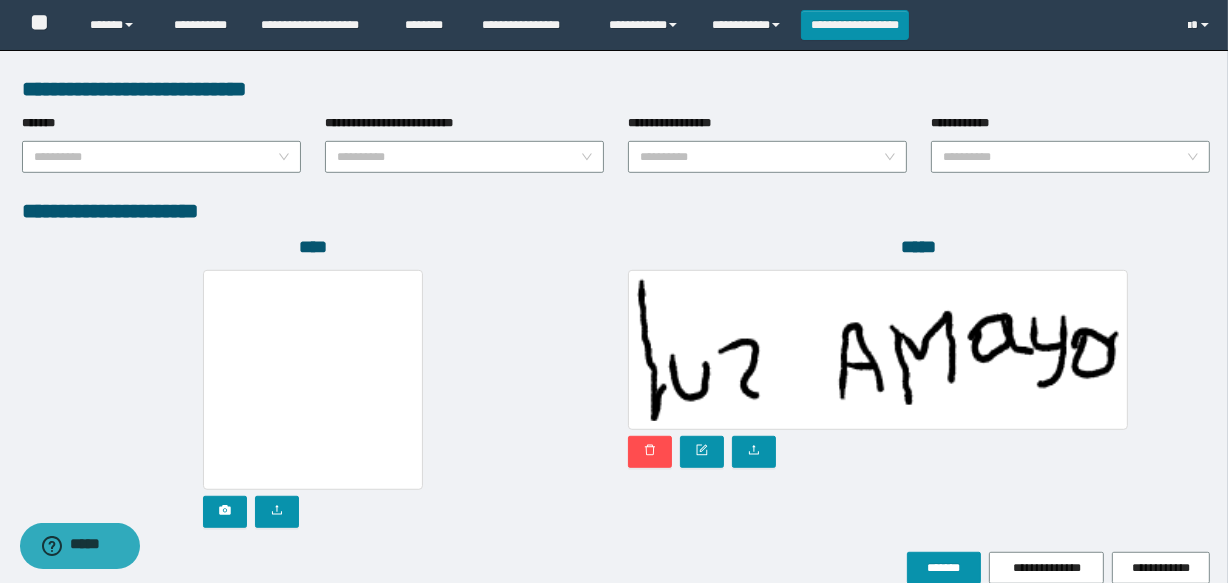 scroll, scrollTop: 1120, scrollLeft: 0, axis: vertical 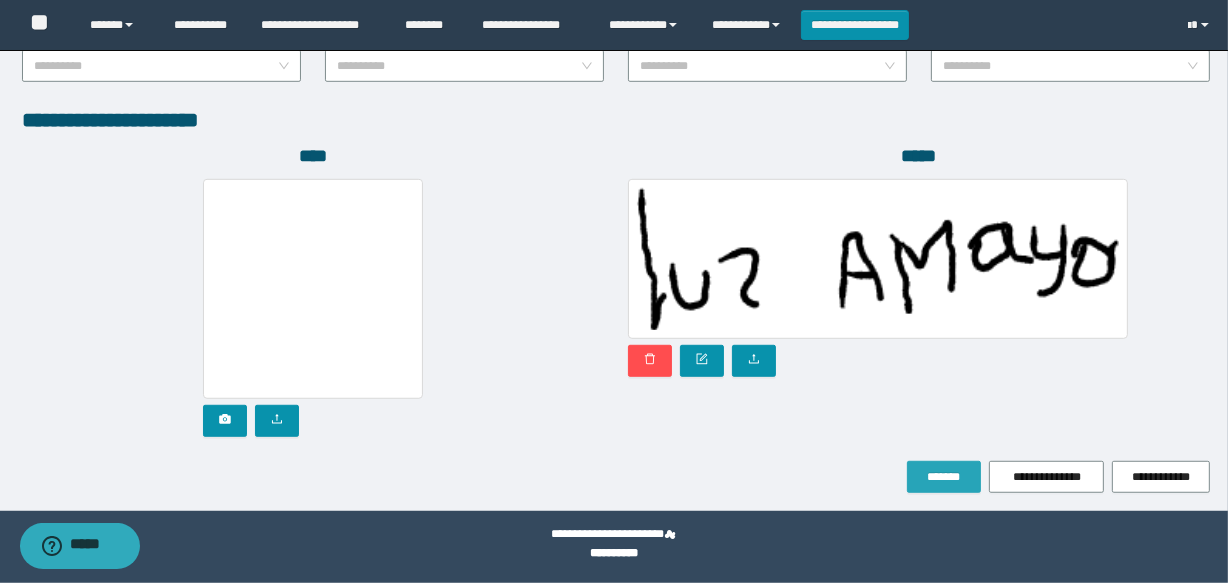 click on "*******" at bounding box center [944, 477] 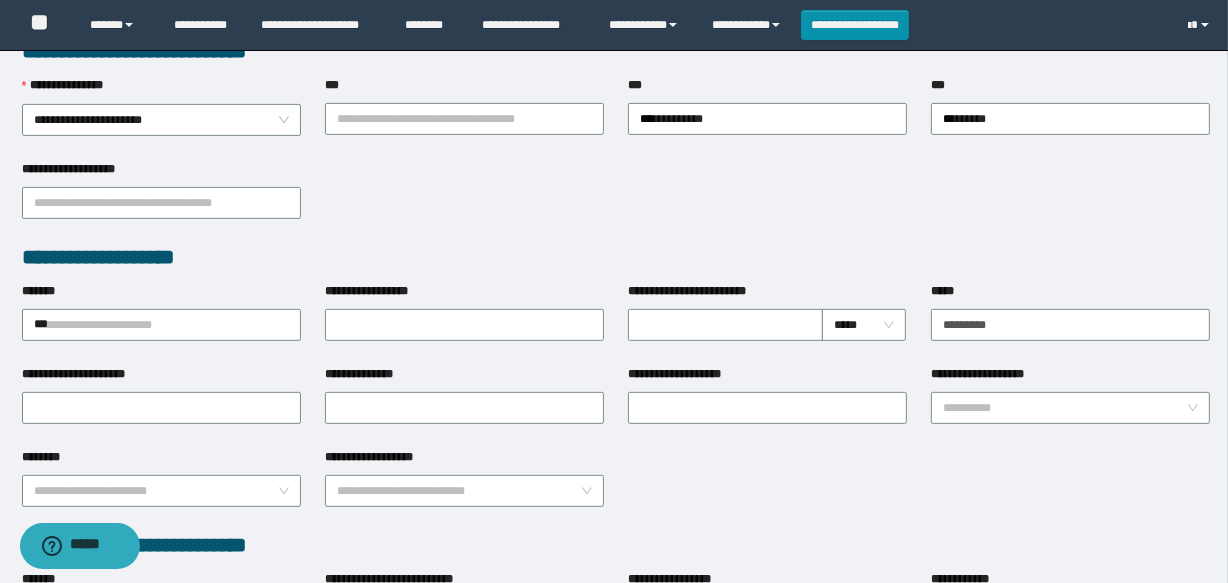 scroll, scrollTop: 80, scrollLeft: 0, axis: vertical 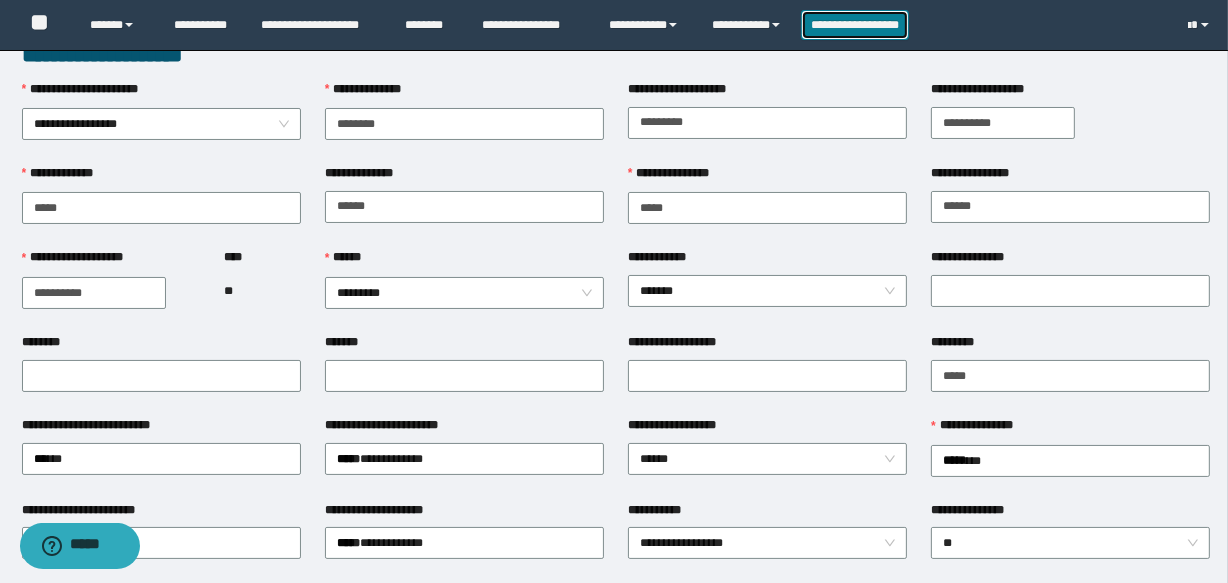 click on "**********" at bounding box center [855, 25] 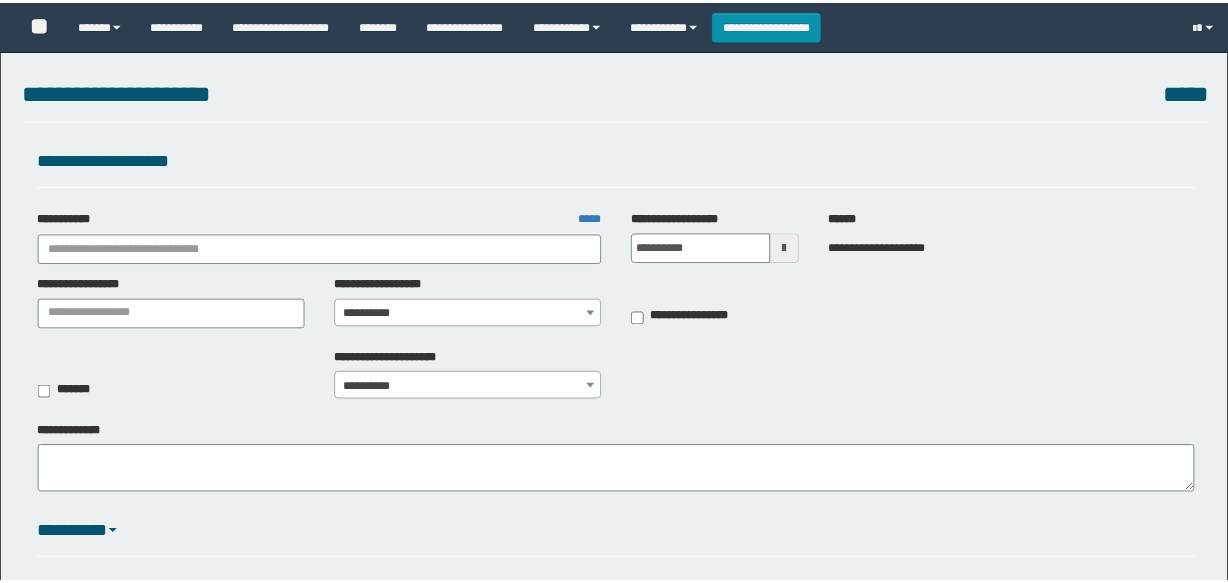 scroll, scrollTop: 0, scrollLeft: 0, axis: both 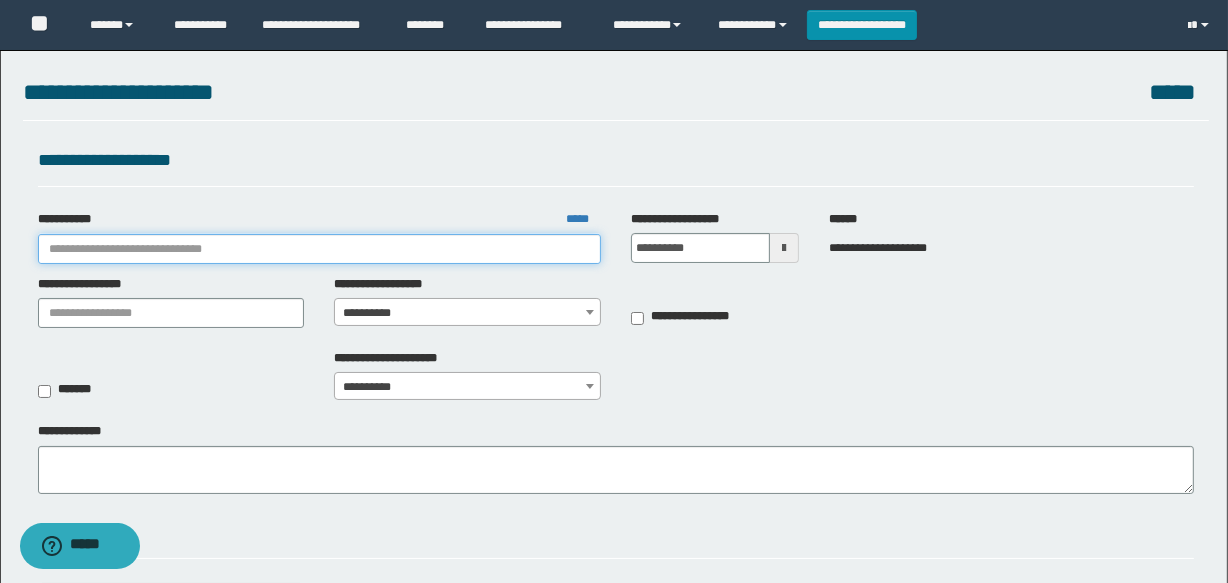click on "**********" at bounding box center [319, 249] 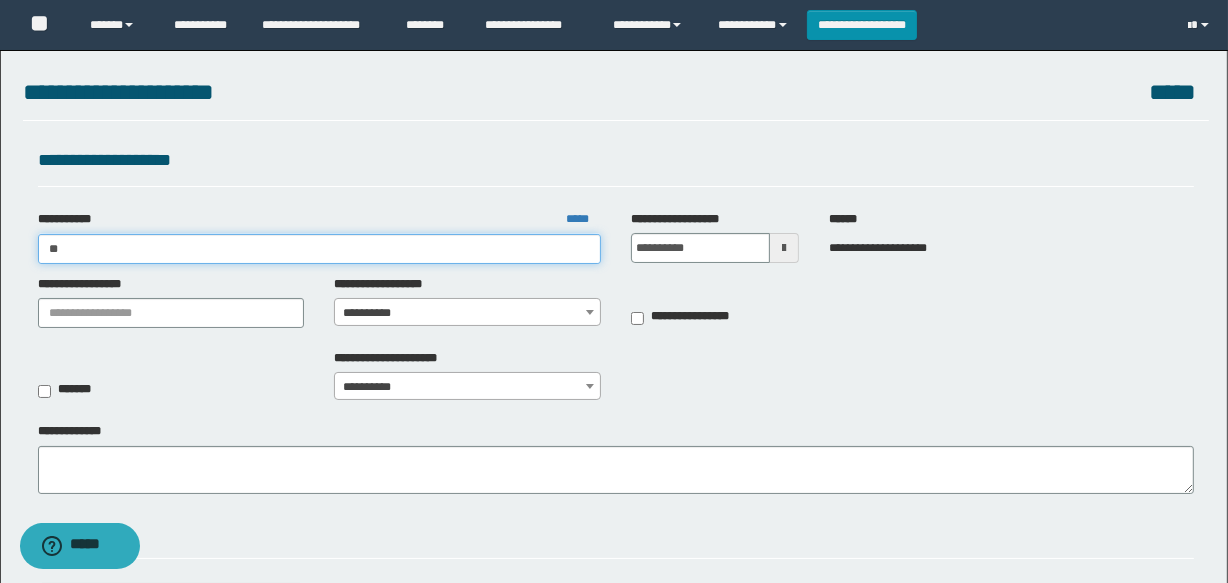 type on "***" 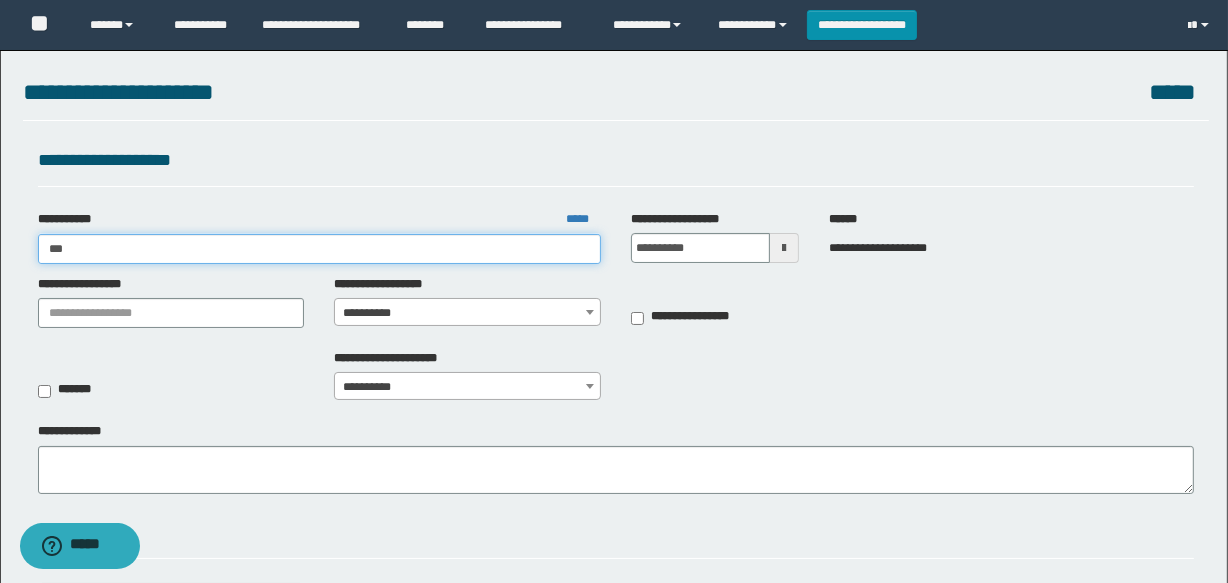 type on "***" 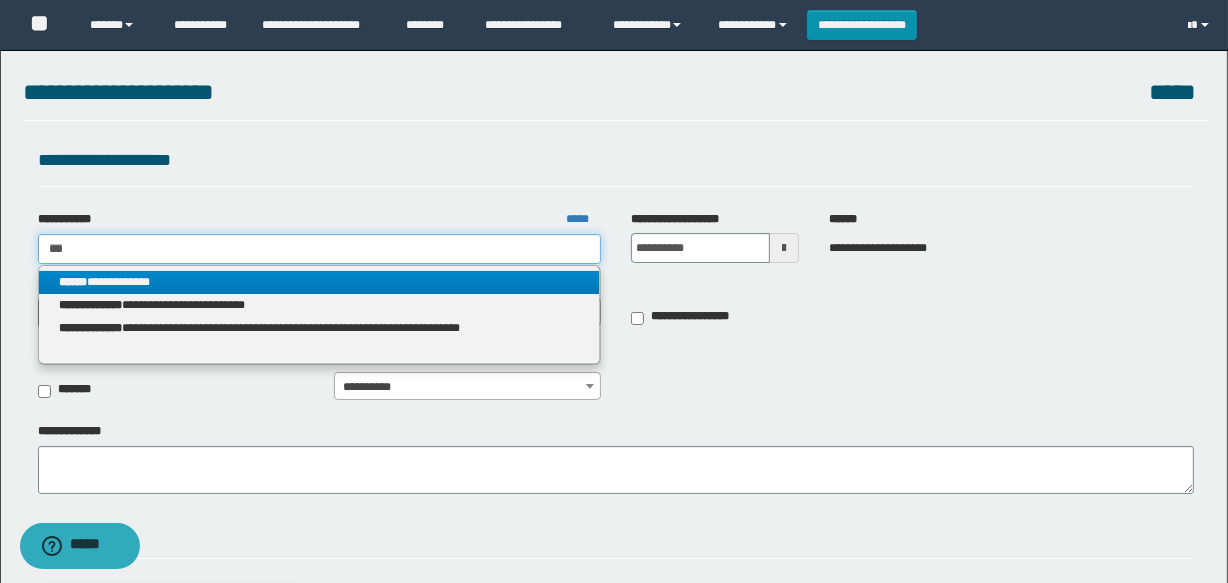 type on "***" 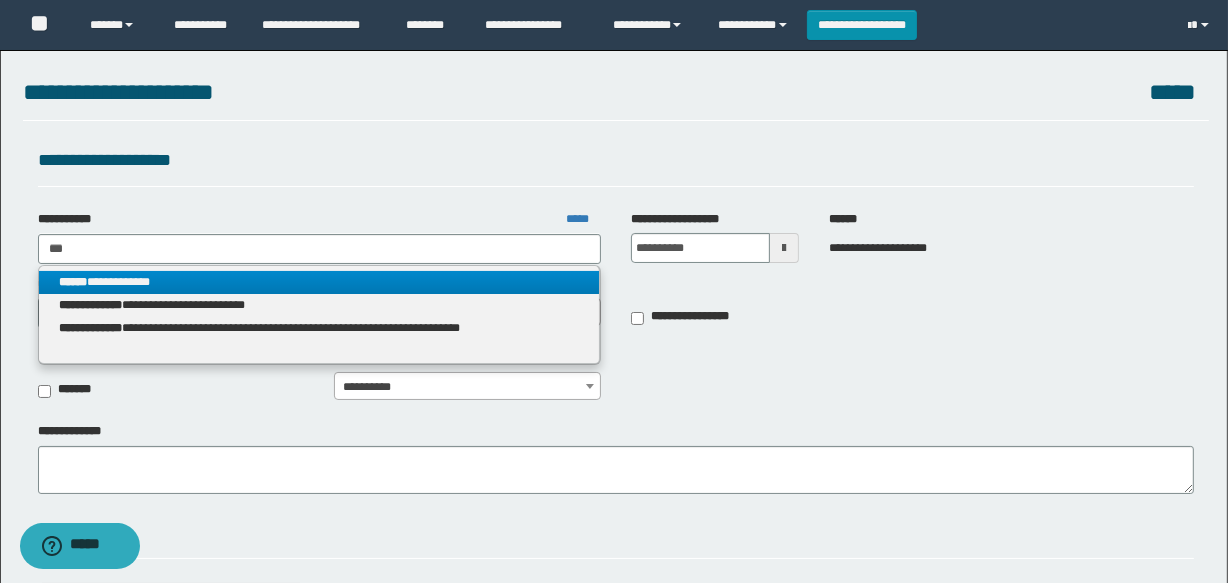 click on "**********" at bounding box center [319, 282] 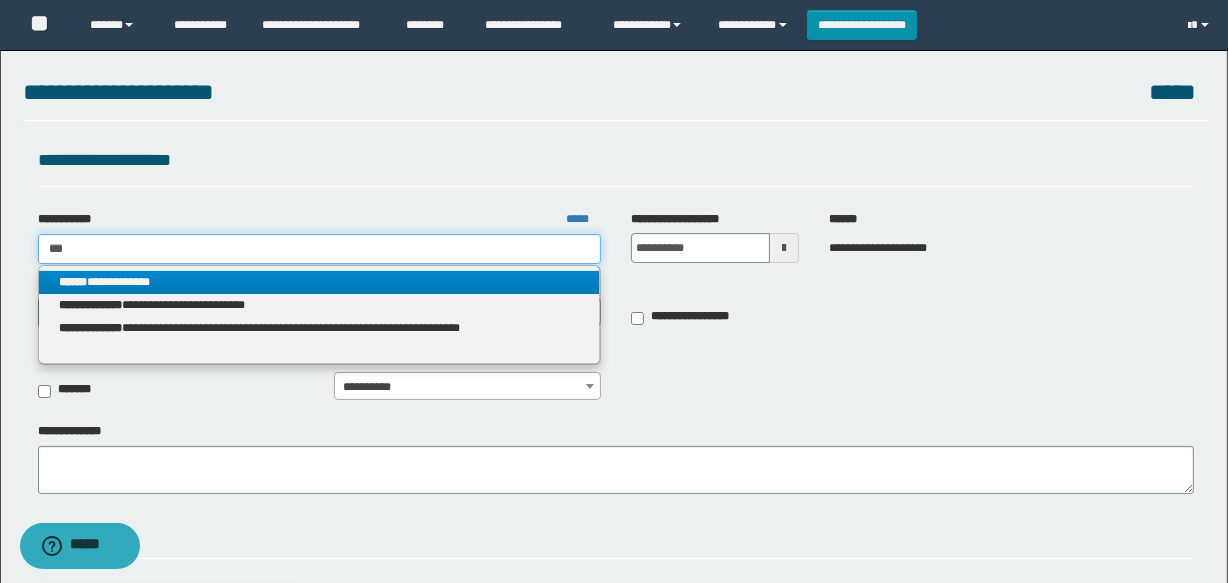 type 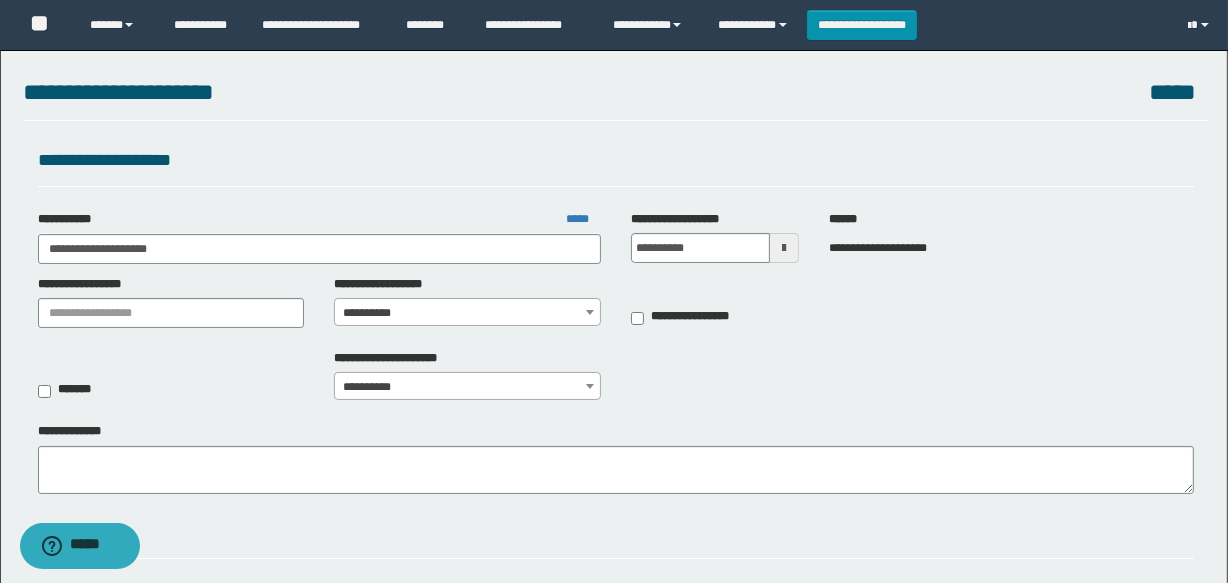 click on "**********" at bounding box center [467, 313] 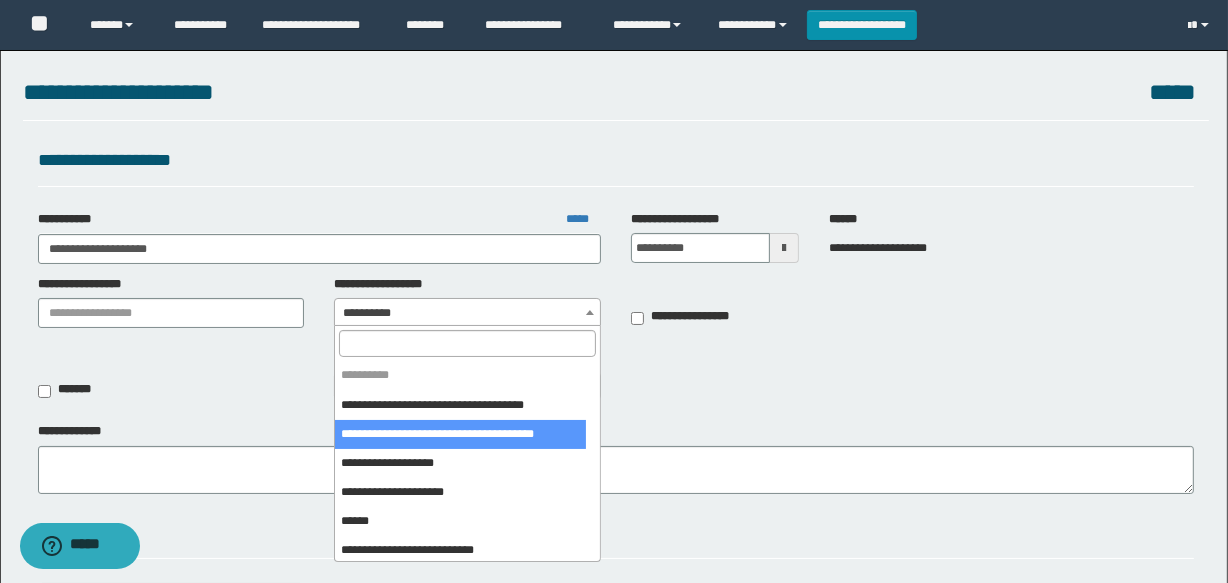 scroll, scrollTop: 90, scrollLeft: 0, axis: vertical 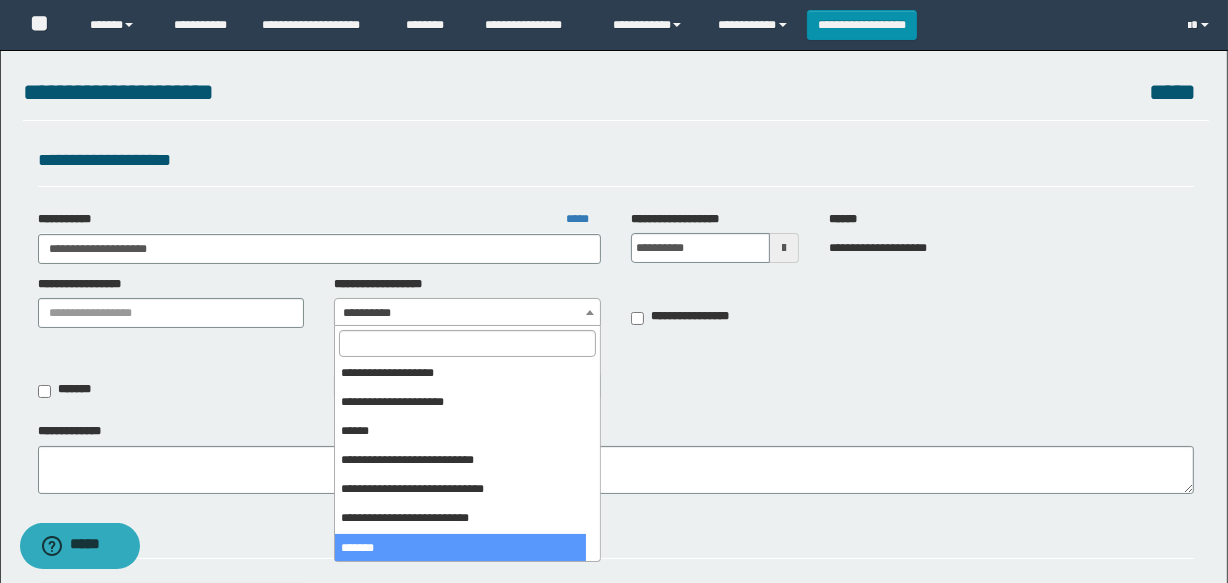 select on "***" 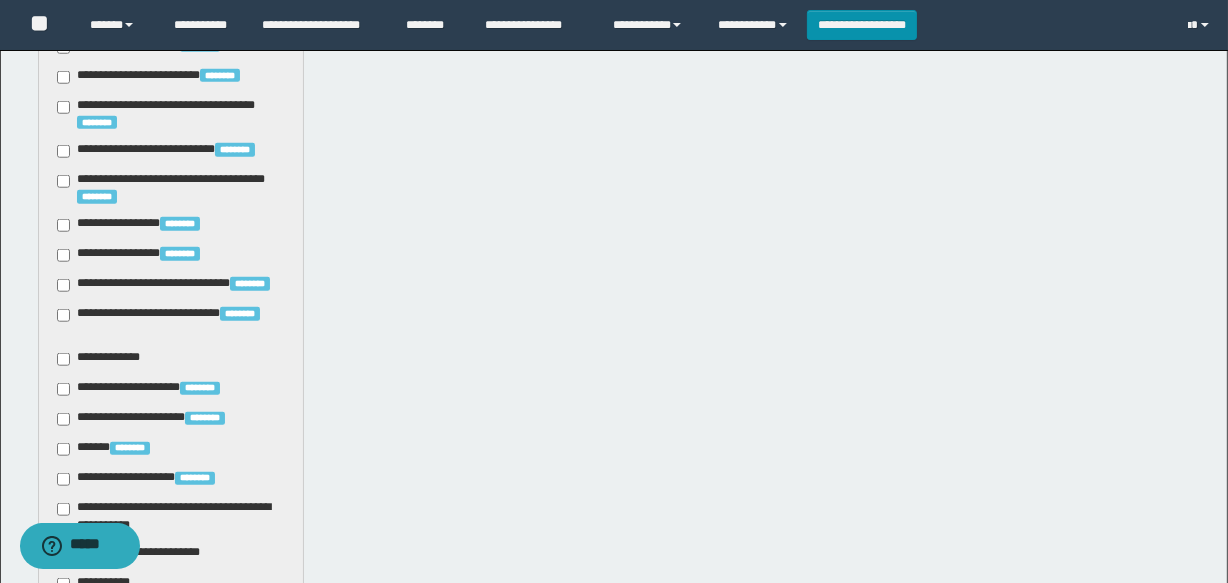 scroll, scrollTop: 1909, scrollLeft: 0, axis: vertical 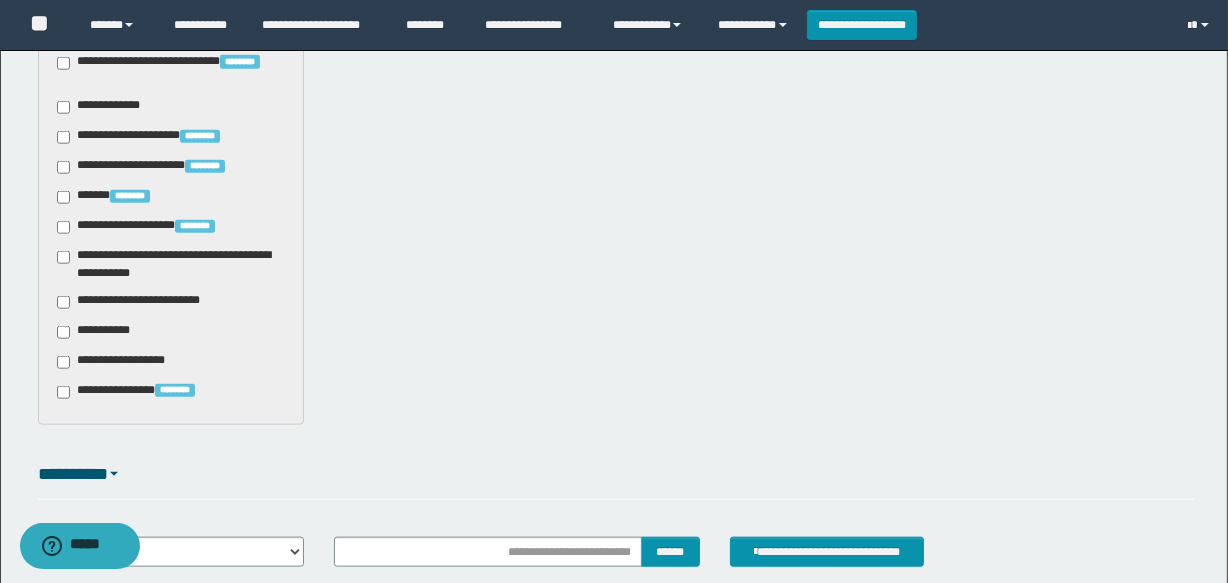 click on "**********" at bounding box center (143, 302) 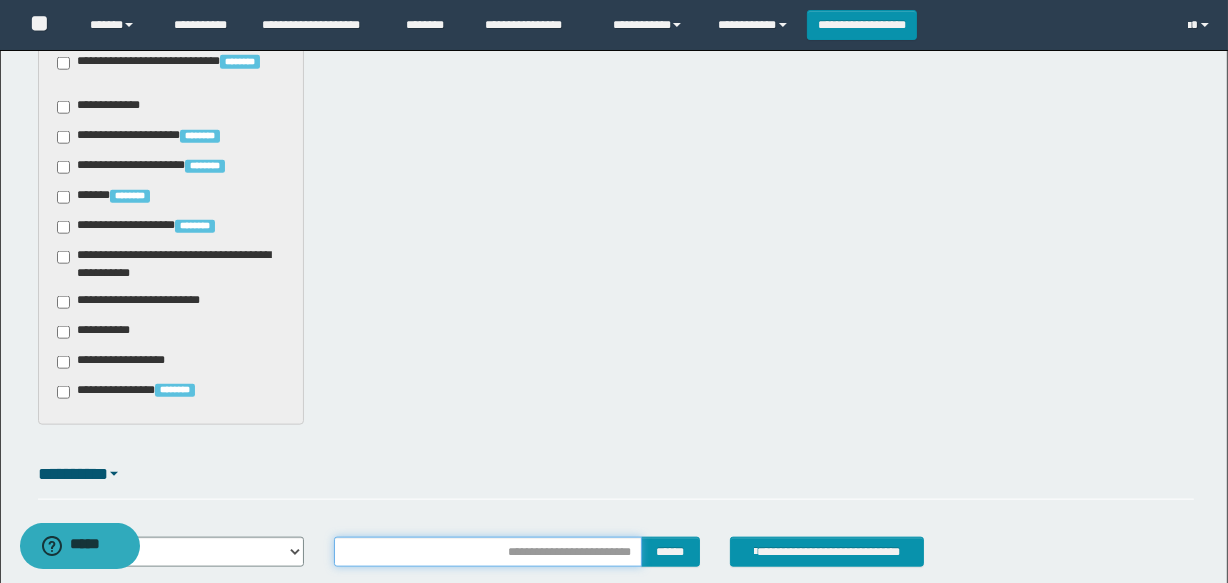 click at bounding box center (487, 552) 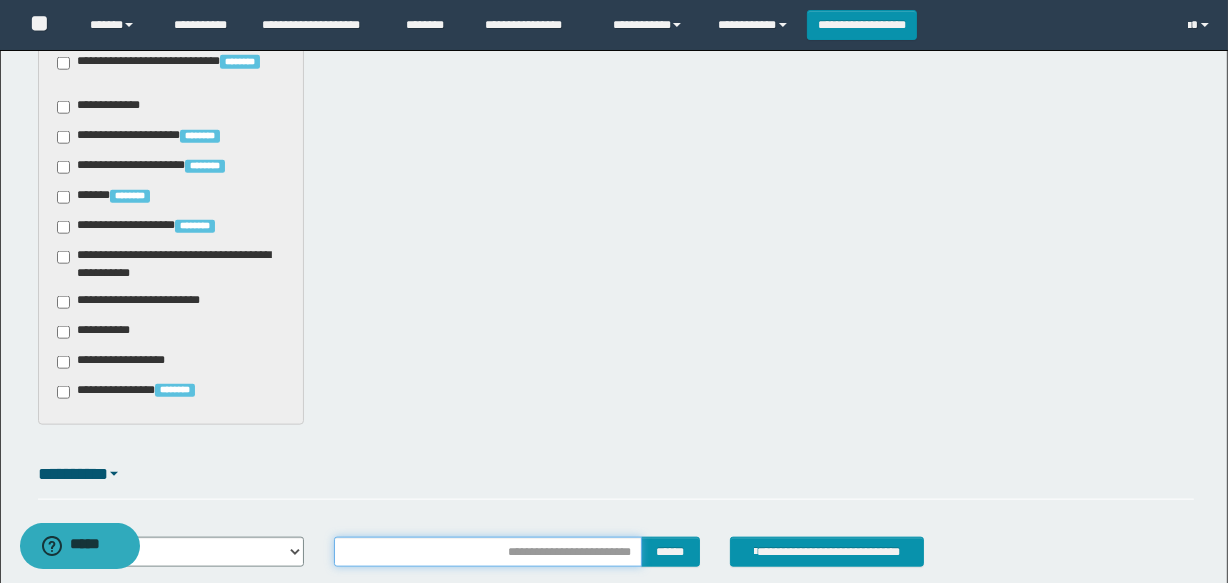 type on "********" 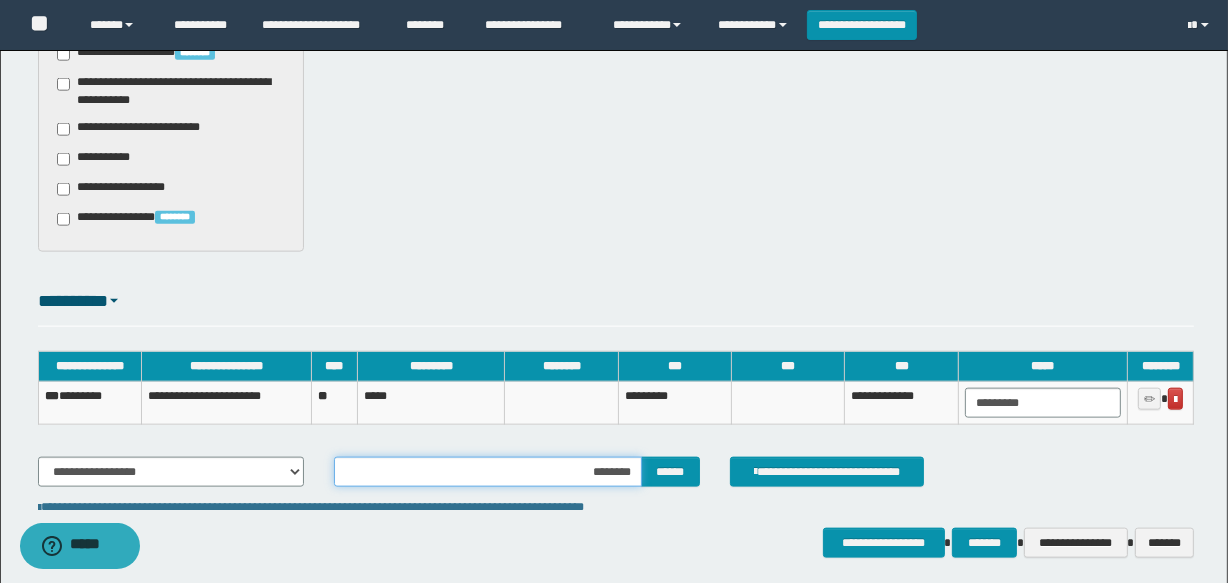 scroll, scrollTop: 2162, scrollLeft: 0, axis: vertical 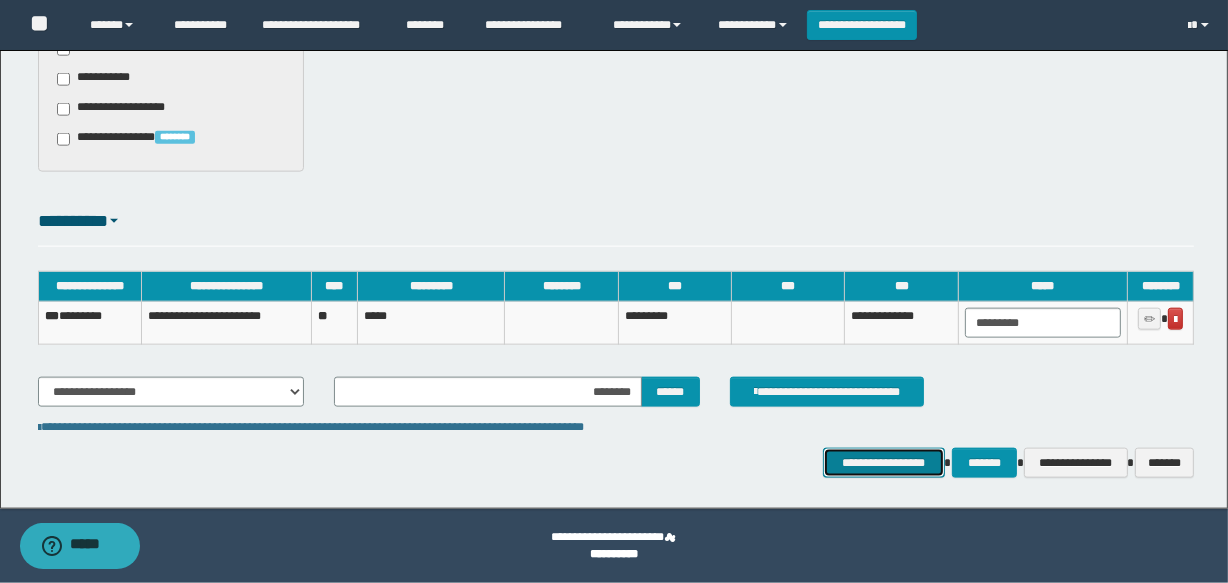 click on "**********" at bounding box center (884, 463) 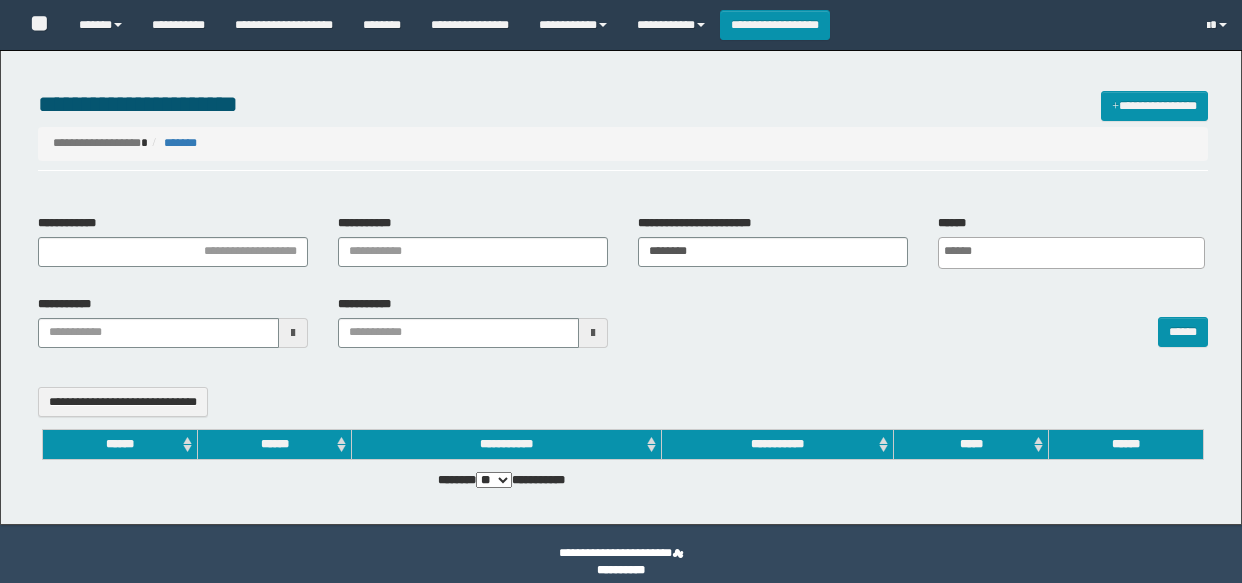 select 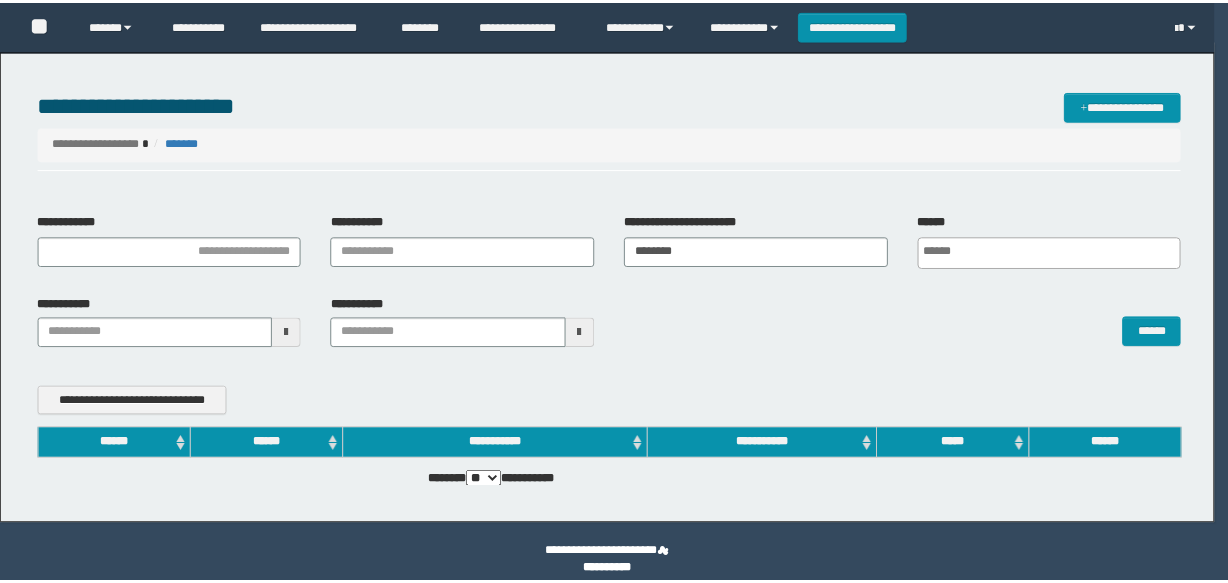 scroll, scrollTop: 0, scrollLeft: 0, axis: both 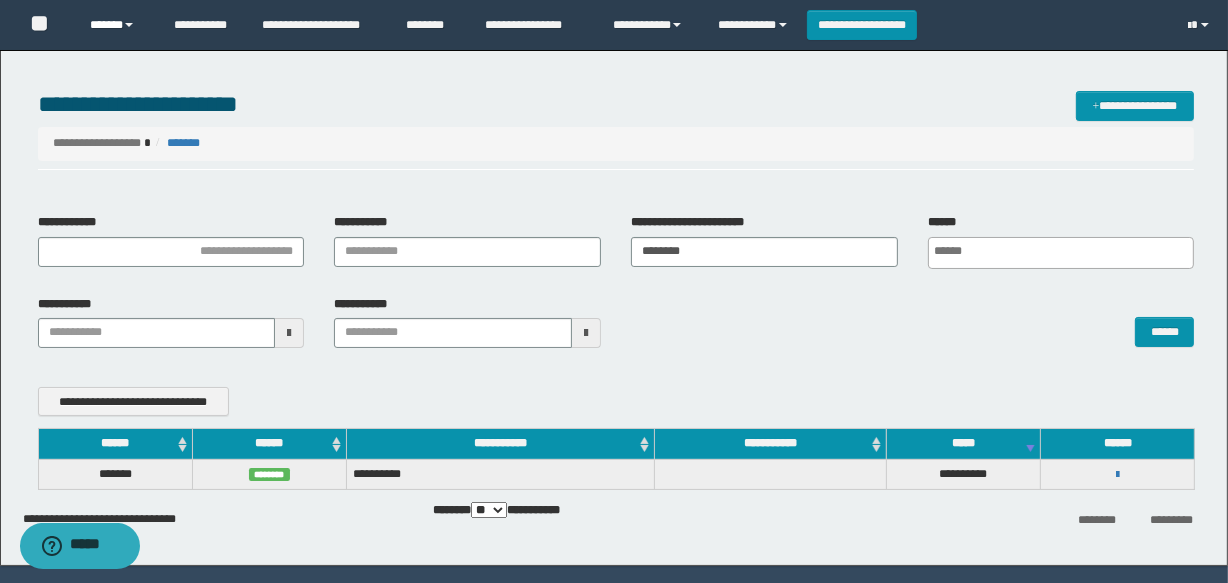 click on "******" at bounding box center (117, 25) 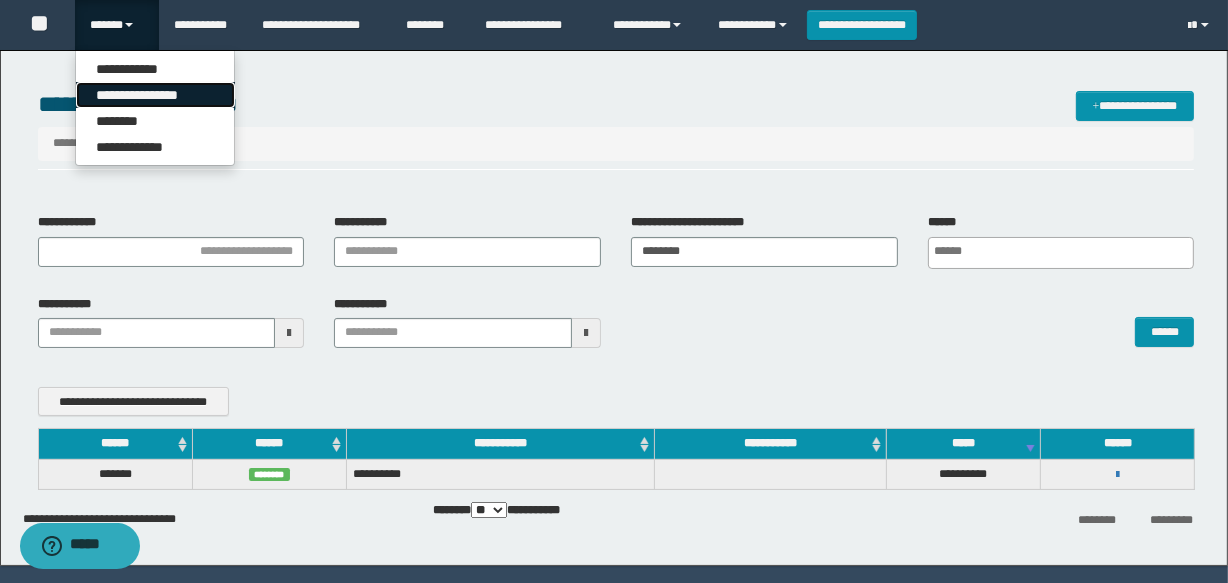 click on "**********" at bounding box center (155, 95) 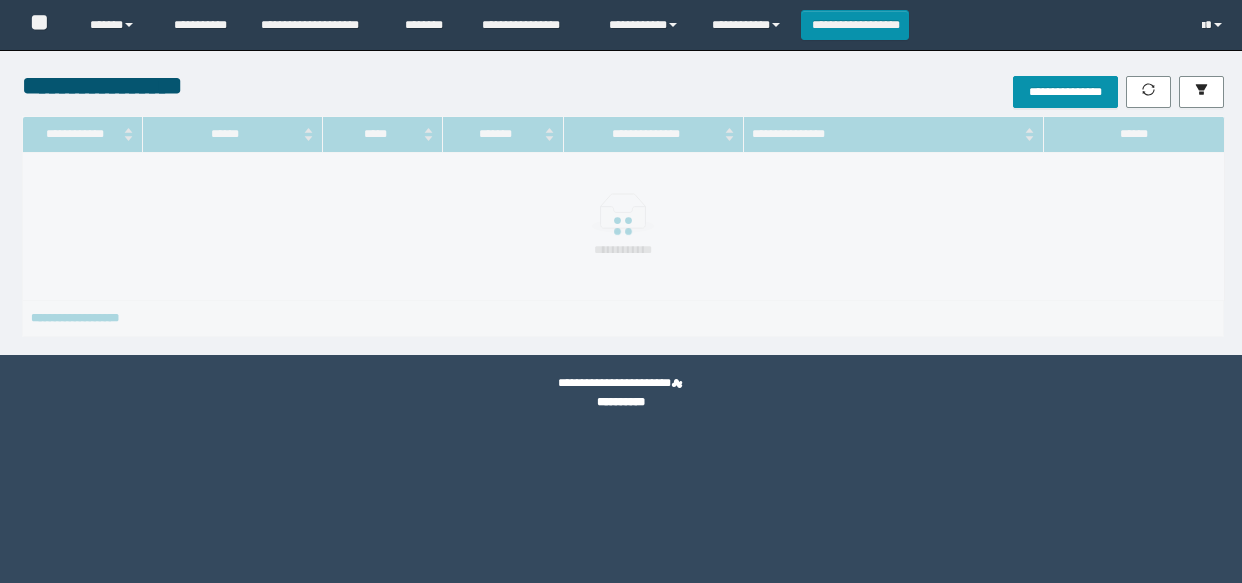 scroll, scrollTop: 0, scrollLeft: 0, axis: both 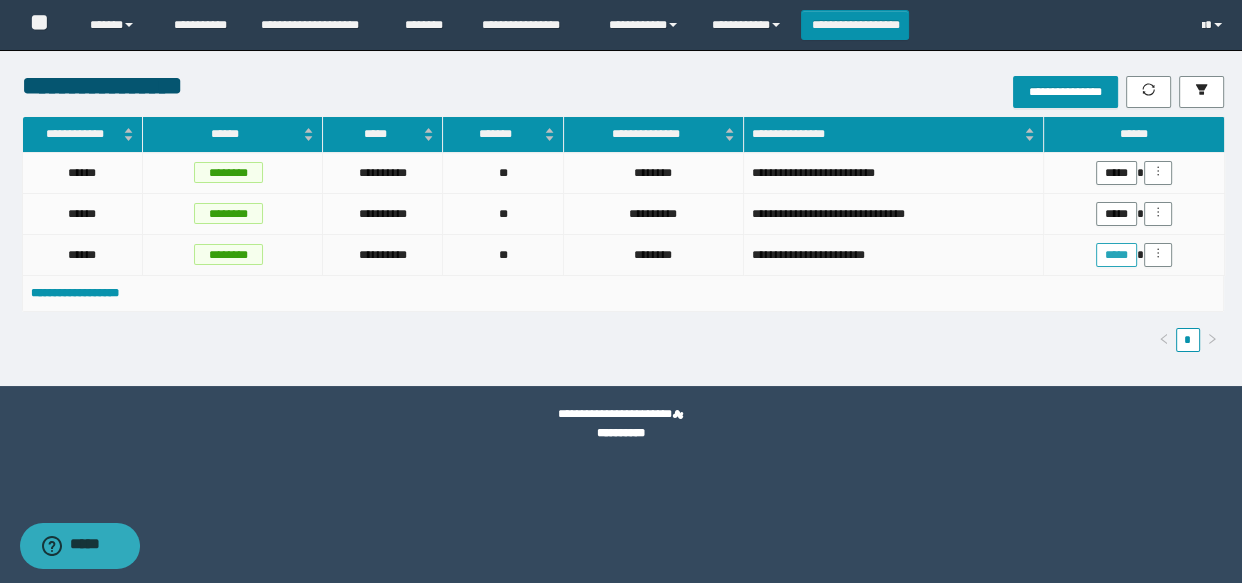 click on "*****" at bounding box center [1116, 255] 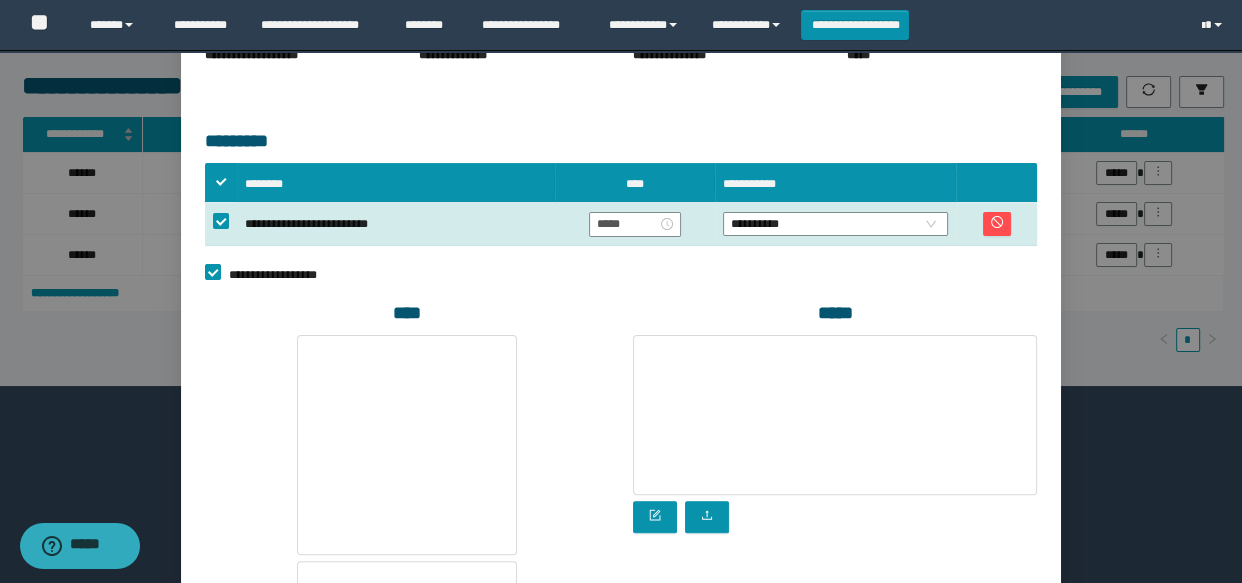 scroll, scrollTop: 454, scrollLeft: 0, axis: vertical 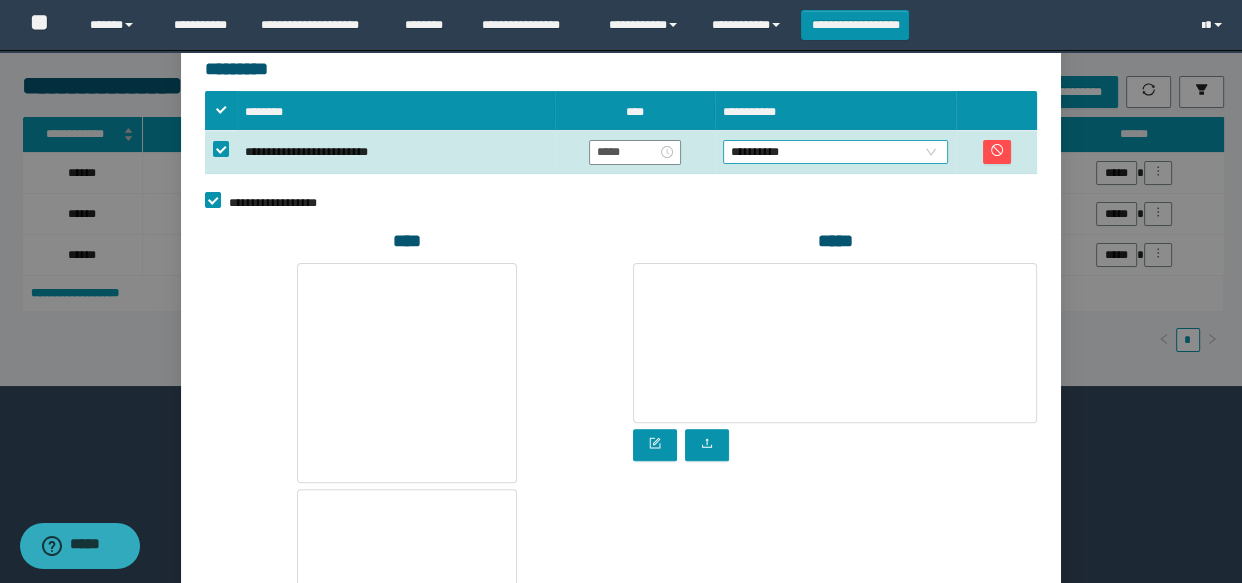 click on "**********" at bounding box center (836, 152) 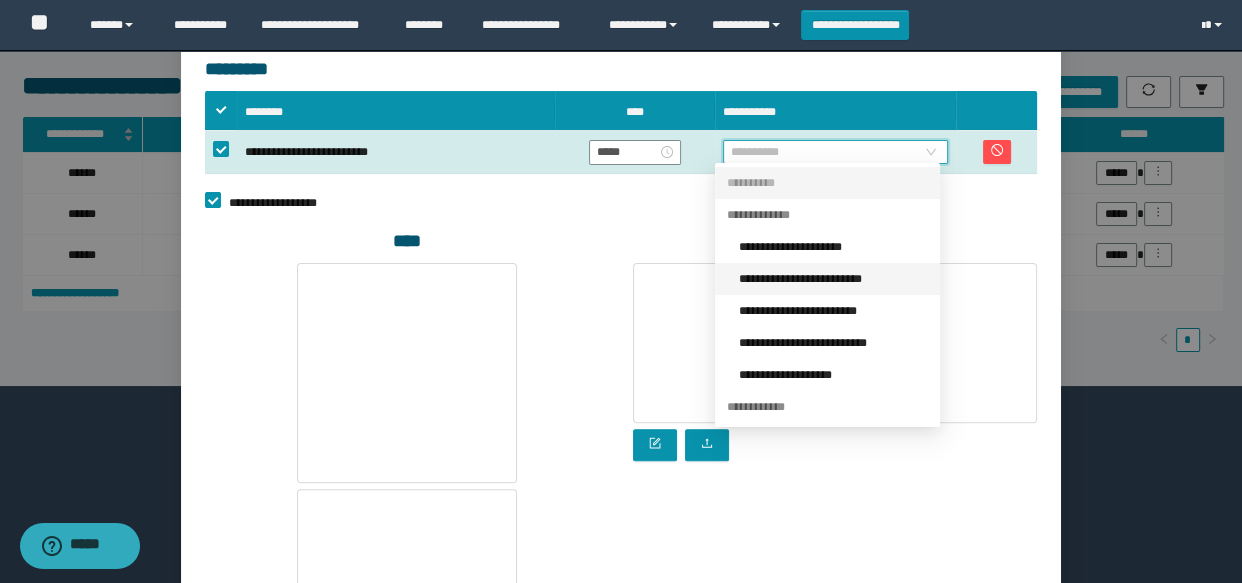 click on "**********" at bounding box center [833, 279] 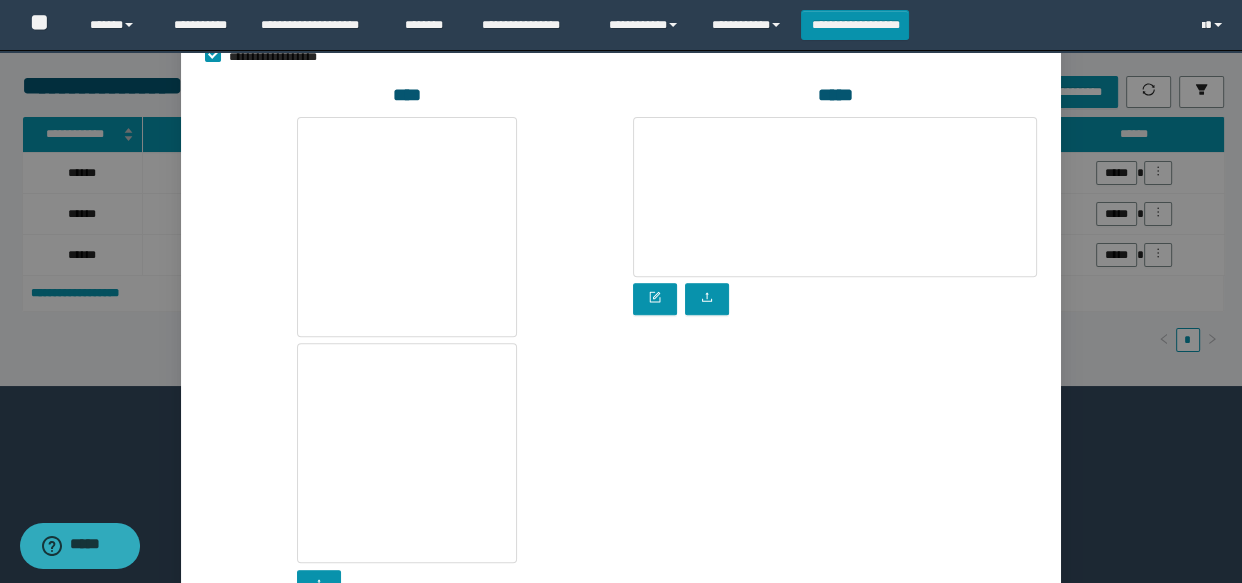 scroll, scrollTop: 737, scrollLeft: 0, axis: vertical 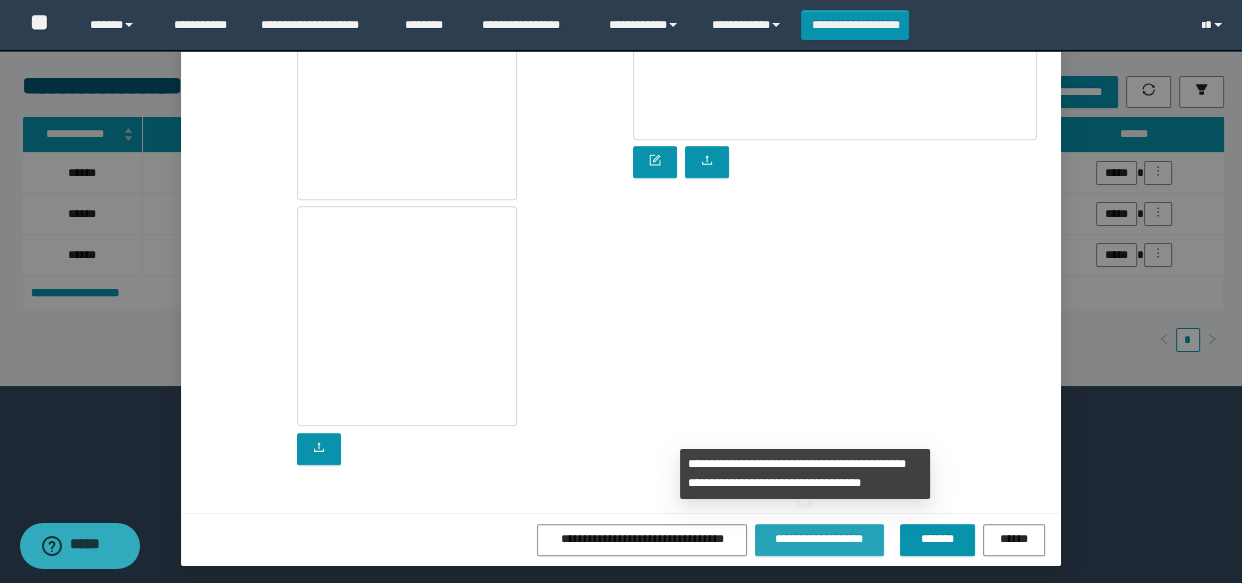click on "**********" at bounding box center [820, 539] 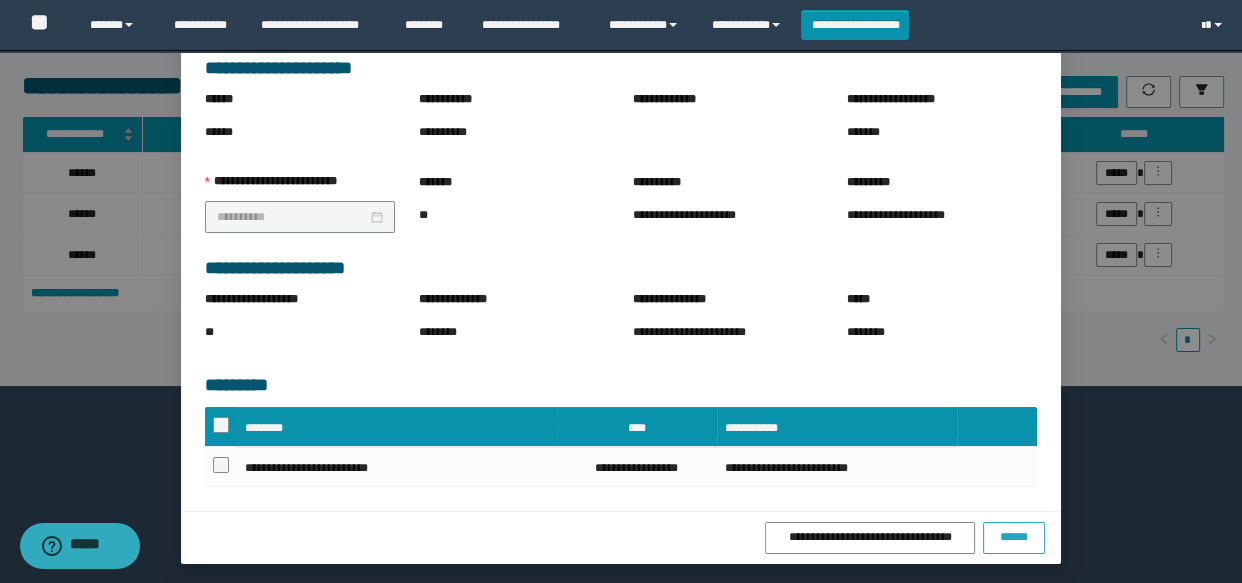 click on "******" at bounding box center [1014, 537] 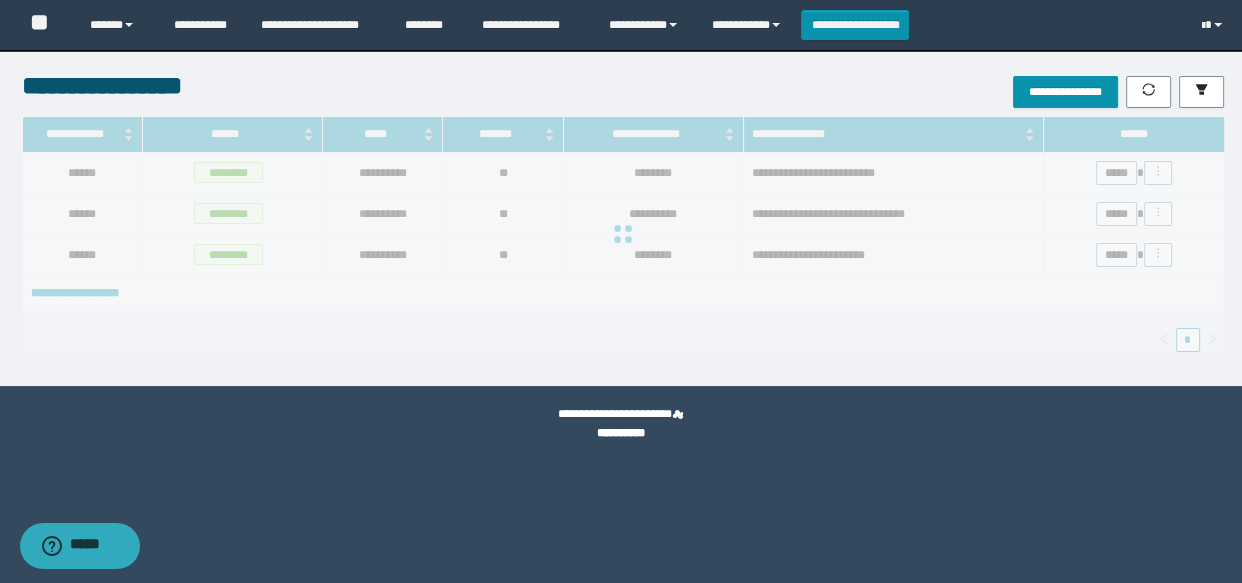 scroll, scrollTop: 91, scrollLeft: 0, axis: vertical 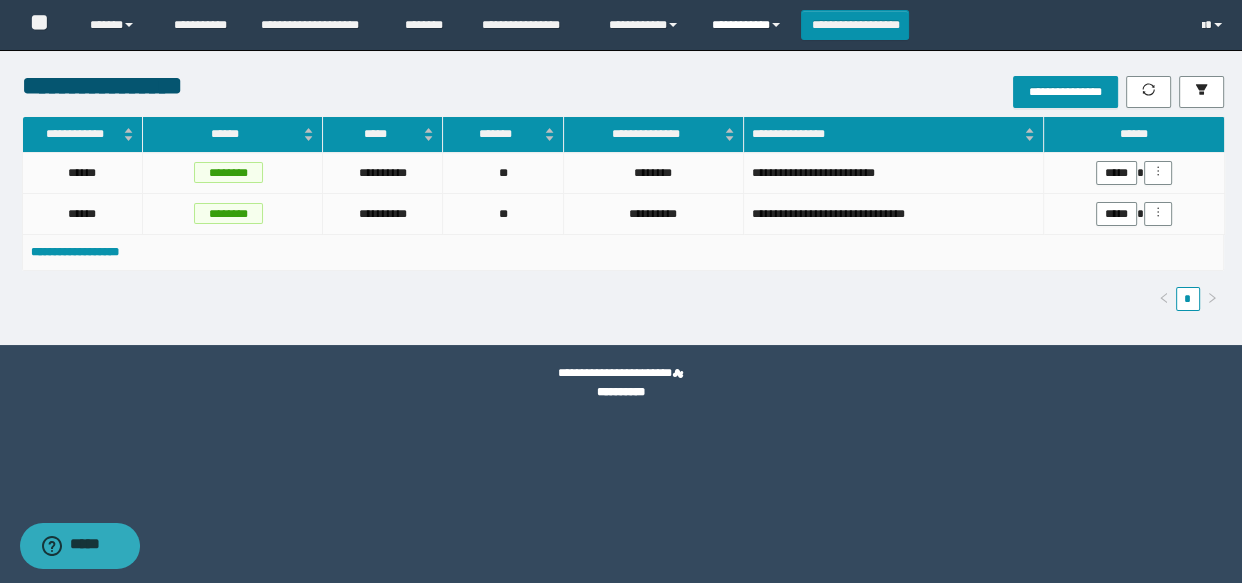 click on "**********" at bounding box center (749, 25) 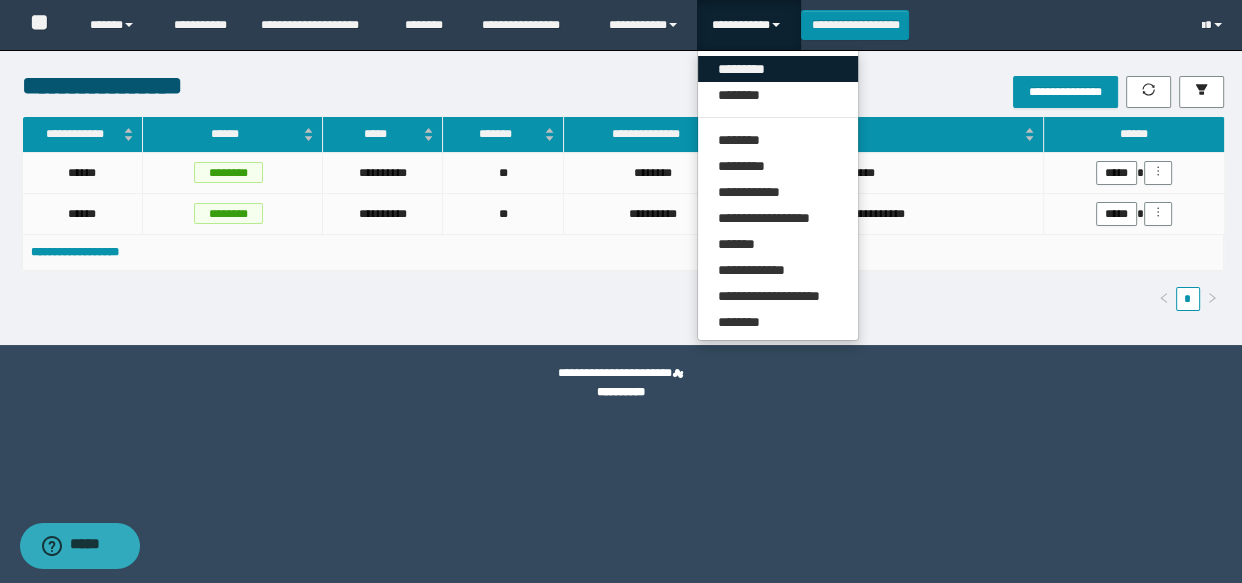 click on "*********" at bounding box center (778, 69) 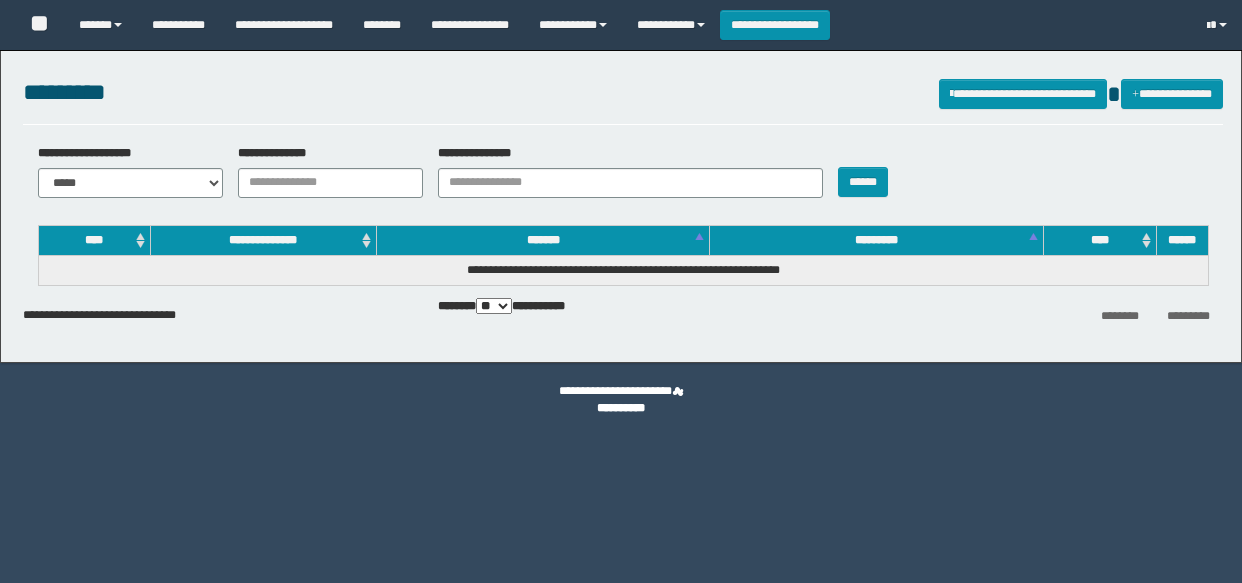 scroll, scrollTop: 0, scrollLeft: 0, axis: both 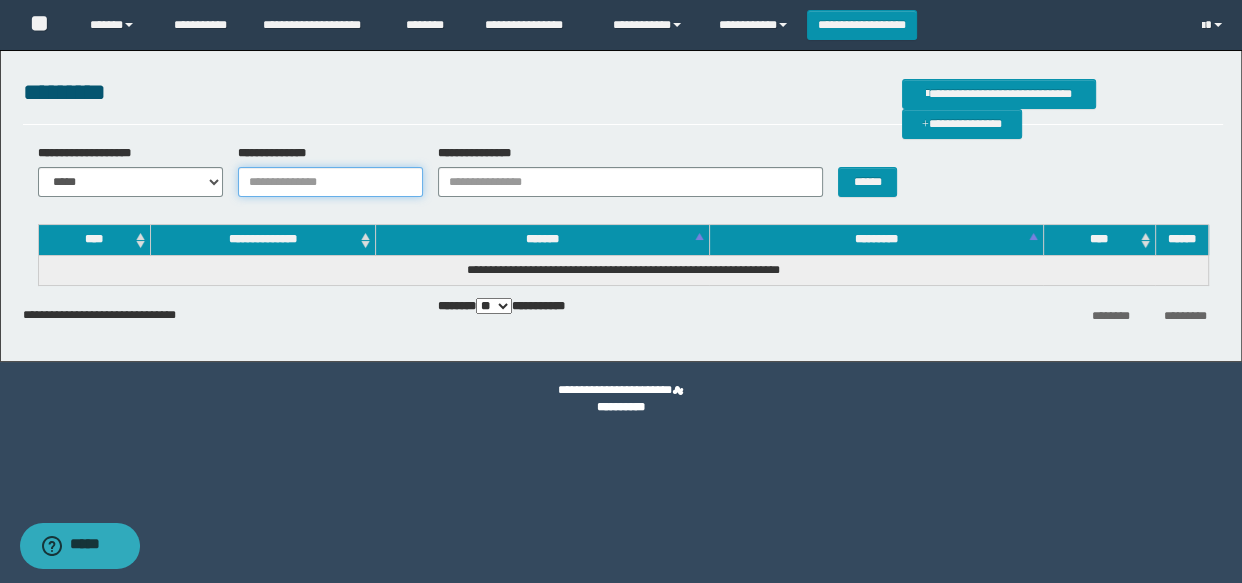 click on "**********" at bounding box center (330, 182) 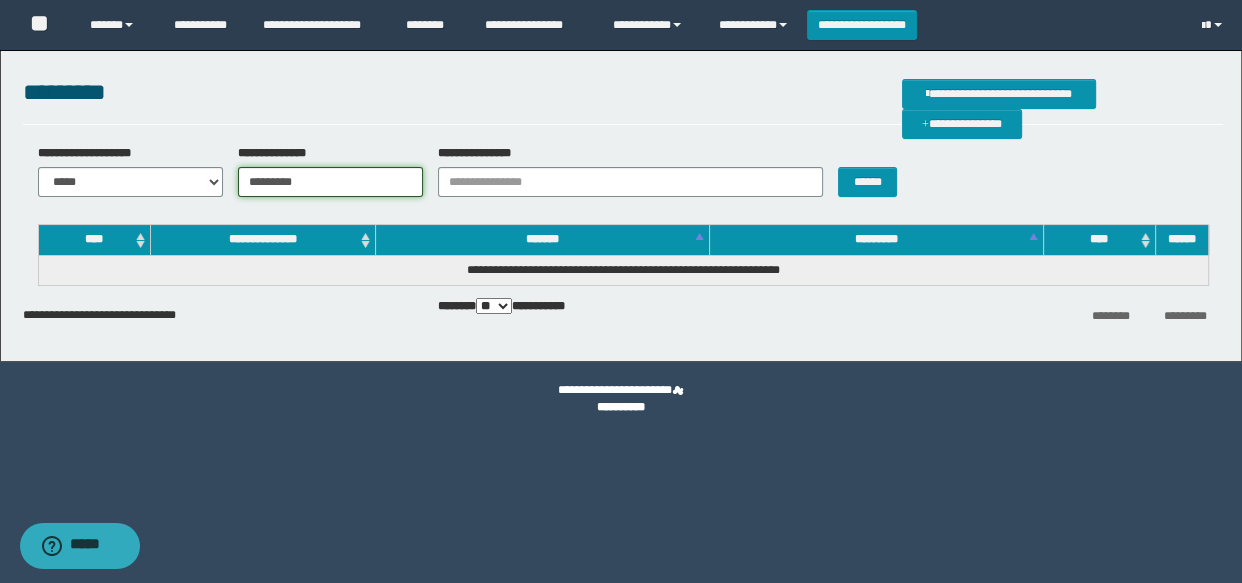type on "********" 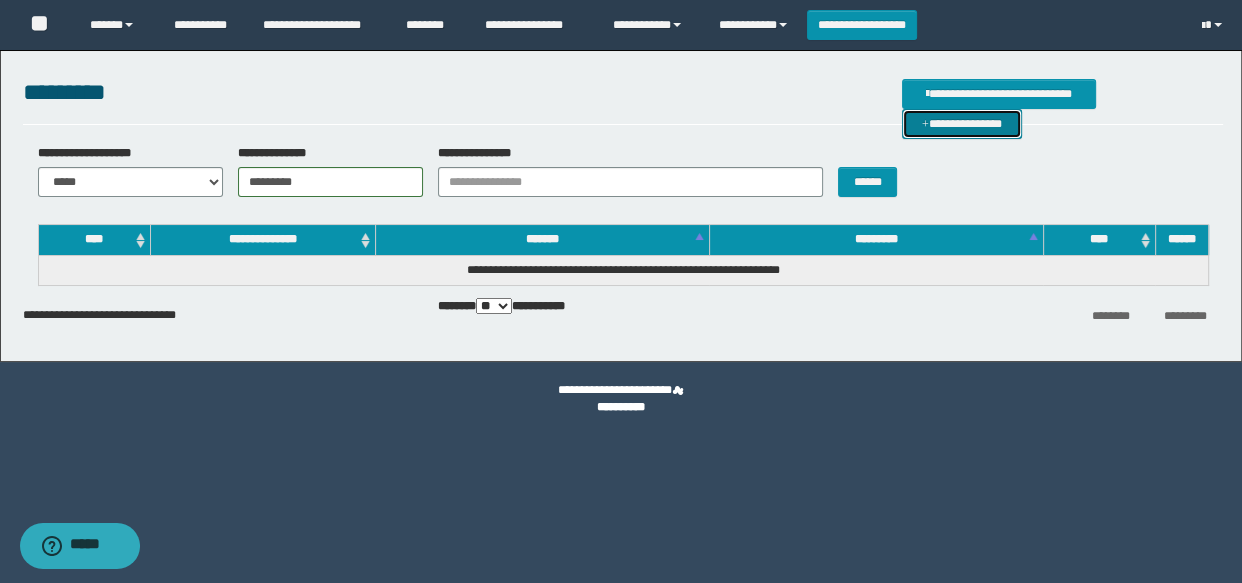 click on "**********" at bounding box center (962, 124) 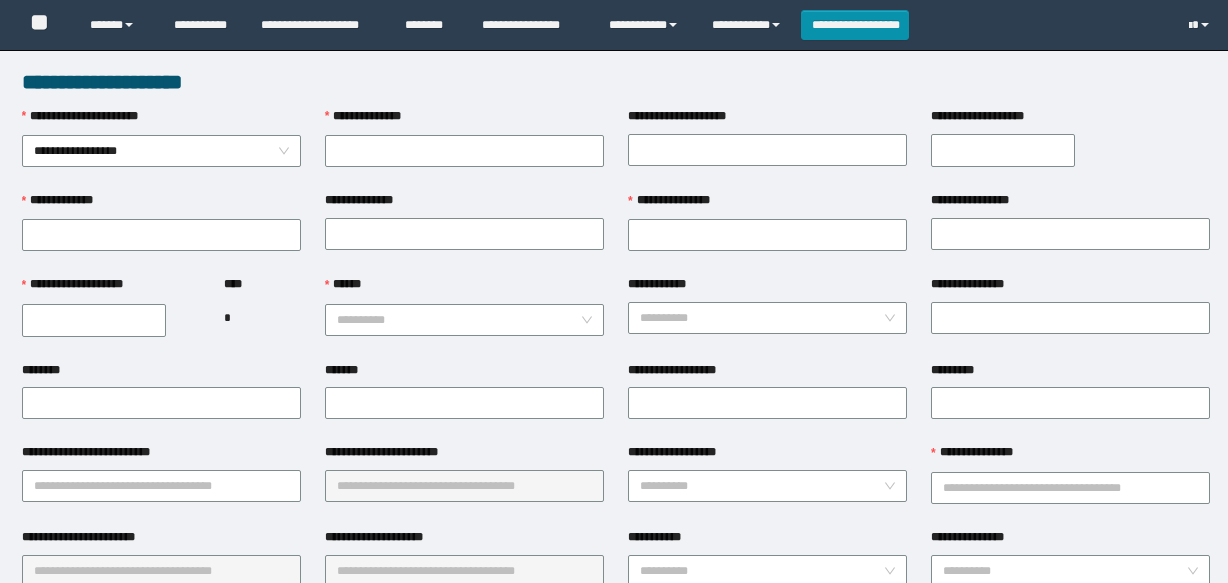 scroll, scrollTop: 0, scrollLeft: 0, axis: both 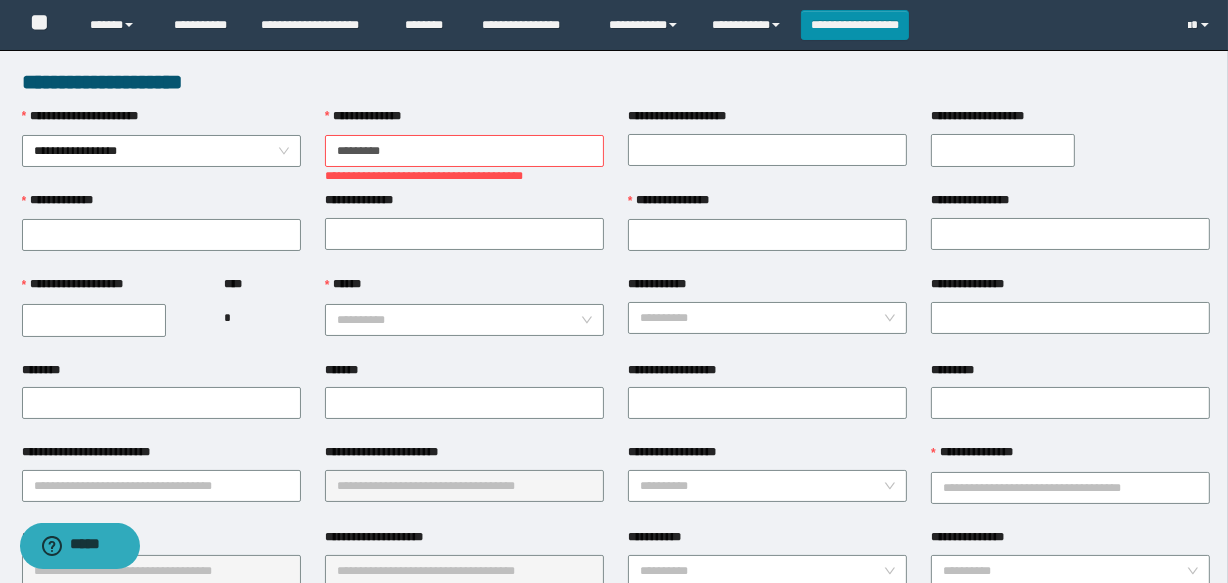 type on "********" 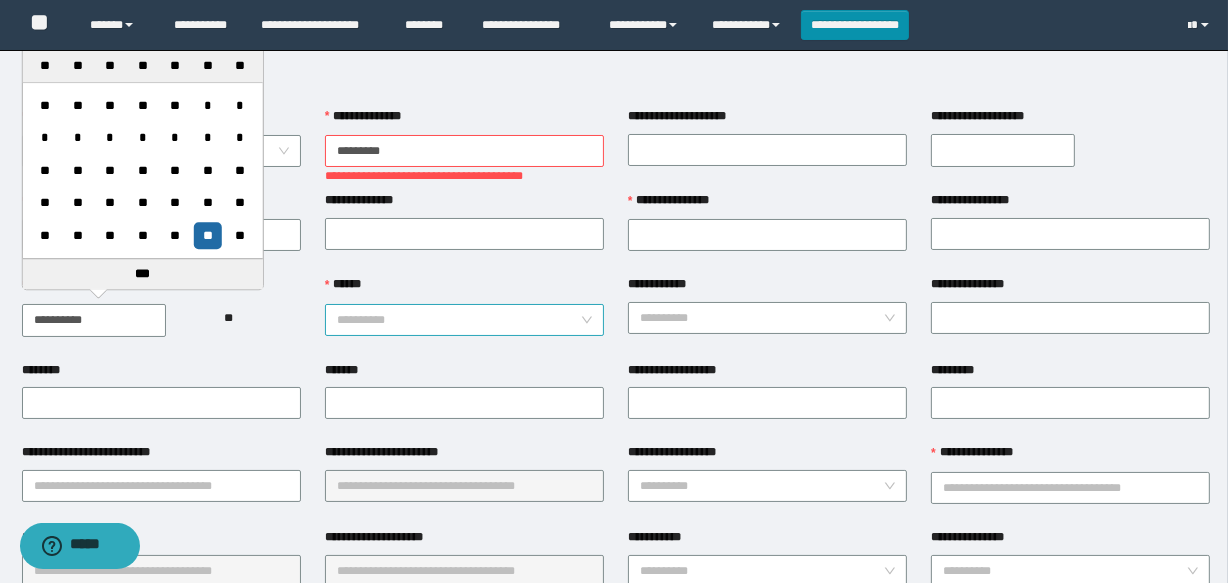 type on "**********" 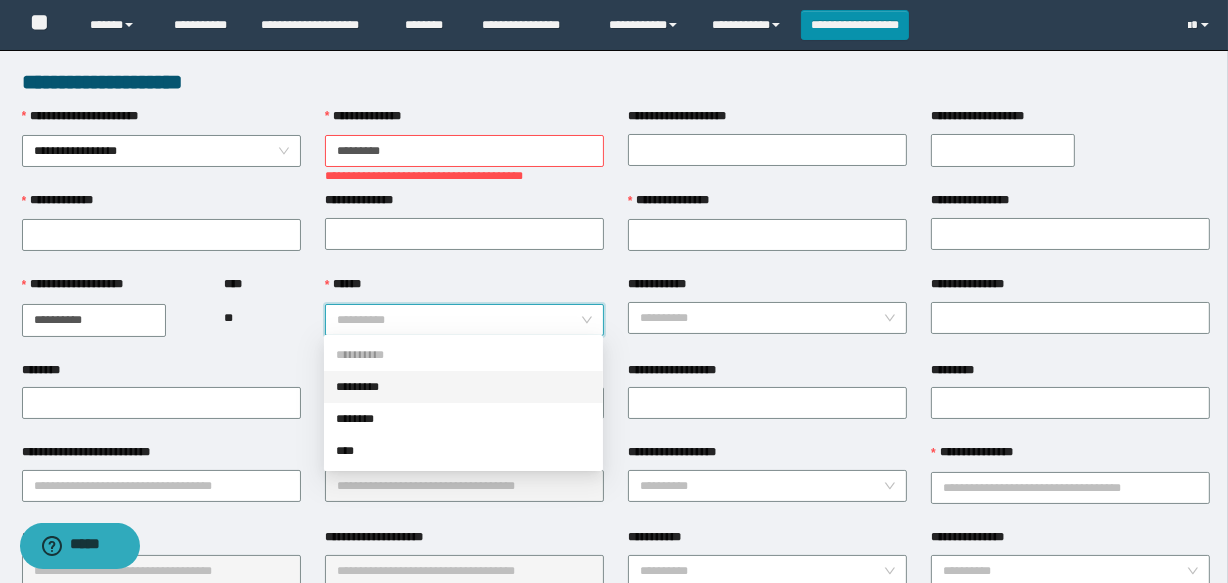 click on "*********" at bounding box center [463, 387] 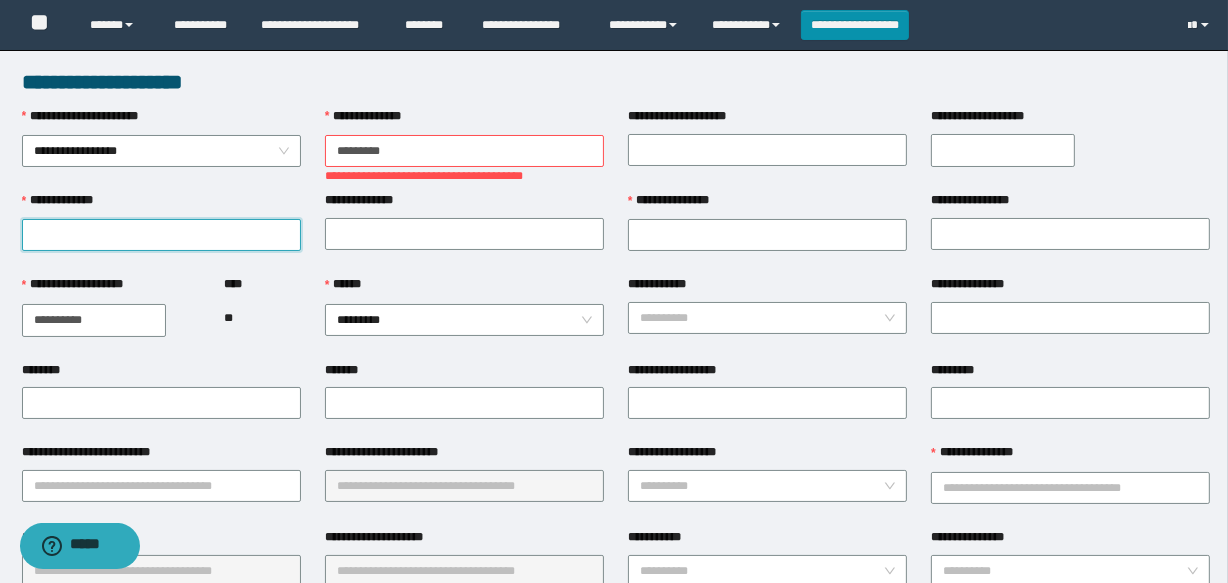 click on "**********" at bounding box center [161, 235] 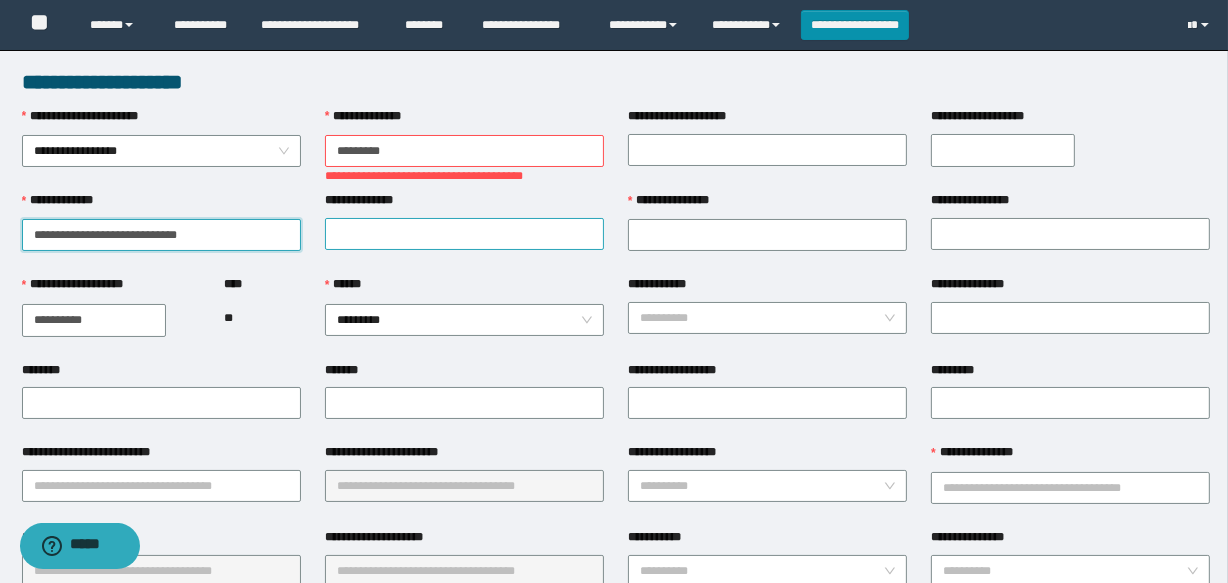 type on "**********" 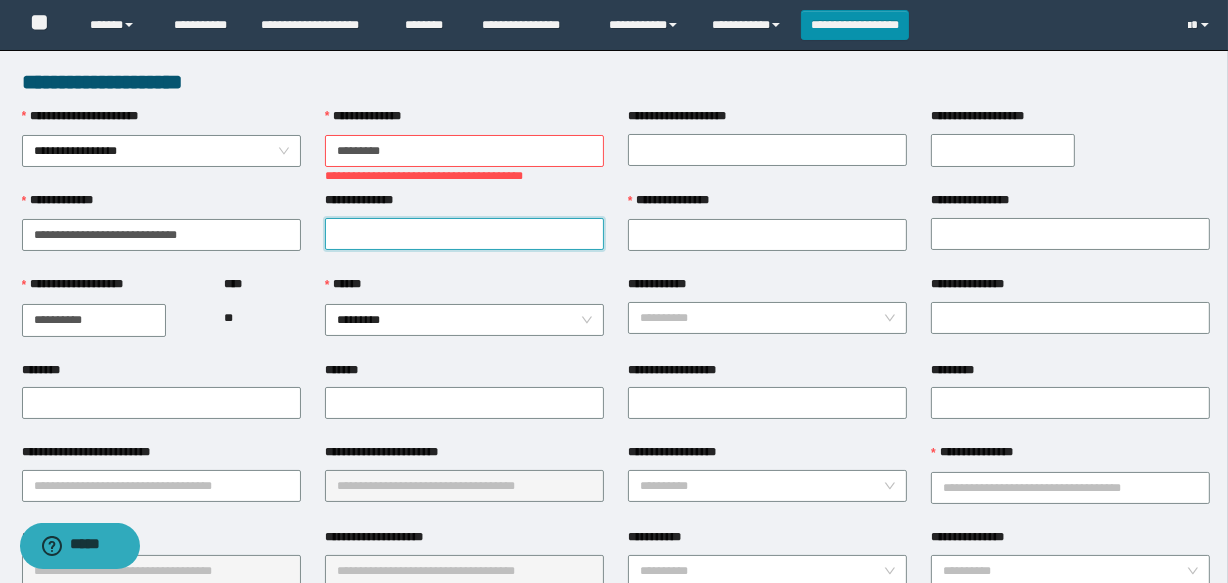 click on "**********" at bounding box center [464, 234] 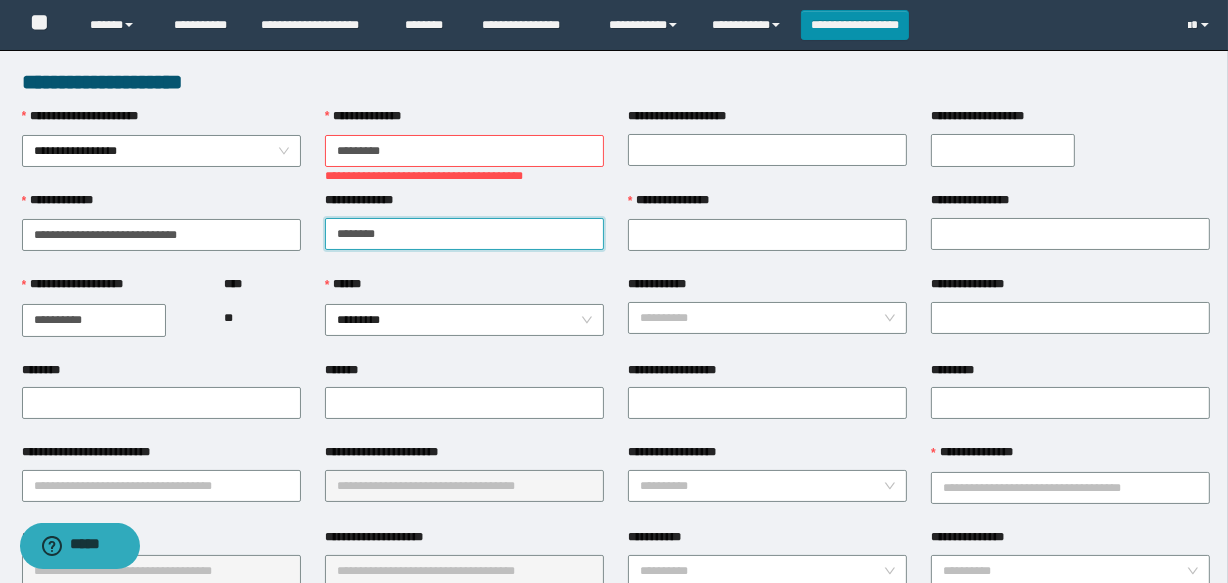 type on "********" 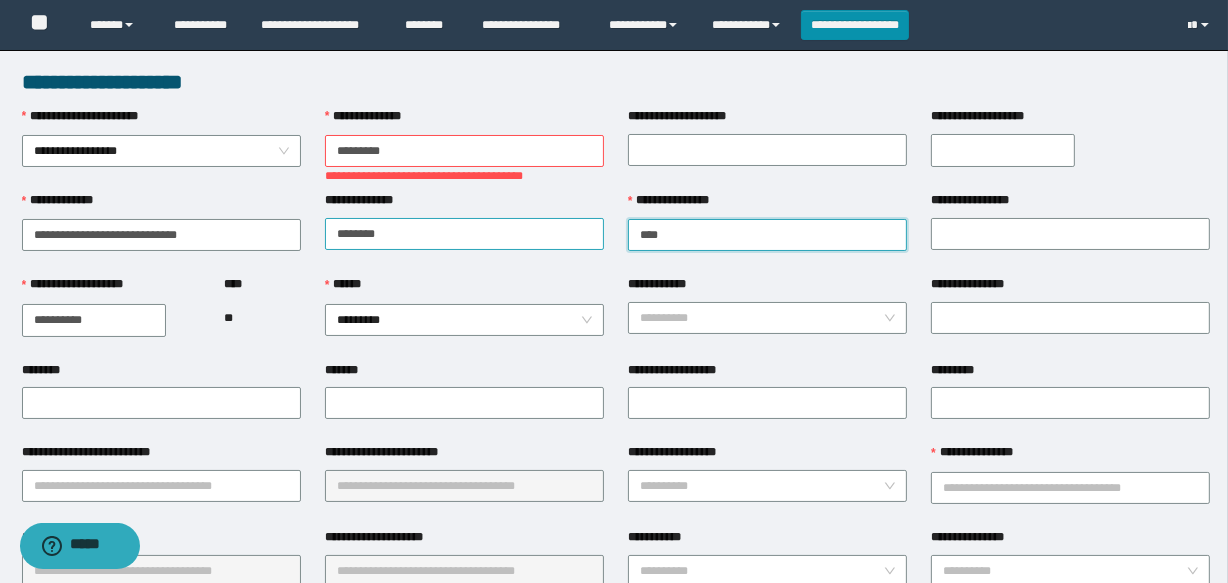 type on "****" 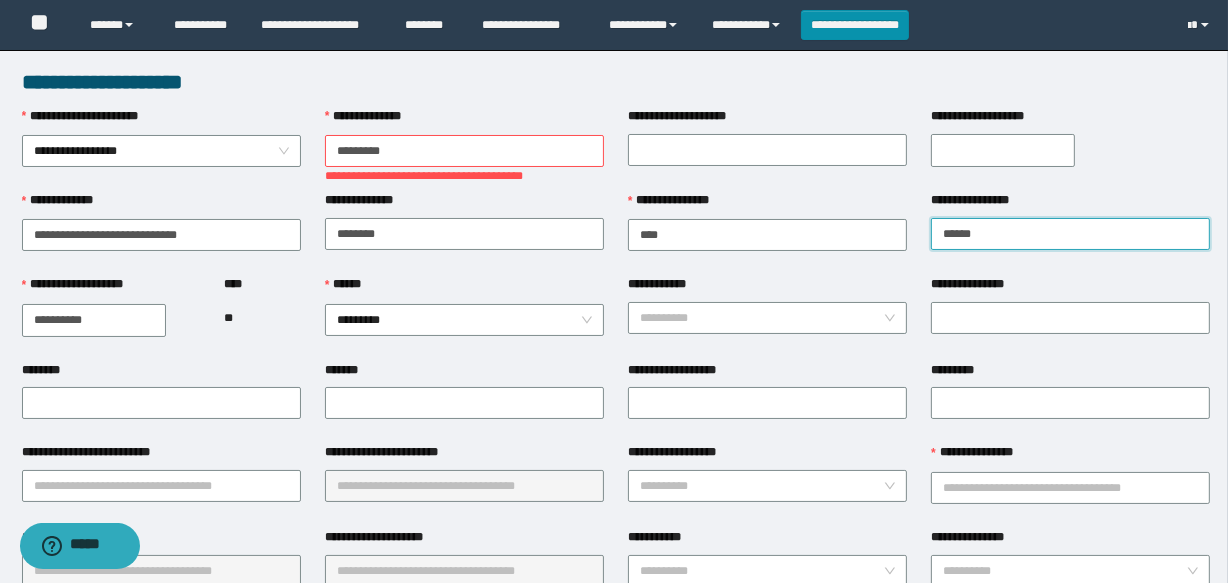 type on "******" 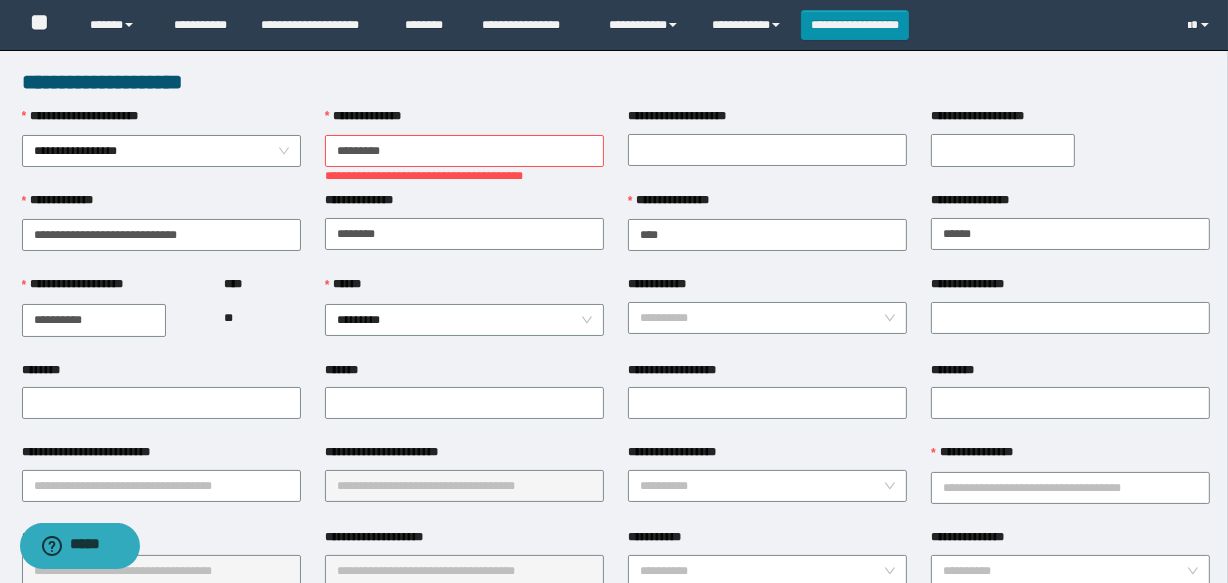 drag, startPoint x: 749, startPoint y: 346, endPoint x: 866, endPoint y: 354, distance: 117.273186 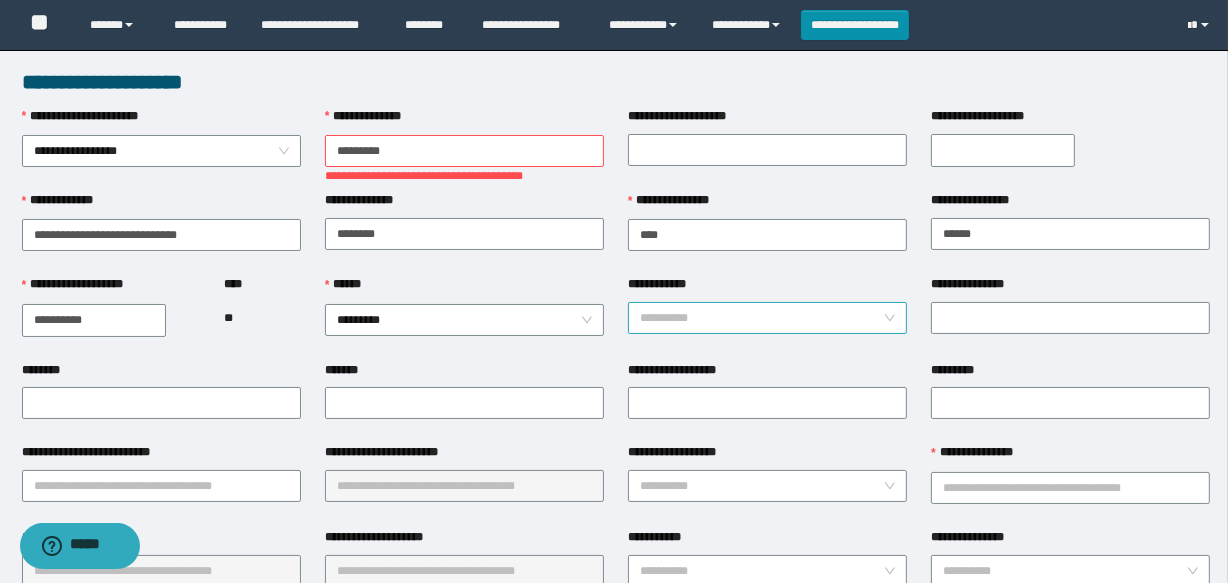click on "**********" at bounding box center (761, 318) 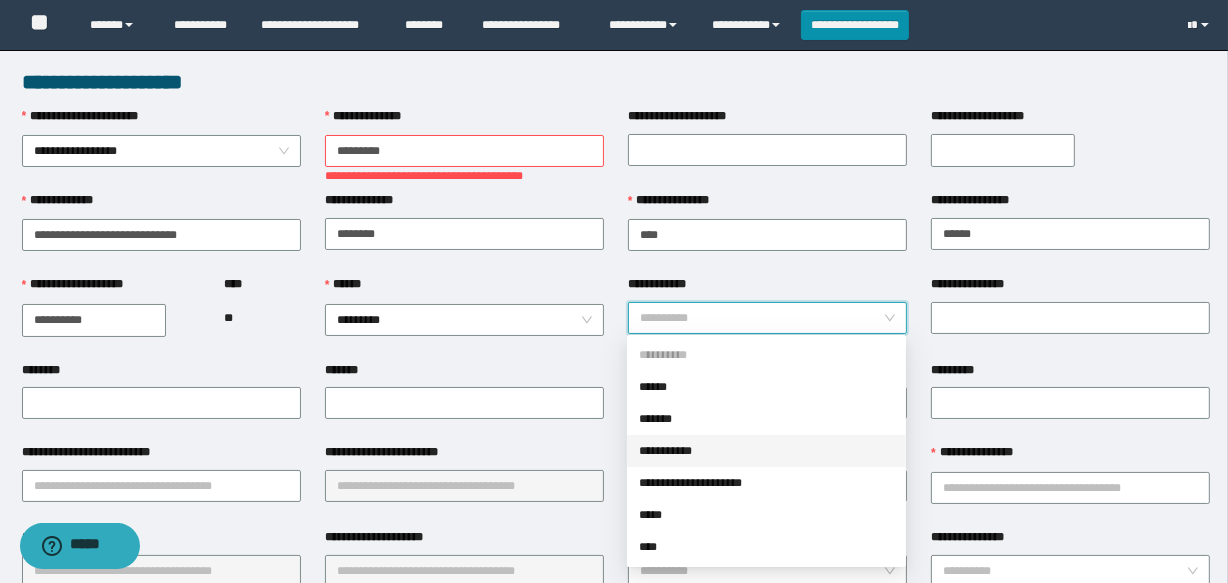 drag, startPoint x: 695, startPoint y: 450, endPoint x: 424, endPoint y: 411, distance: 273.7919 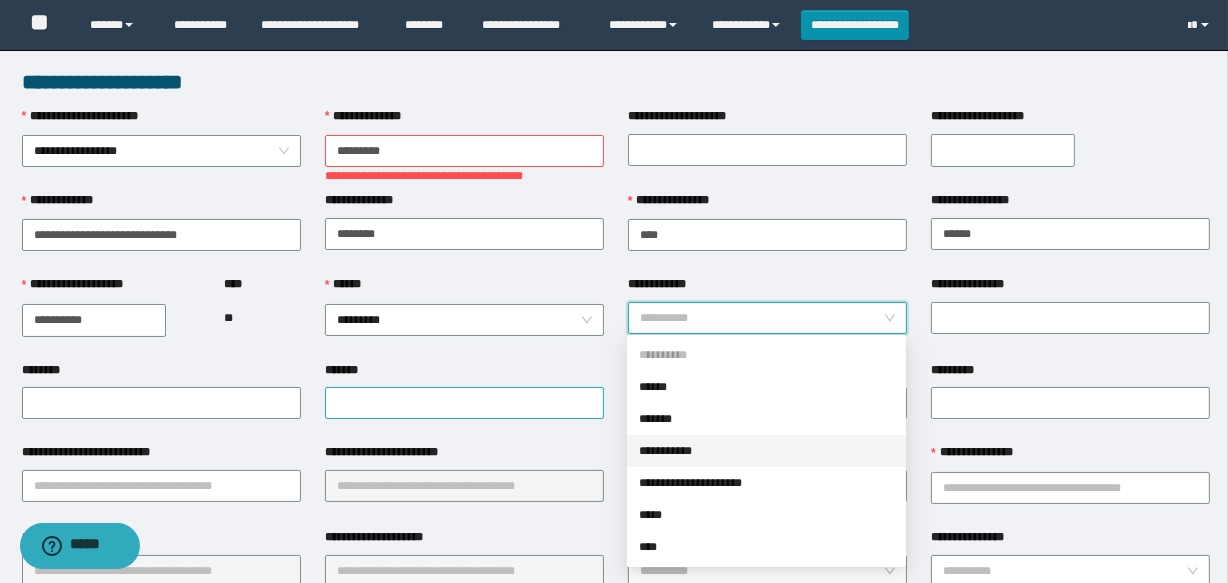 click on "**********" at bounding box center (766, 451) 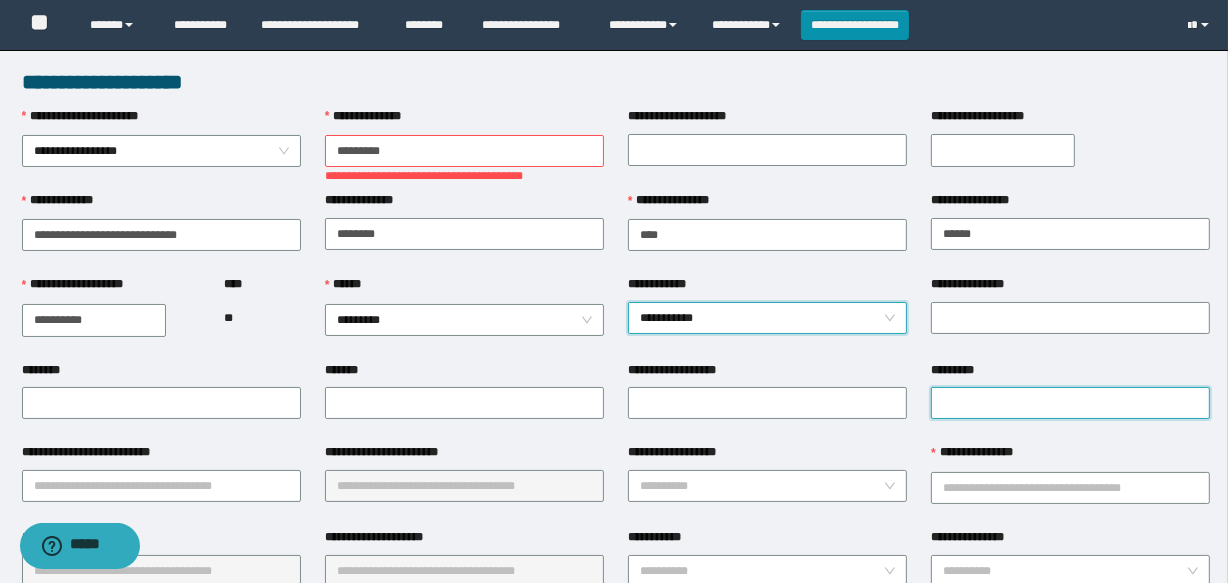 click on "*********" at bounding box center [1070, 403] 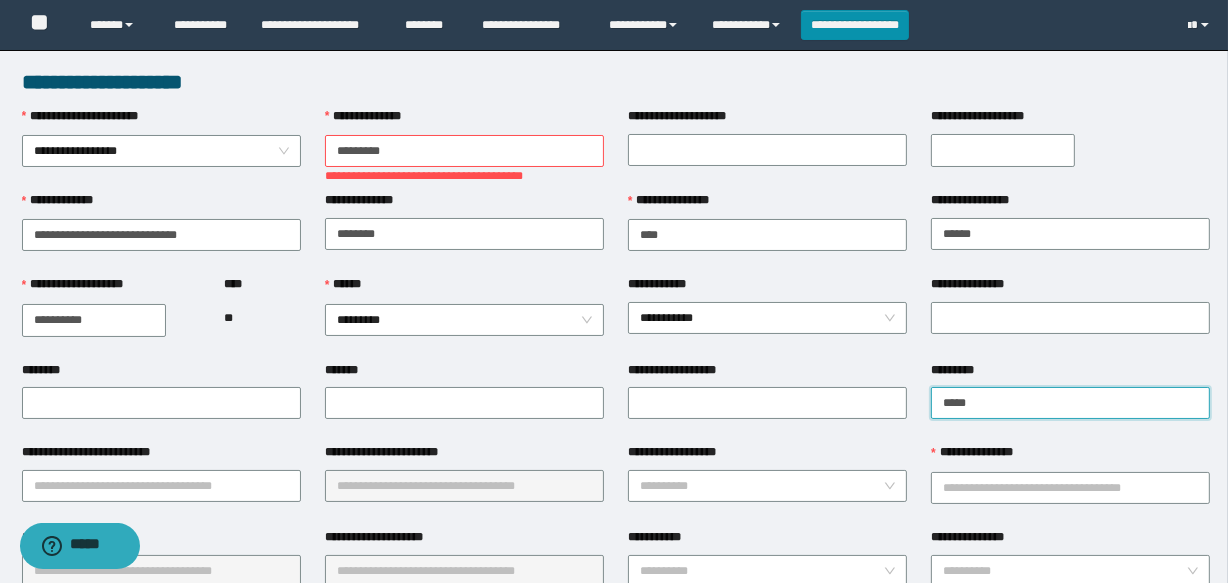 type on "*********" 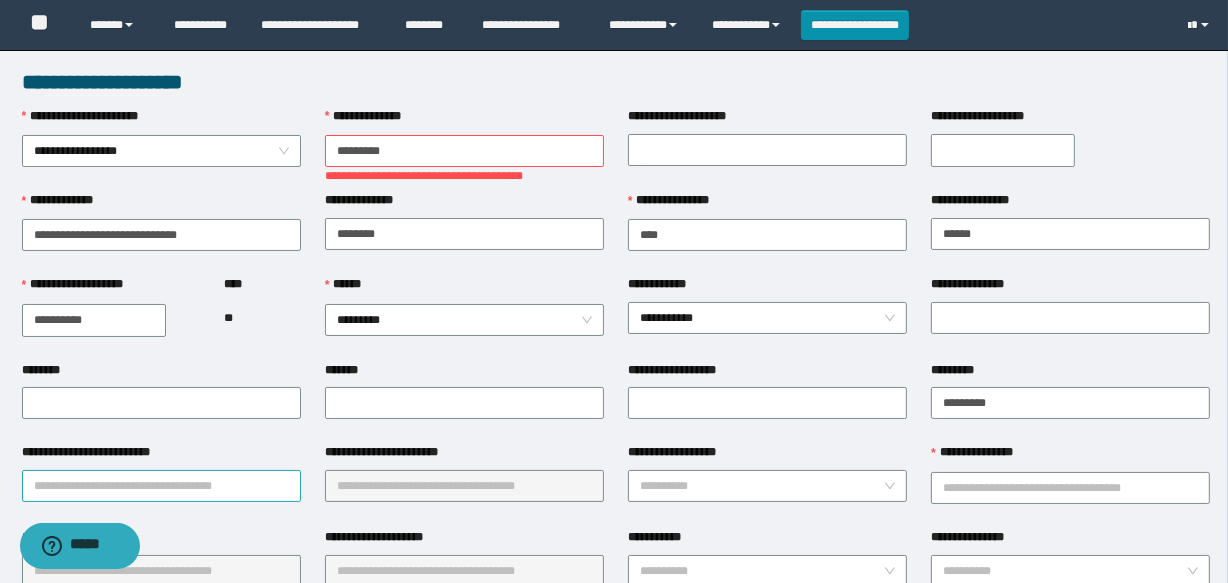 click on "**********" at bounding box center (161, 486) 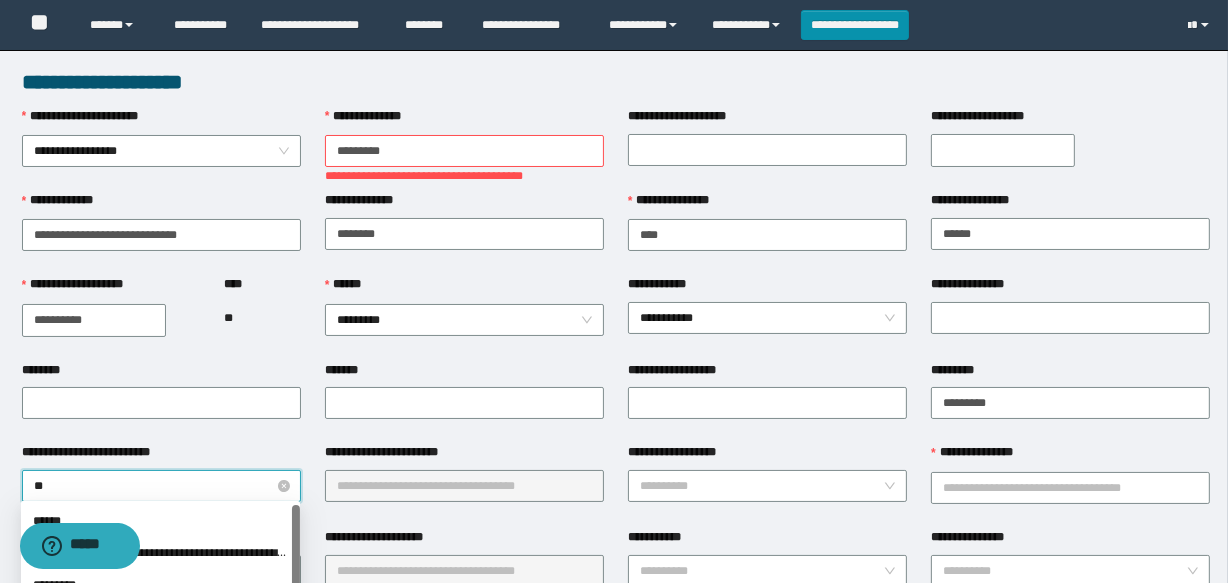 type on "***" 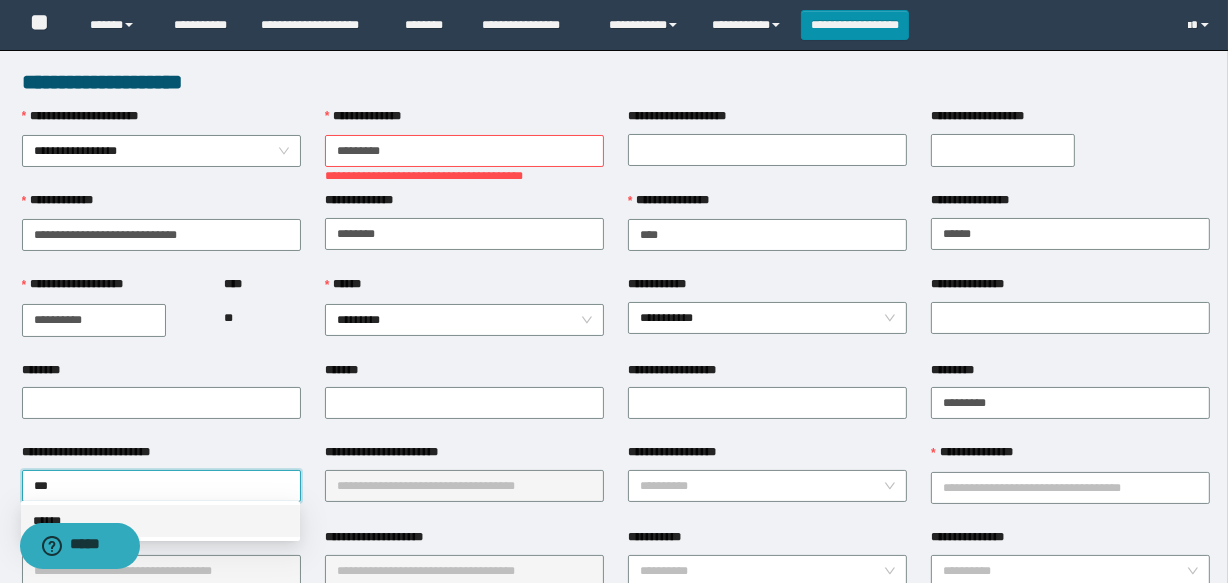 drag, startPoint x: 201, startPoint y: 517, endPoint x: 439, endPoint y: 477, distance: 241.33794 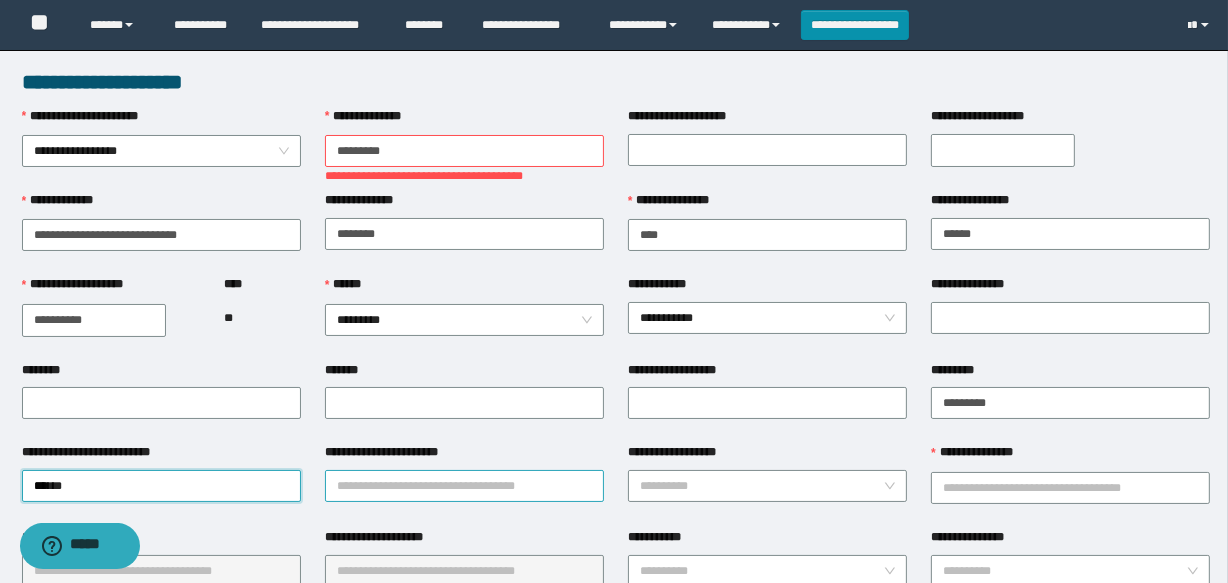 click on "**********" at bounding box center (464, 486) 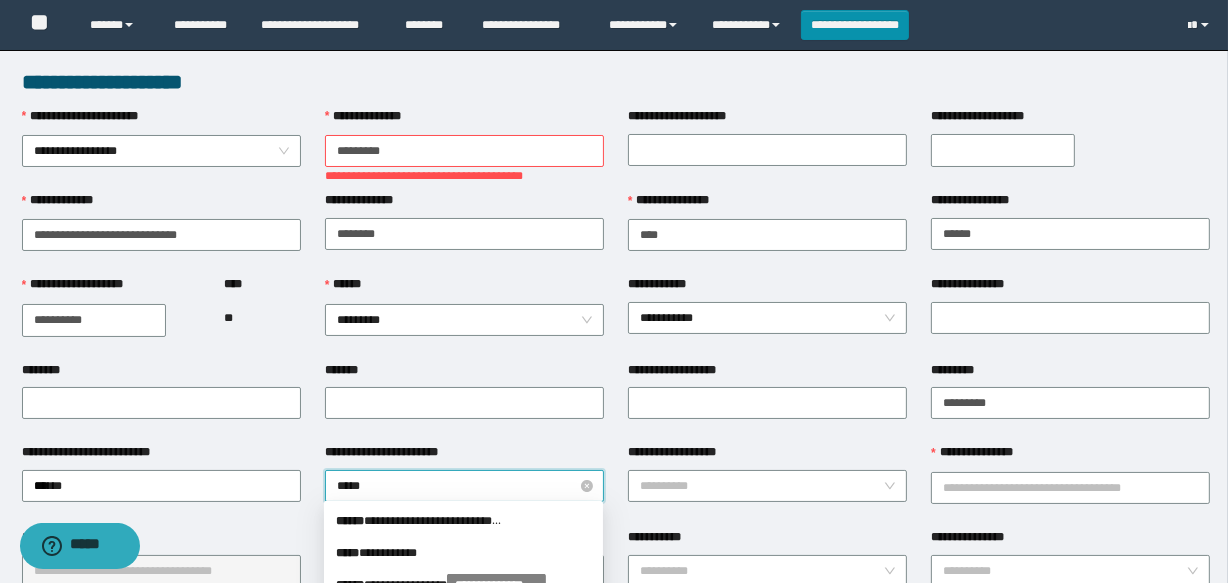 type on "******" 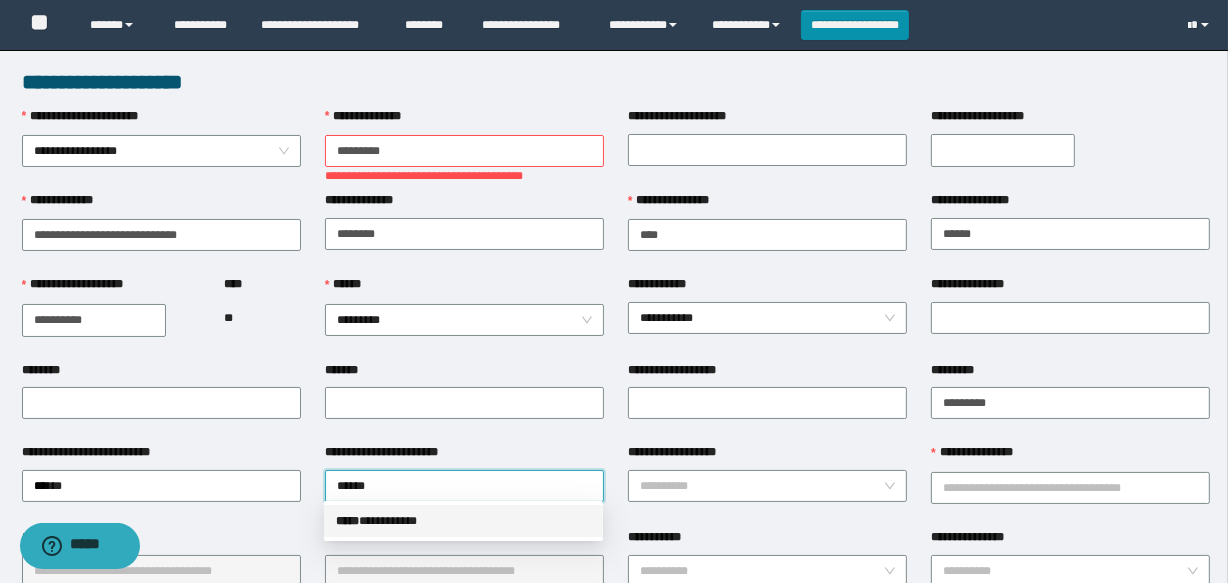 drag, startPoint x: 439, startPoint y: 517, endPoint x: 496, endPoint y: 501, distance: 59.20304 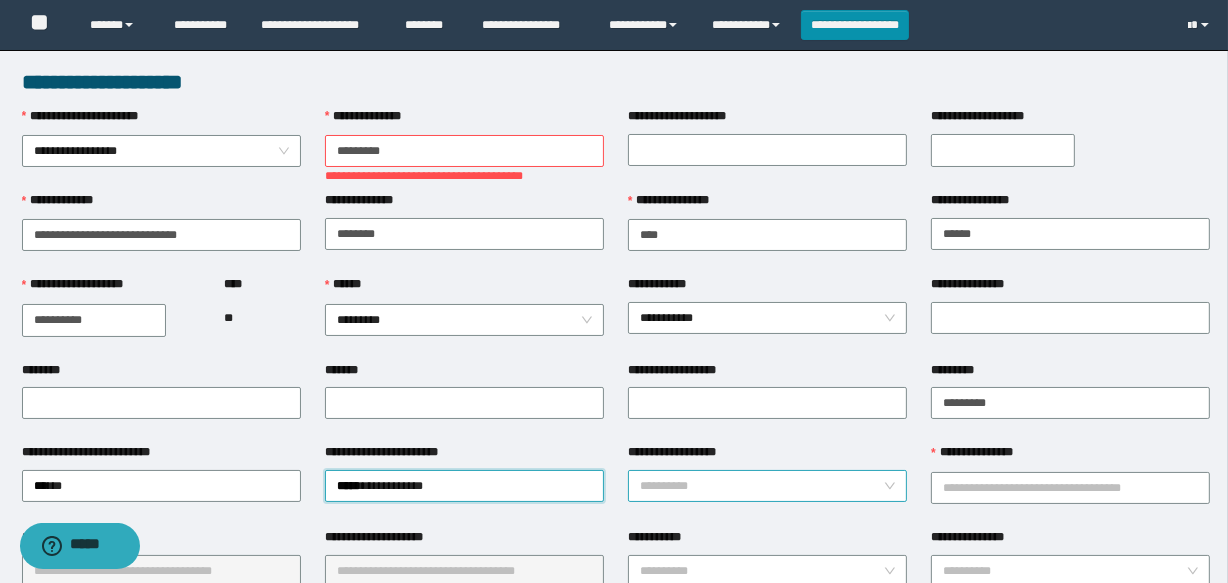 click on "**********" at bounding box center [761, 486] 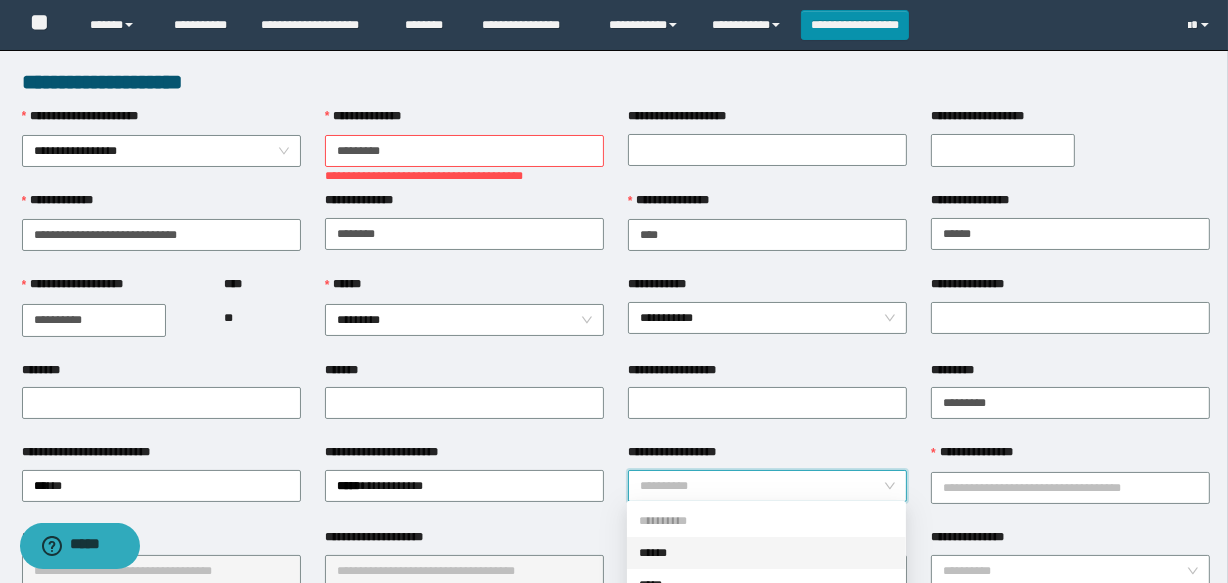 click on "******" at bounding box center [766, 553] 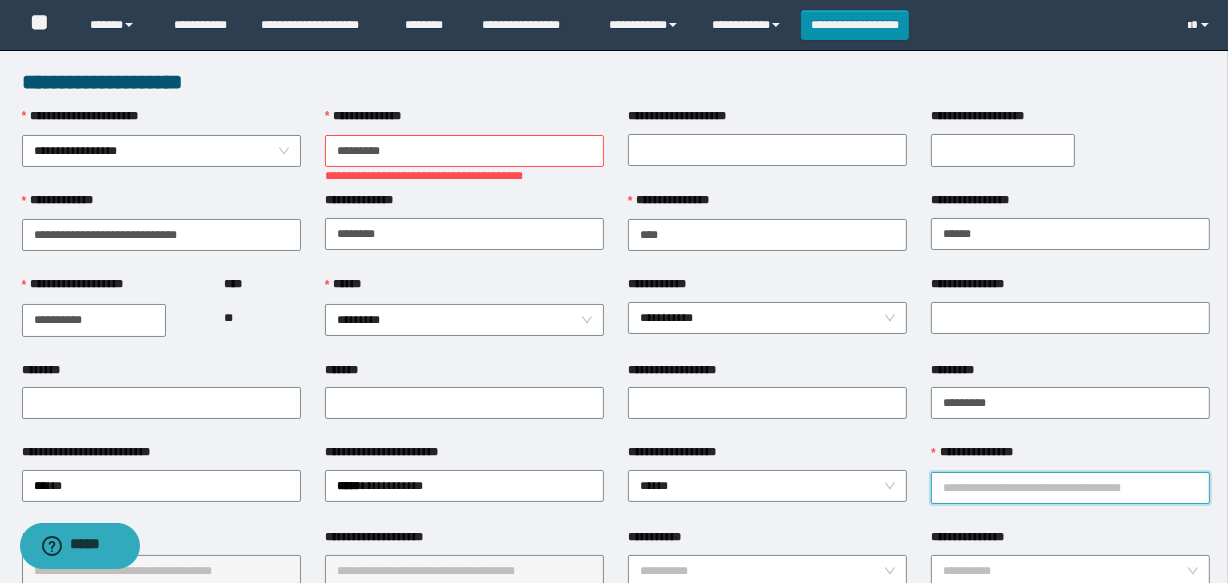 click on "**********" at bounding box center (1070, 488) 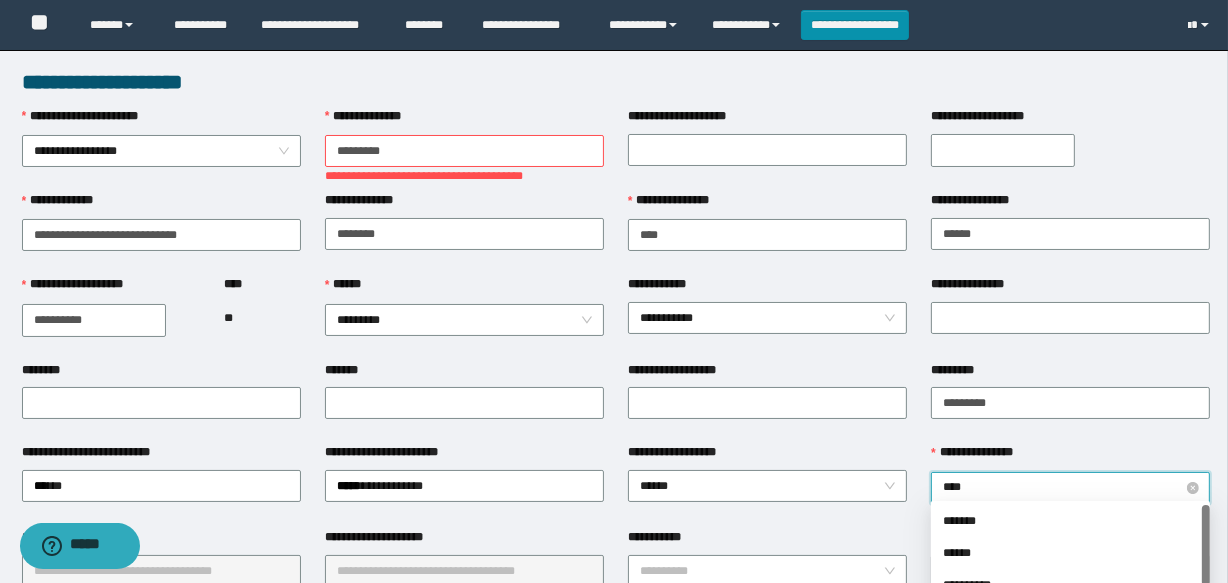 type on "*****" 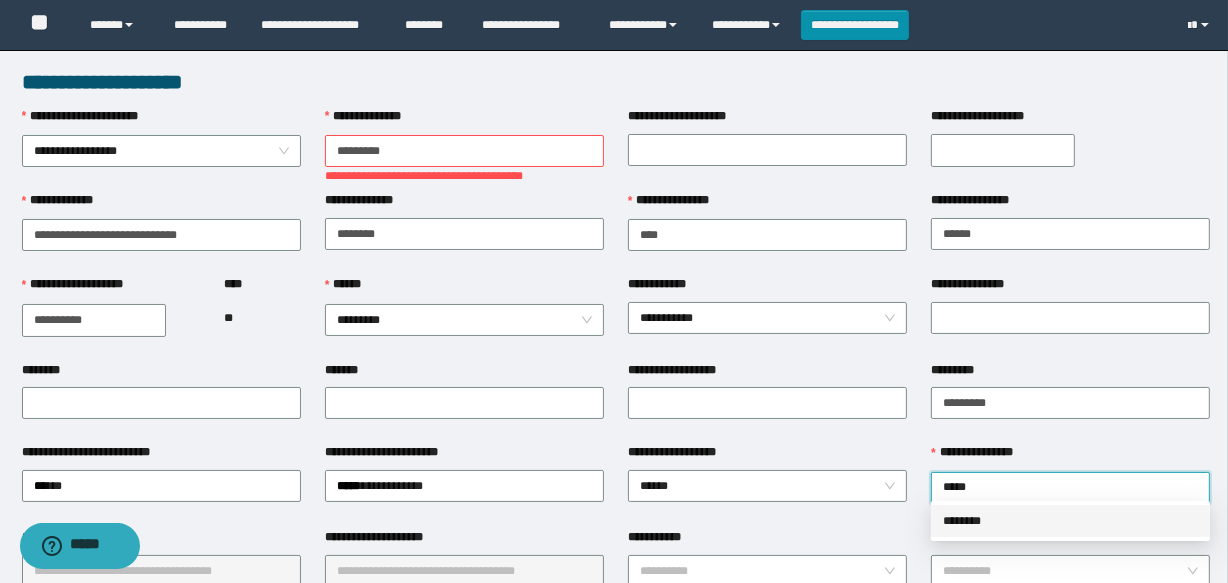 click on "********" at bounding box center (1070, 521) 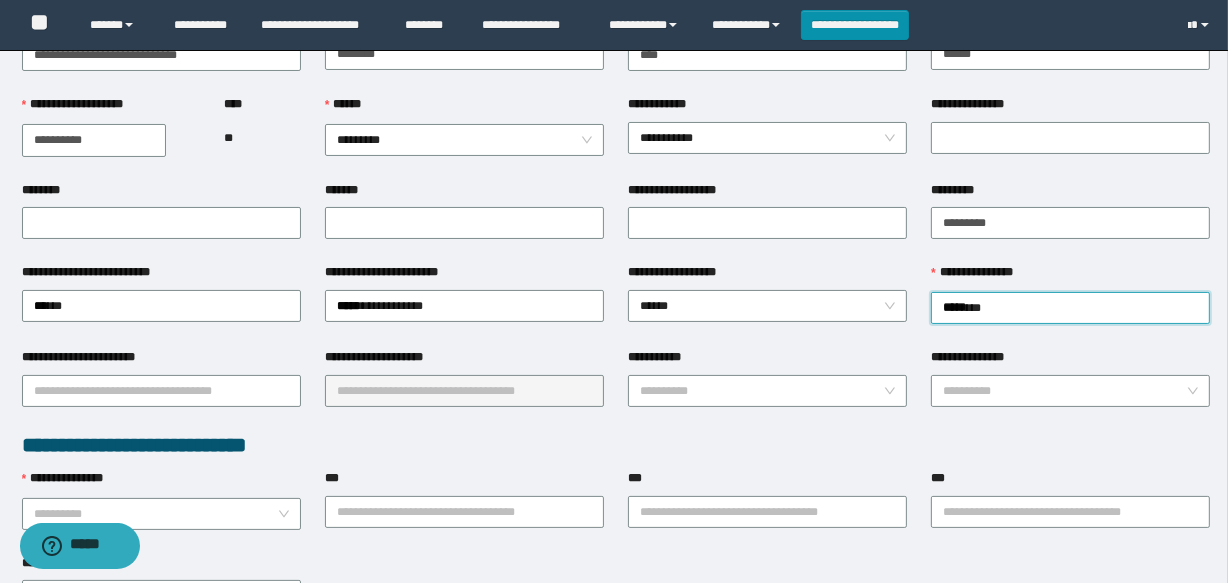 scroll, scrollTop: 181, scrollLeft: 0, axis: vertical 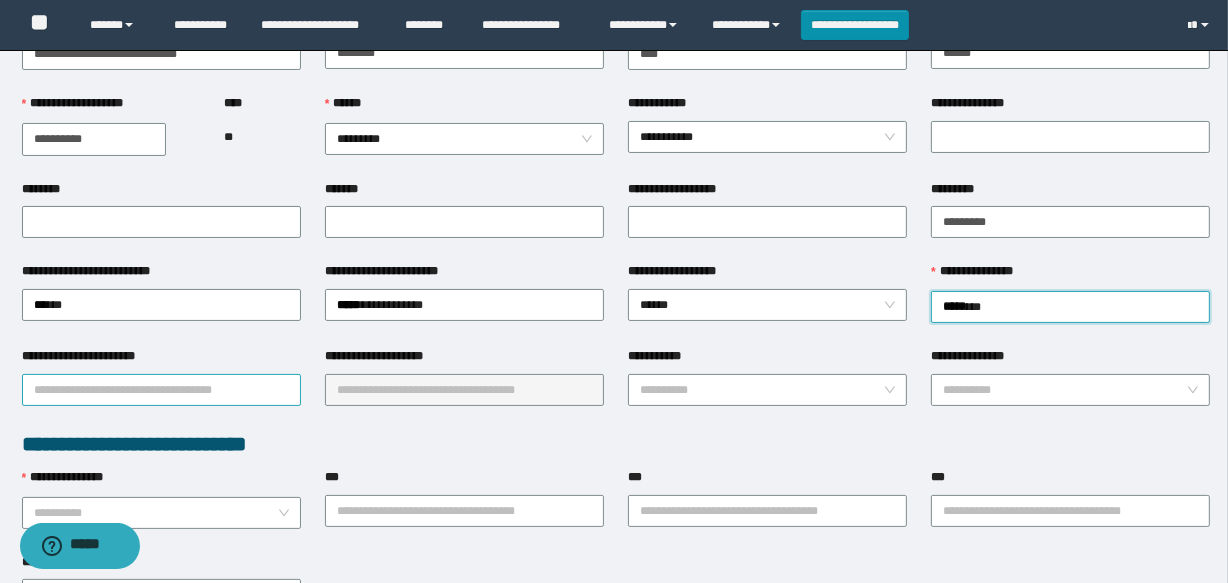 click on "**********" at bounding box center [161, 390] 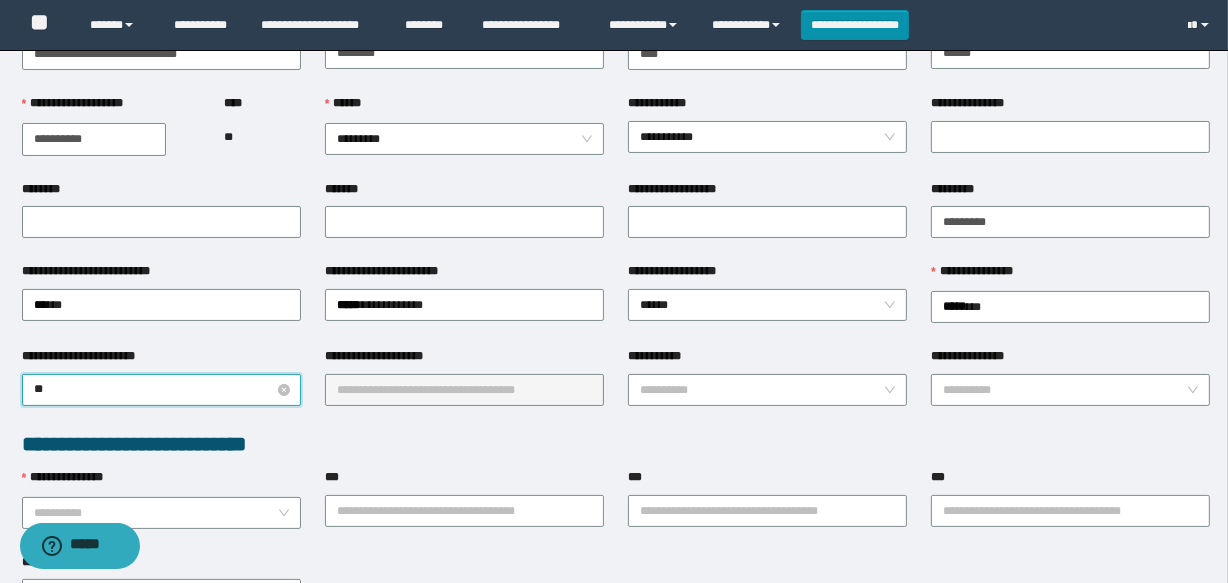 type on "***" 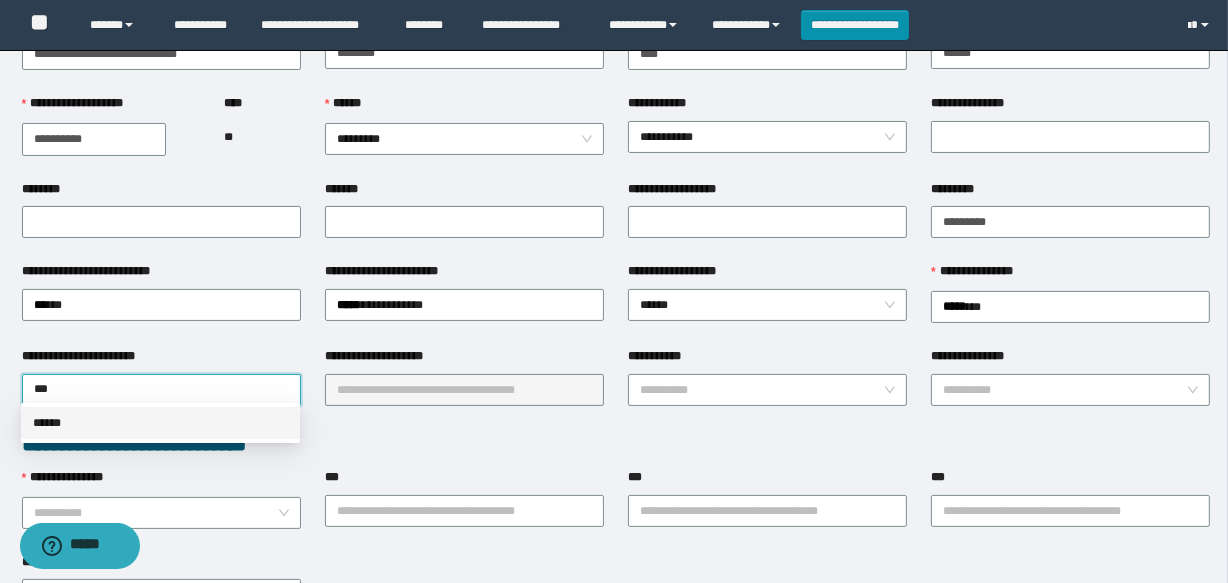 drag, startPoint x: 172, startPoint y: 427, endPoint x: 565, endPoint y: 400, distance: 393.9264 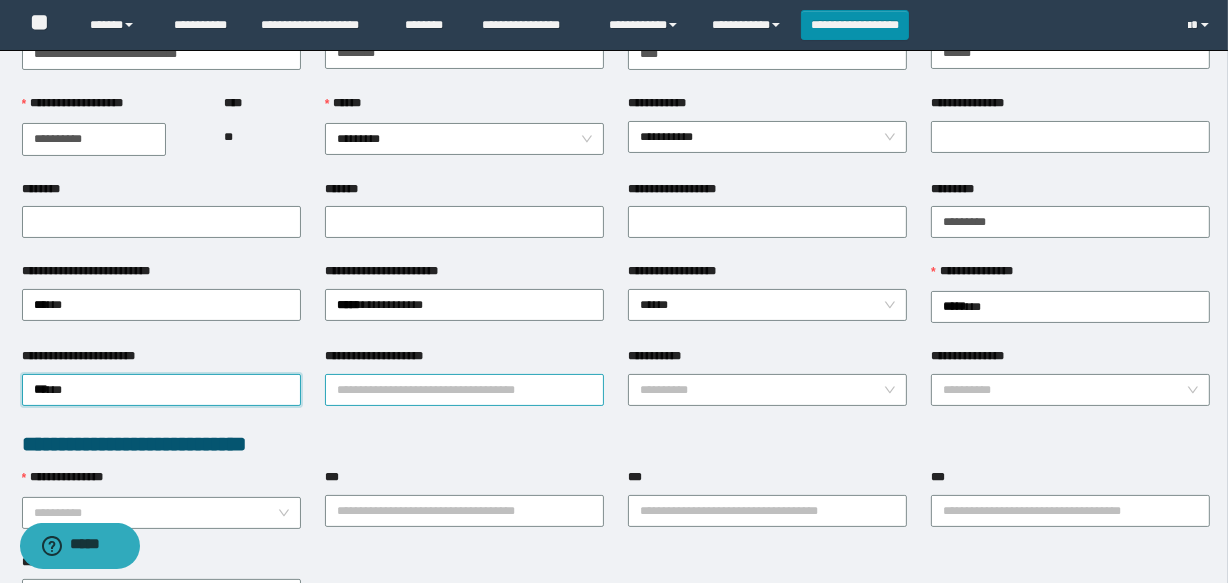 click on "**********" at bounding box center (464, 390) 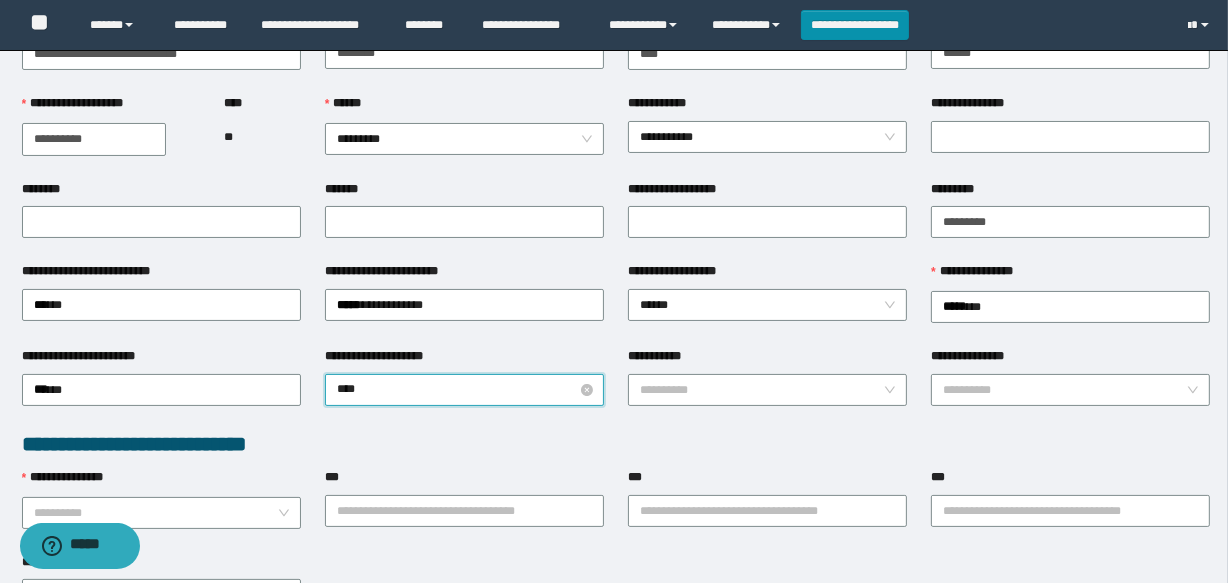 type on "*****" 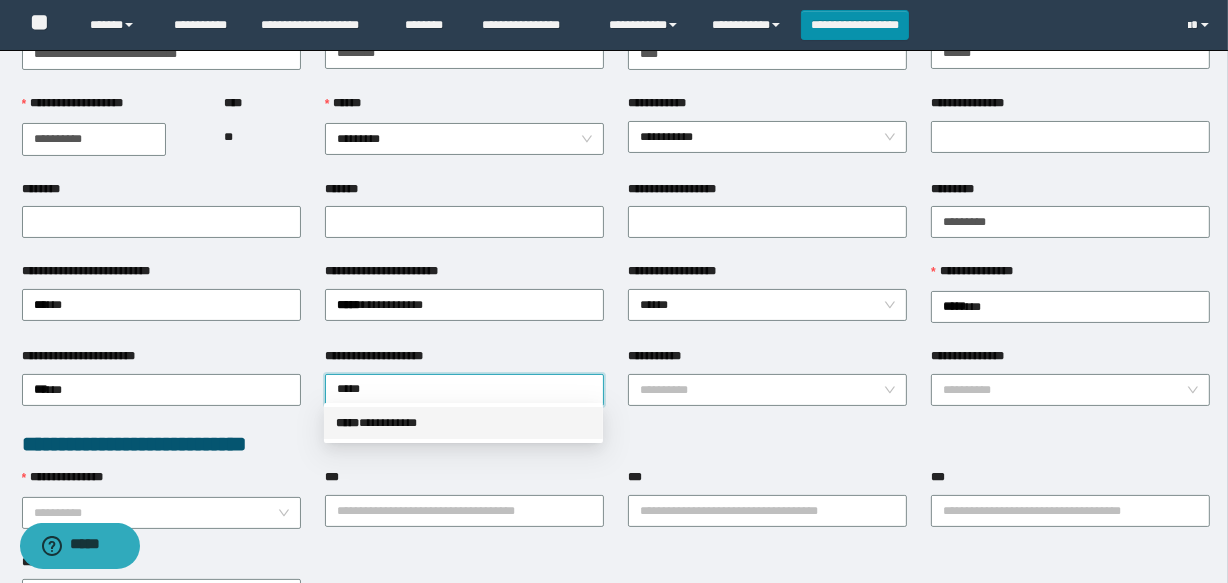 click on "***** * *********" at bounding box center (463, 423) 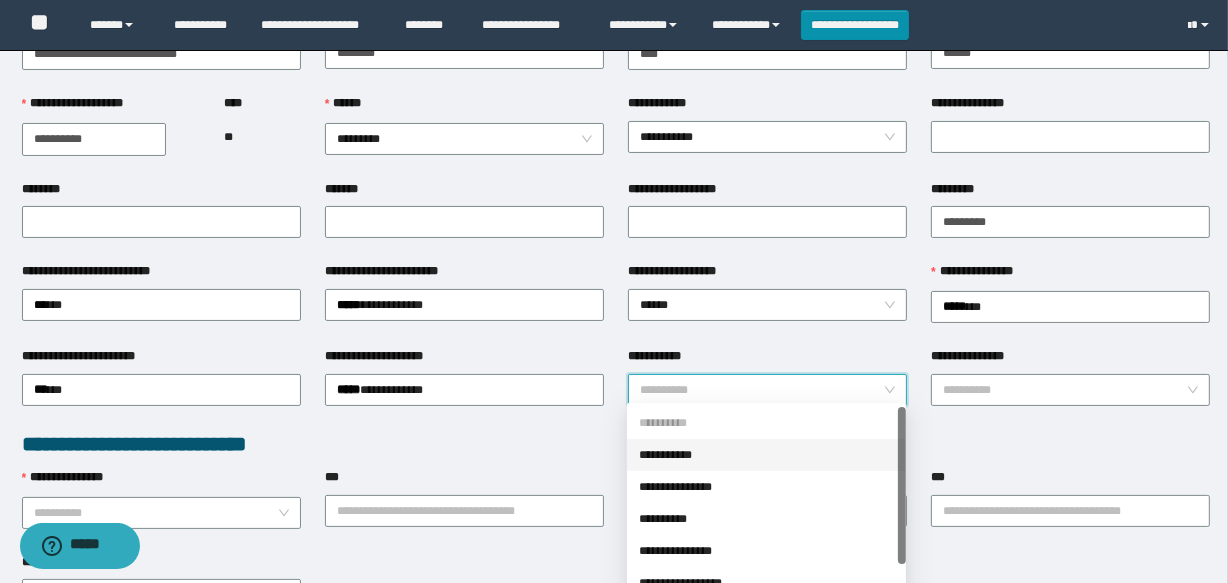 click on "**********" at bounding box center [761, 390] 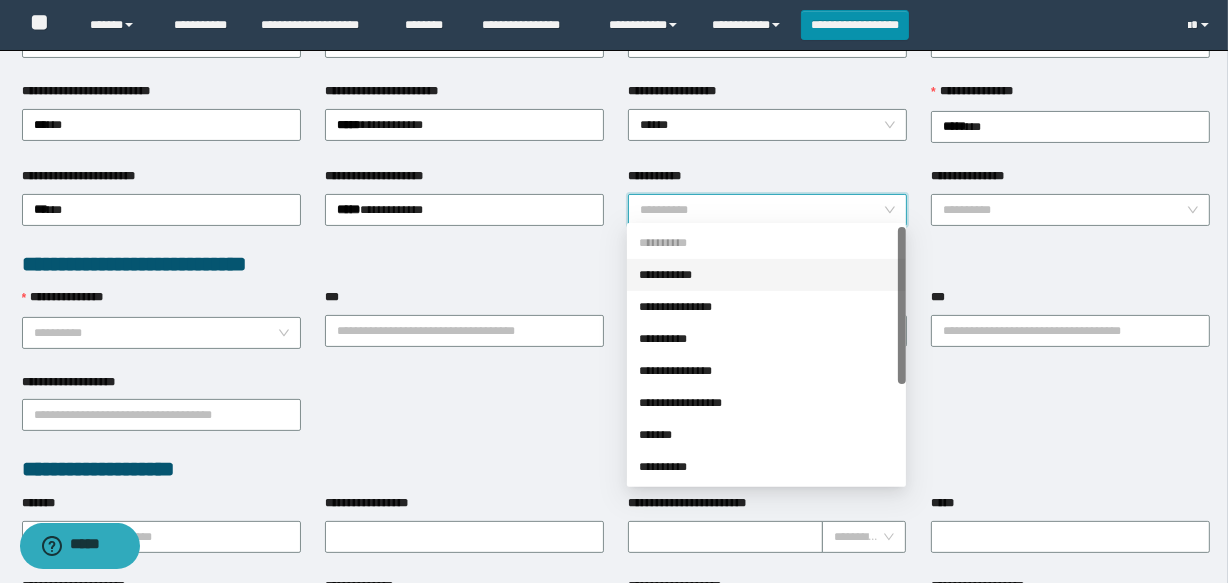 scroll, scrollTop: 363, scrollLeft: 0, axis: vertical 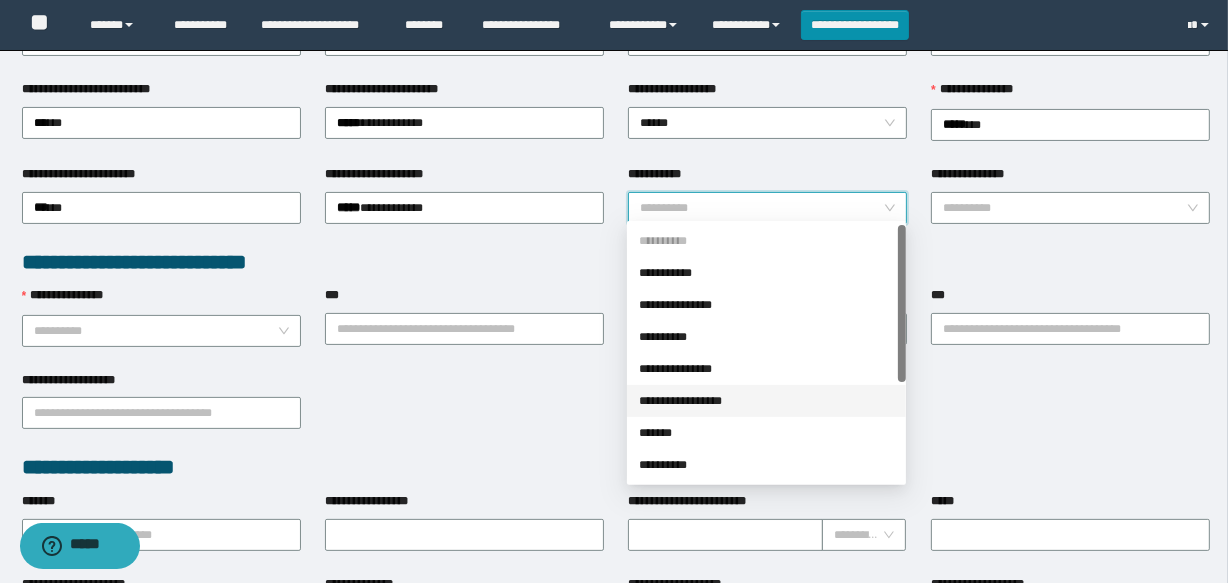 drag, startPoint x: 703, startPoint y: 395, endPoint x: 700, endPoint y: 366, distance: 29.15476 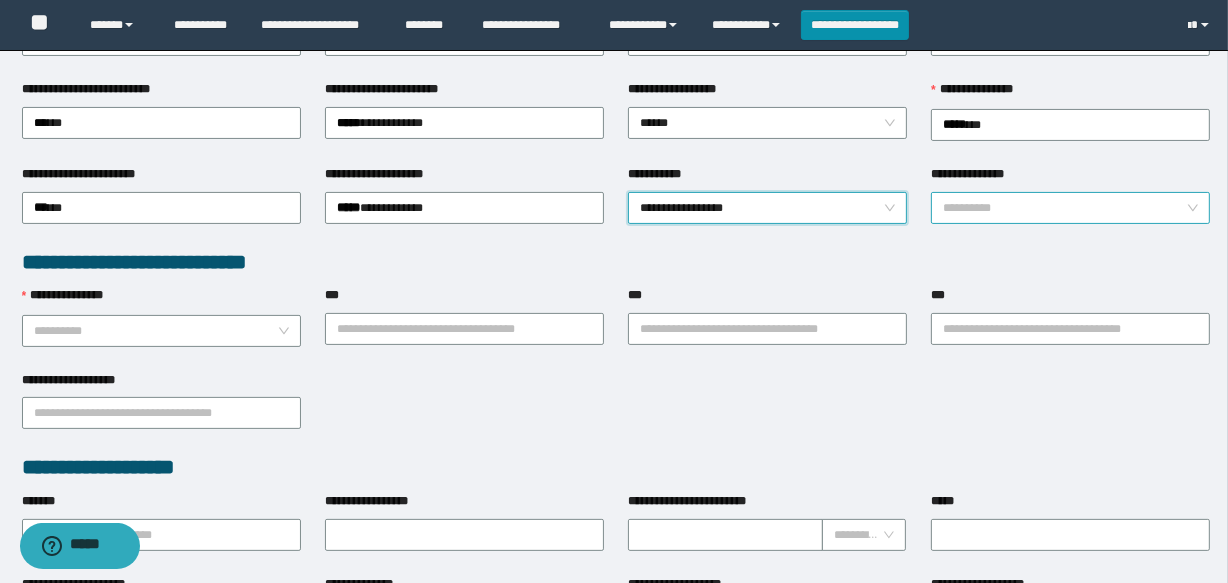 click on "**********" at bounding box center [1064, 208] 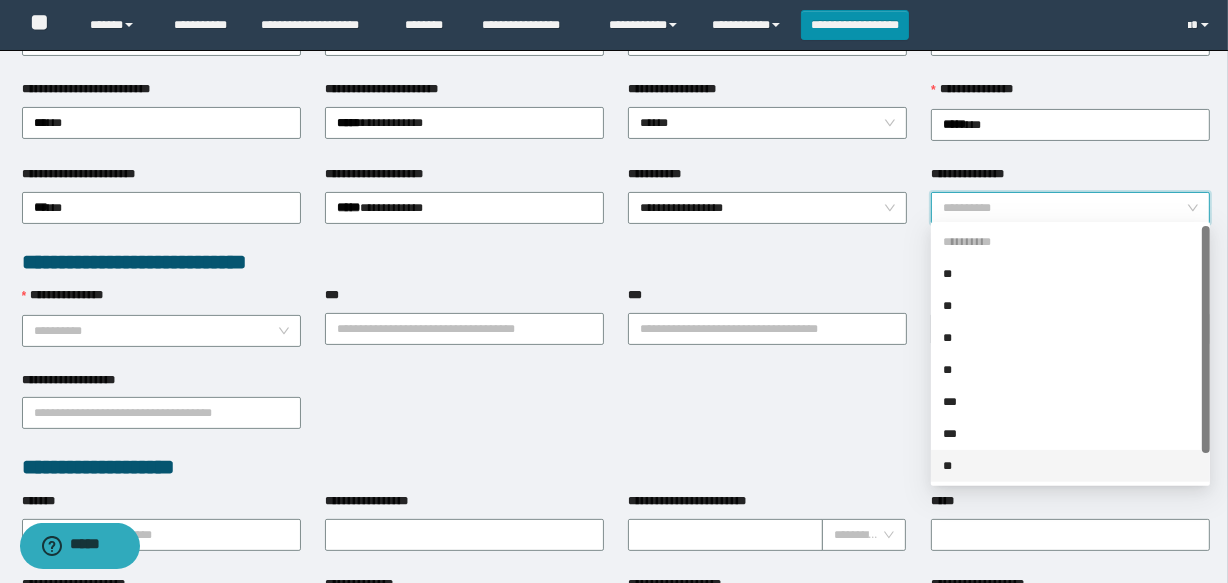 drag, startPoint x: 948, startPoint y: 458, endPoint x: 665, endPoint y: 389, distance: 291.29022 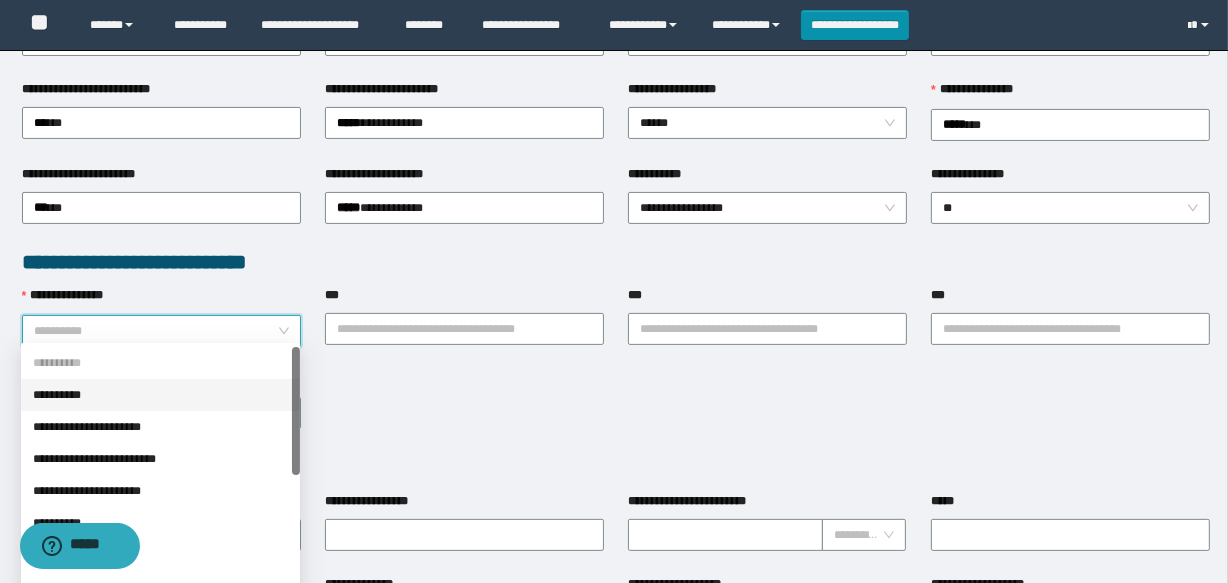 click on "**********" at bounding box center (155, 331) 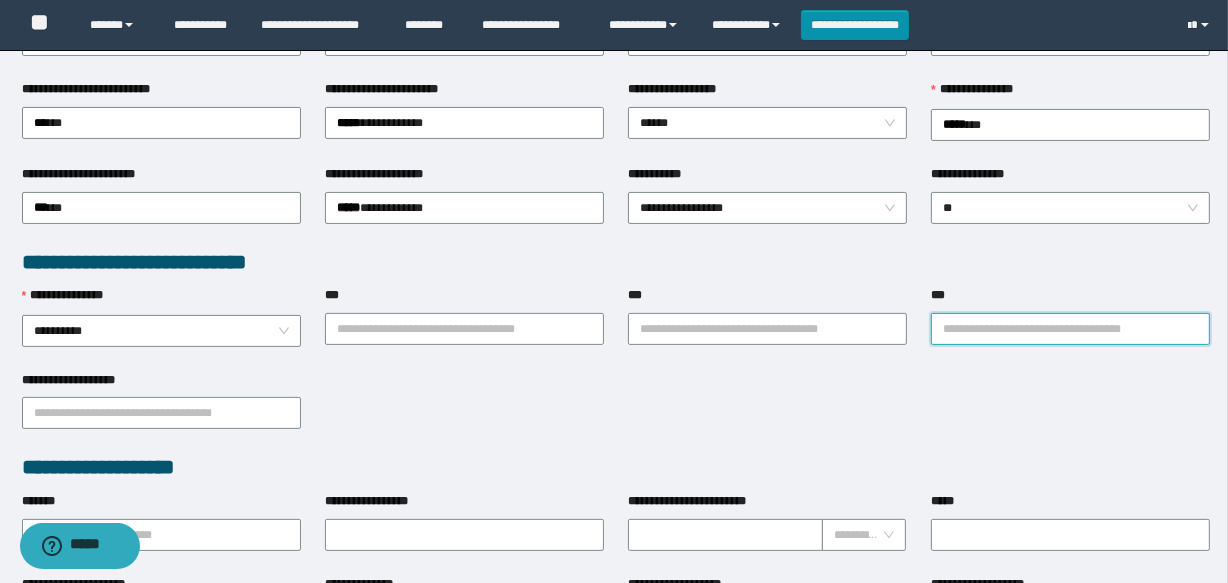drag, startPoint x: 1013, startPoint y: 330, endPoint x: 1017, endPoint y: 300, distance: 30.265491 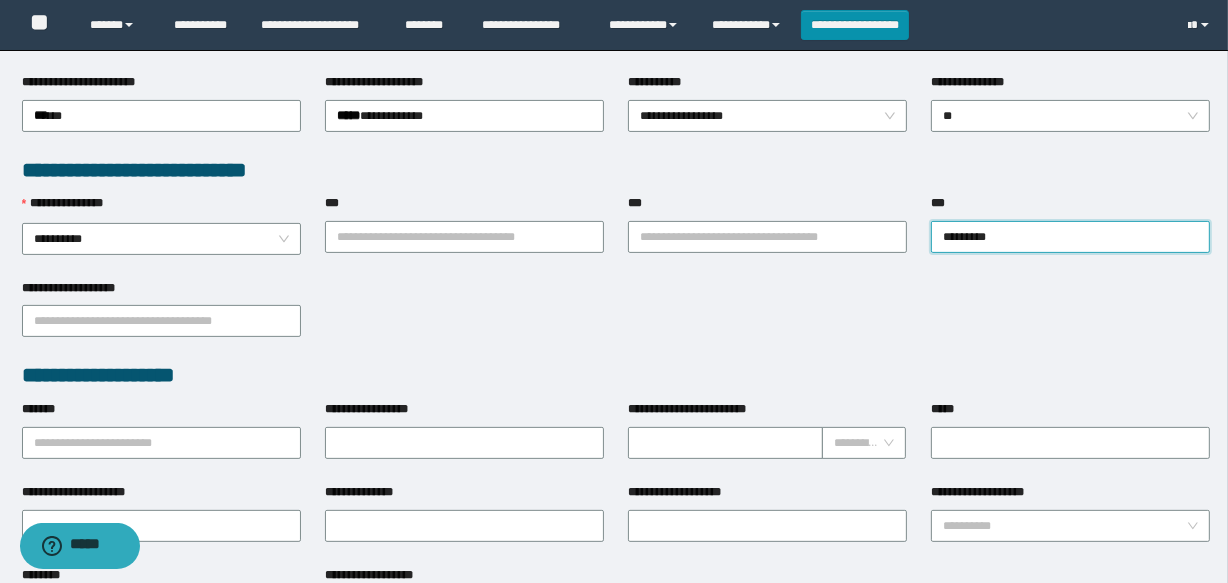 scroll, scrollTop: 454, scrollLeft: 0, axis: vertical 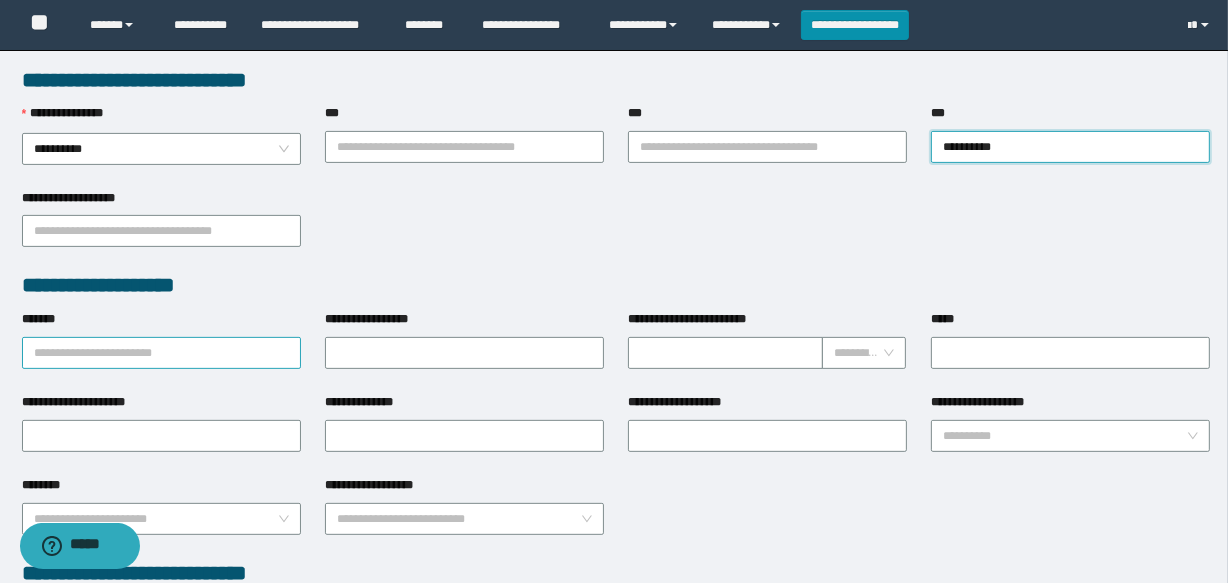 type on "**********" 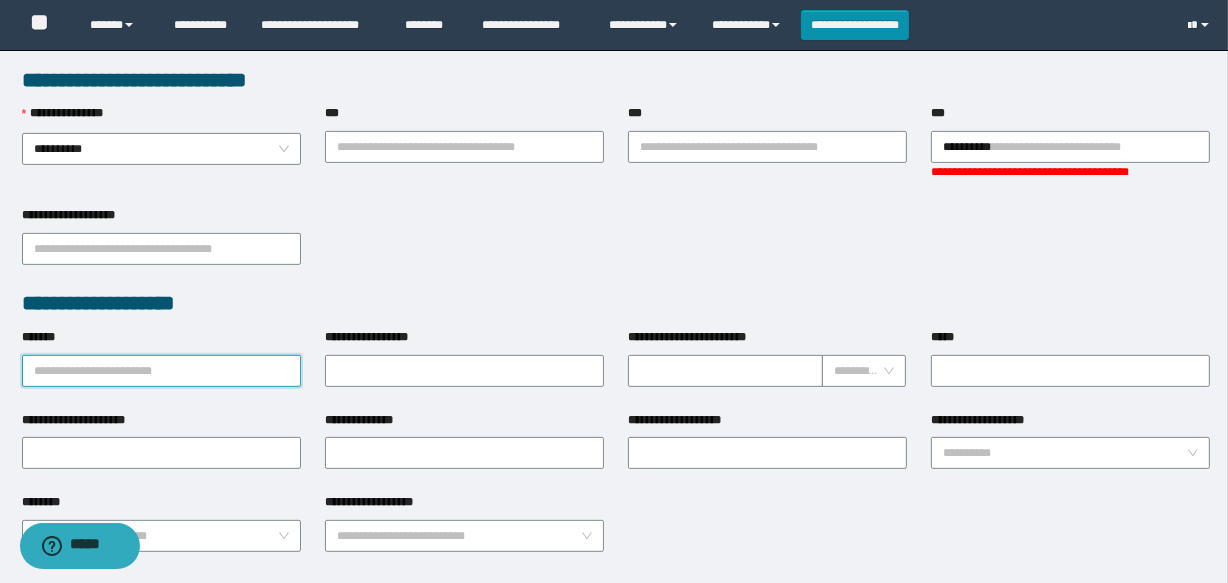 click on "**********" at bounding box center [161, 357] 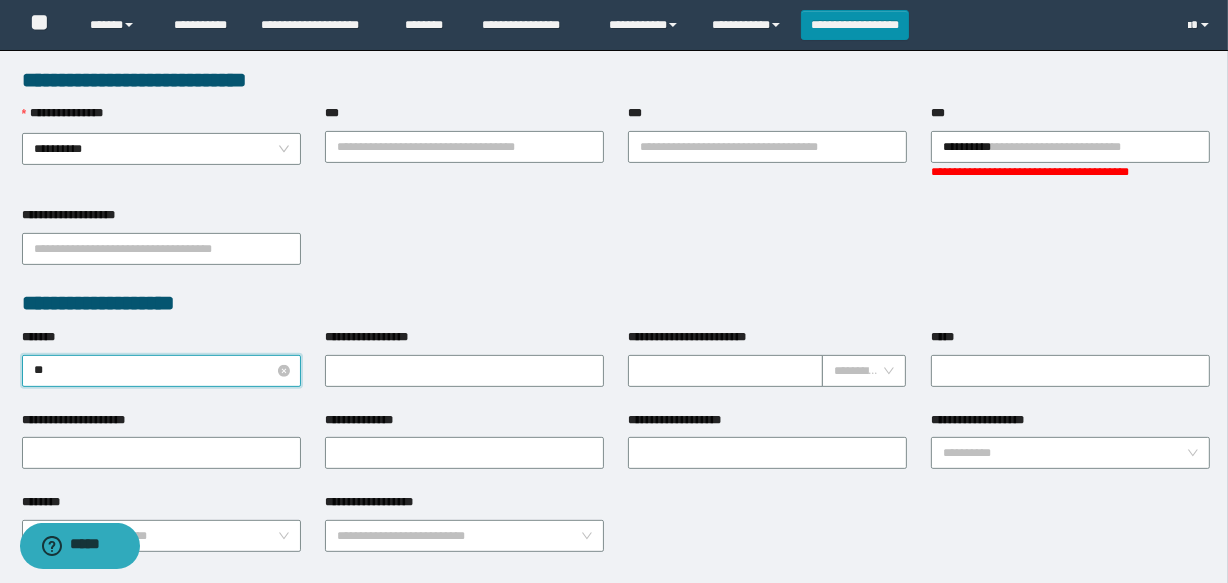 type on "***" 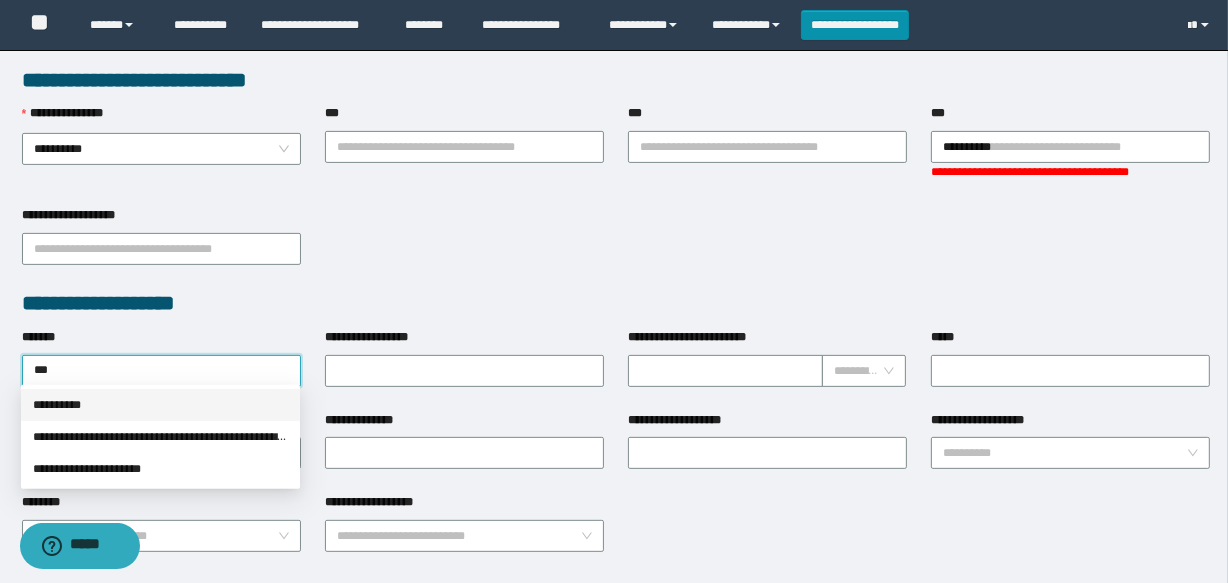 drag, startPoint x: 142, startPoint y: 393, endPoint x: 398, endPoint y: 402, distance: 256.15814 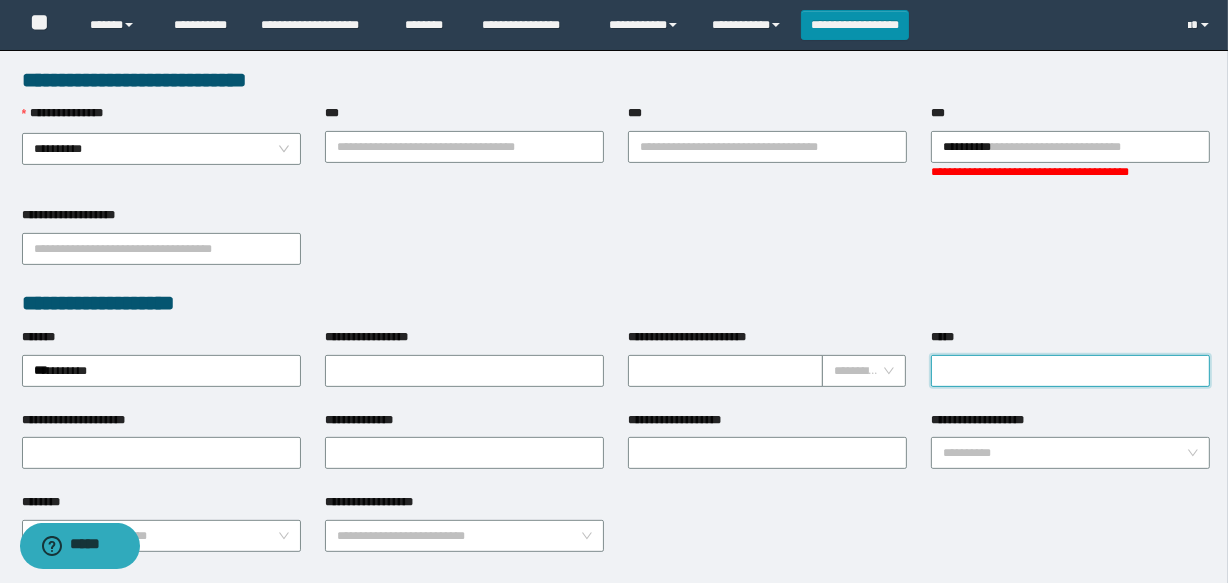 click on "*****" at bounding box center [1070, 371] 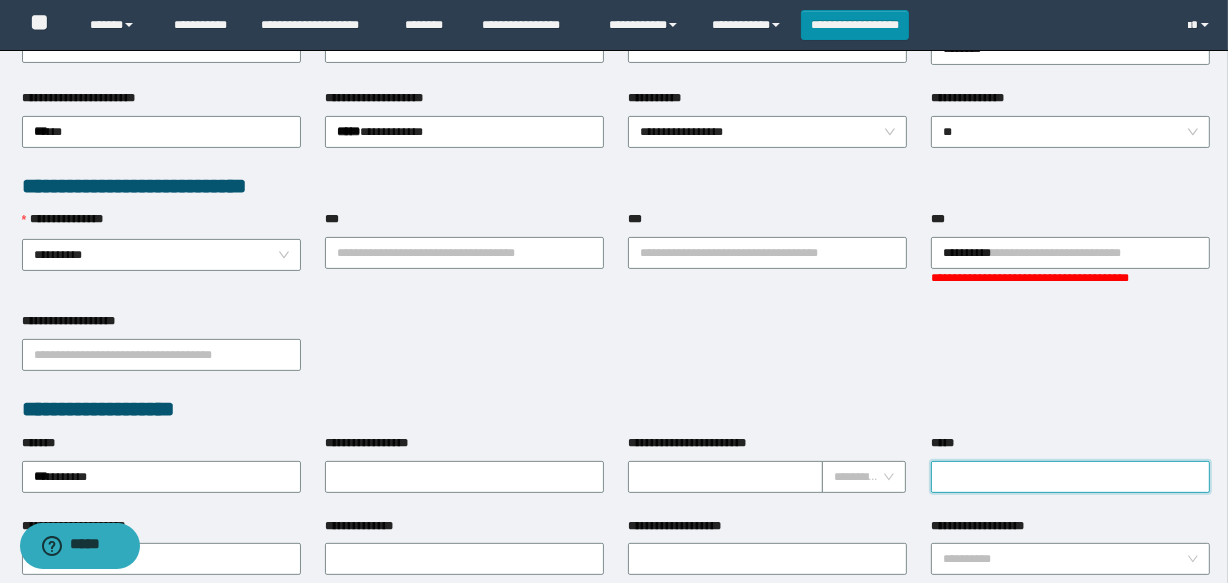 scroll, scrollTop: 454, scrollLeft: 0, axis: vertical 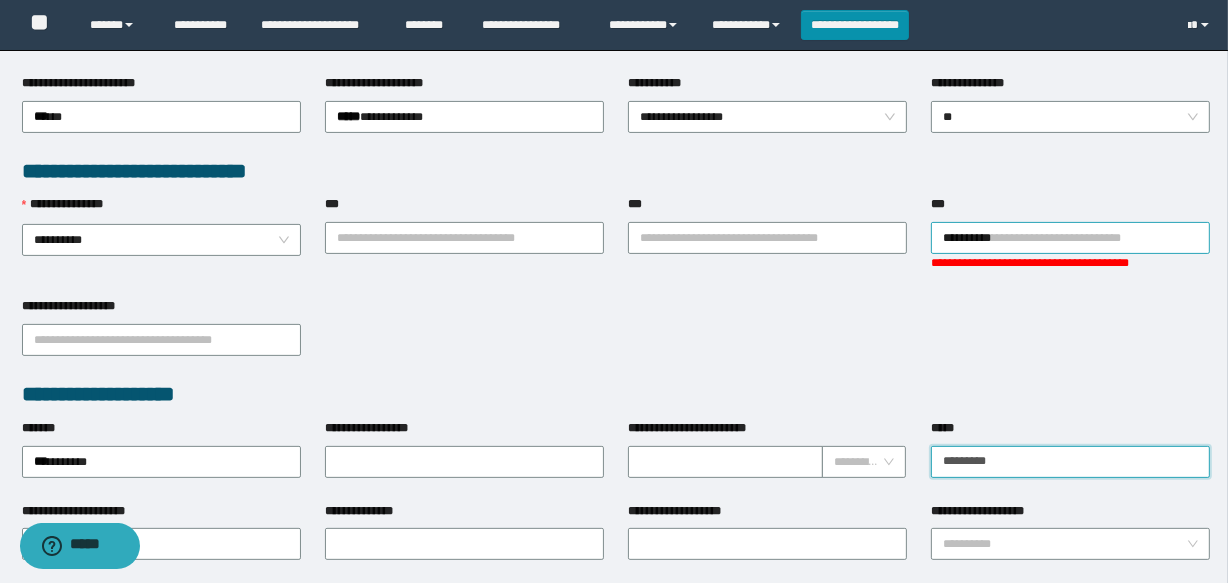 type on "*********" 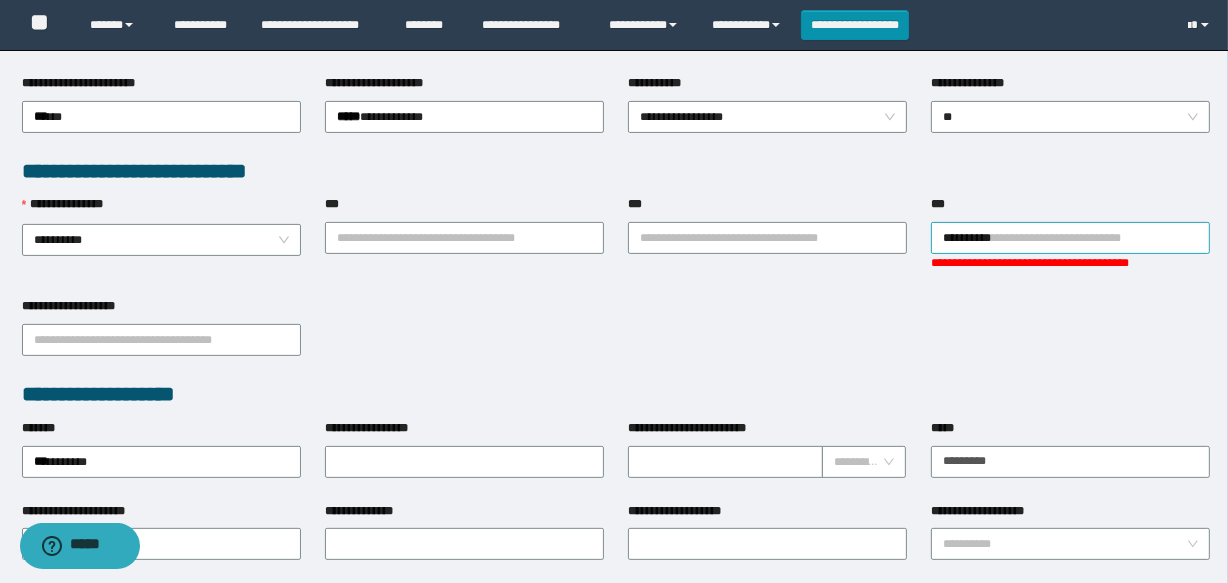 click on "**********" at bounding box center (1070, 238) 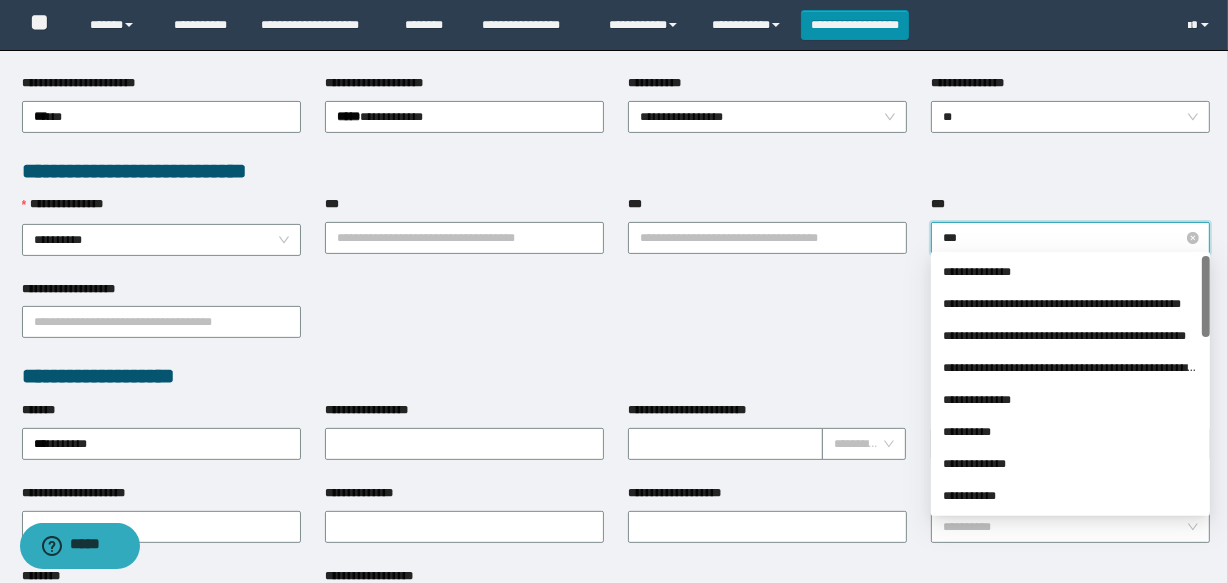 type on "****" 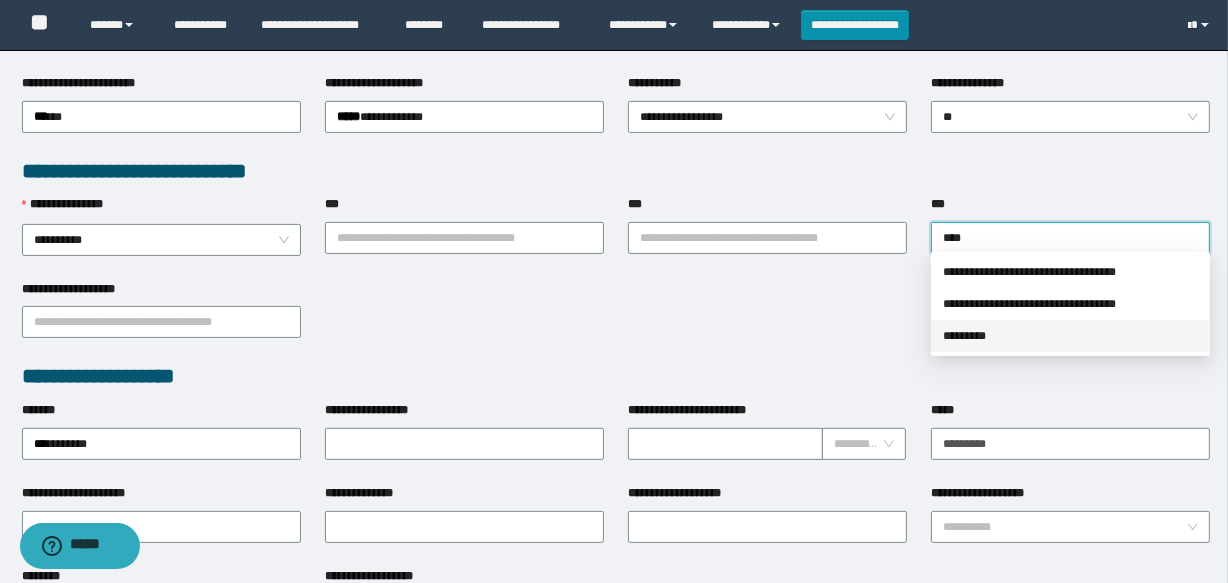 click on "*********" at bounding box center [1070, 336] 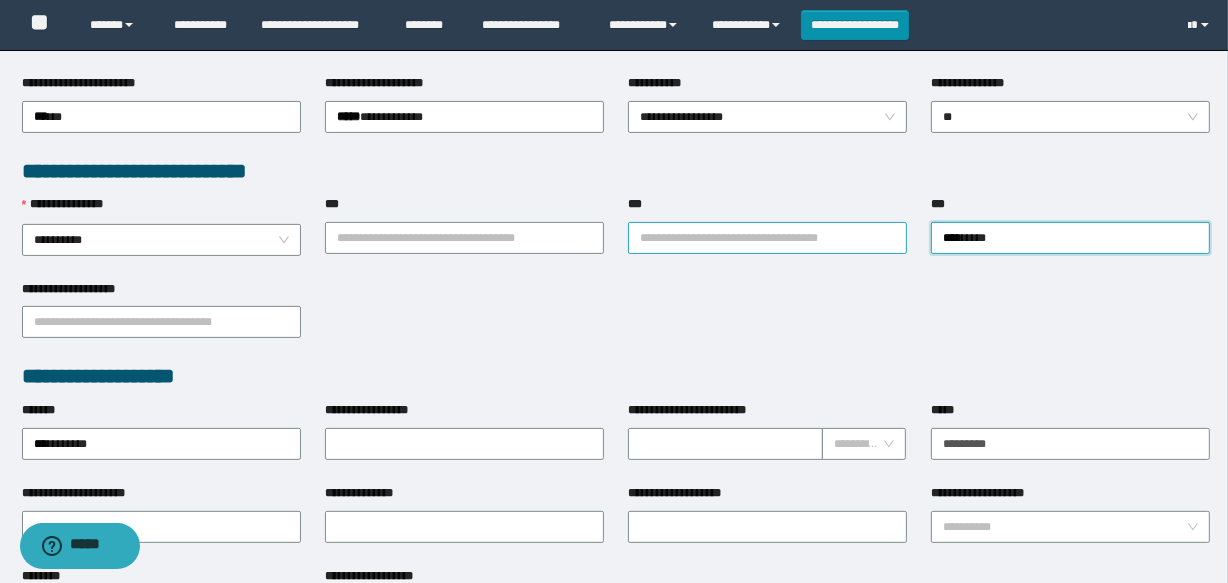 click on "***" at bounding box center [767, 238] 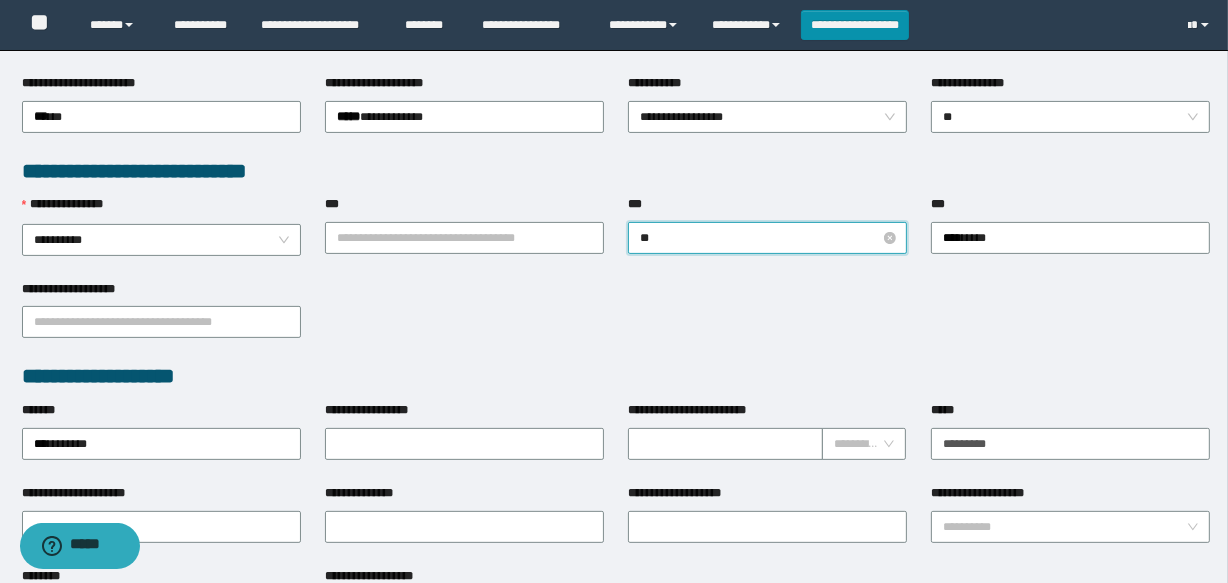 type on "***" 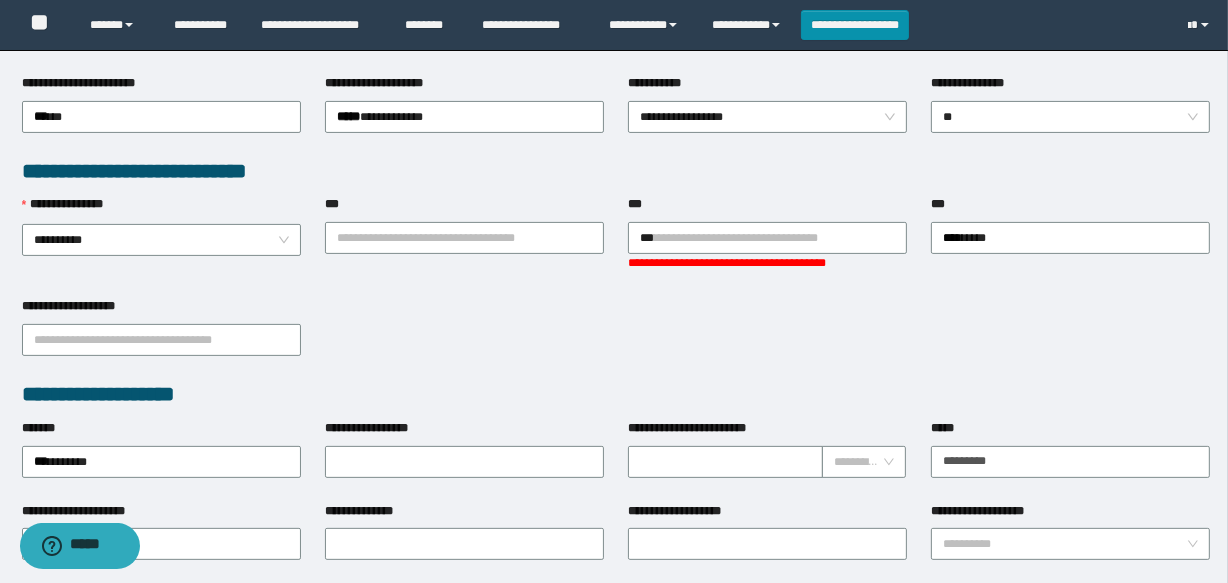 click on "**********" at bounding box center (614, -163) 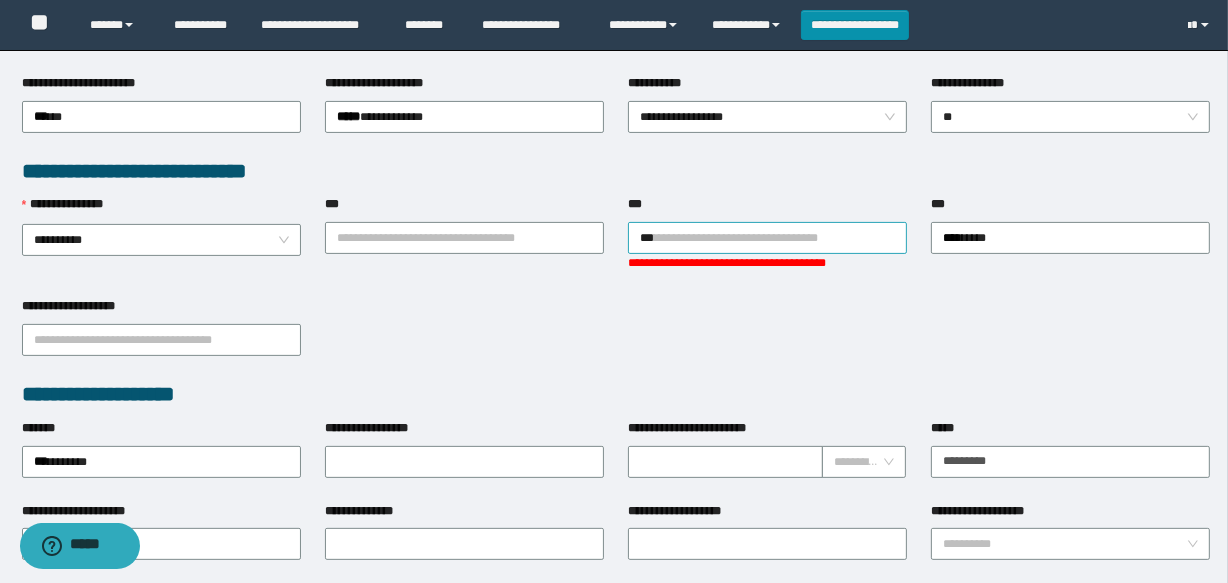 click on "***" at bounding box center (767, 238) 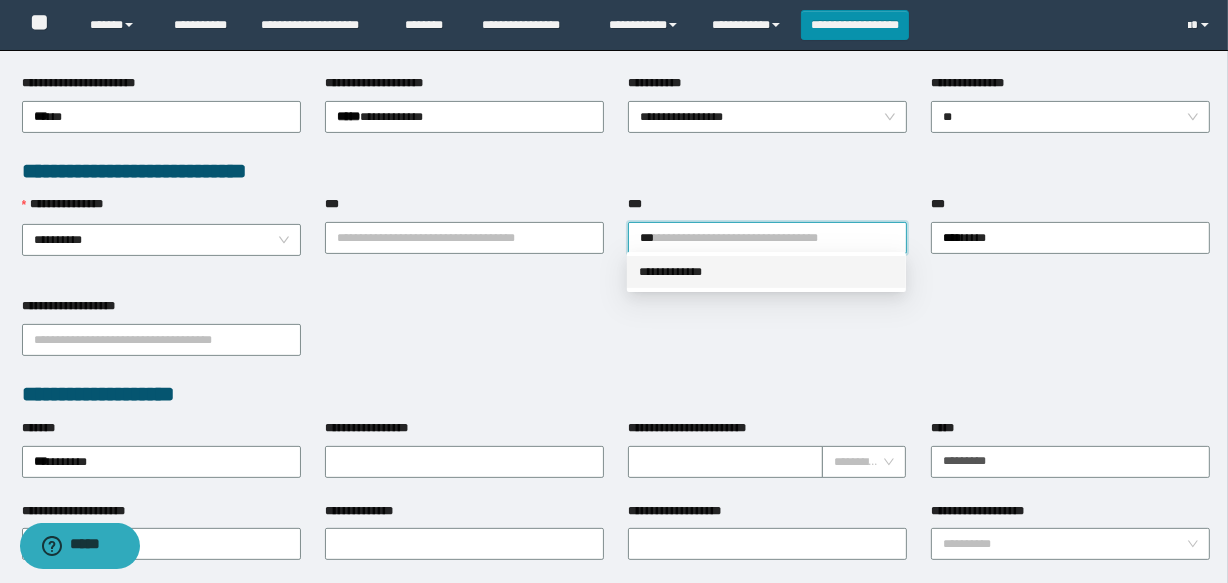 click on "**********" at bounding box center [766, 272] 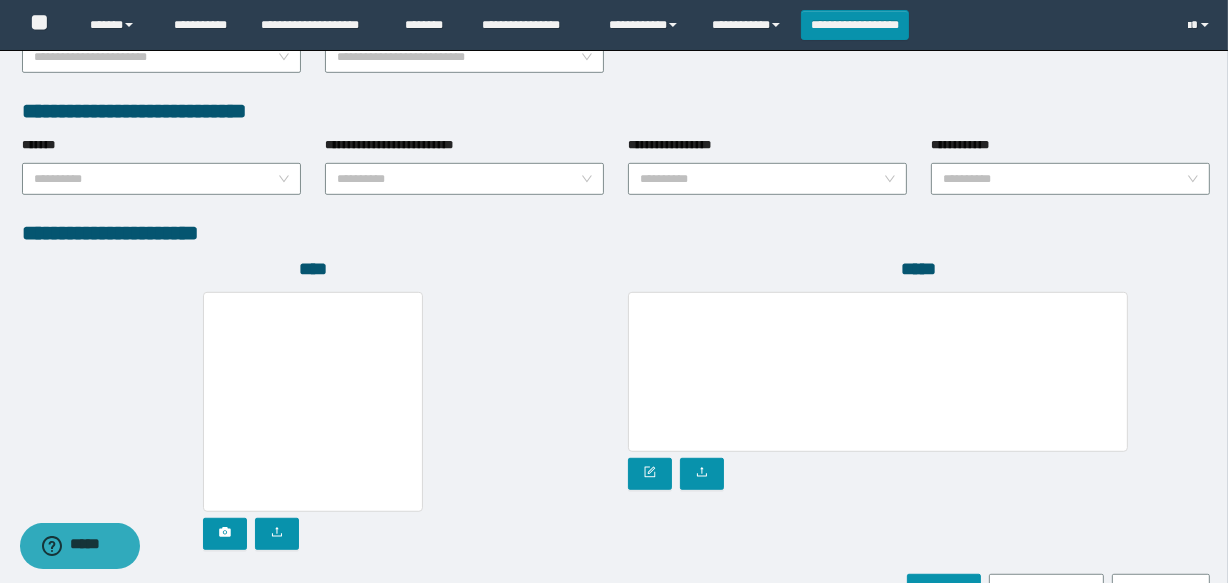 scroll, scrollTop: 1120, scrollLeft: 0, axis: vertical 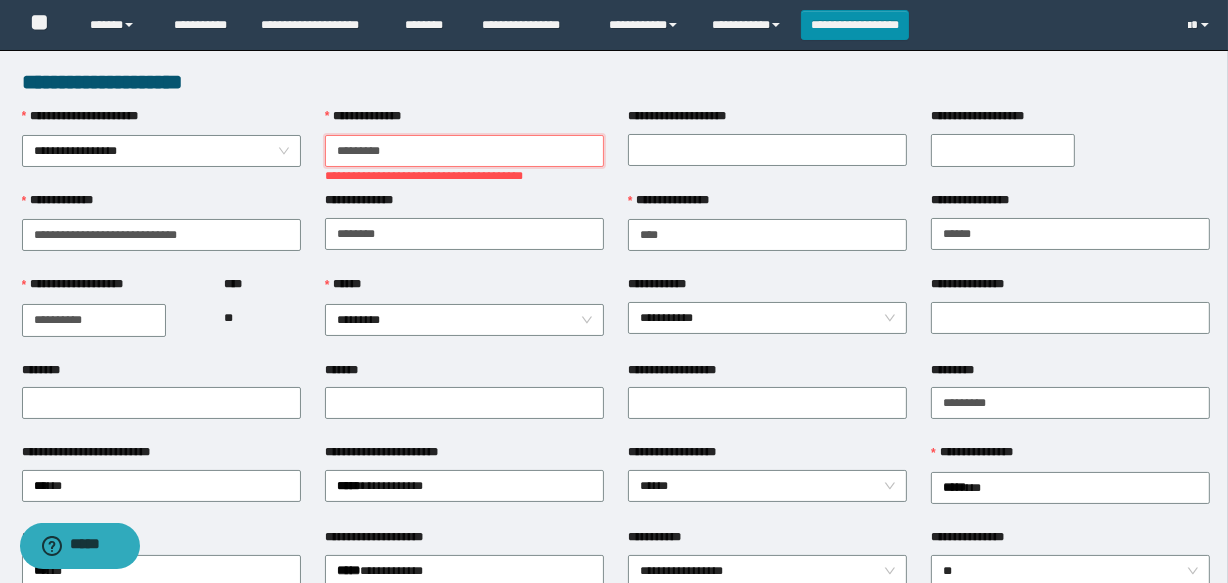 click on "********" at bounding box center (464, 151) 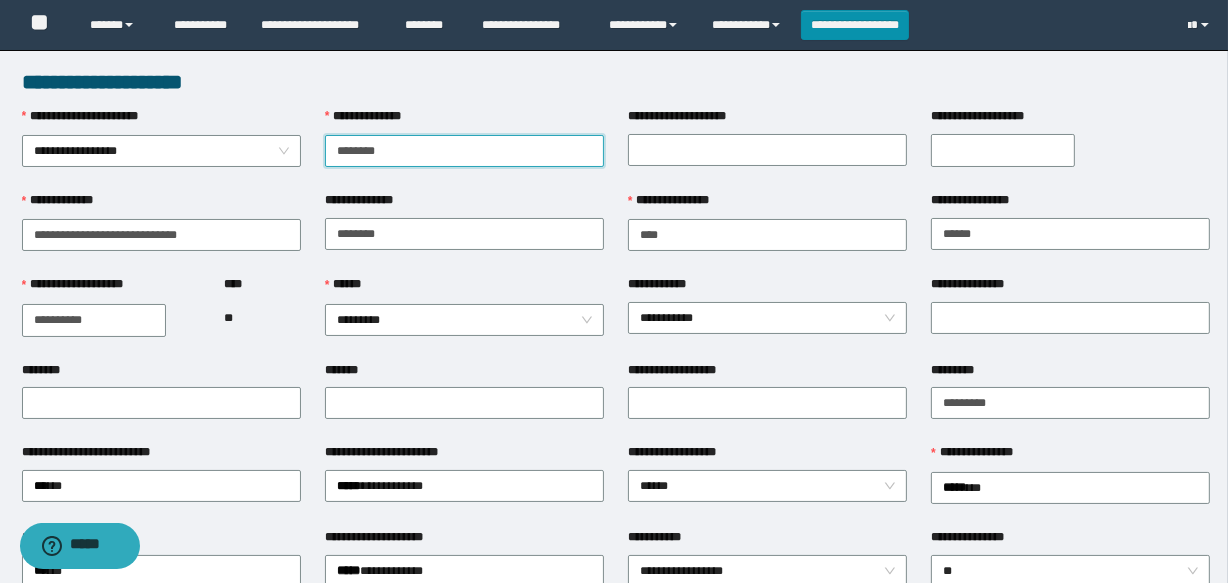 drag, startPoint x: 431, startPoint y: 155, endPoint x: 330, endPoint y: 160, distance: 101.12369 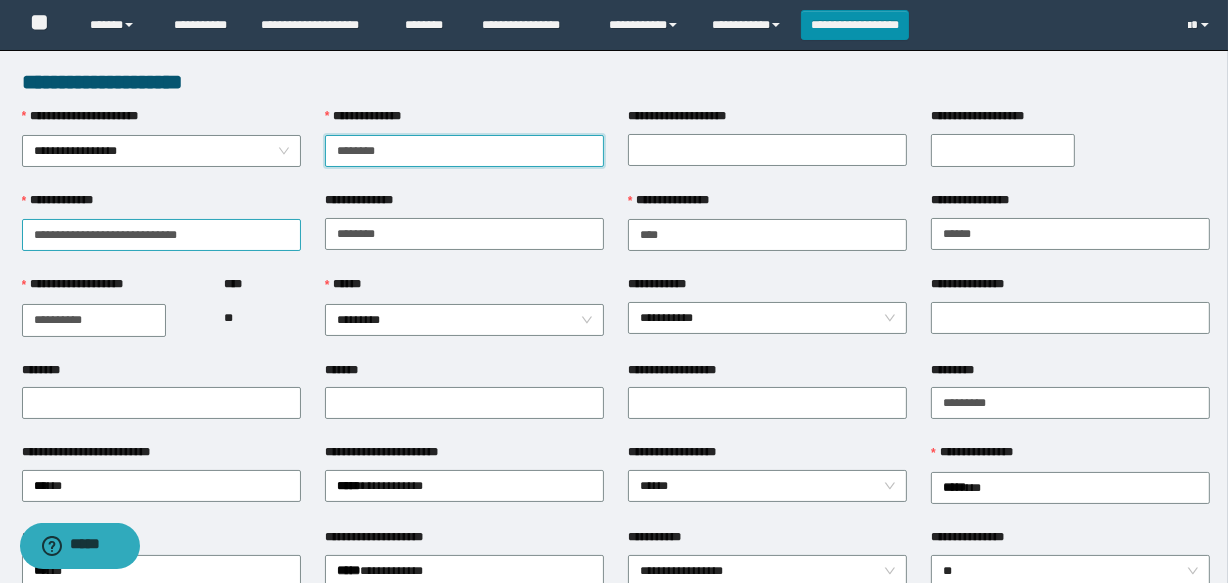 type on "********" 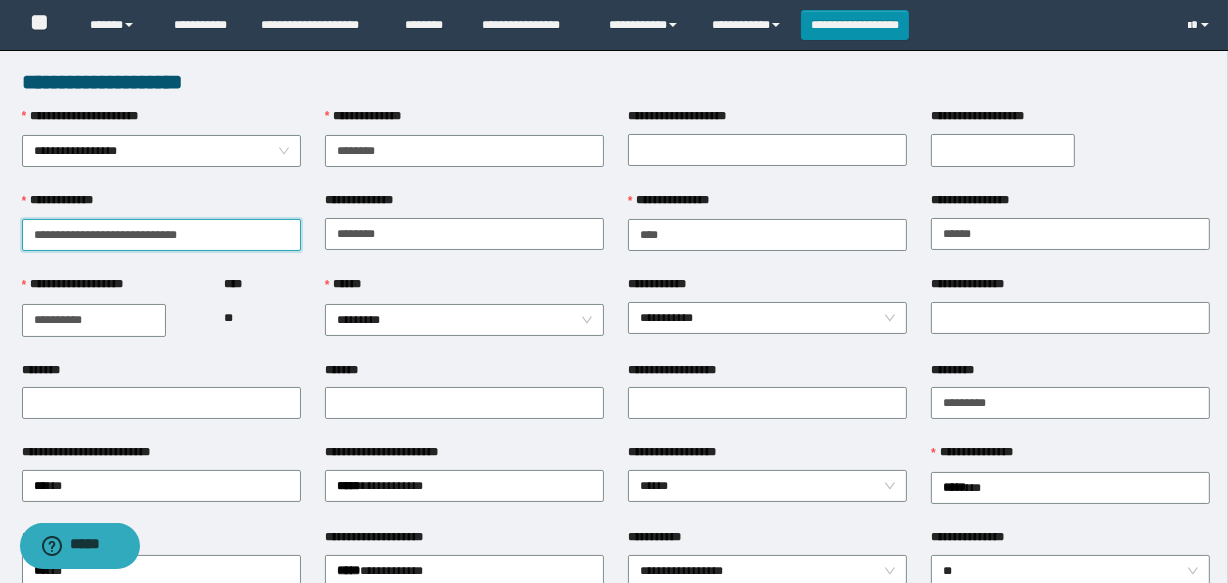 click on "**********" at bounding box center (161, 235) 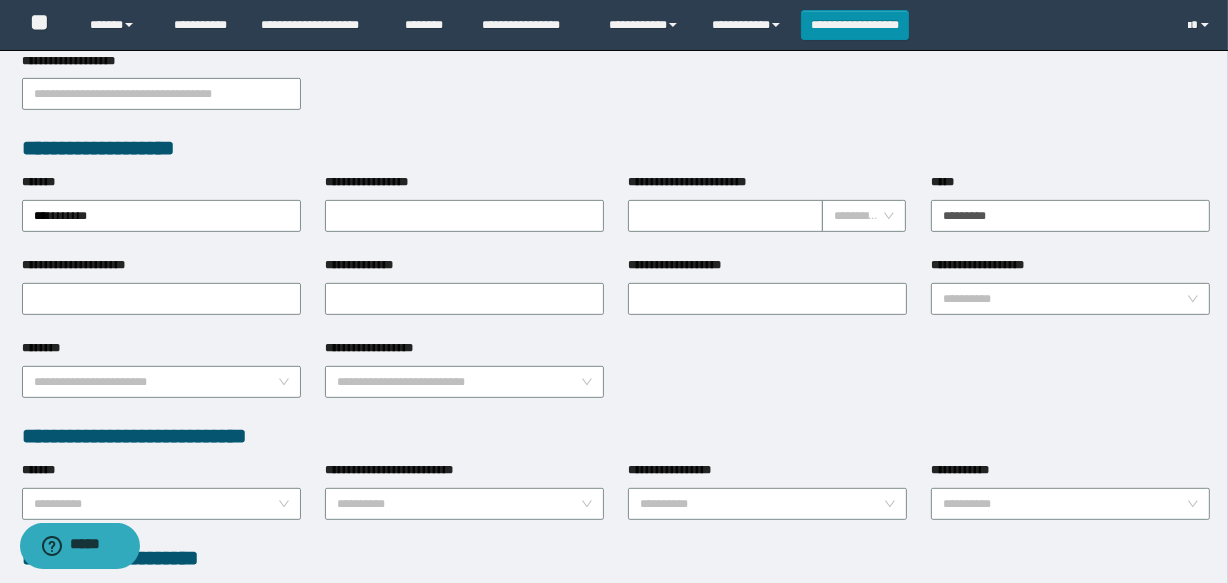 scroll, scrollTop: 1120, scrollLeft: 0, axis: vertical 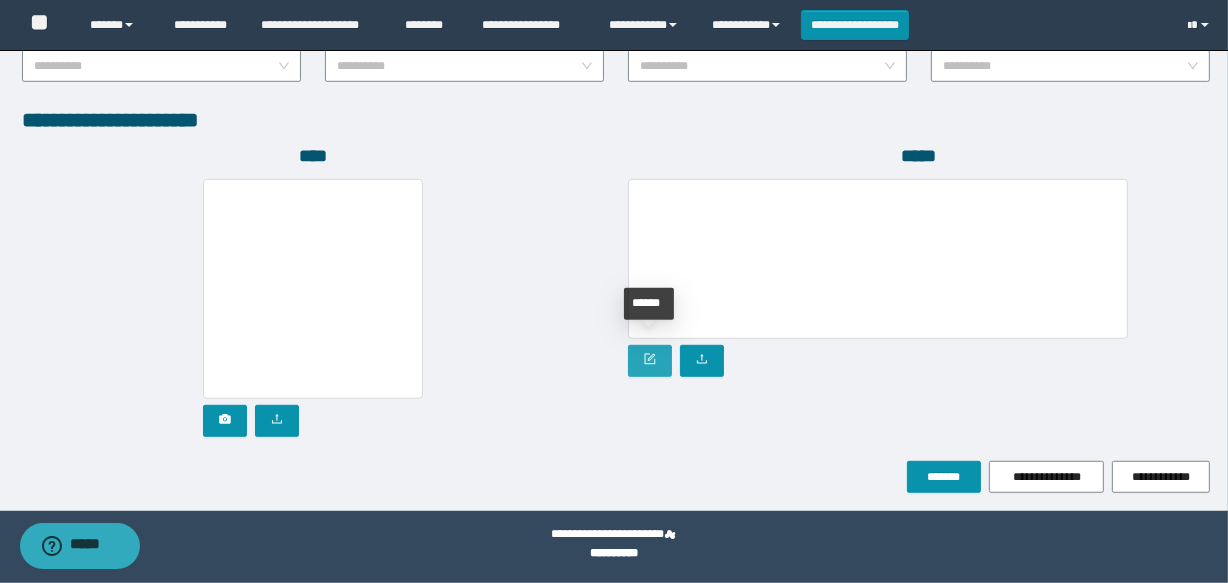 type on "****" 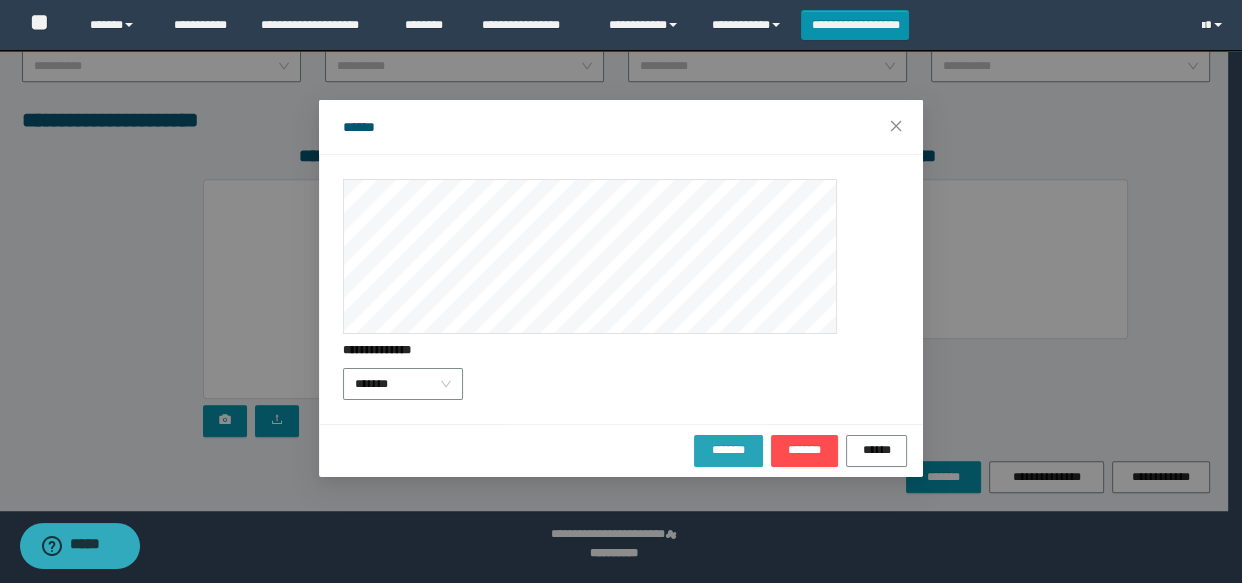 click on "*******" at bounding box center (729, 449) 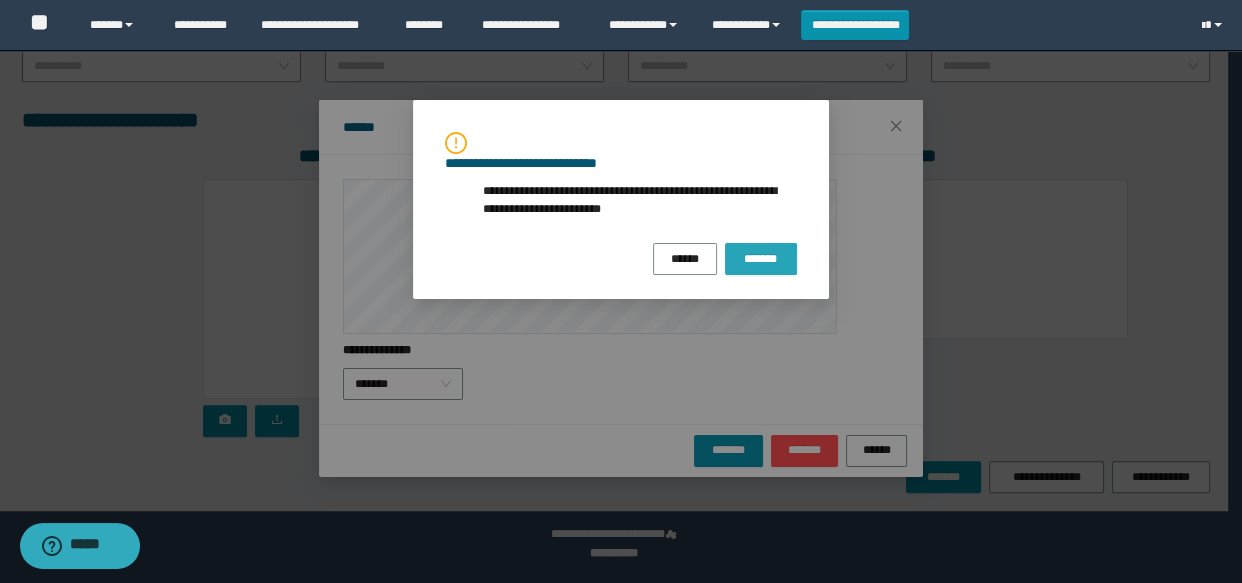 click on "*******" at bounding box center (761, 259) 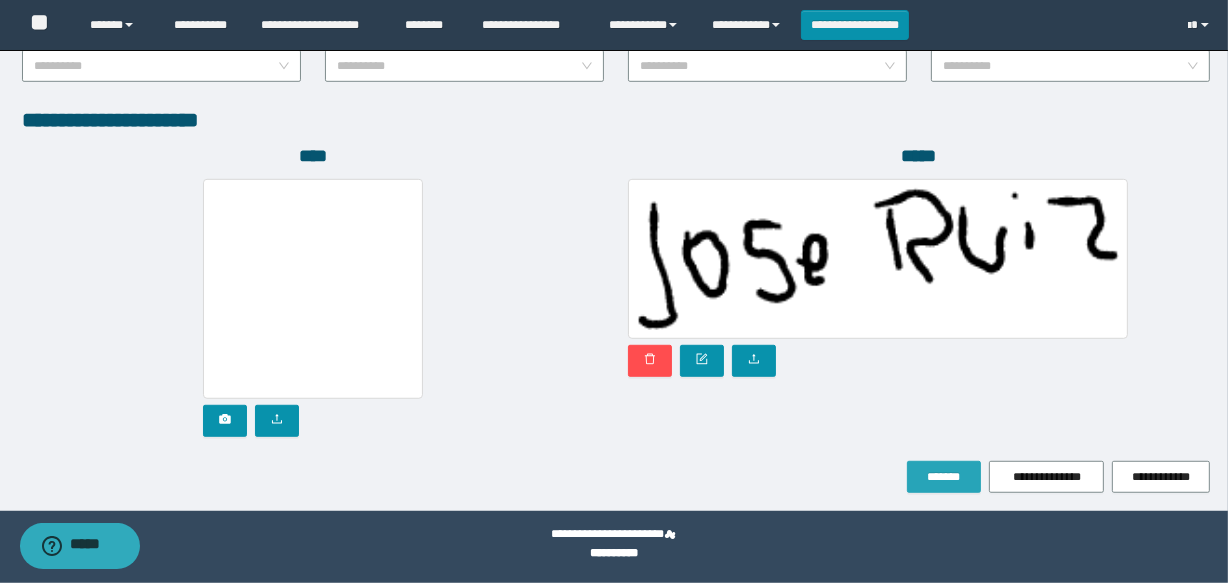 click on "*******" at bounding box center (944, 477) 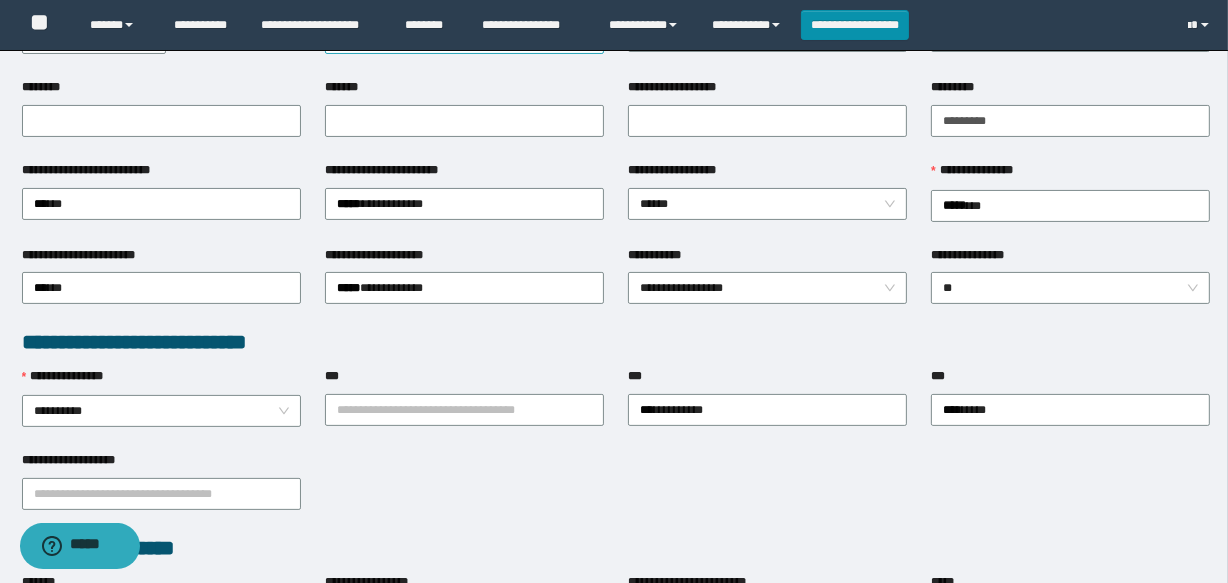 scroll, scrollTop: 0, scrollLeft: 0, axis: both 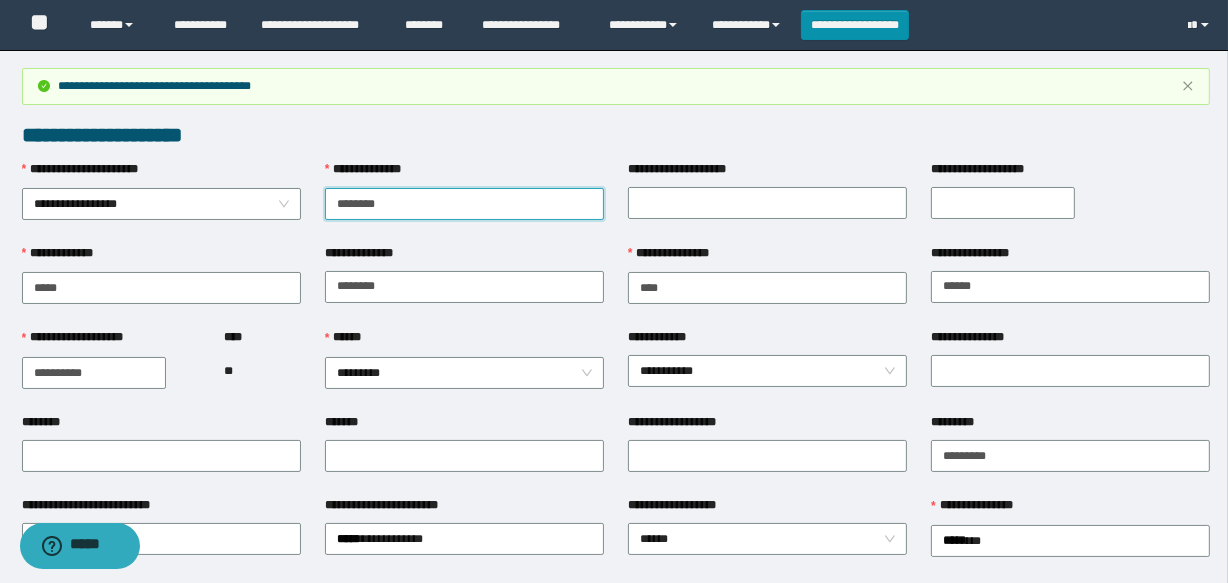 drag, startPoint x: 404, startPoint y: 194, endPoint x: 325, endPoint y: 201, distance: 79.30952 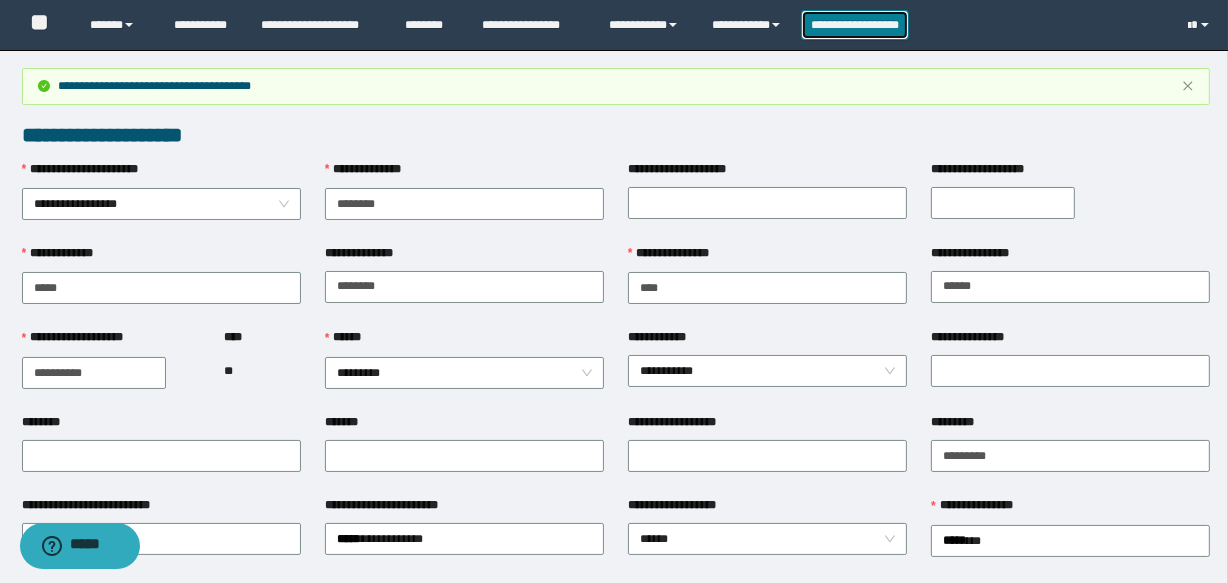 click on "**********" at bounding box center [855, 25] 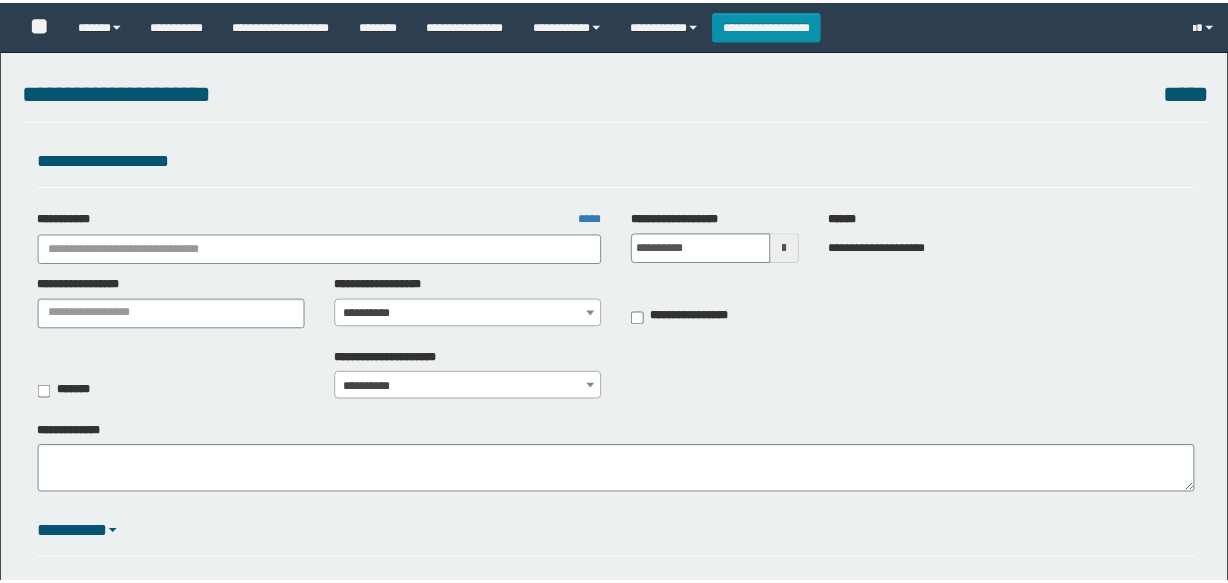 scroll, scrollTop: 0, scrollLeft: 0, axis: both 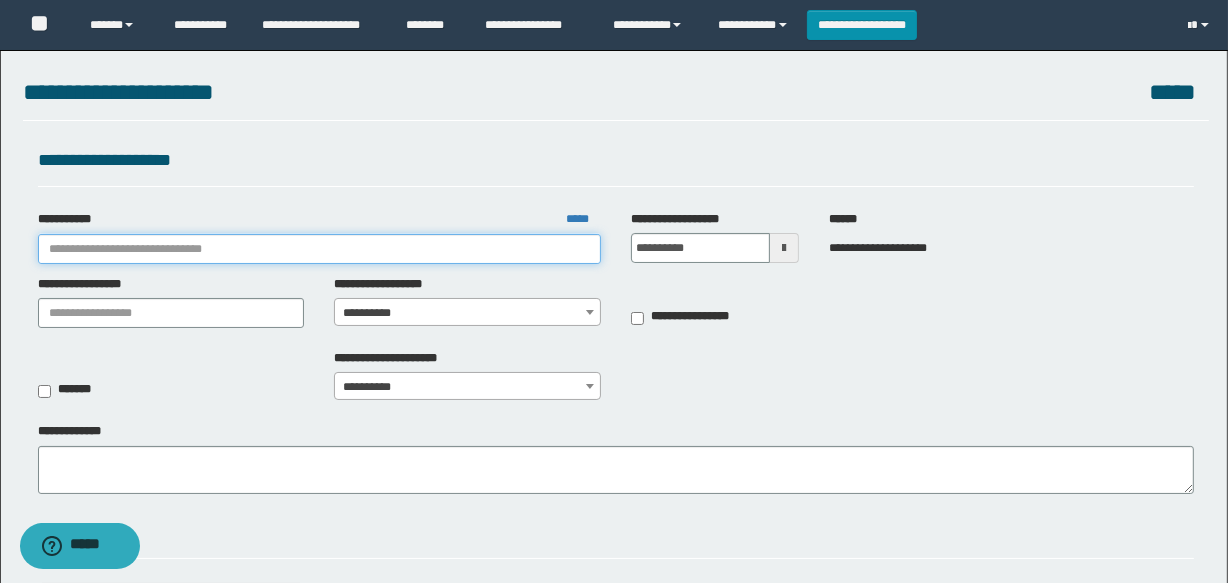 click on "**********" at bounding box center [319, 249] 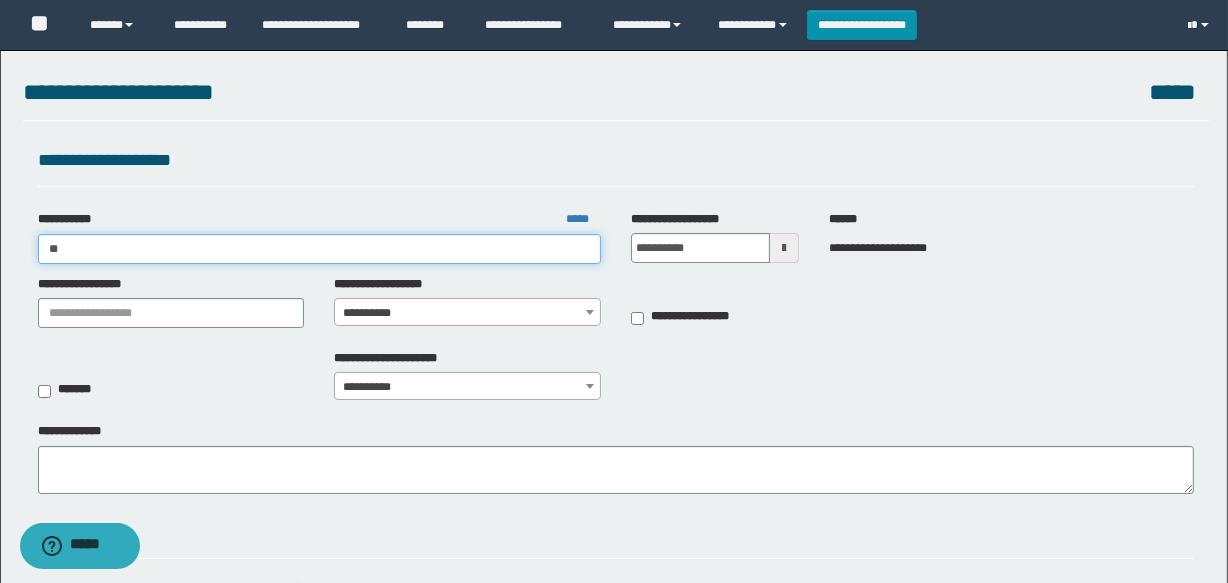 type on "***" 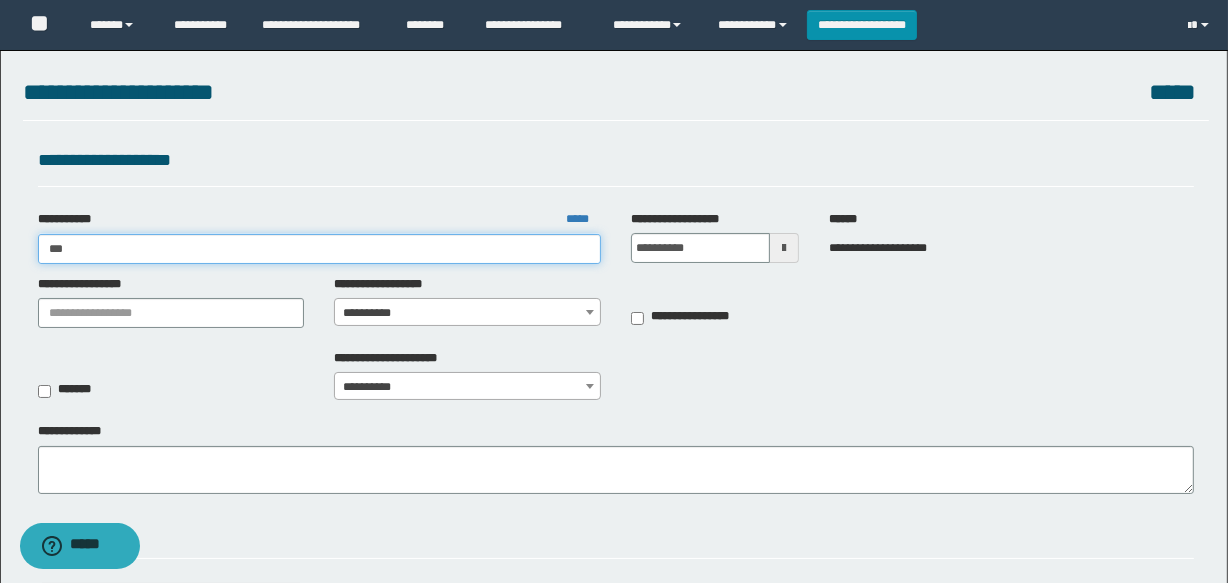 type on "***" 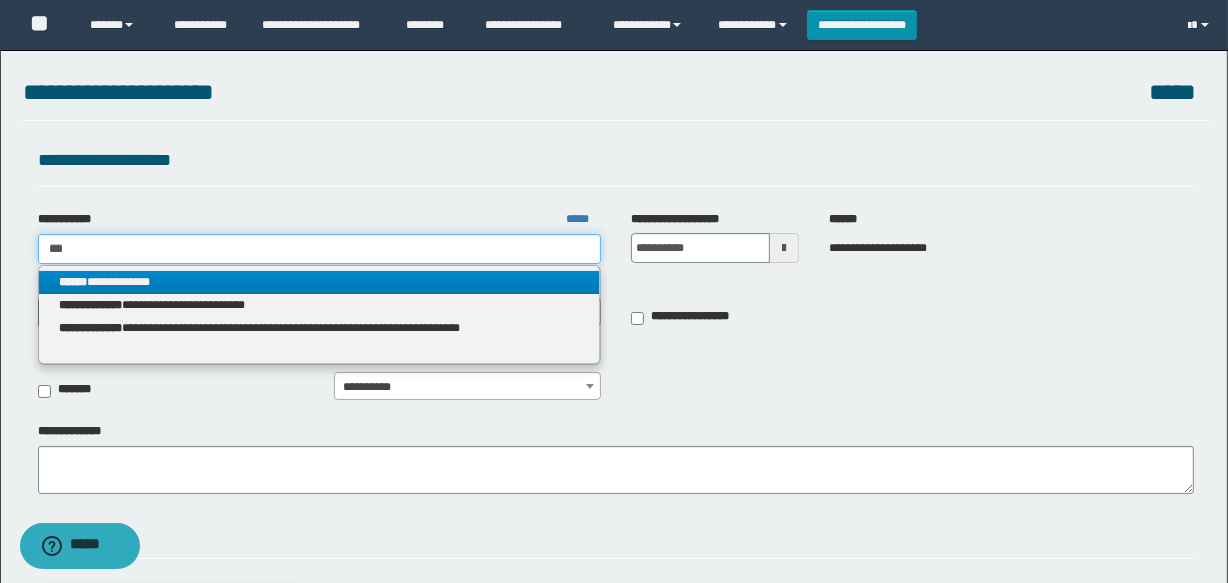 type on "***" 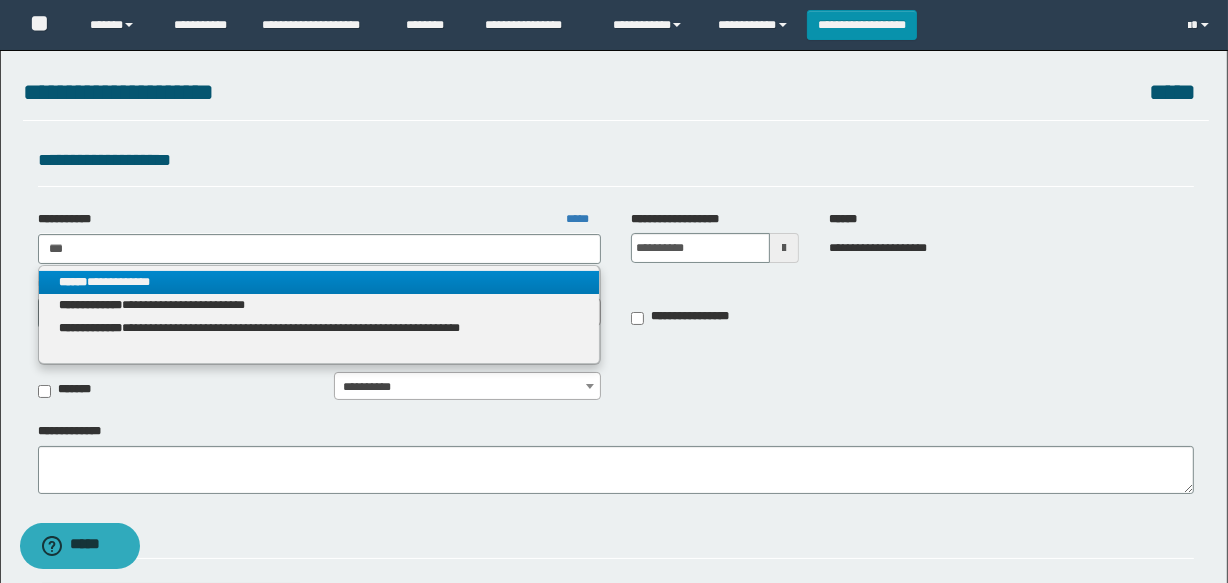 click on "**********" at bounding box center (319, 282) 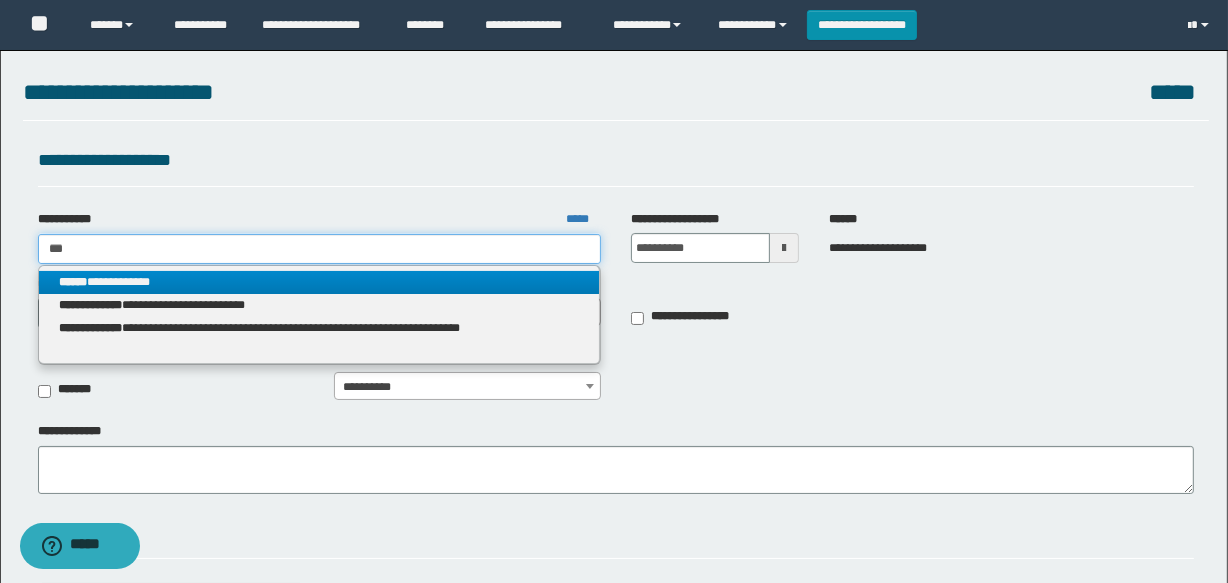 type 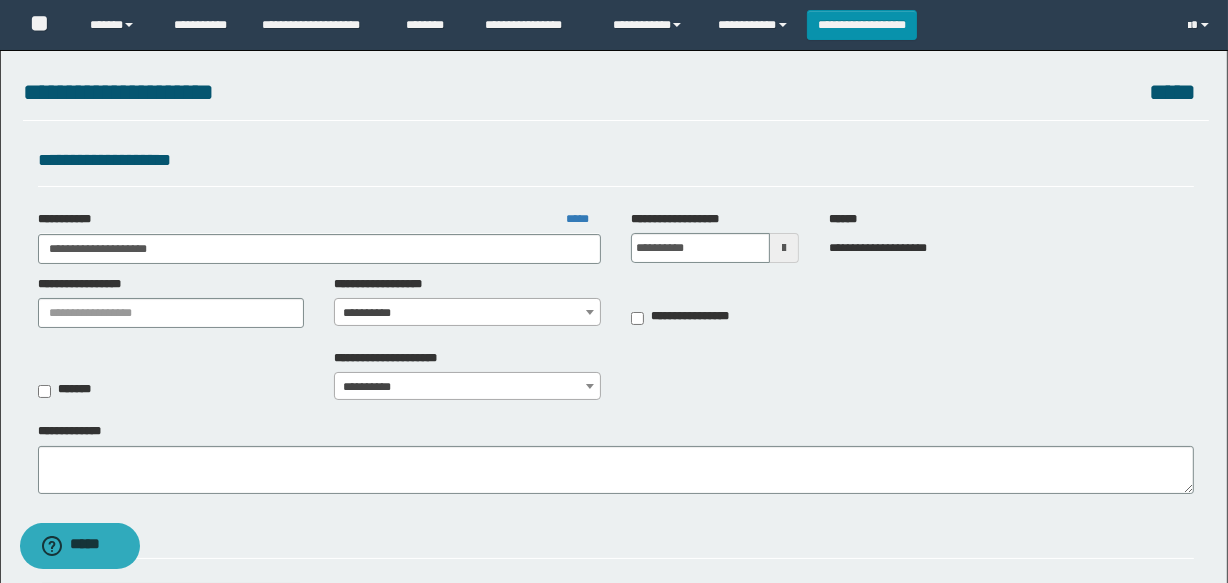 click on "**********" at bounding box center (467, 313) 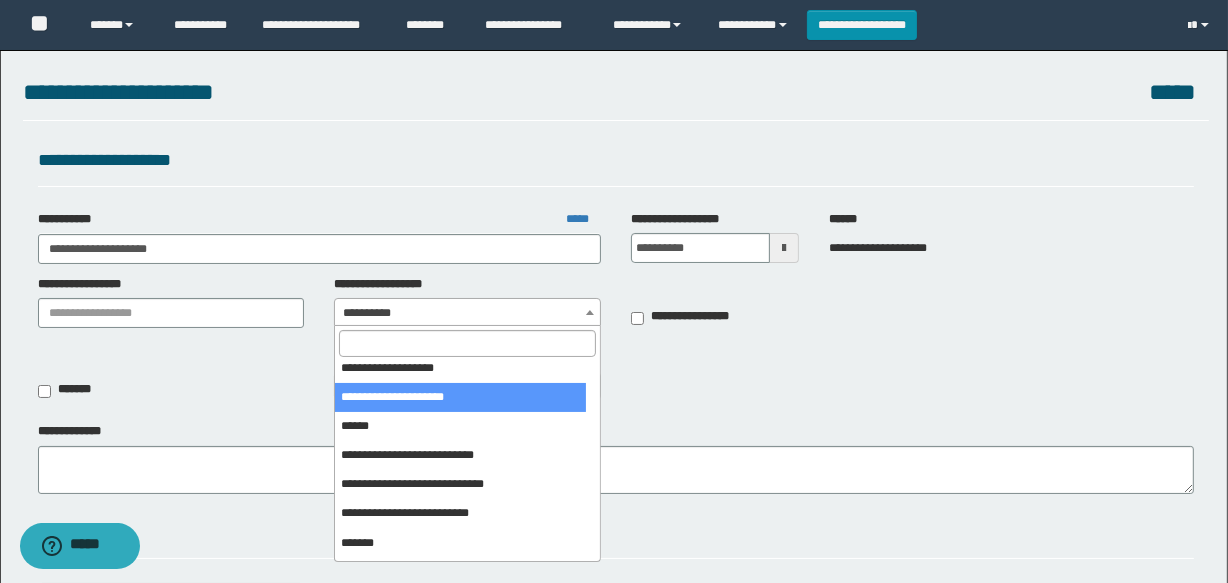 scroll, scrollTop: 181, scrollLeft: 0, axis: vertical 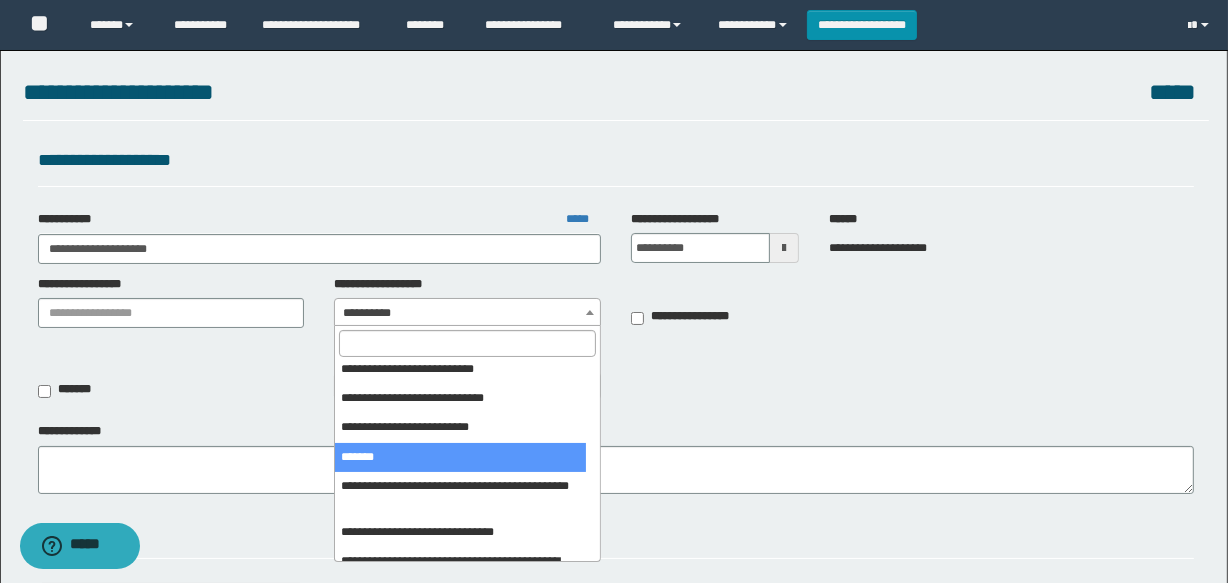 select on "***" 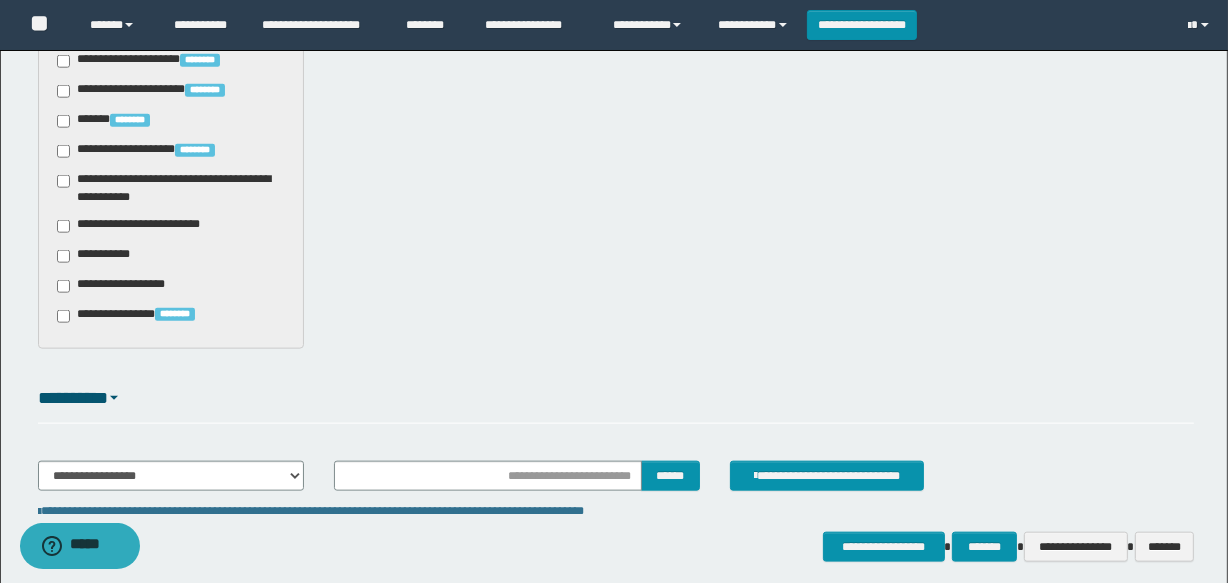 scroll, scrollTop: 2069, scrollLeft: 0, axis: vertical 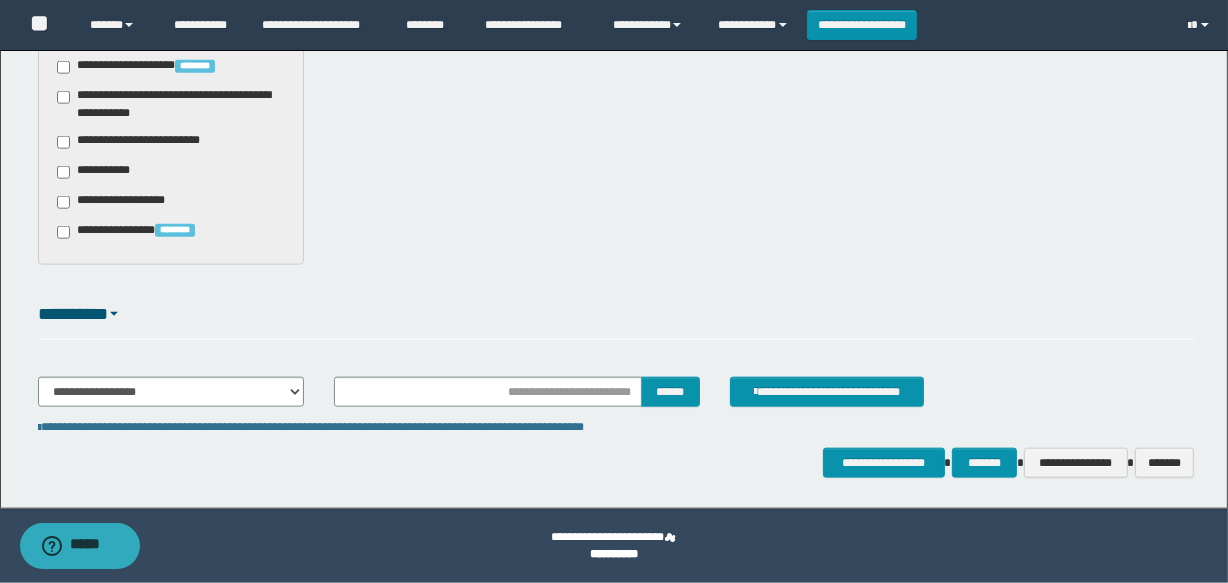 click on "**********" at bounding box center [143, 142] 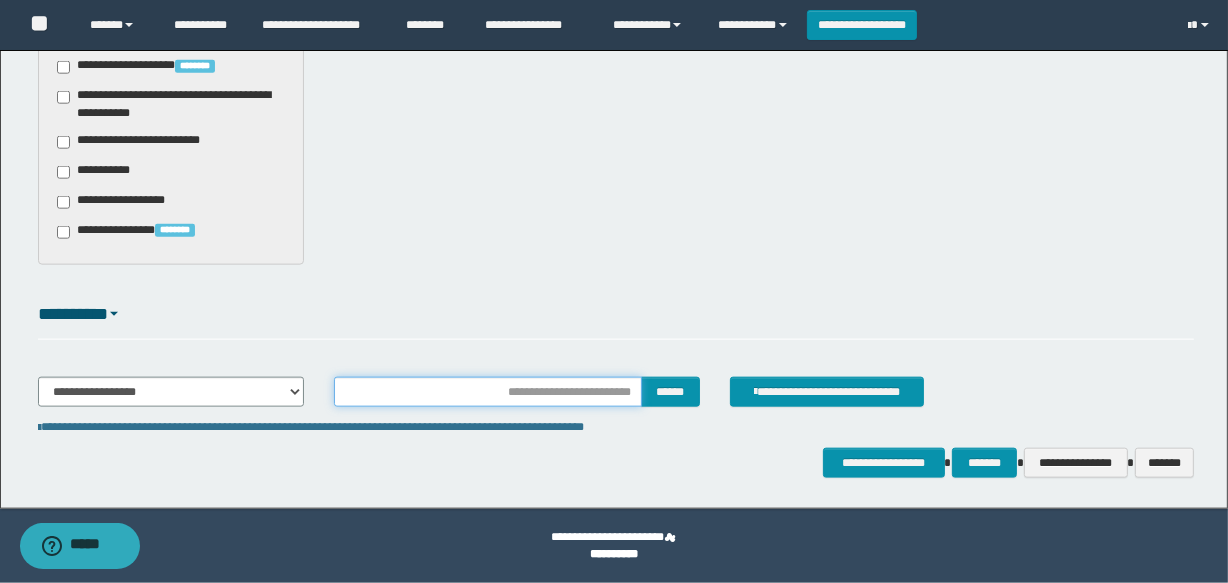 click at bounding box center (487, 392) 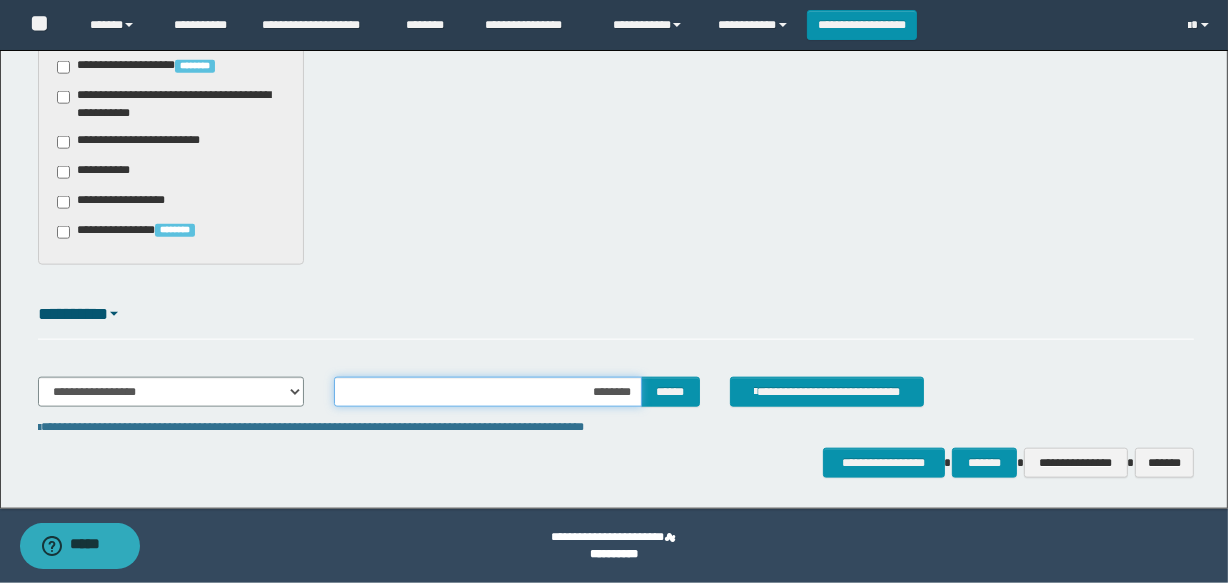 type on "*********" 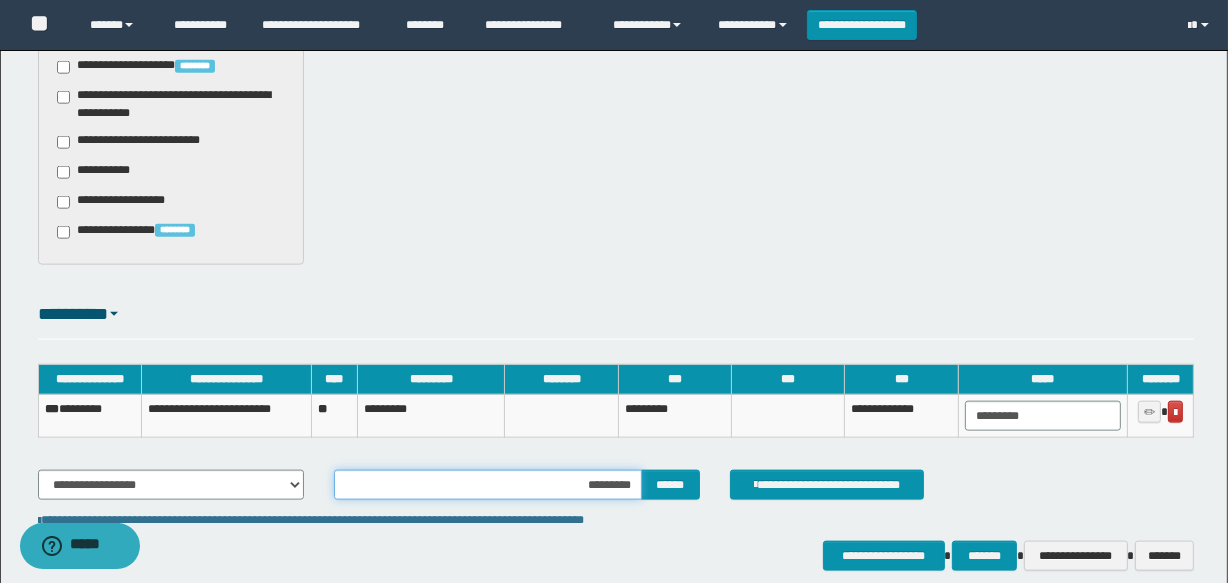 type 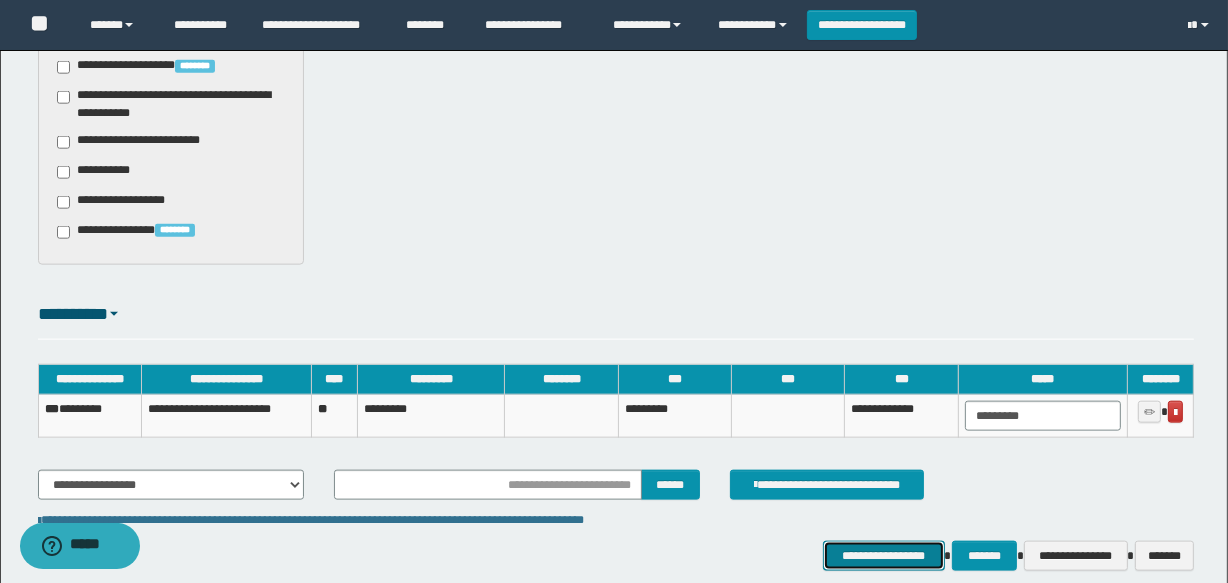 click on "**********" at bounding box center [884, 556] 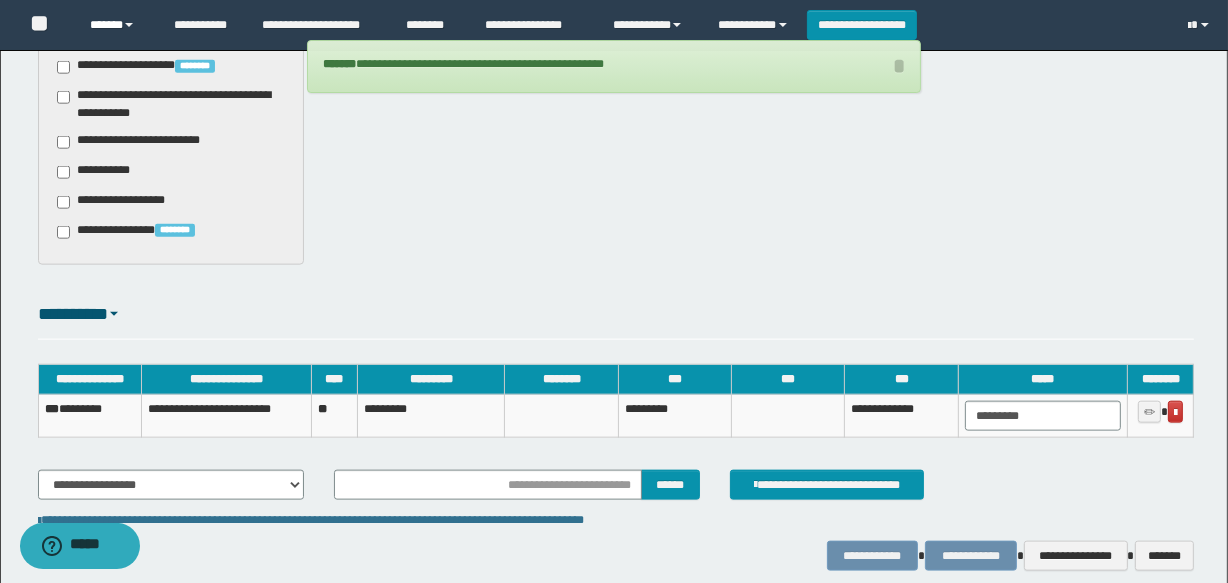 click on "******" at bounding box center (117, 25) 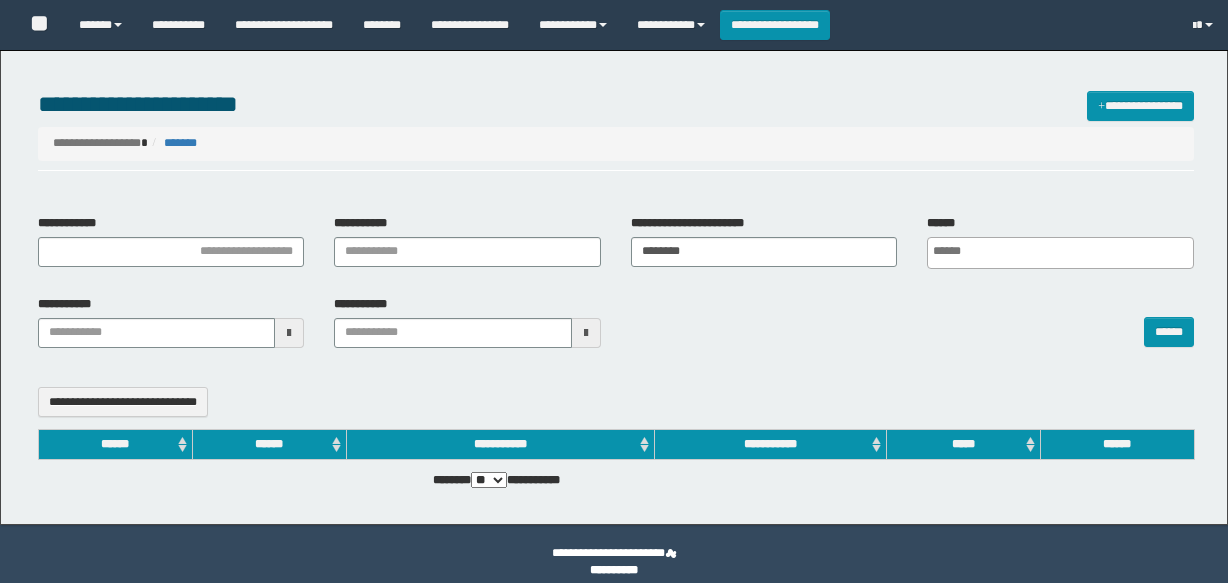 select 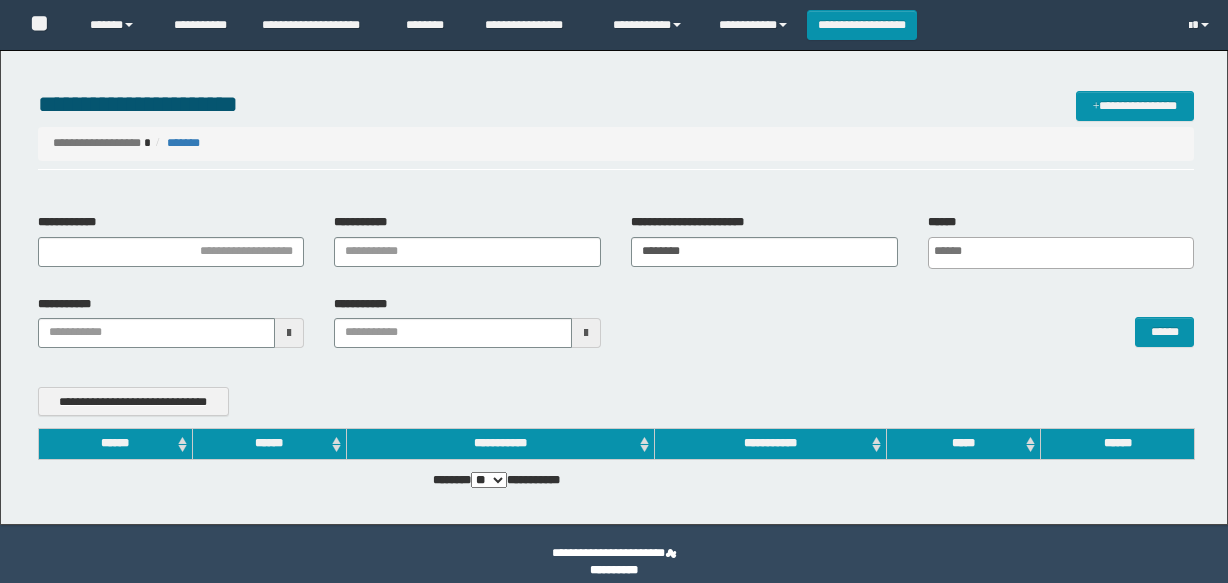 scroll, scrollTop: 0, scrollLeft: 0, axis: both 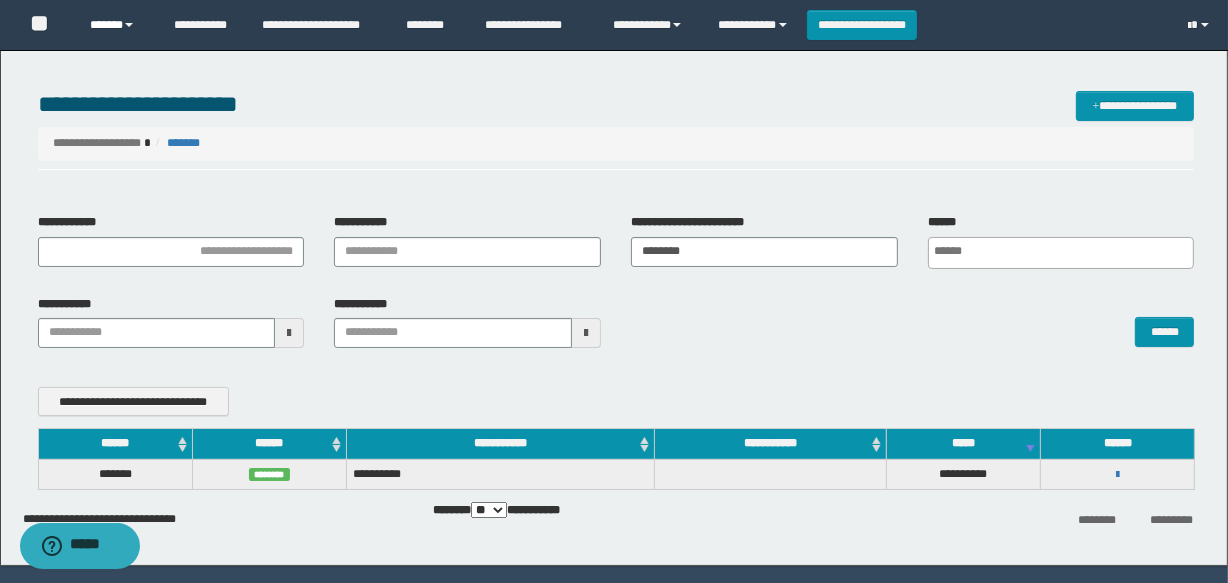 click on "******" at bounding box center (117, 25) 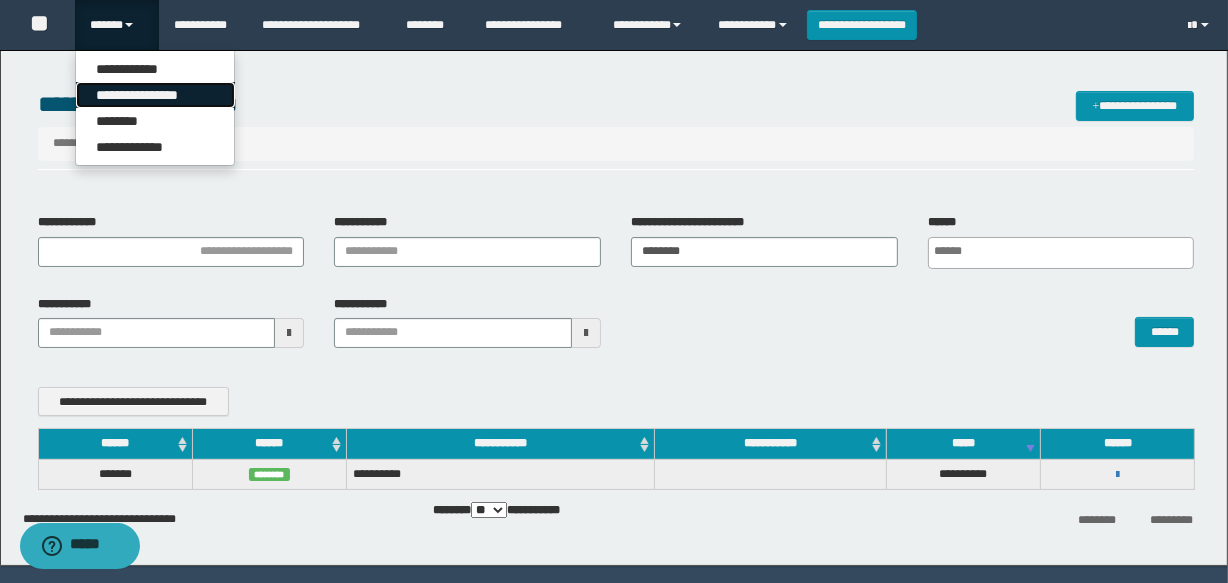click on "**********" at bounding box center (155, 95) 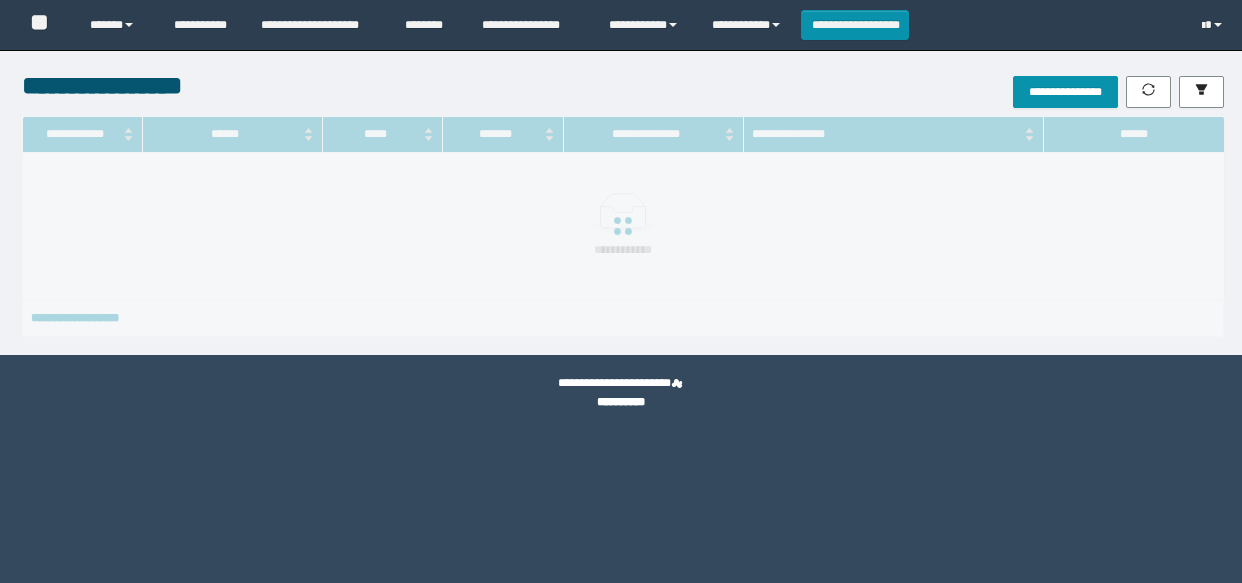 scroll, scrollTop: 0, scrollLeft: 0, axis: both 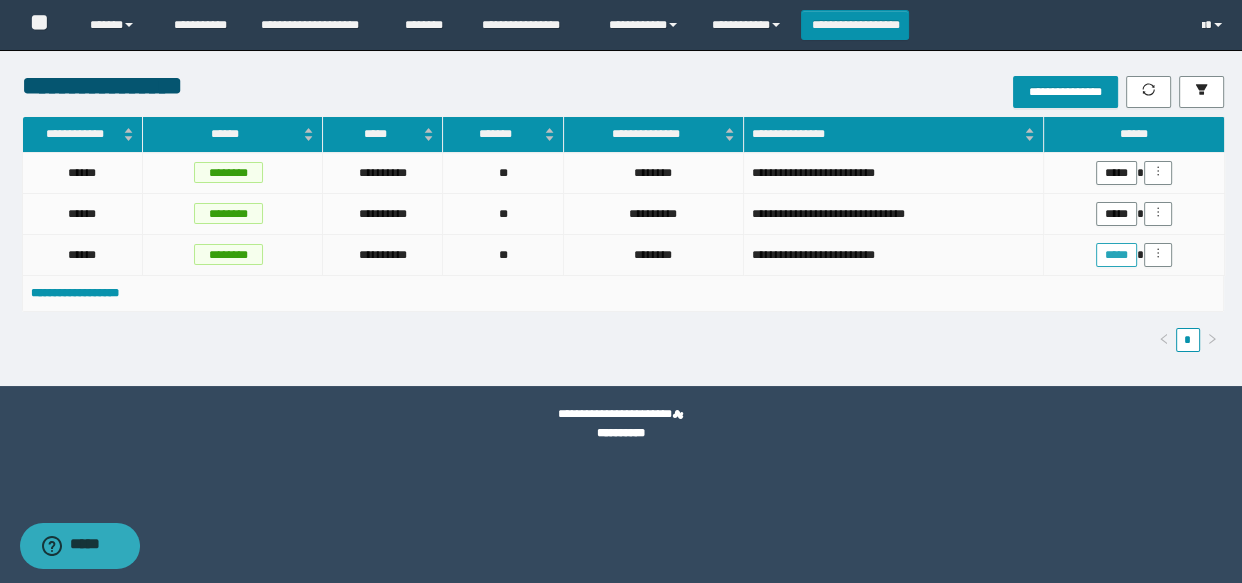 click on "*****" at bounding box center [1116, 255] 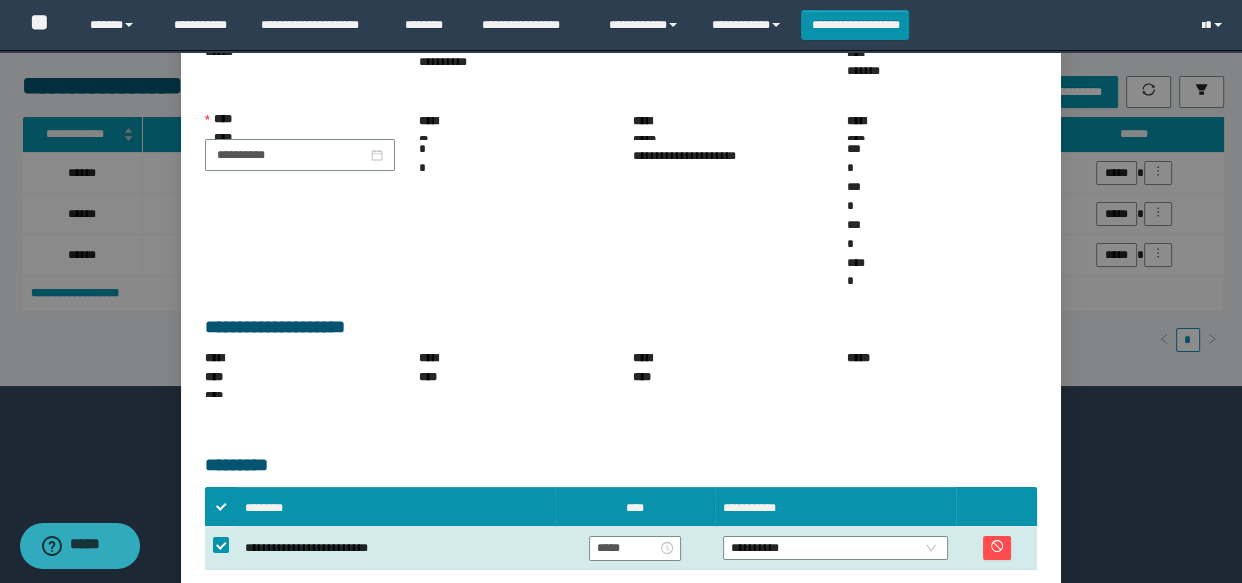 scroll, scrollTop: 454, scrollLeft: 0, axis: vertical 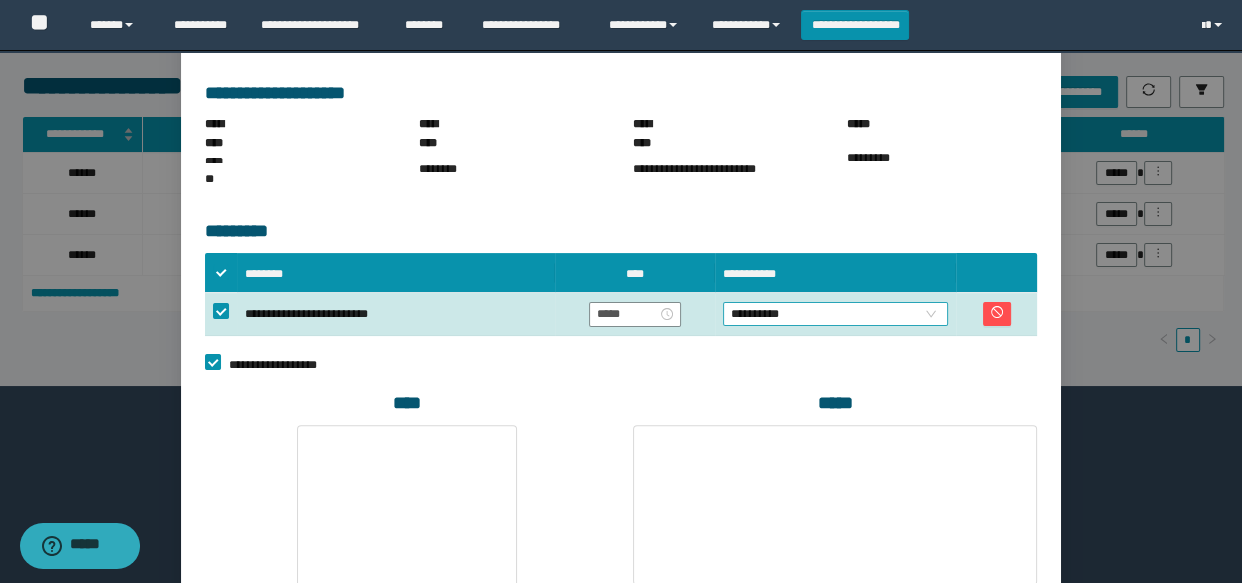 click on "**********" at bounding box center [836, 314] 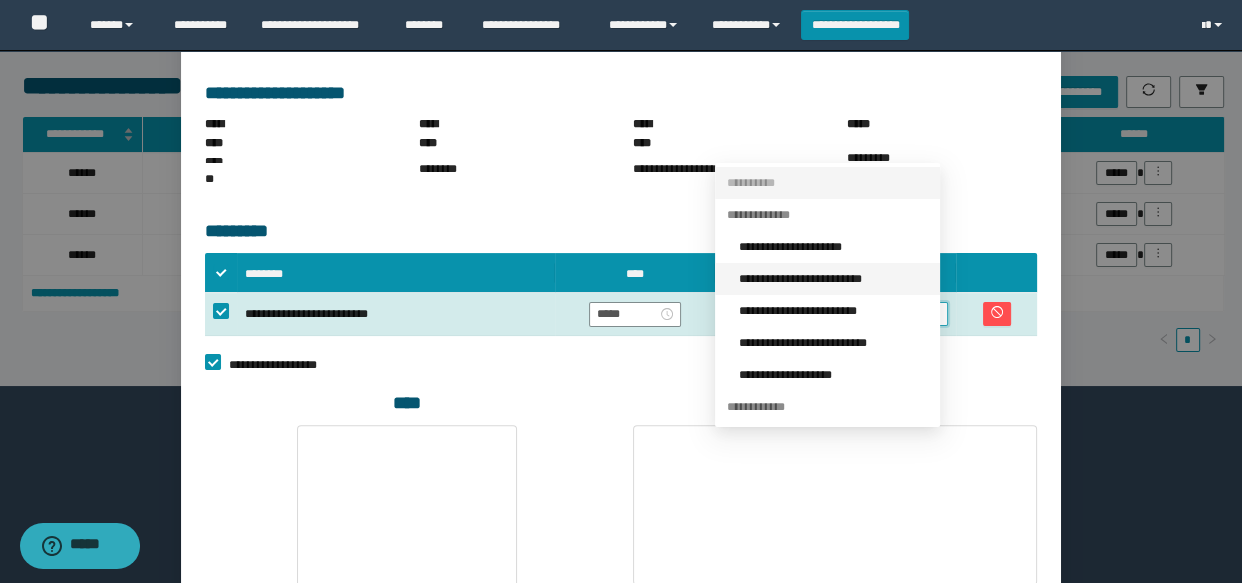 click on "**********" at bounding box center (833, 279) 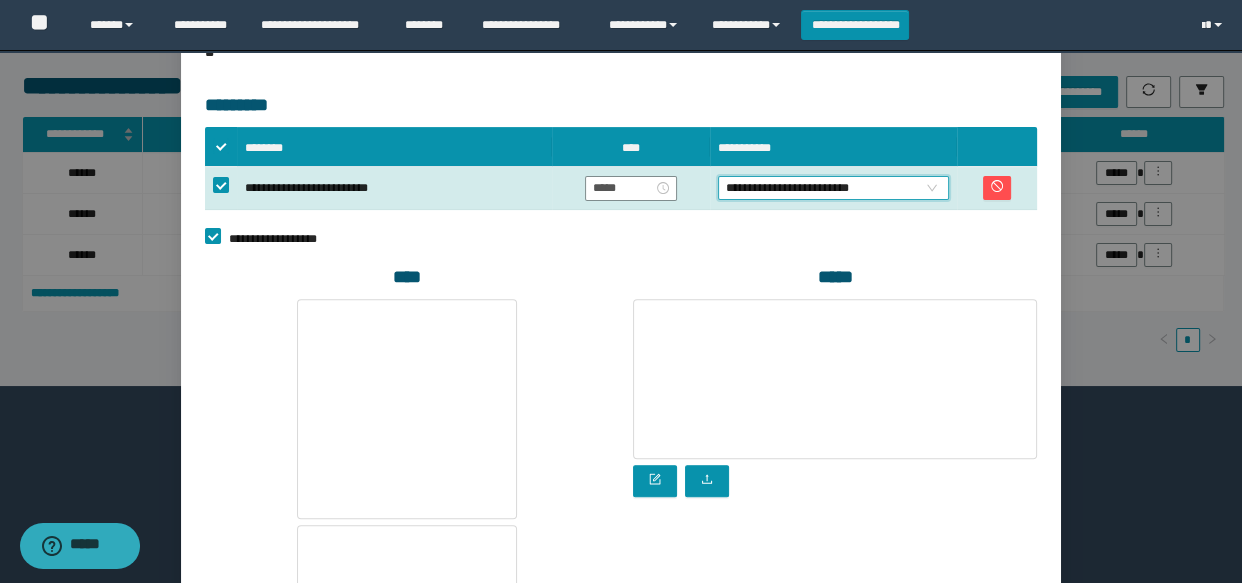scroll, scrollTop: 737, scrollLeft: 0, axis: vertical 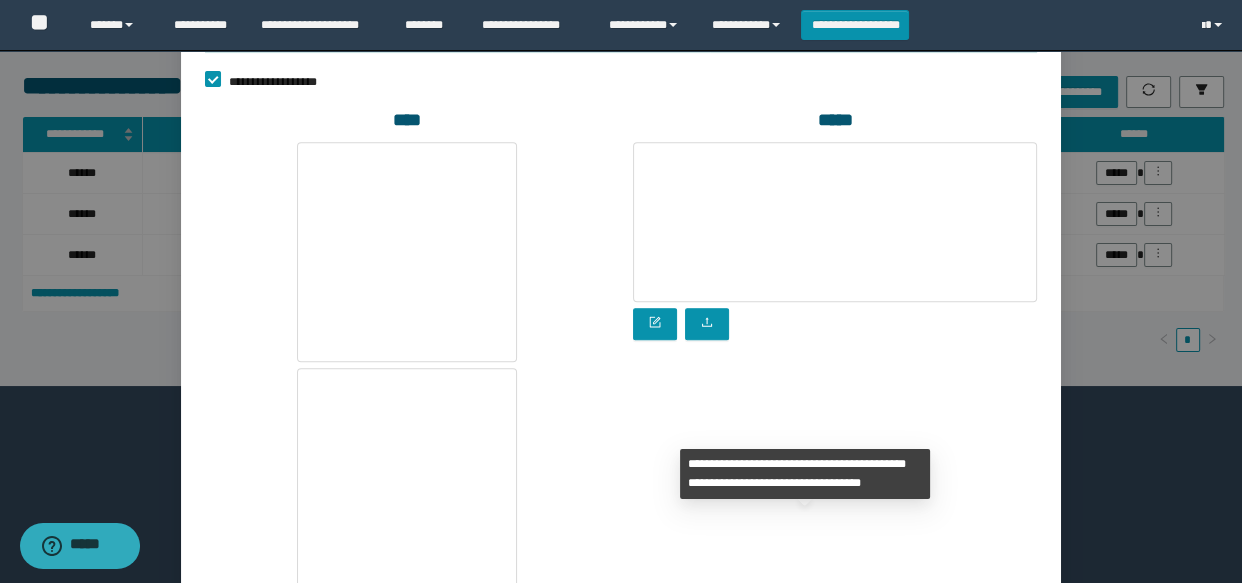 drag, startPoint x: 789, startPoint y: 532, endPoint x: 844, endPoint y: 532, distance: 55 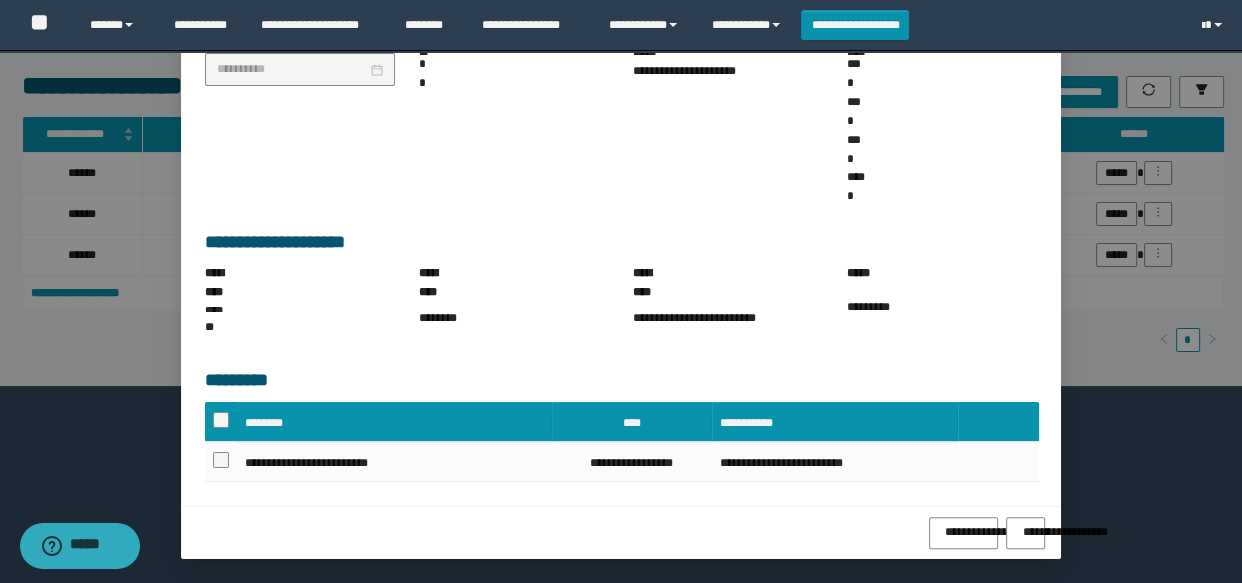 scroll, scrollTop: 191, scrollLeft: 0, axis: vertical 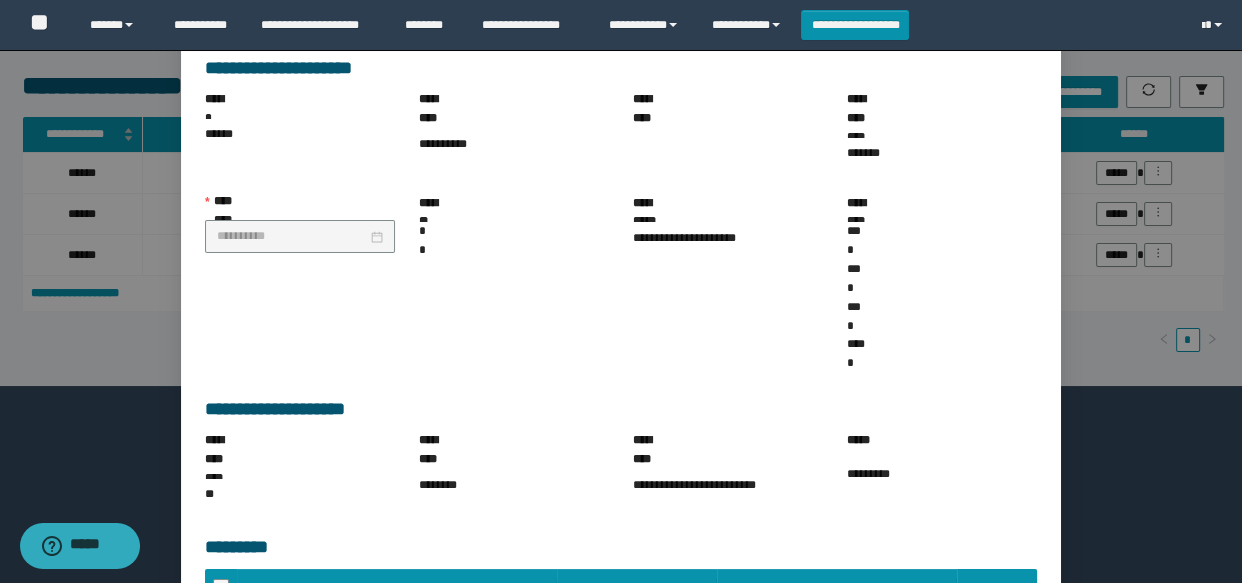 click on "******" at bounding box center [1025, 700] 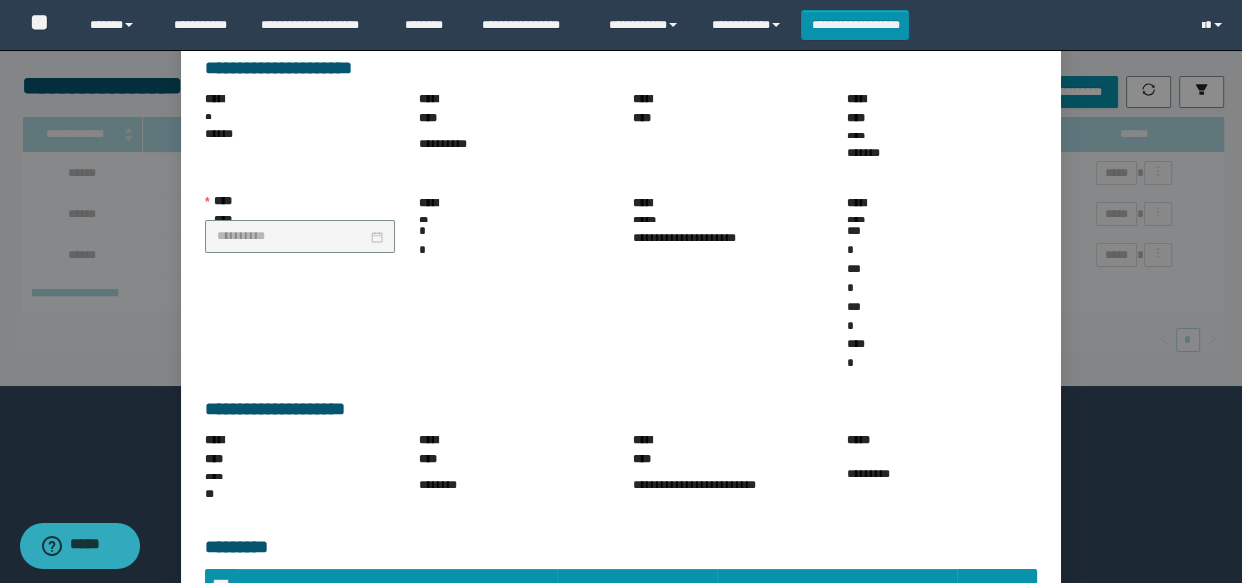 scroll, scrollTop: 91, scrollLeft: 0, axis: vertical 